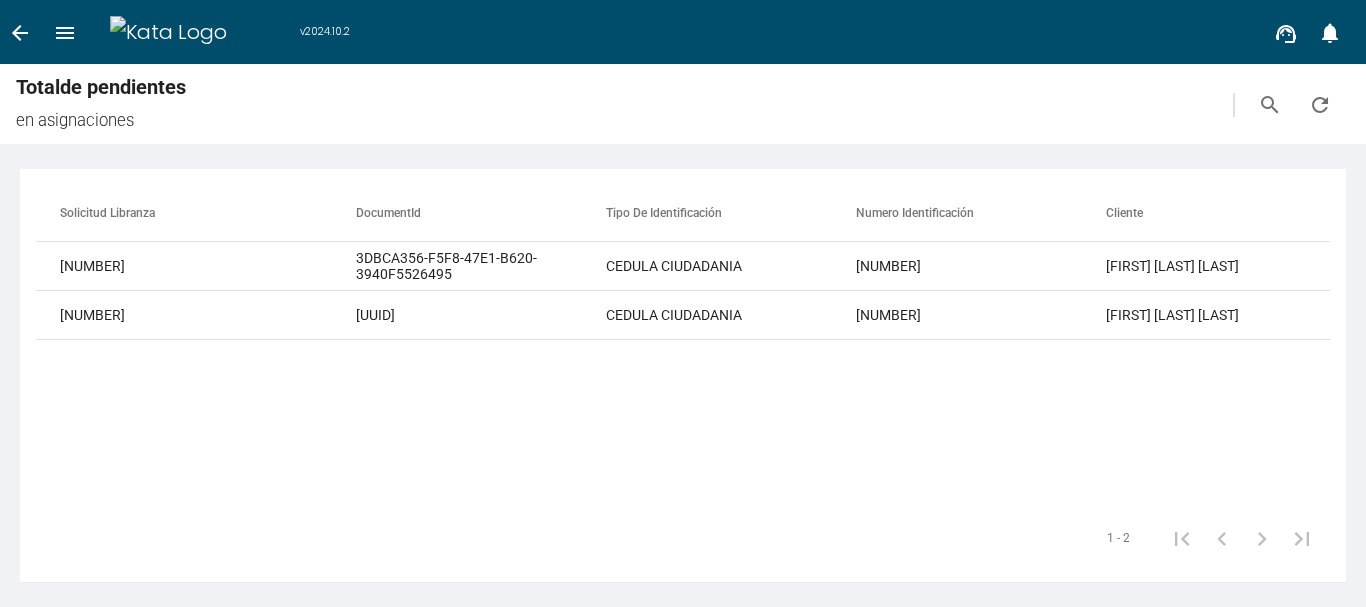 scroll, scrollTop: 0, scrollLeft: 0, axis: both 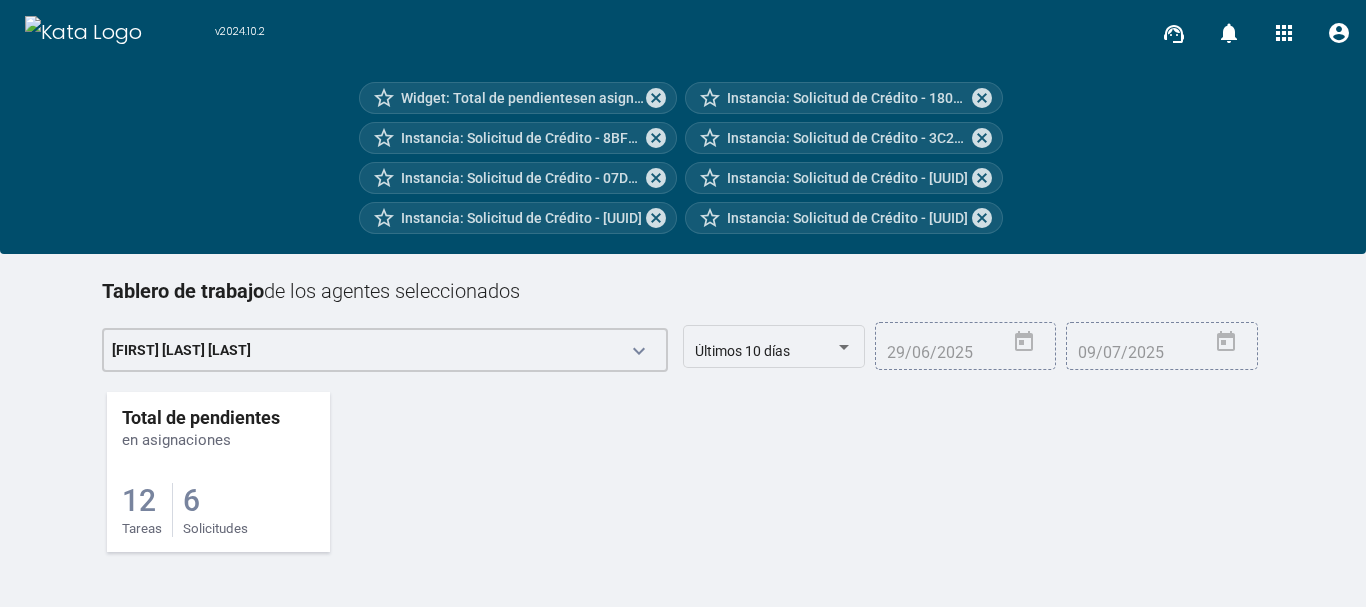 click on "6 Solicitudes" at bounding box center (215, 510) 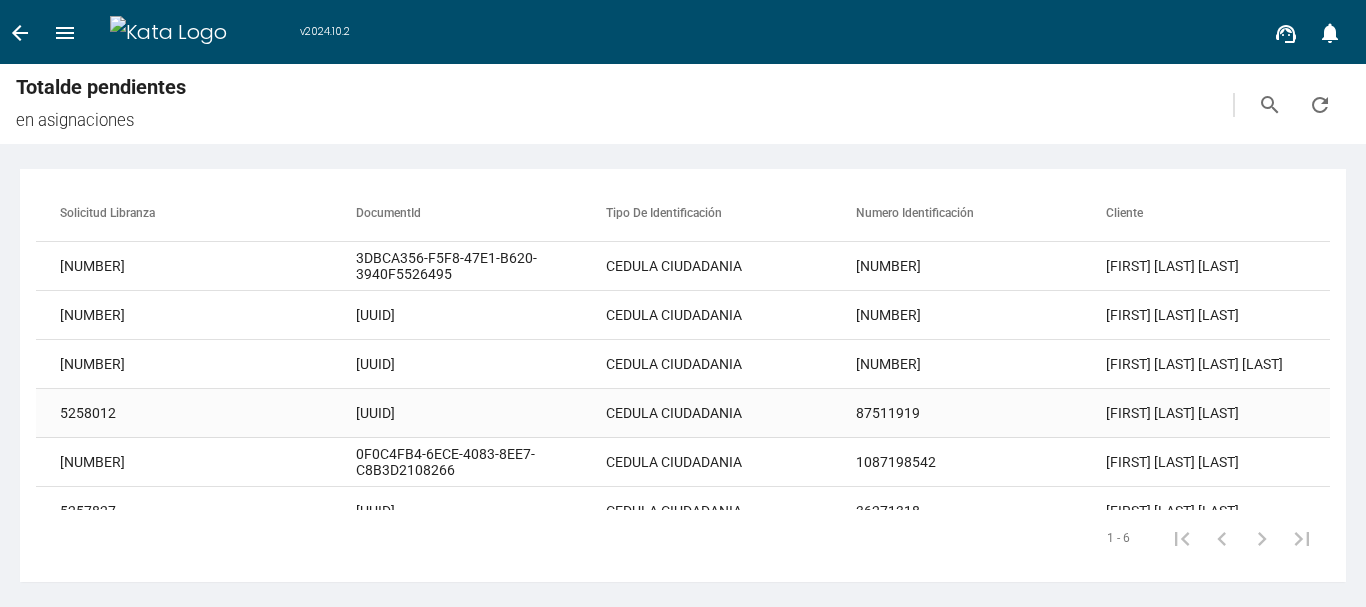 scroll, scrollTop: 41, scrollLeft: 0, axis: vertical 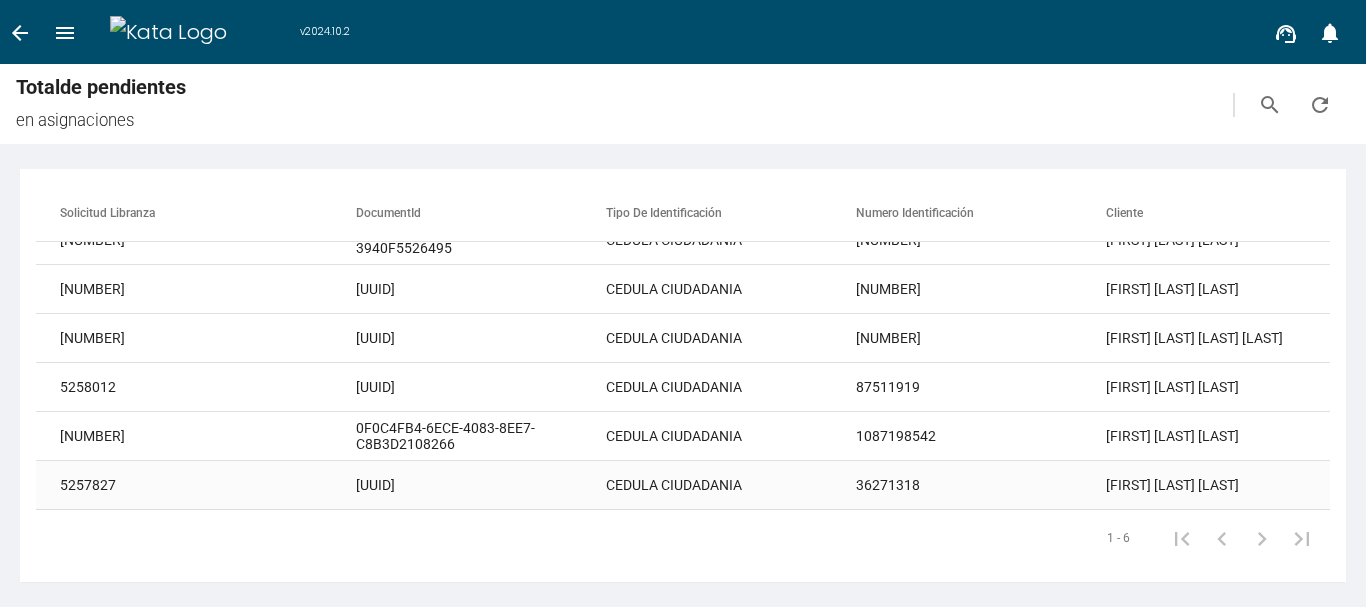 click on "36271318" at bounding box center [981, 240] 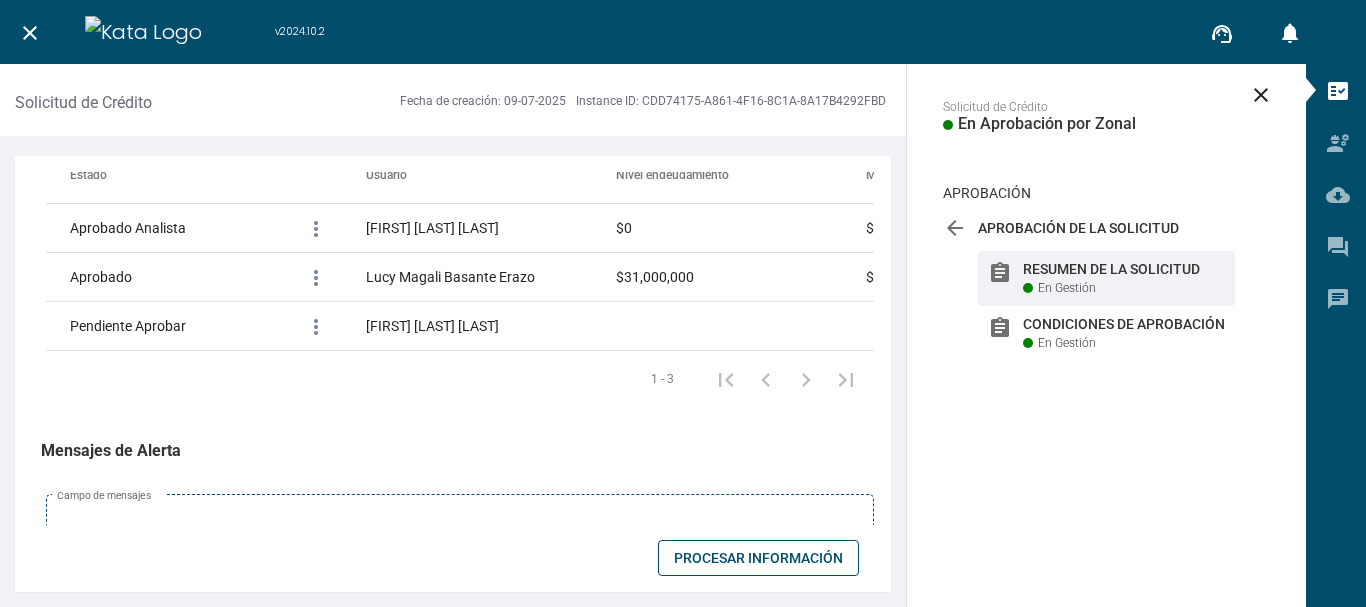 scroll, scrollTop: 1754, scrollLeft: 0, axis: vertical 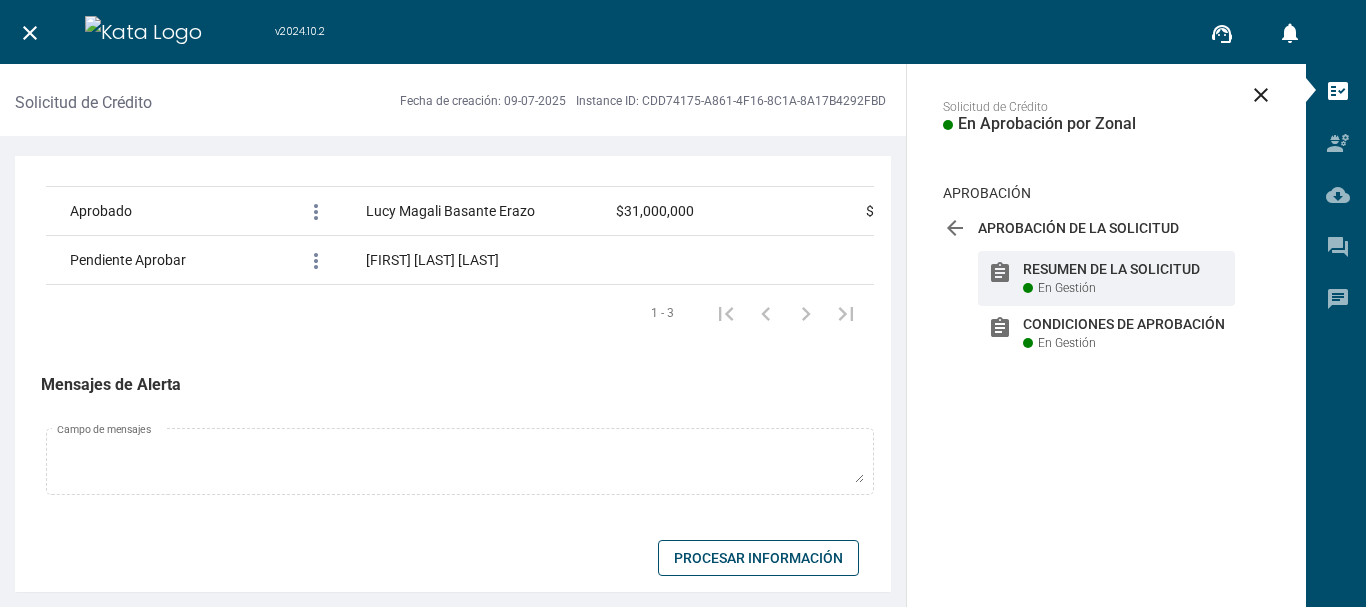 click on "Procesar Información" at bounding box center [758, 558] 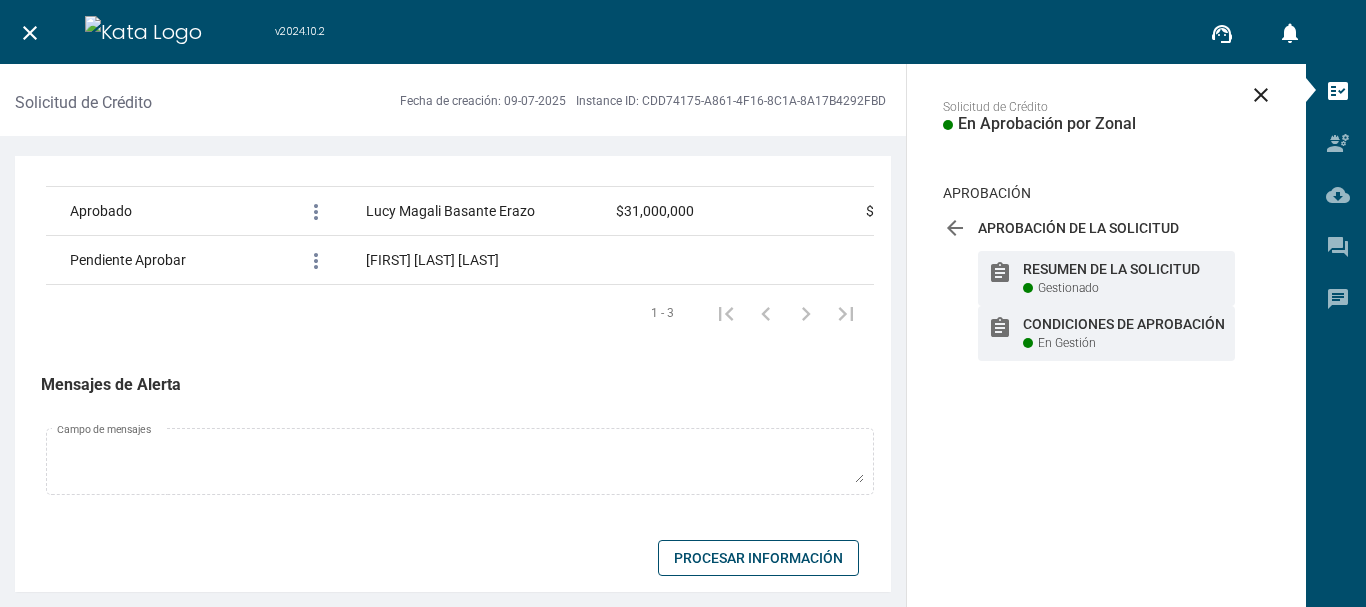 click on "Condiciones de Aprobación" at bounding box center [1124, 269] 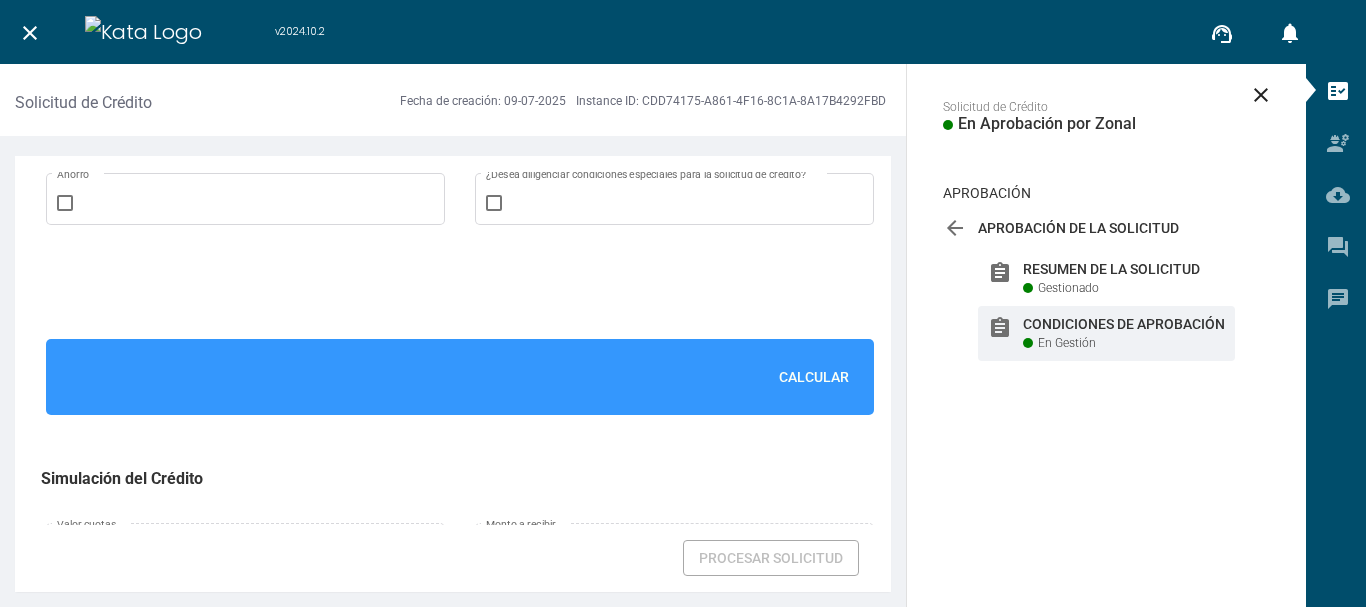 scroll, scrollTop: 1400, scrollLeft: 0, axis: vertical 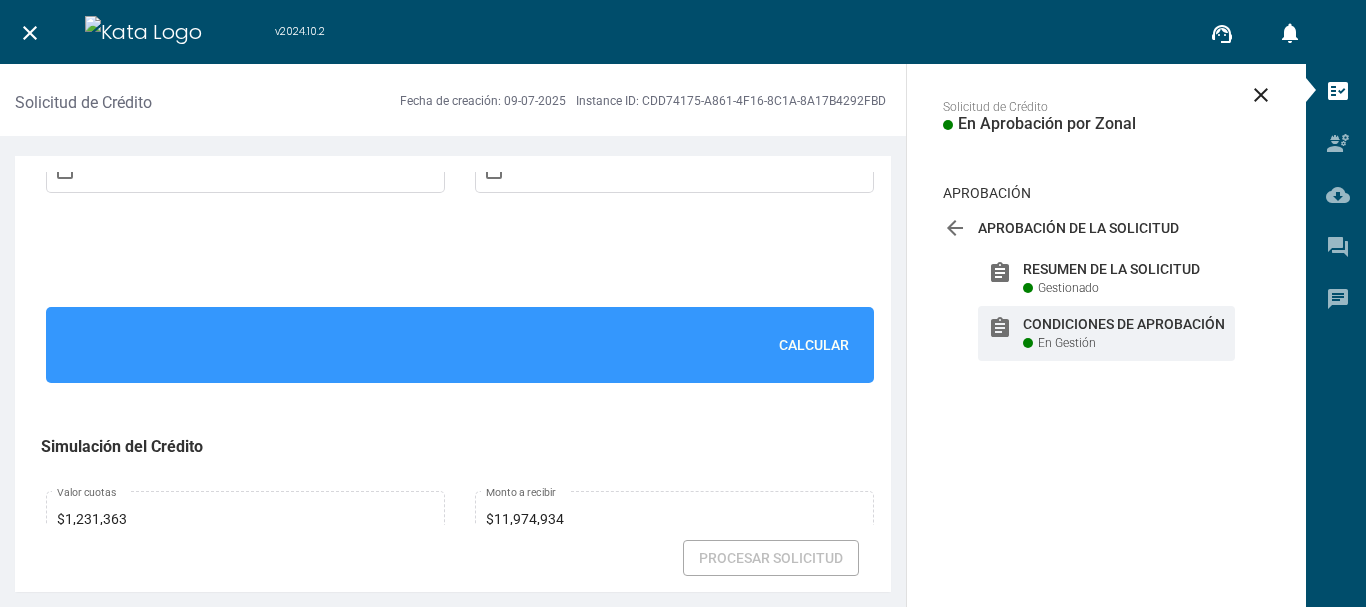 click on "Calcular" at bounding box center [814, 345] 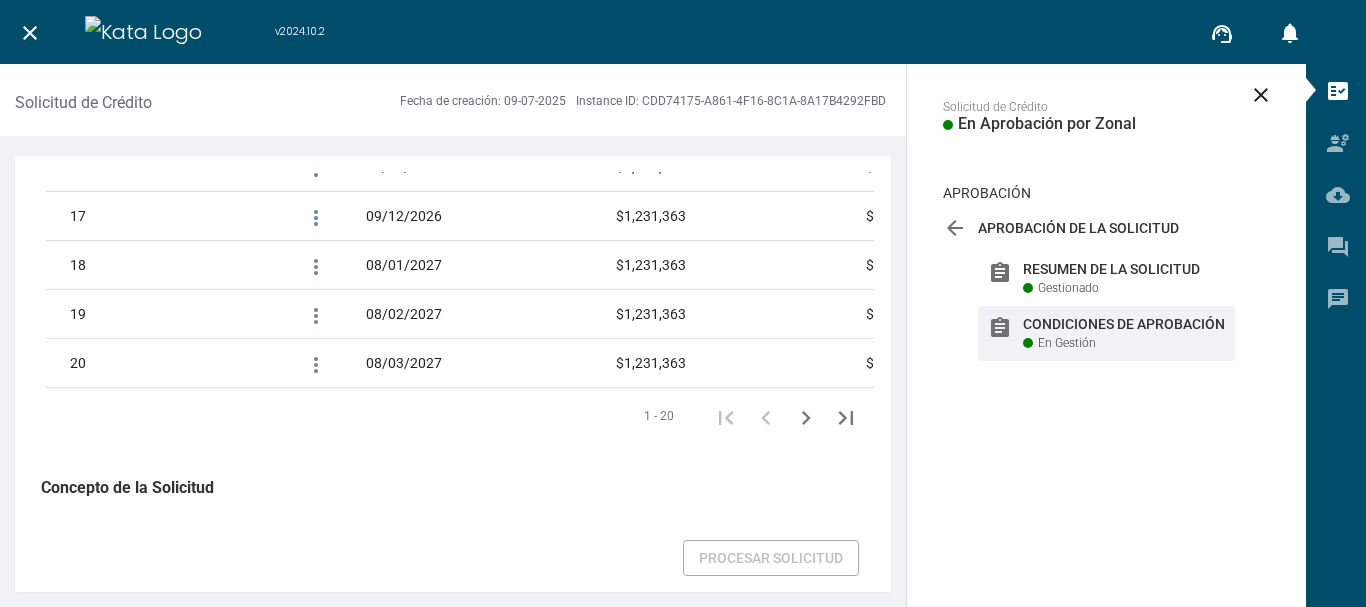 scroll, scrollTop: 3411, scrollLeft: 0, axis: vertical 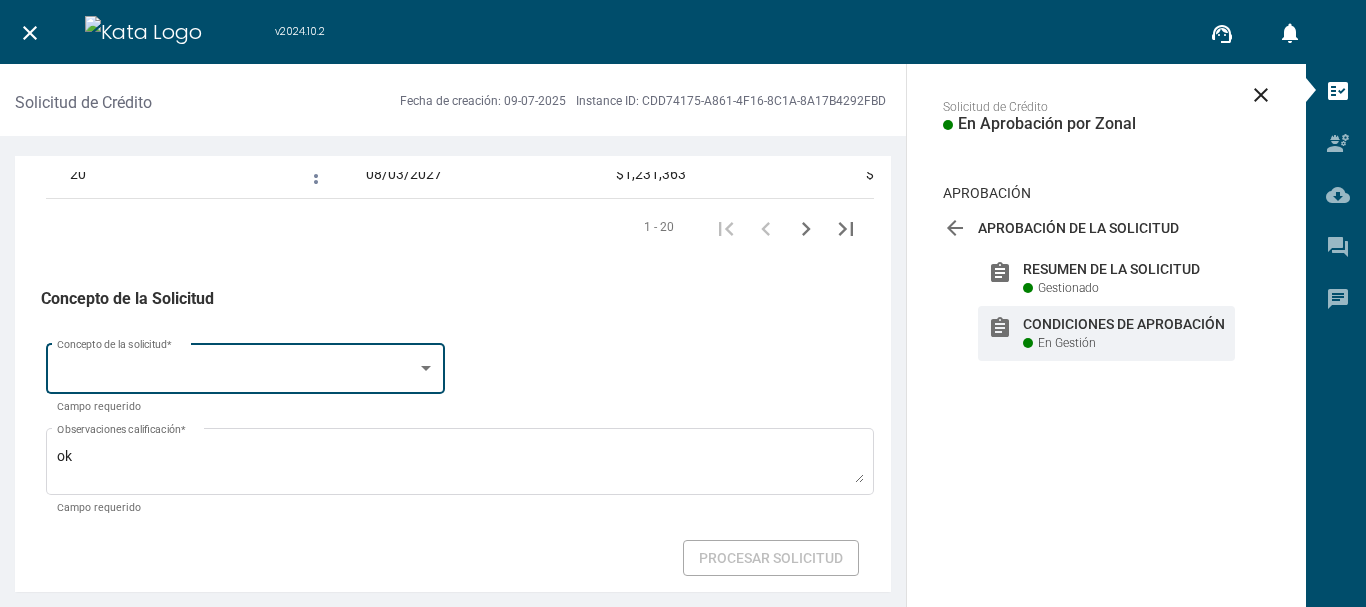 click at bounding box center [426, 368] 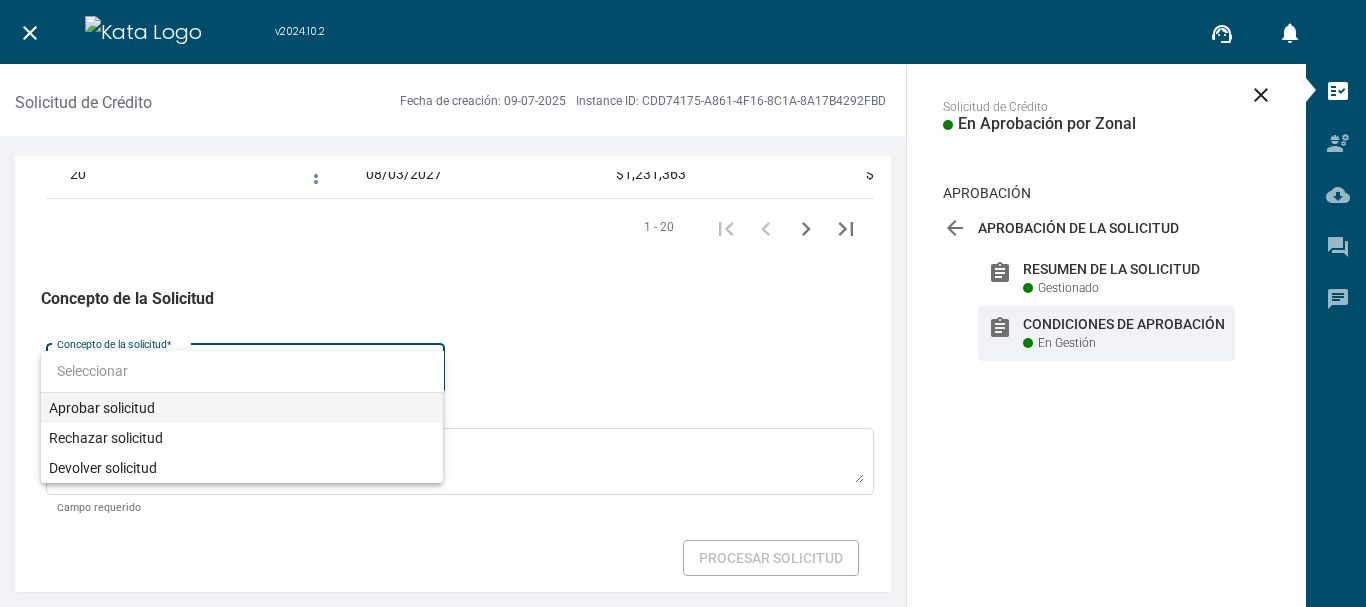 click at bounding box center (242, 371) 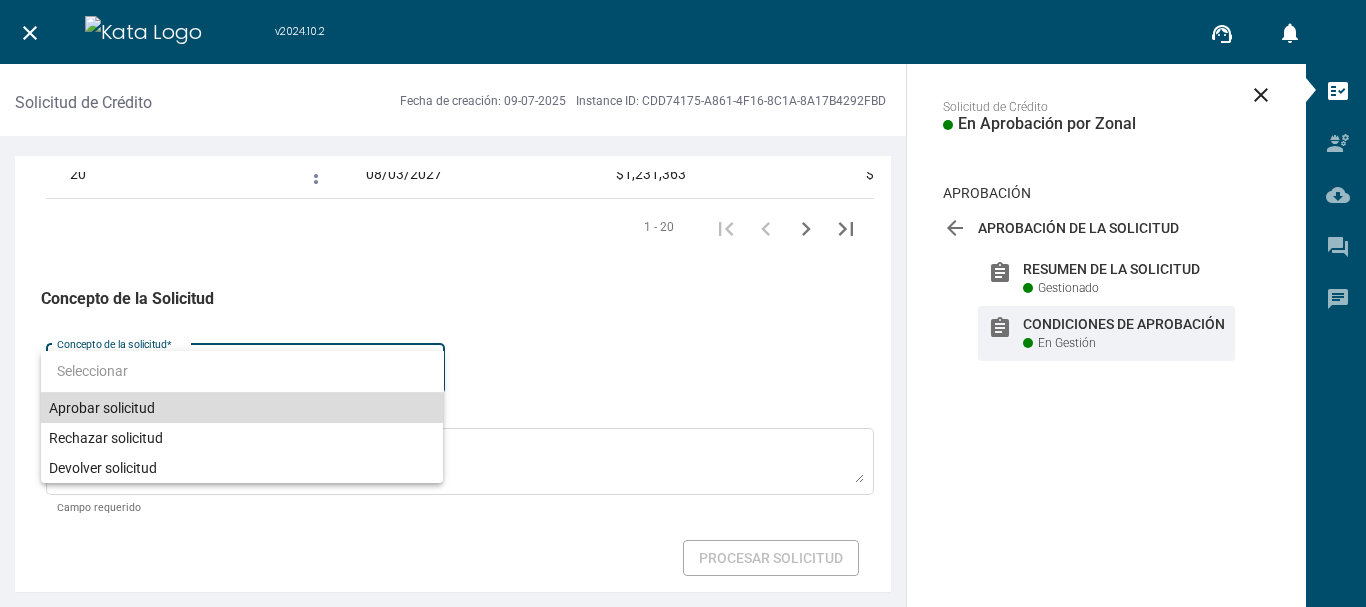 drag, startPoint x: 227, startPoint y: 414, endPoint x: 643, endPoint y: 454, distance: 417.91864 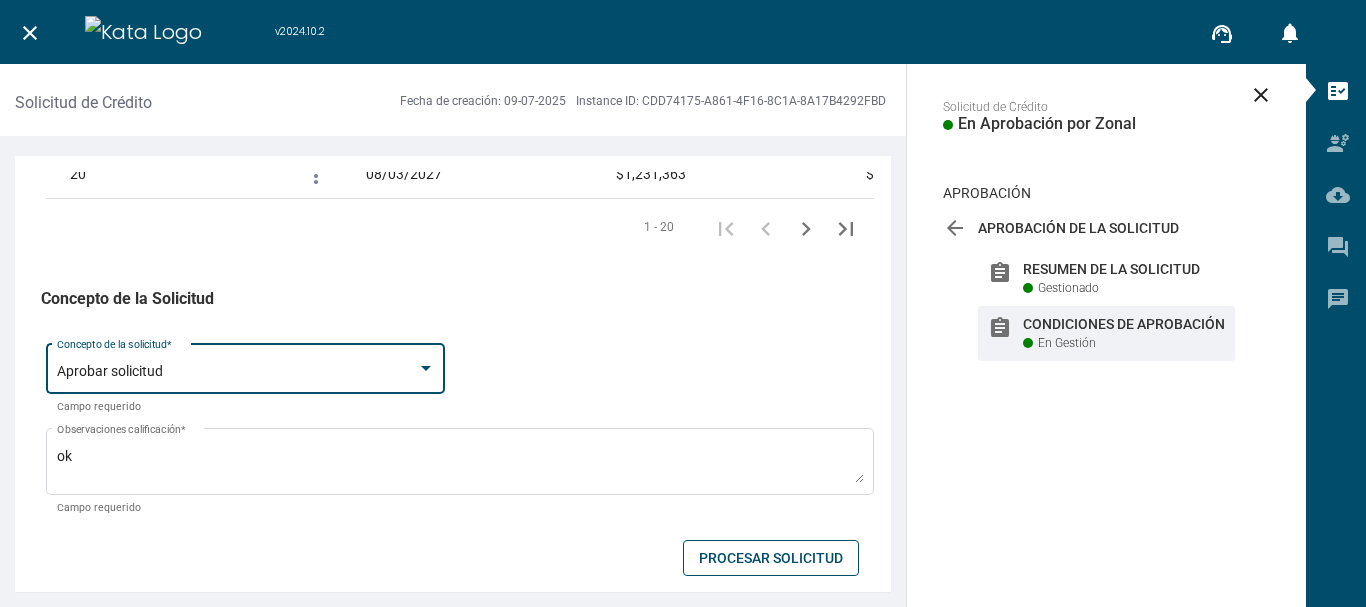 click on "Procesar Solicitud" at bounding box center (771, 558) 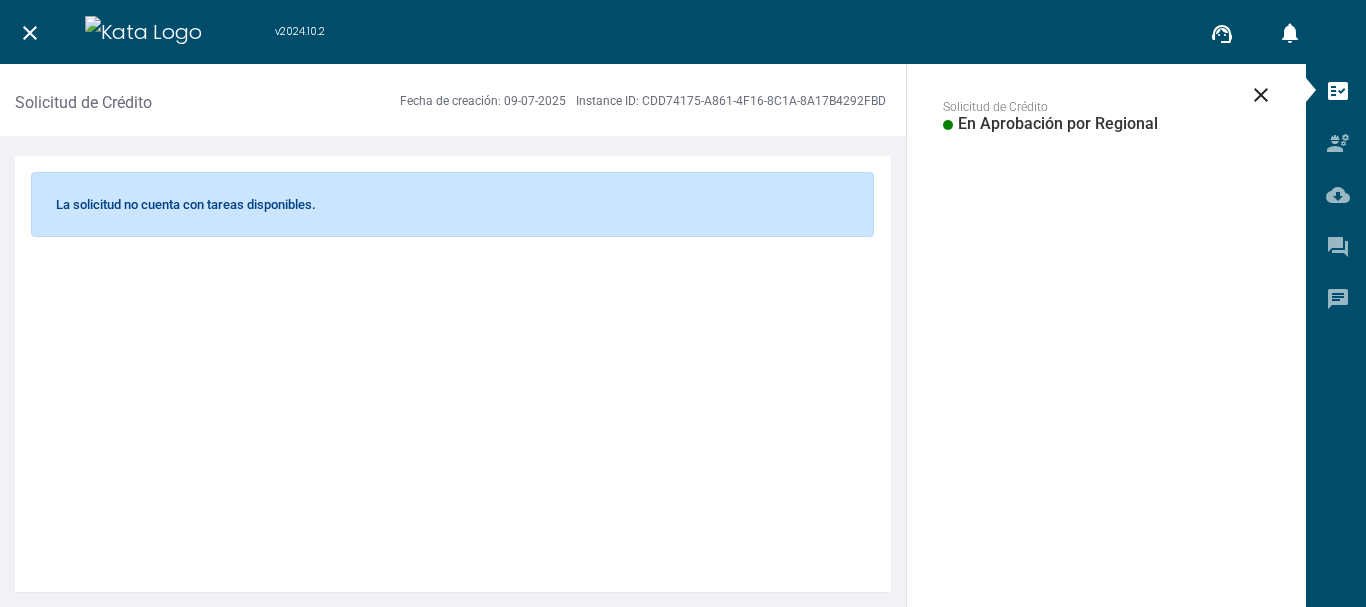 click on "close" at bounding box center [30, 33] 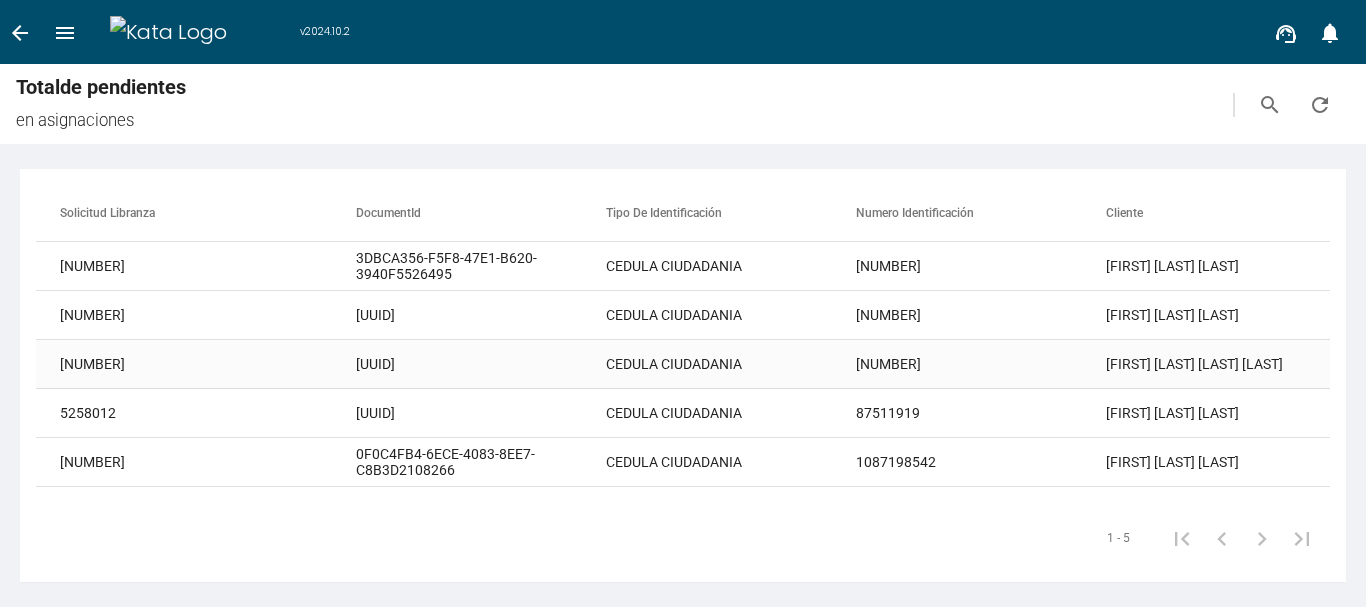 click on "CEDULA CIUDADANIA" at bounding box center (731, 266) 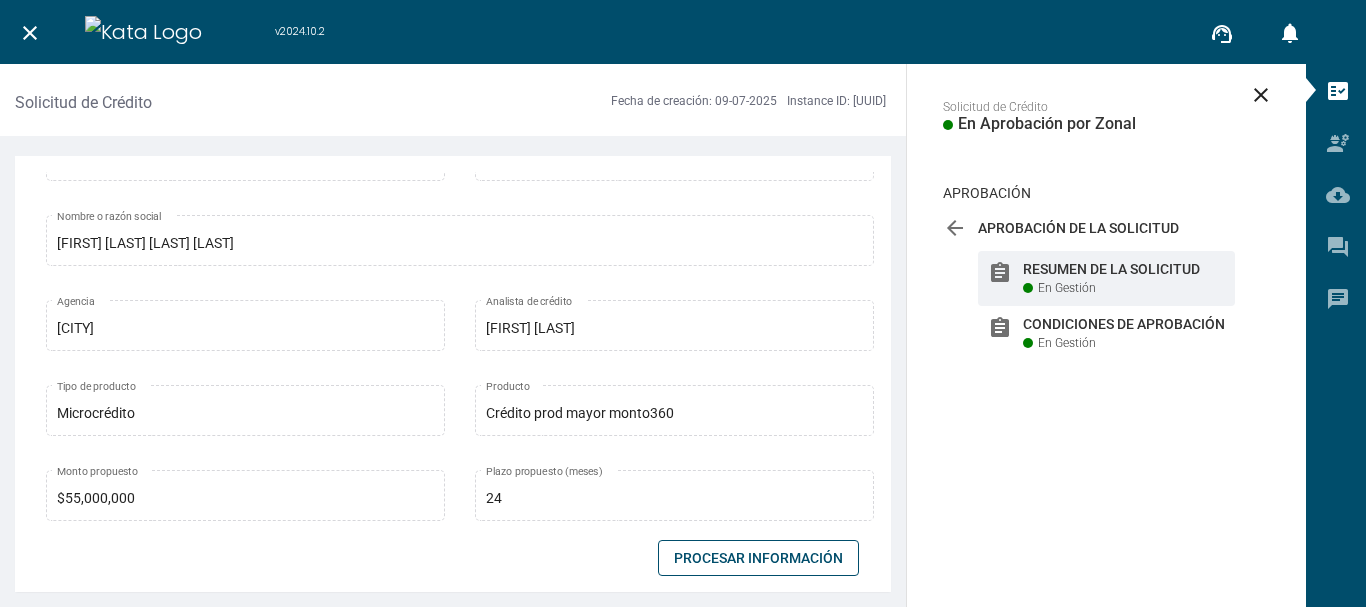 scroll, scrollTop: 400, scrollLeft: 0, axis: vertical 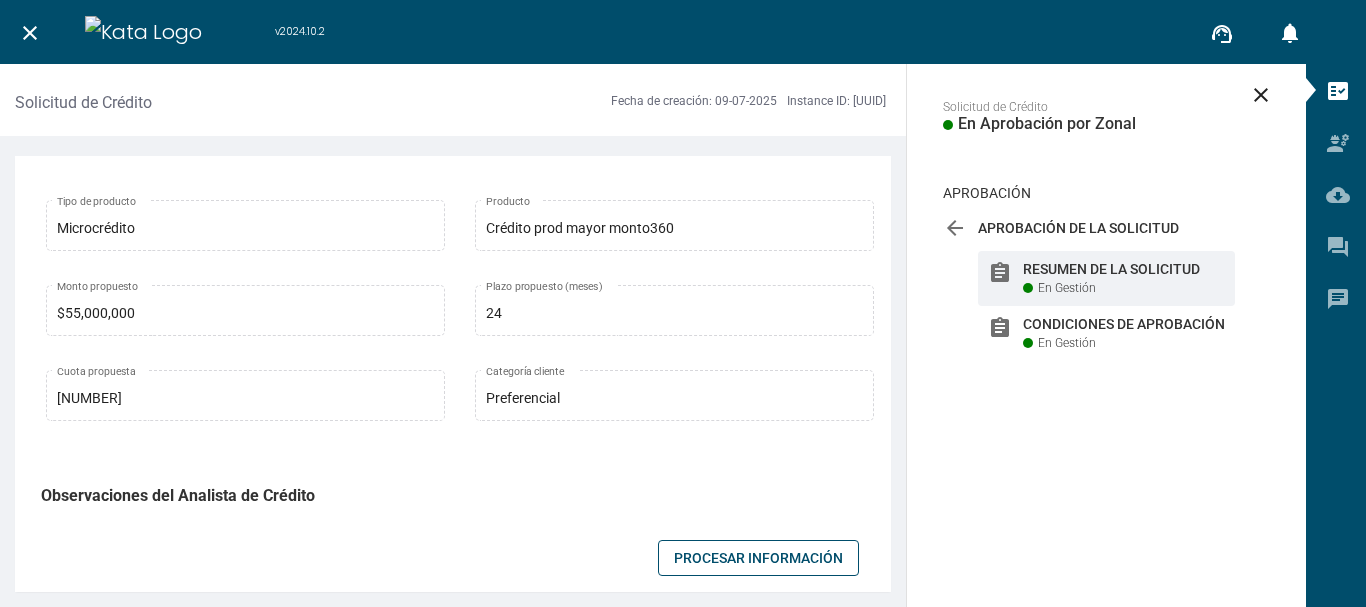 click on "Procesar Información" at bounding box center [758, 558] 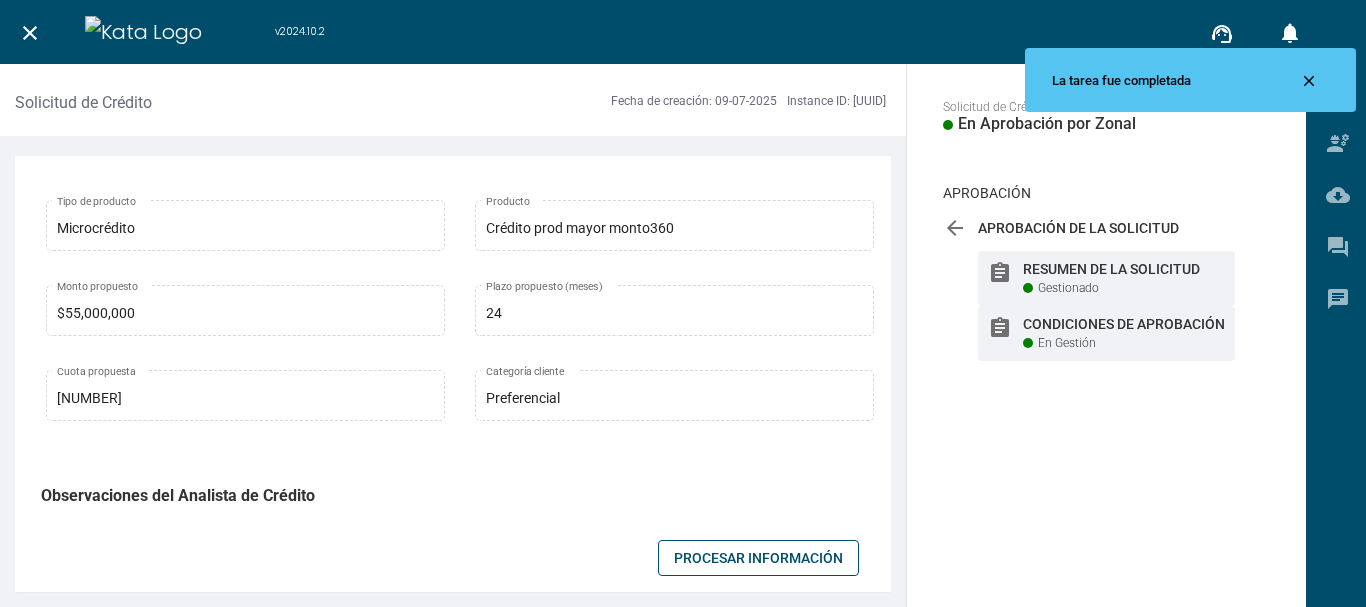 click on "Condiciones de Aprobación" at bounding box center (1124, 269) 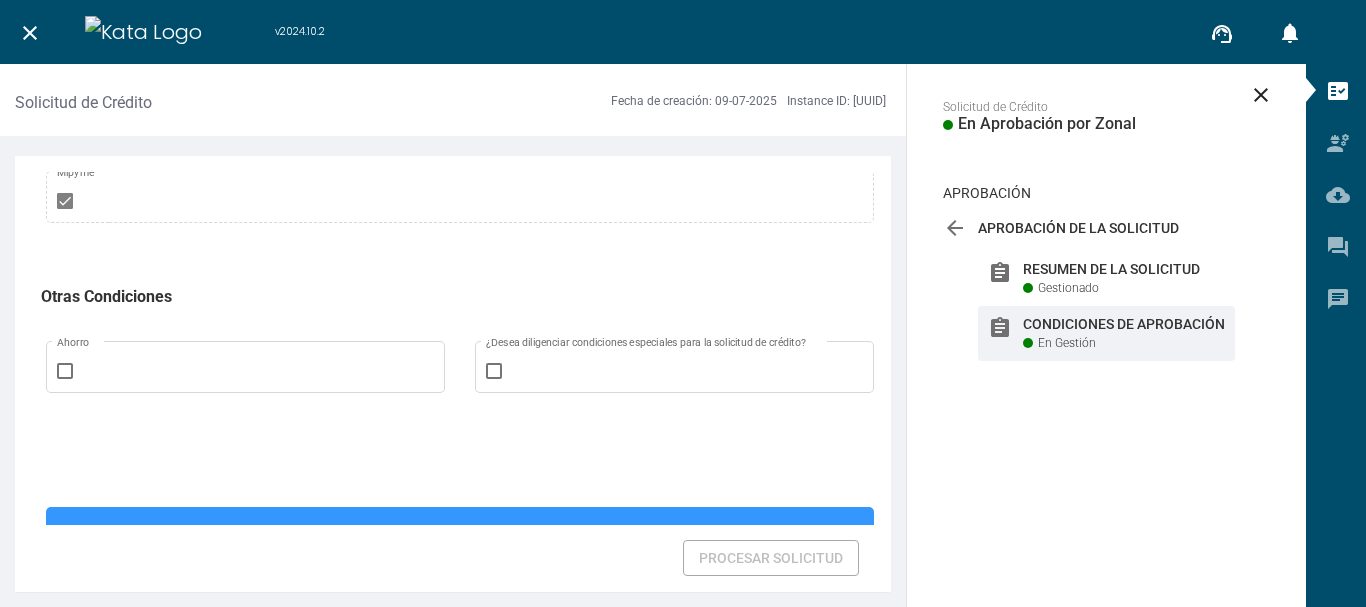 scroll, scrollTop: 1500, scrollLeft: 0, axis: vertical 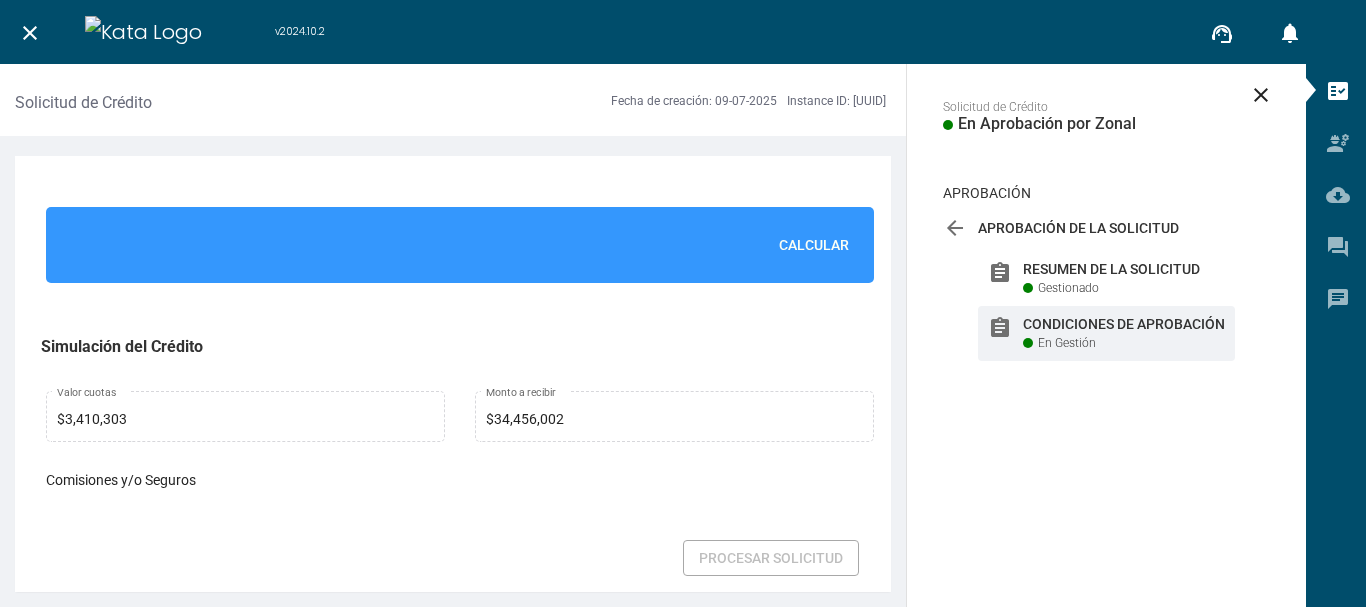 click on "Calcular" at bounding box center [814, 245] 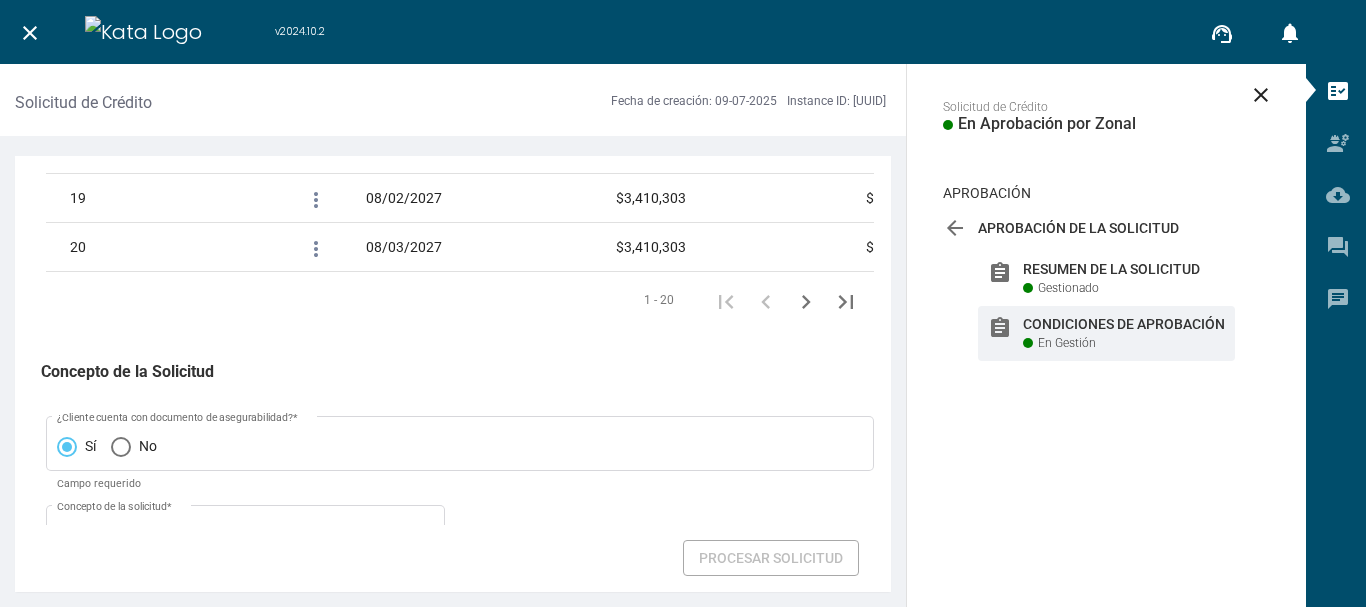 scroll, scrollTop: 3598, scrollLeft: 0, axis: vertical 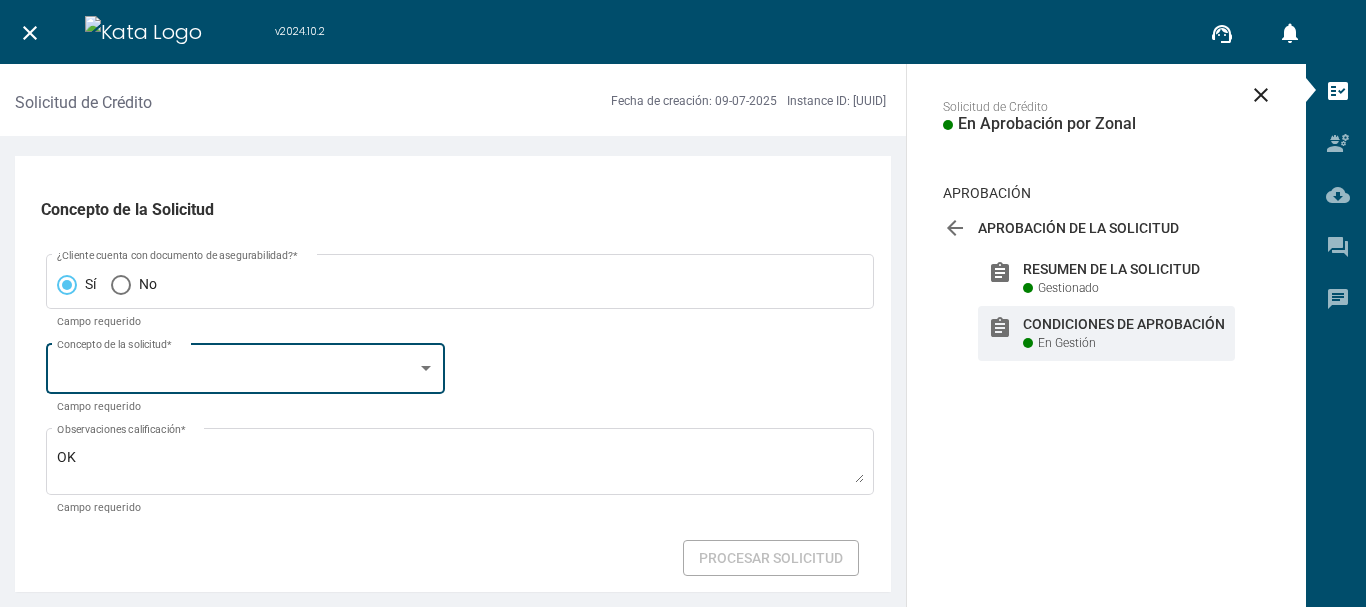 click at bounding box center [426, 369] 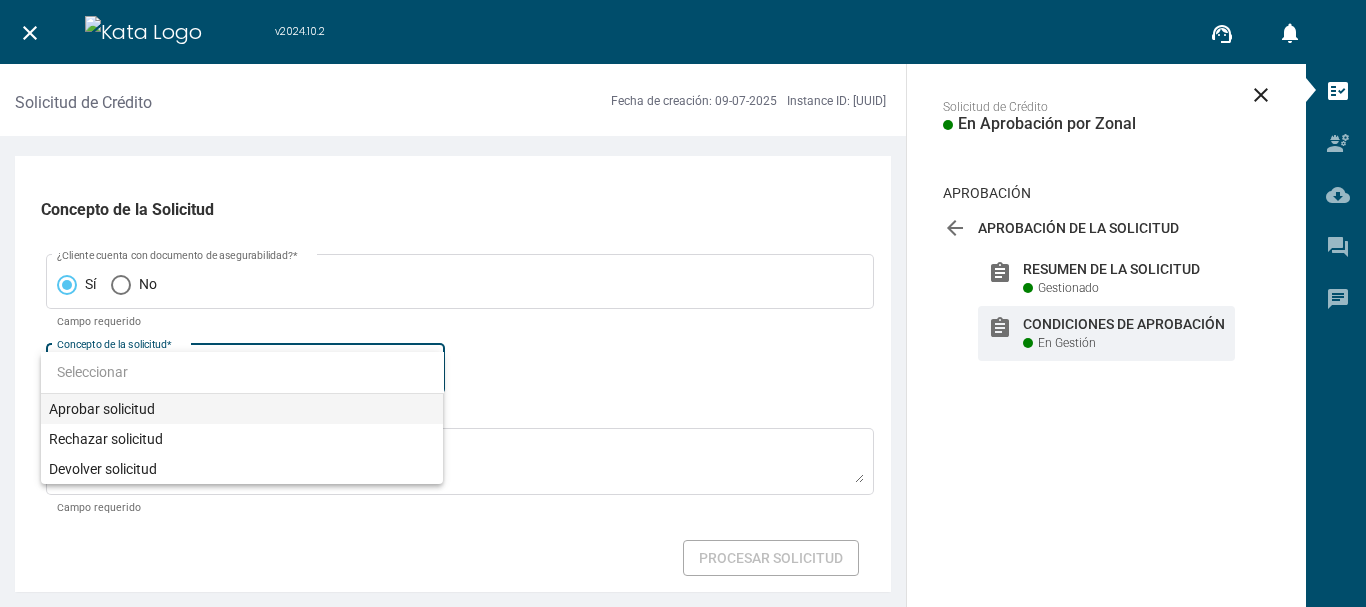 click on "Aprobar solicitud" at bounding box center [242, 409] 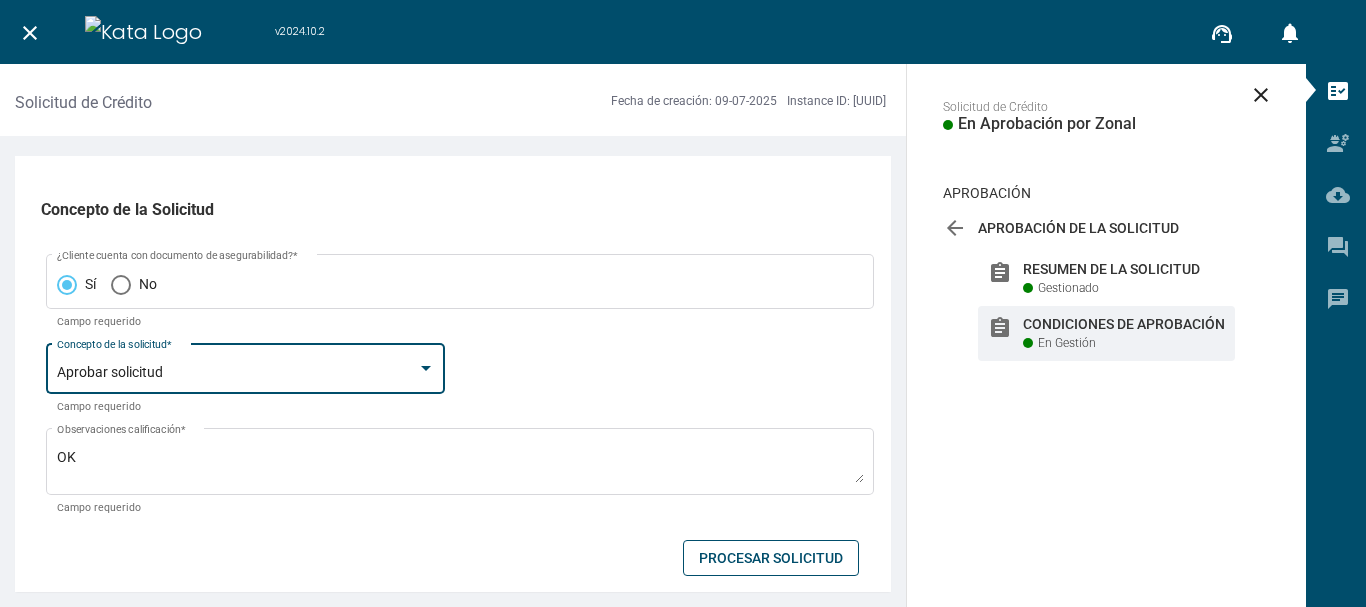 click on "Procesar Solicitud" at bounding box center [771, 558] 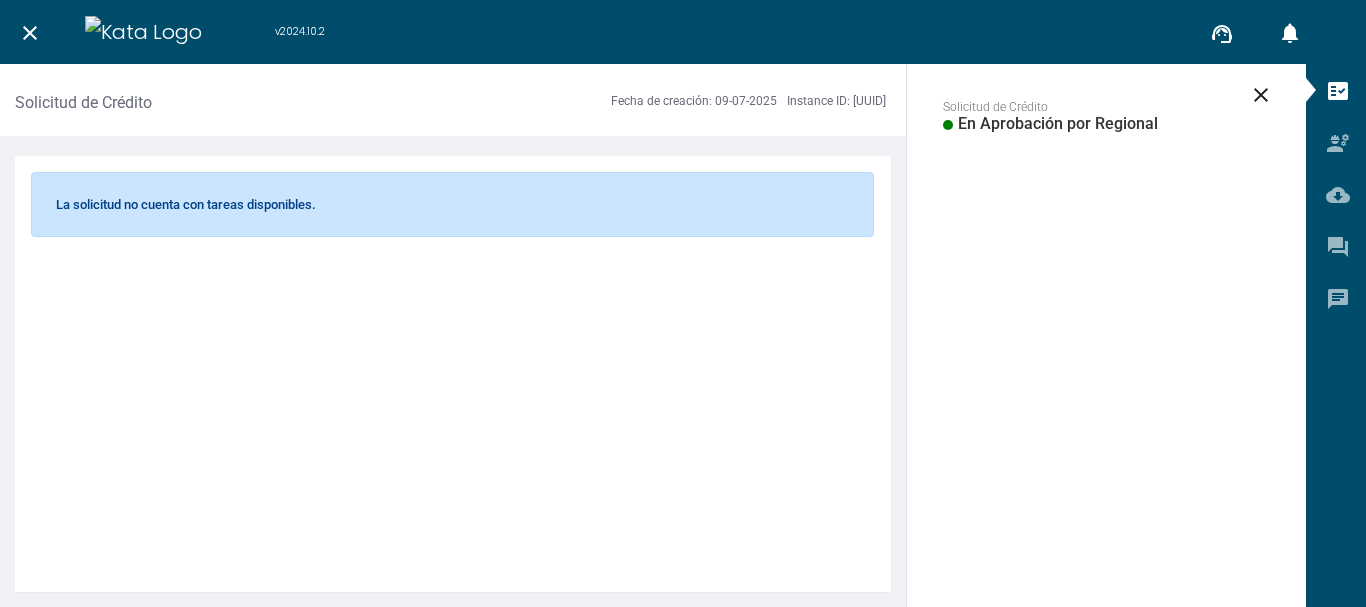click on "close" at bounding box center (30, 33) 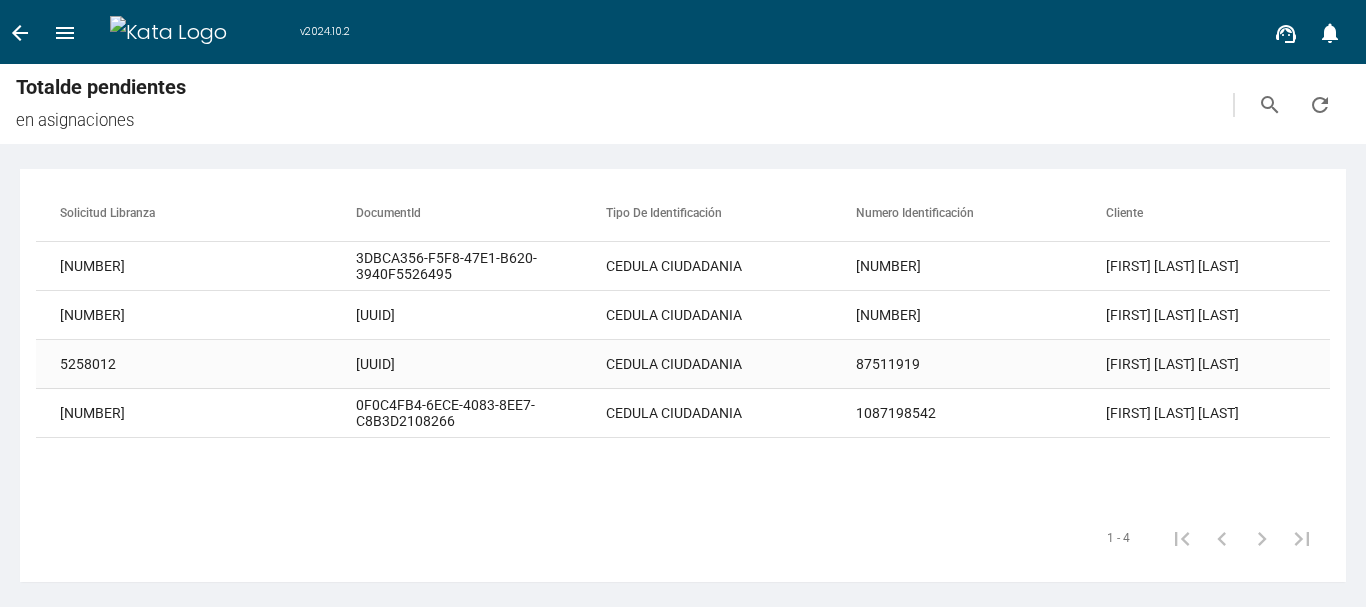 click on "CEDULA CIUDADANIA" at bounding box center (731, 266) 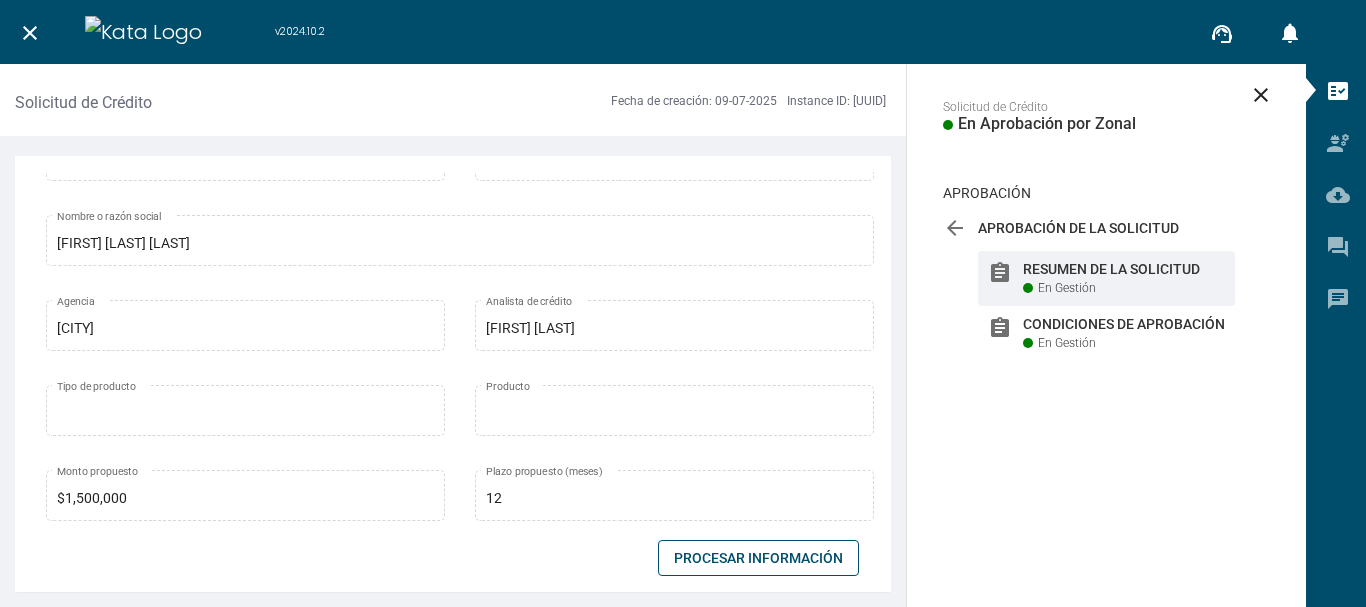 scroll, scrollTop: 400, scrollLeft: 0, axis: vertical 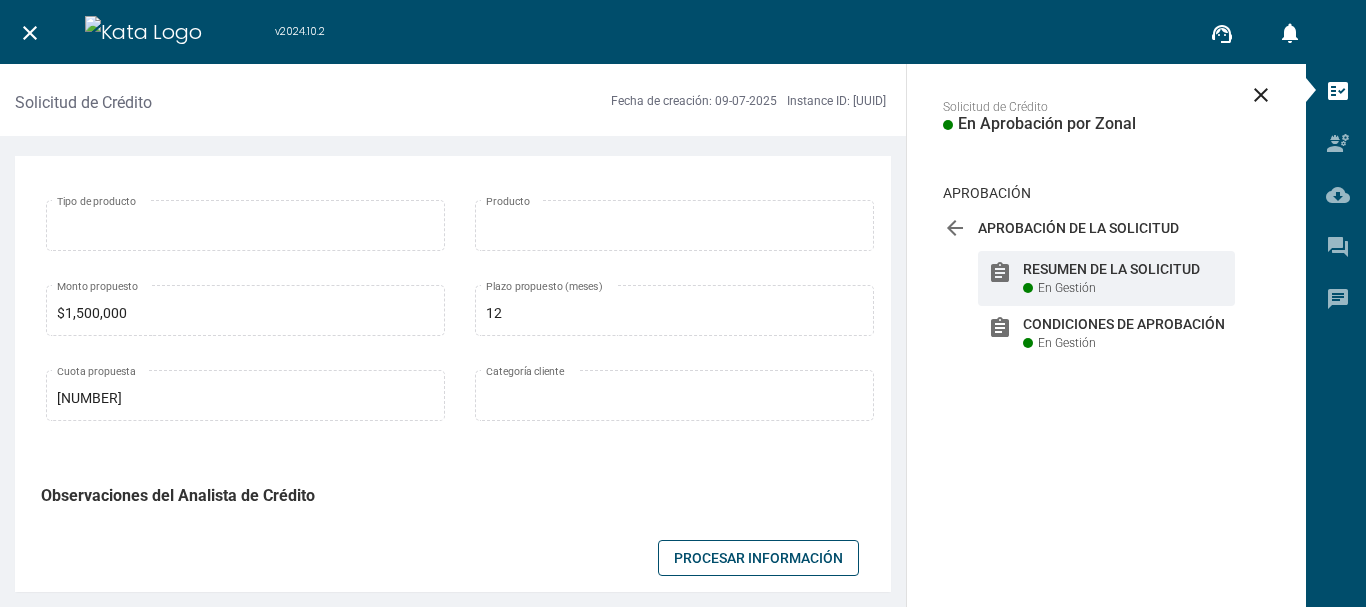 click on "Procesar Información" at bounding box center [758, 558] 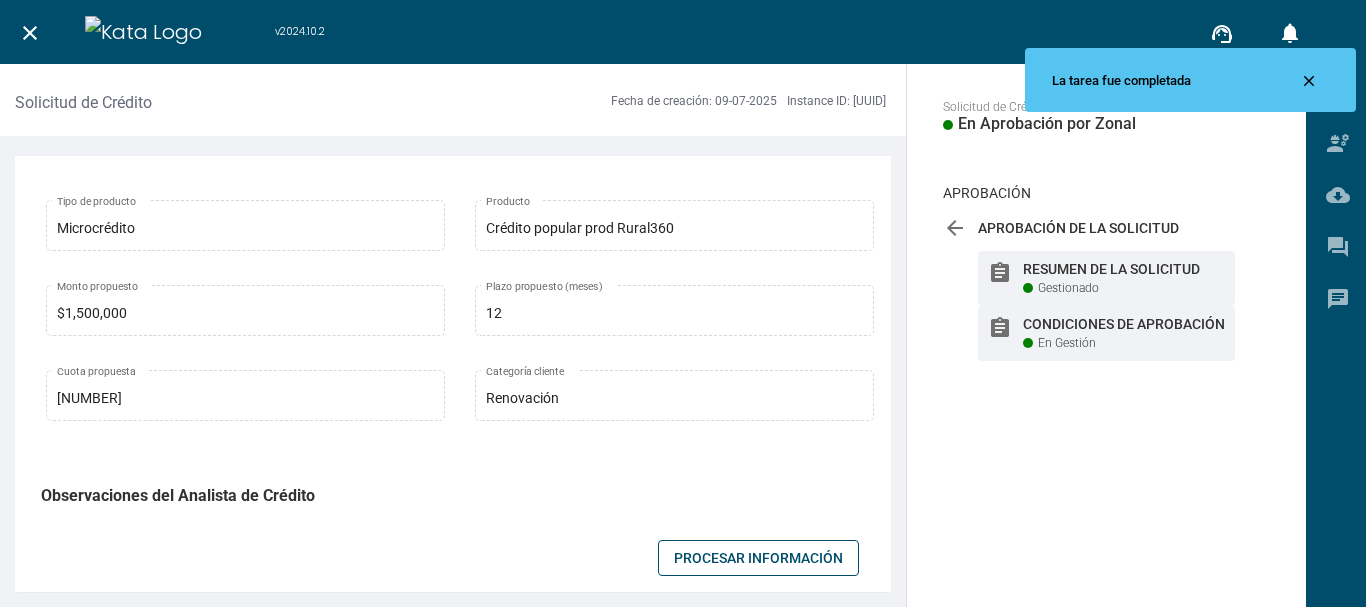 click on "assignment Condiciones de Aprobación En Gestión" at bounding box center (1106, 278) 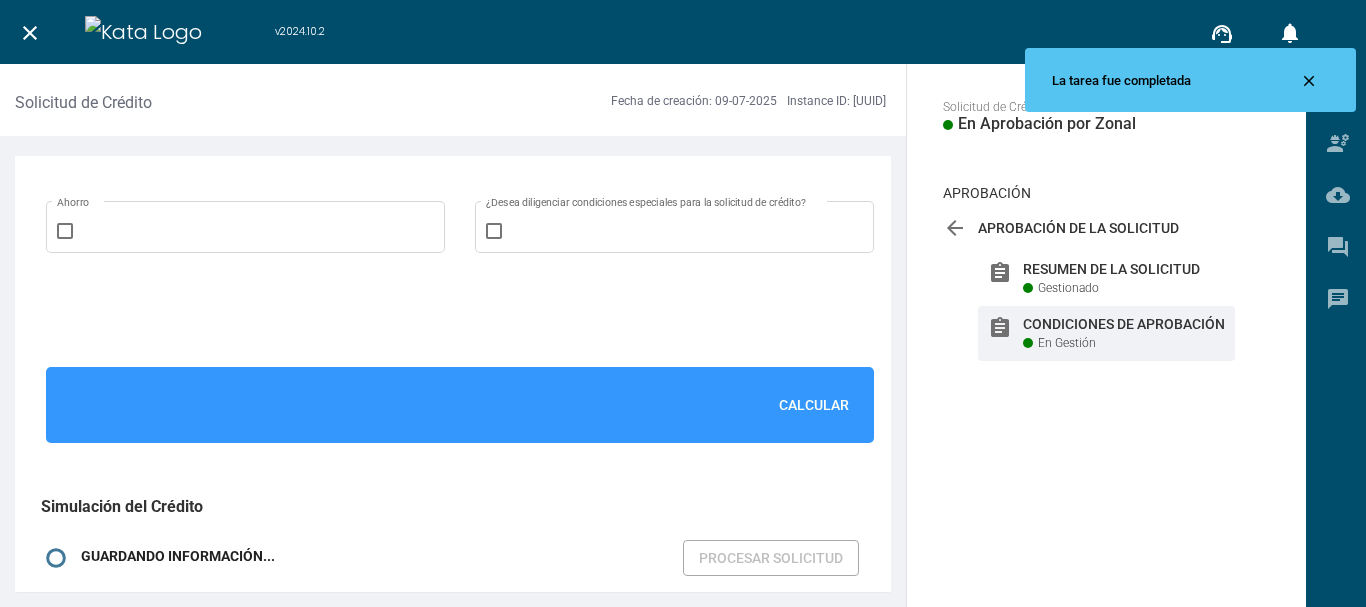 scroll, scrollTop: 1400, scrollLeft: 0, axis: vertical 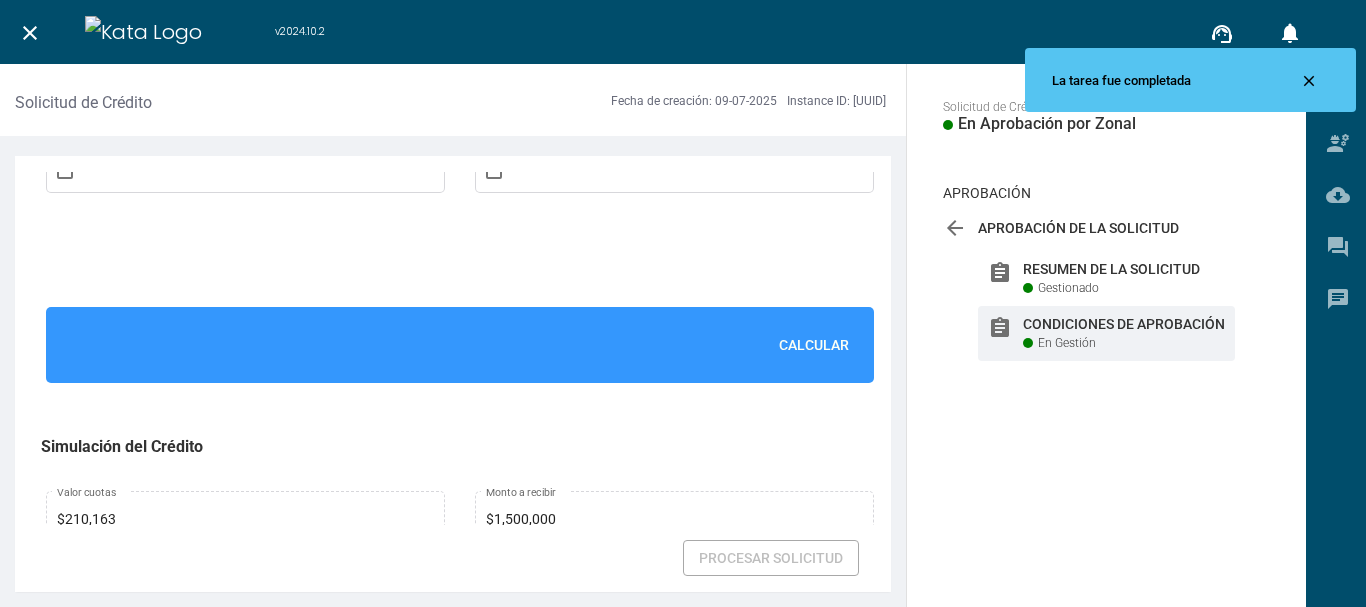 click on "Calcular" at bounding box center [814, 345] 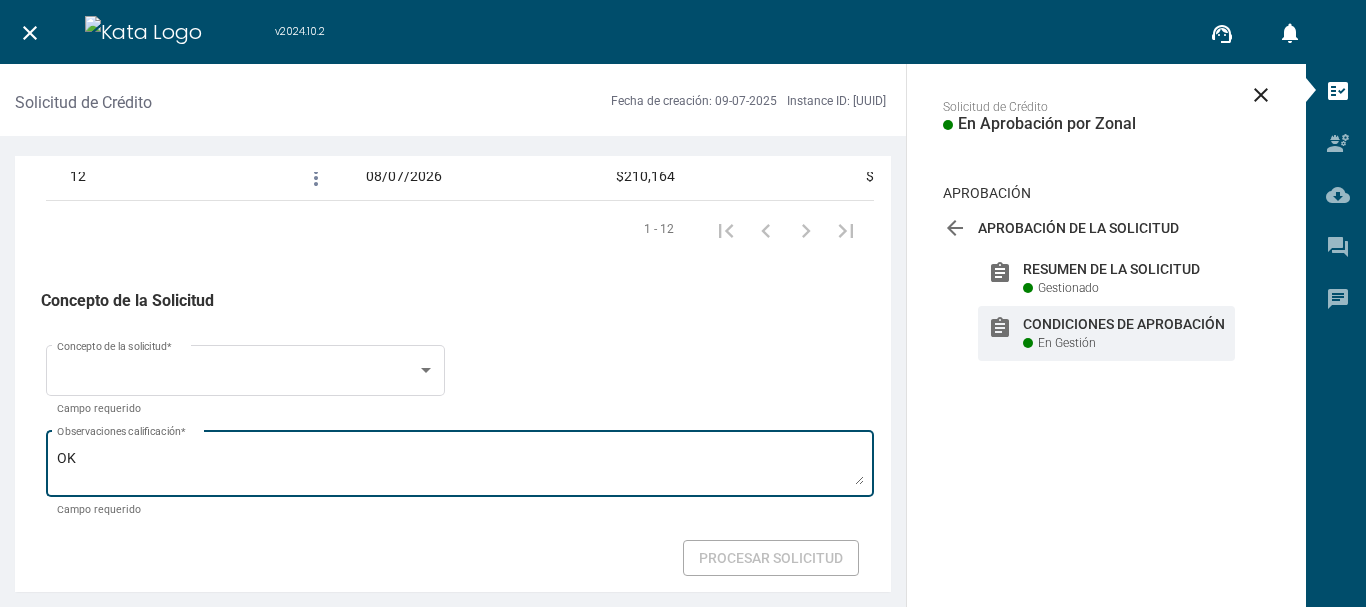 scroll, scrollTop: 3068, scrollLeft: 0, axis: vertical 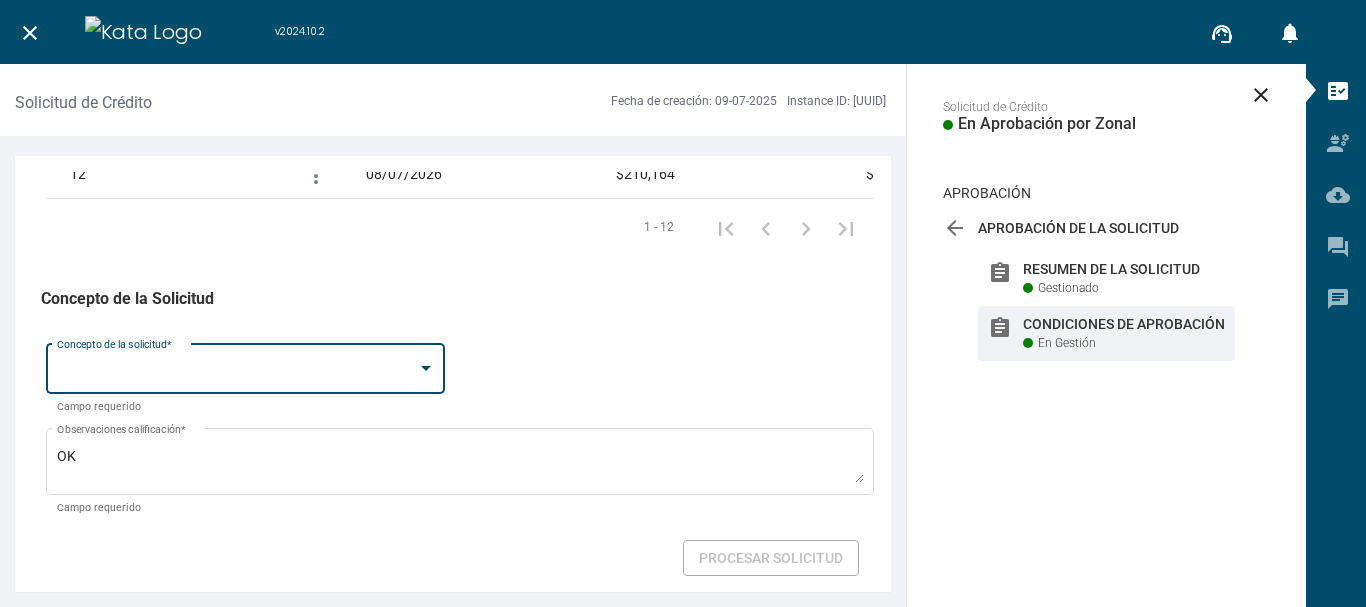 click at bounding box center (237, 372) 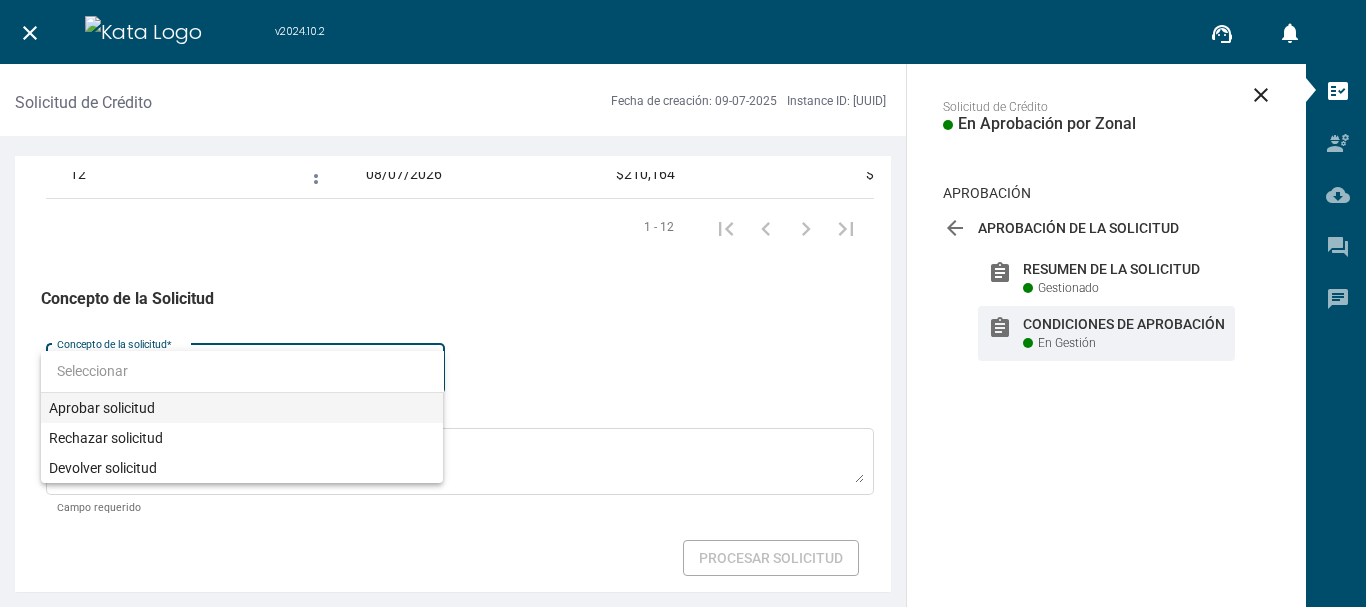 click on "Aprobar solicitud" at bounding box center [242, 408] 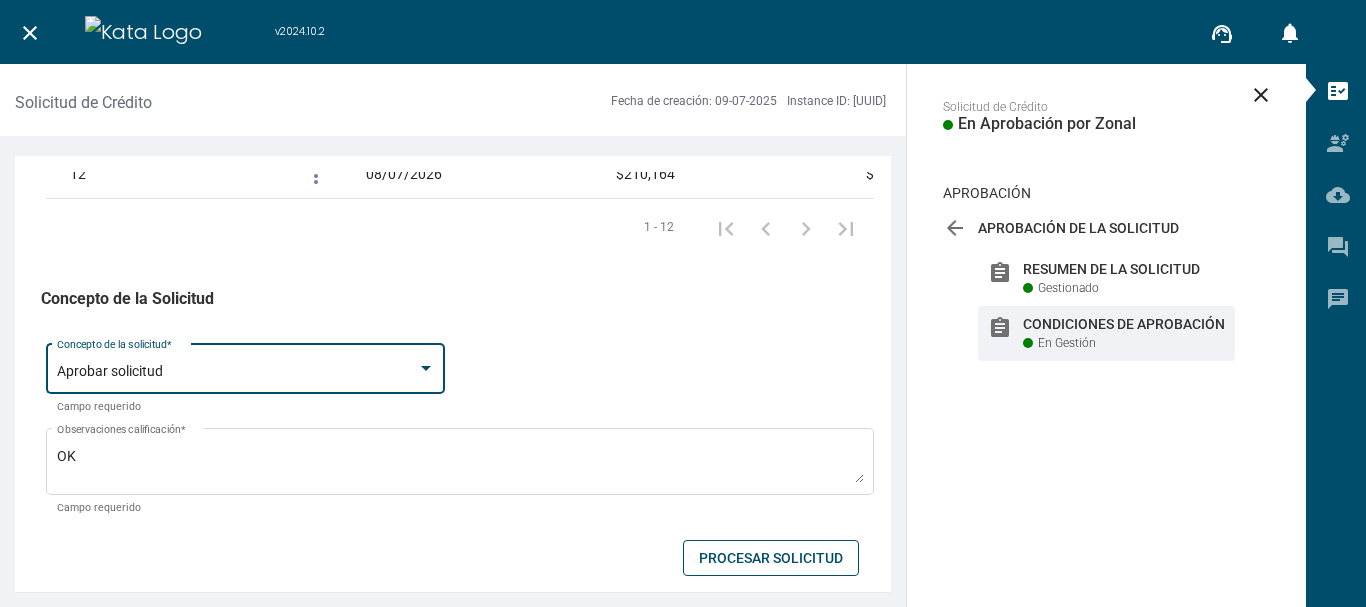 click on "Procesar Solicitud" at bounding box center (771, 558) 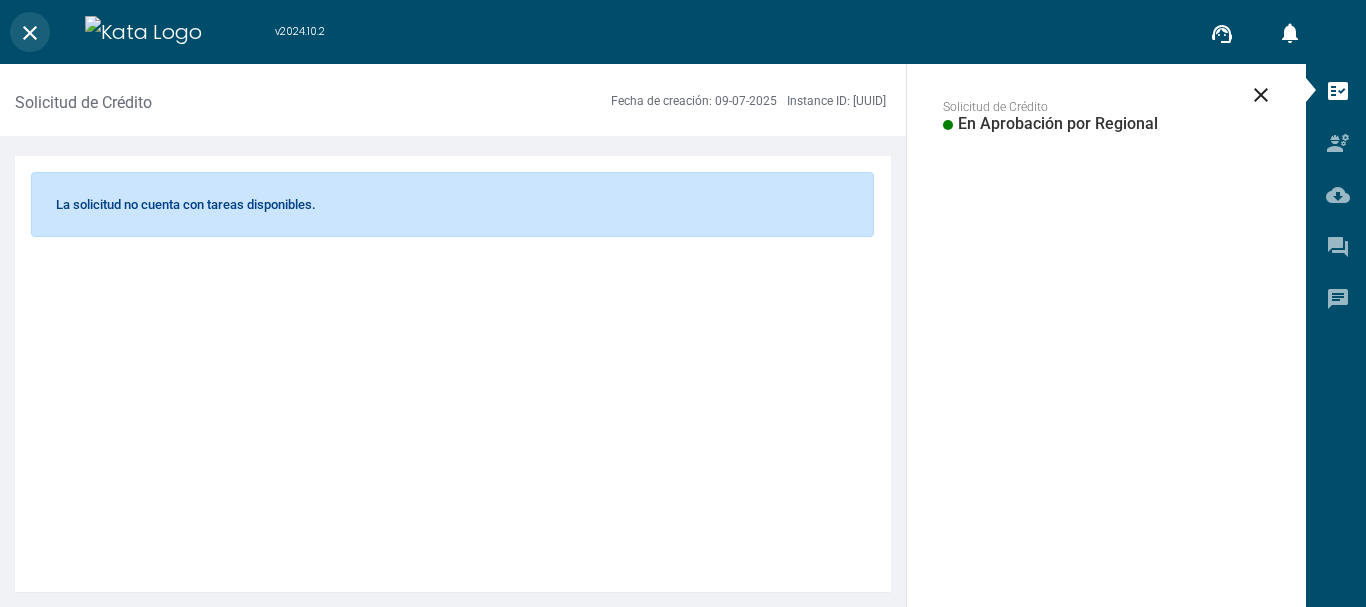 click on "close" at bounding box center [30, 33] 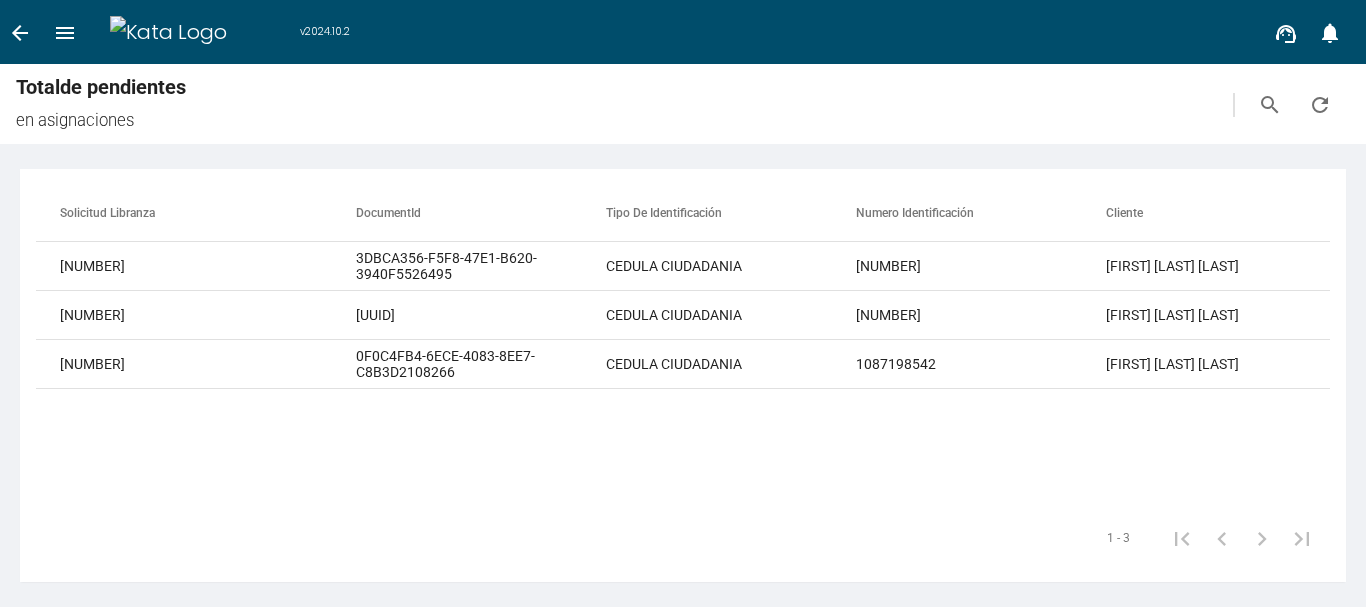click on "arrow_back" at bounding box center (20, 33) 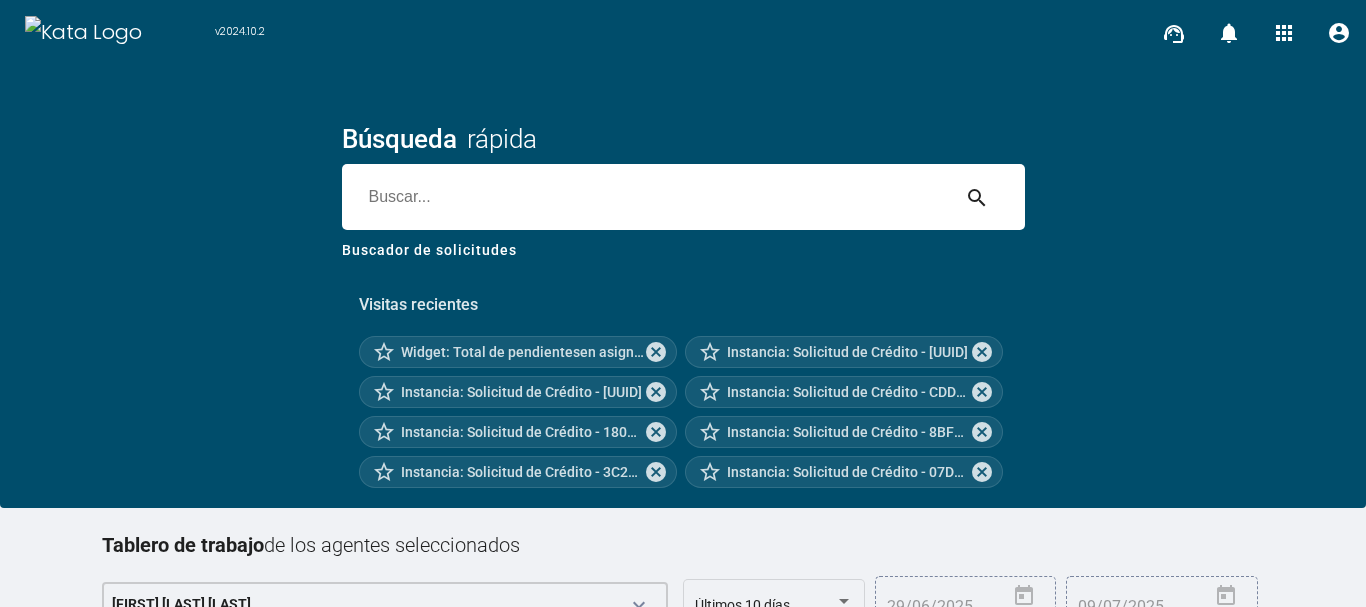 scroll, scrollTop: 254, scrollLeft: 0, axis: vertical 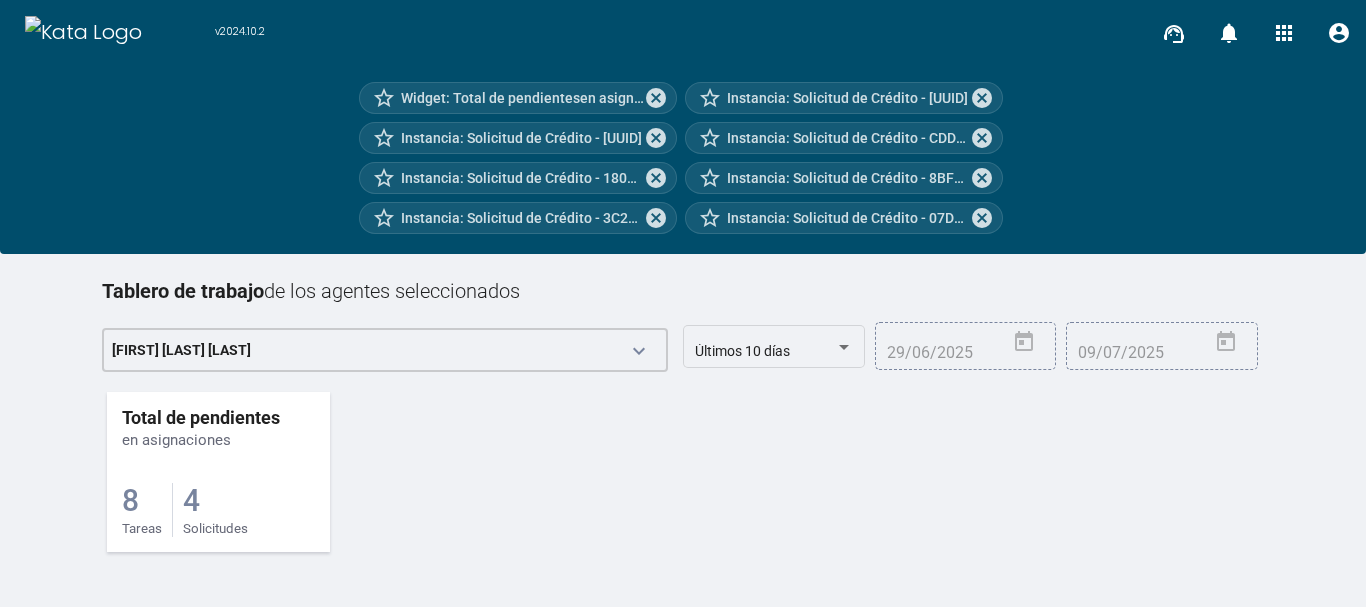 click on "4 Solicitudes" at bounding box center (215, 510) 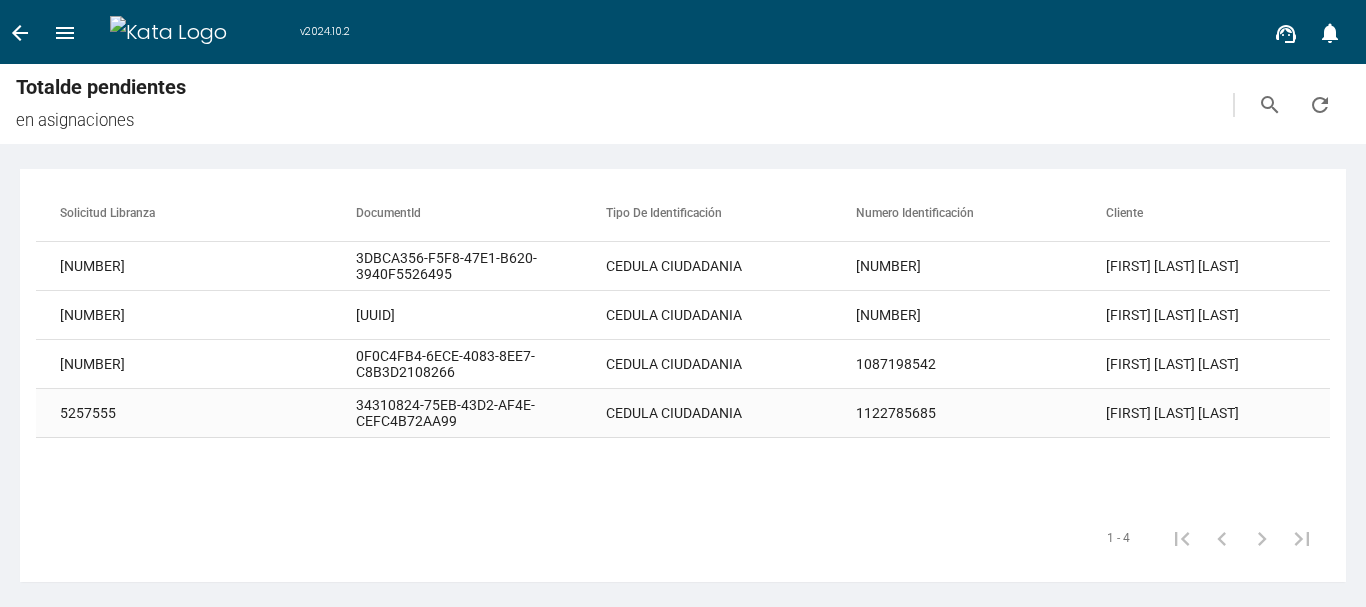 click on "CEDULA CIUDADANIA" at bounding box center [731, 266] 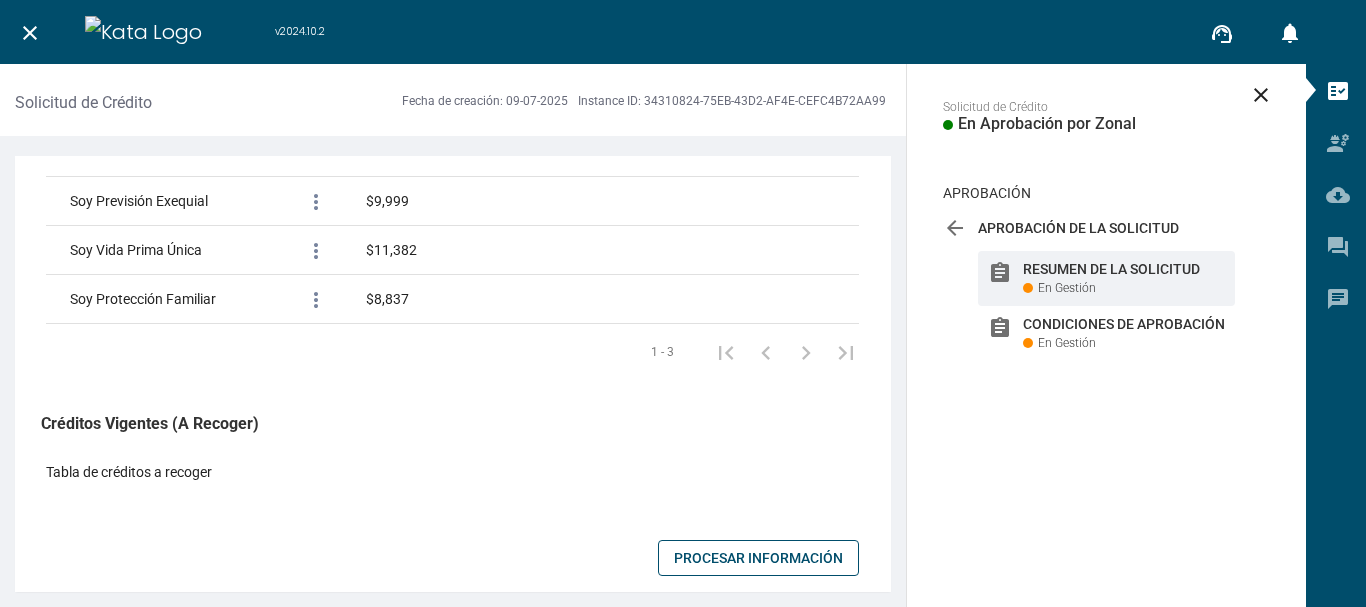 scroll, scrollTop: 1200, scrollLeft: 0, axis: vertical 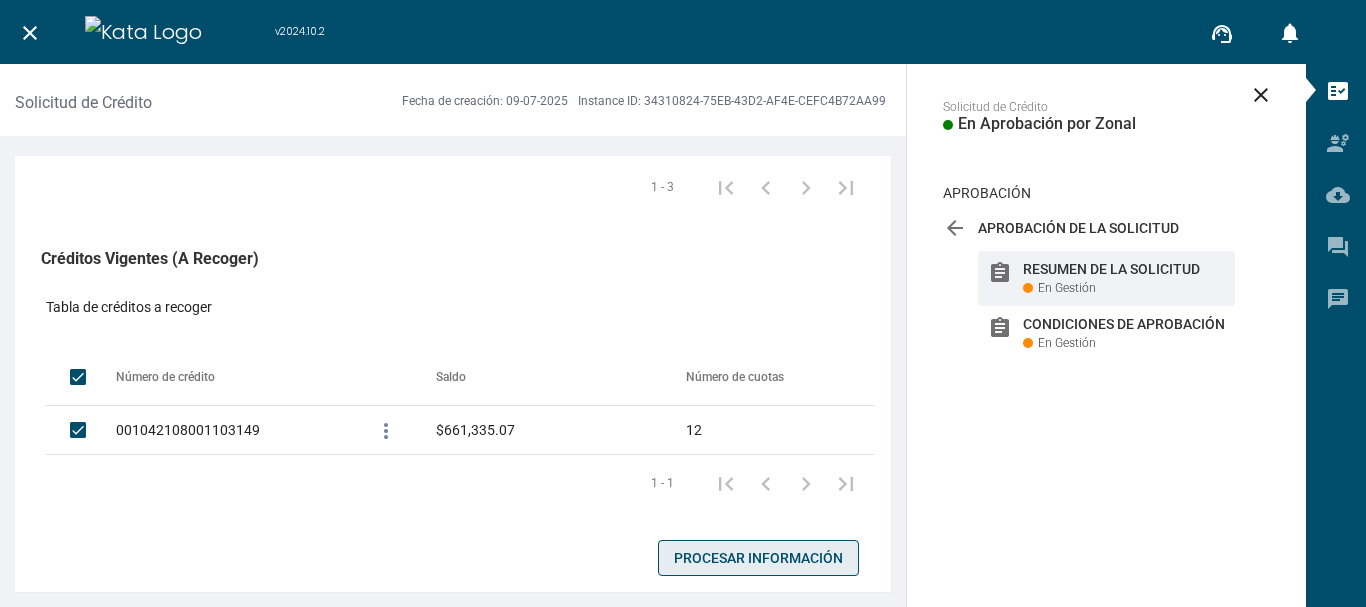 click on "Procesar Información" at bounding box center [758, 558] 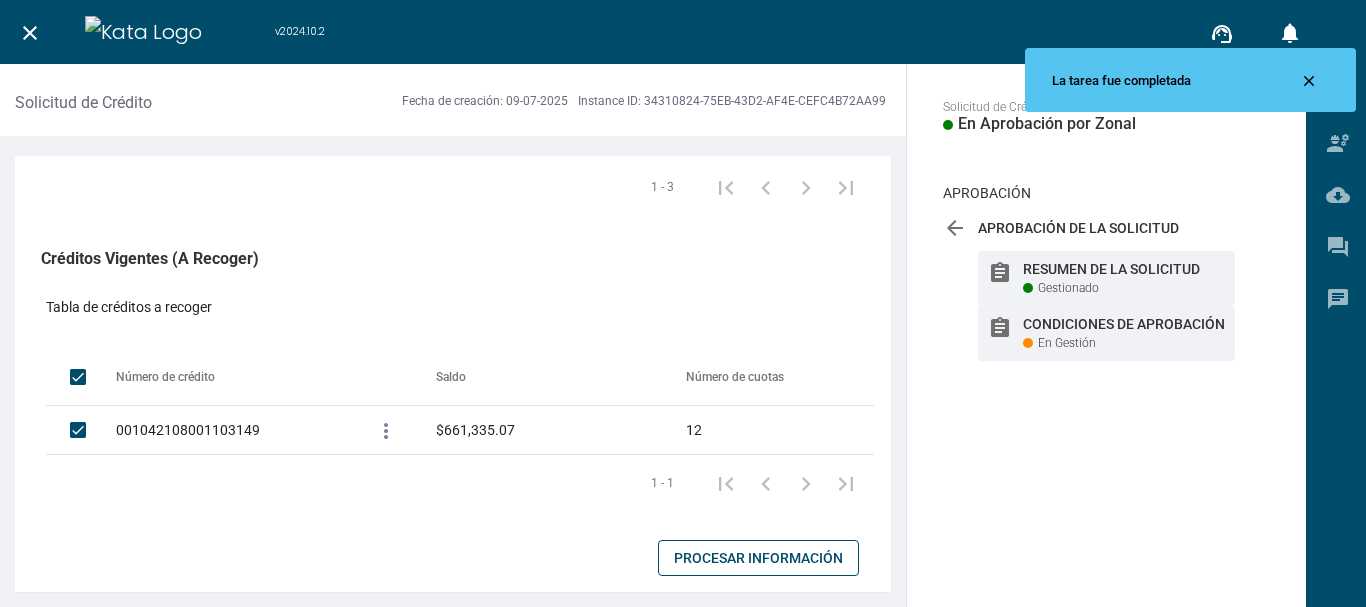 click on "Condiciones de Aprobación" at bounding box center [1124, 269] 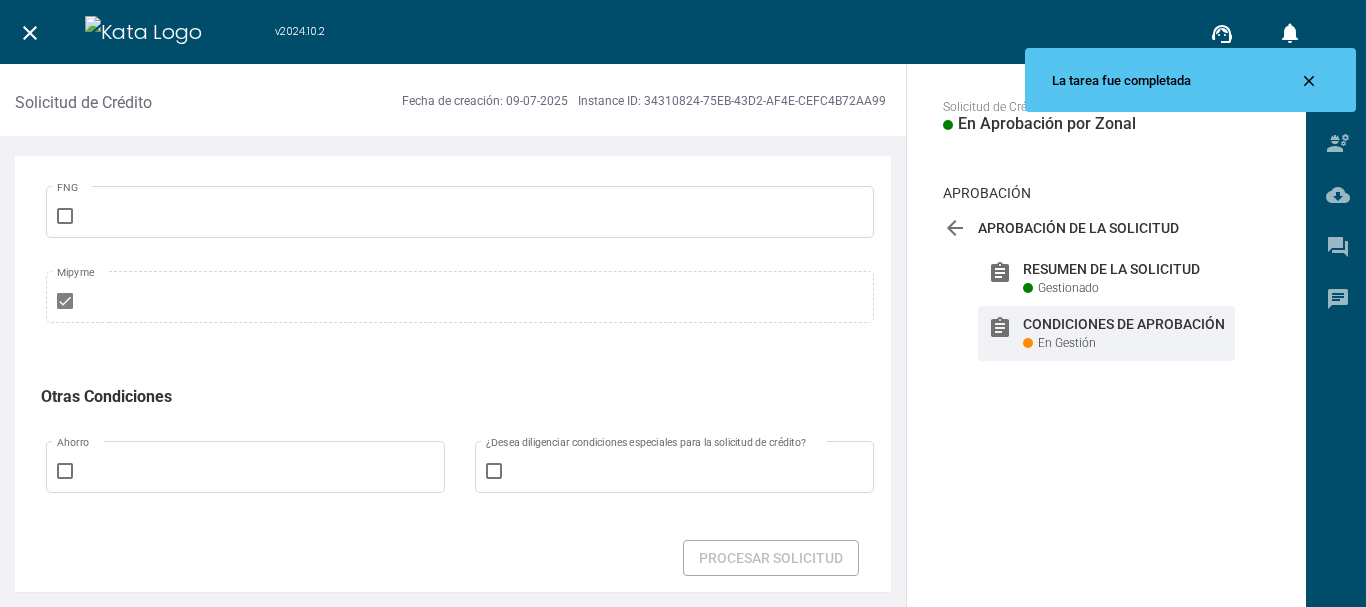 scroll, scrollTop: 1300, scrollLeft: 0, axis: vertical 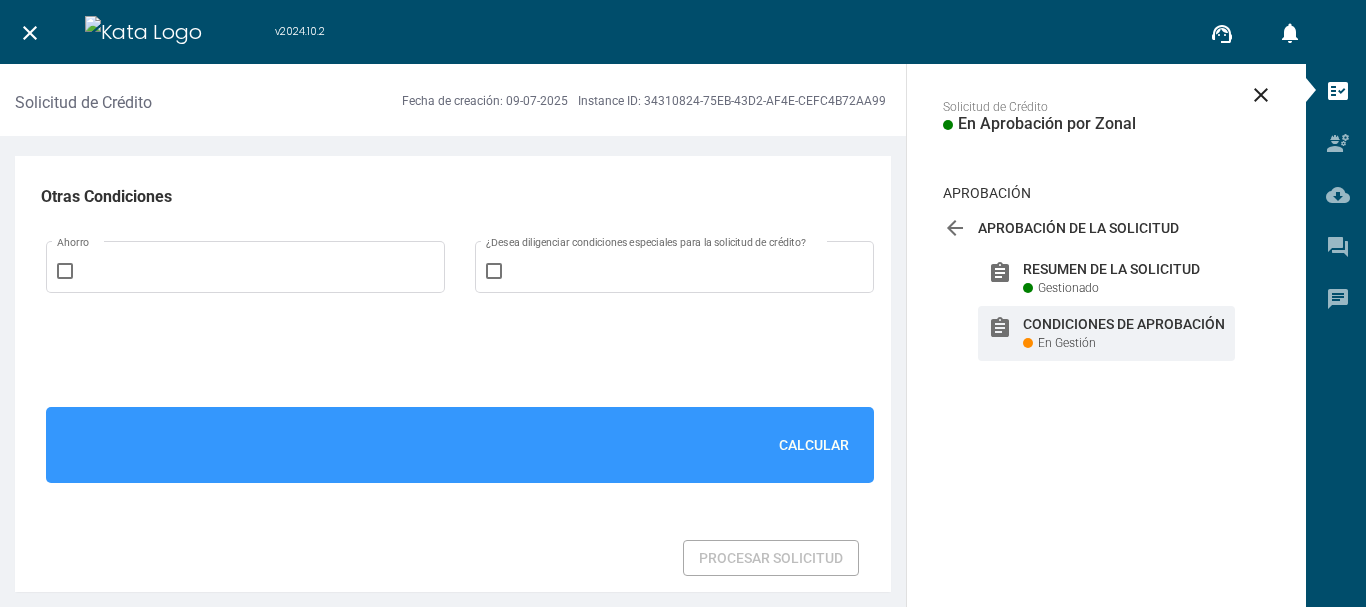 click on "Calcular" at bounding box center (814, 445) 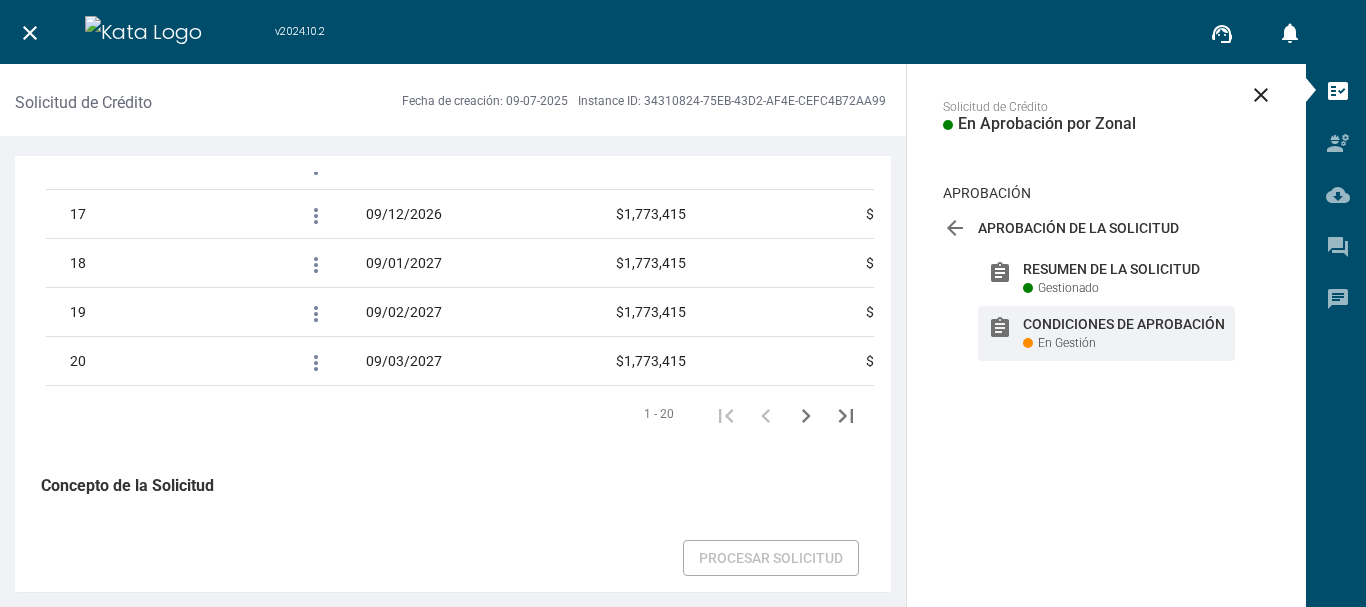 scroll, scrollTop: 3509, scrollLeft: 0, axis: vertical 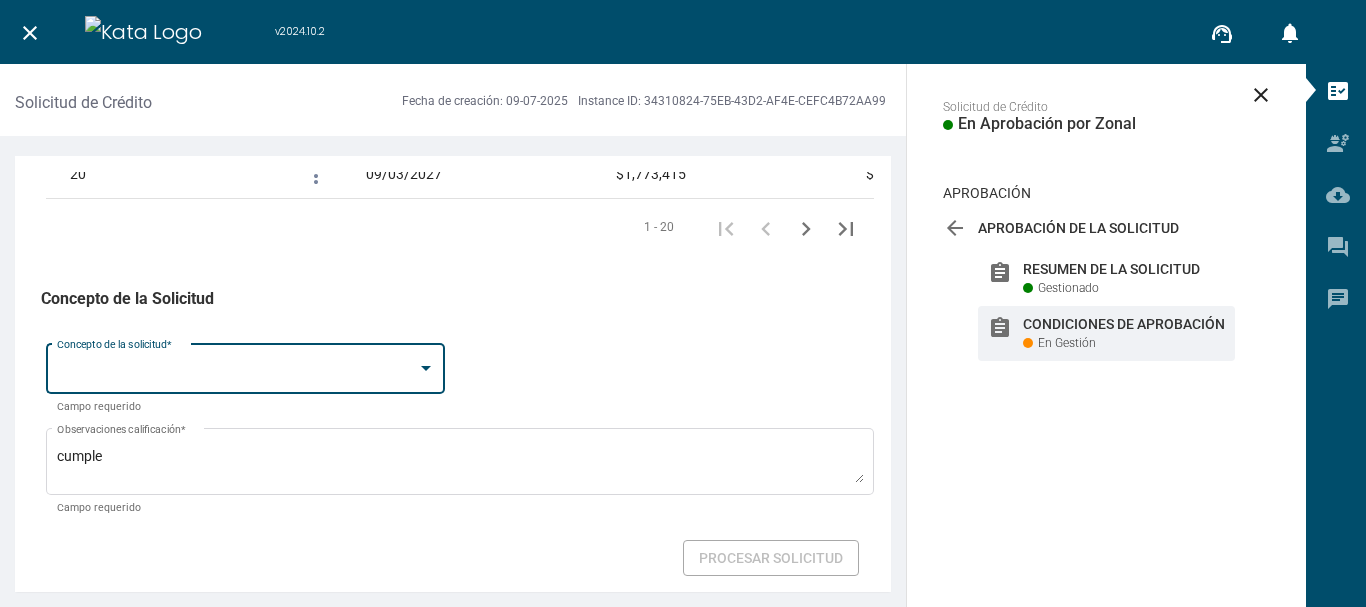 click at bounding box center [426, 368] 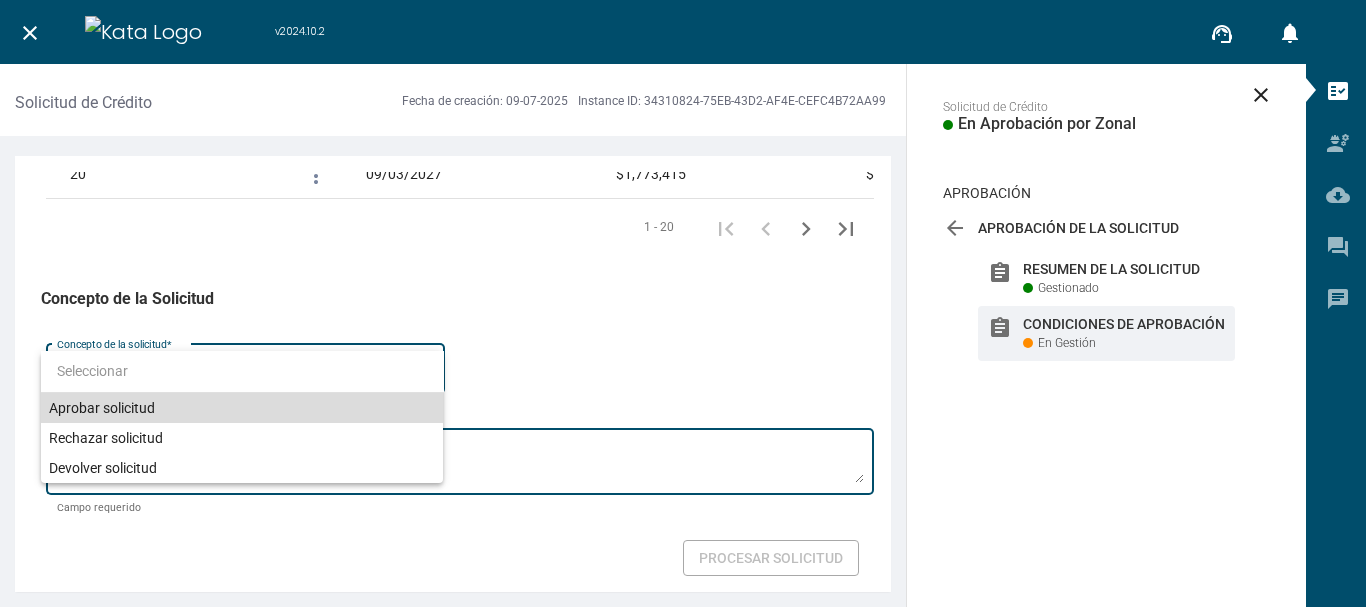 drag, startPoint x: 224, startPoint y: 408, endPoint x: 346, endPoint y: 450, distance: 129.02713 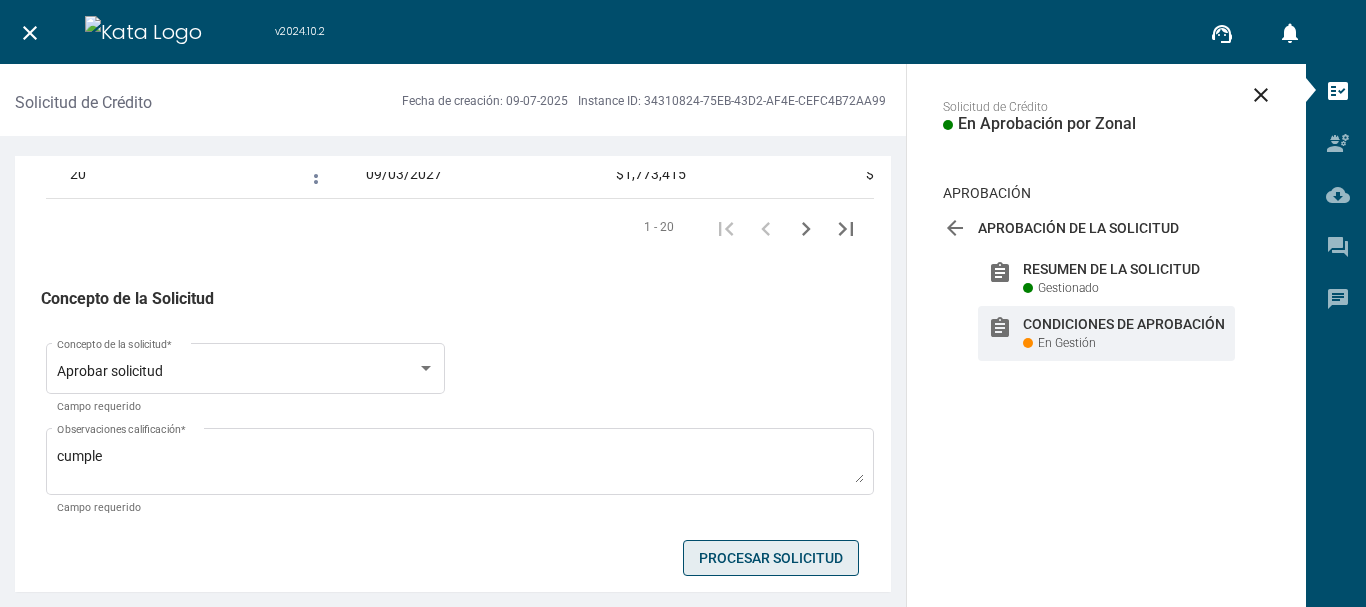 click on "Procesar Solicitud" at bounding box center (771, 558) 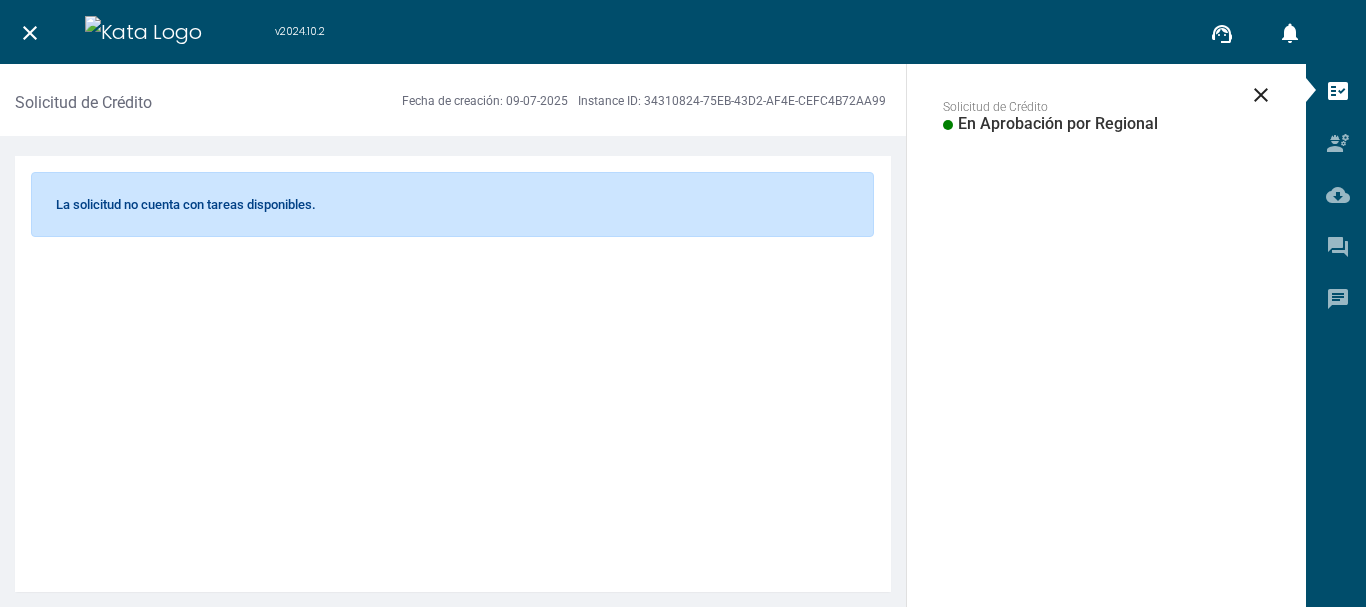 click on "close" at bounding box center (30, 30) 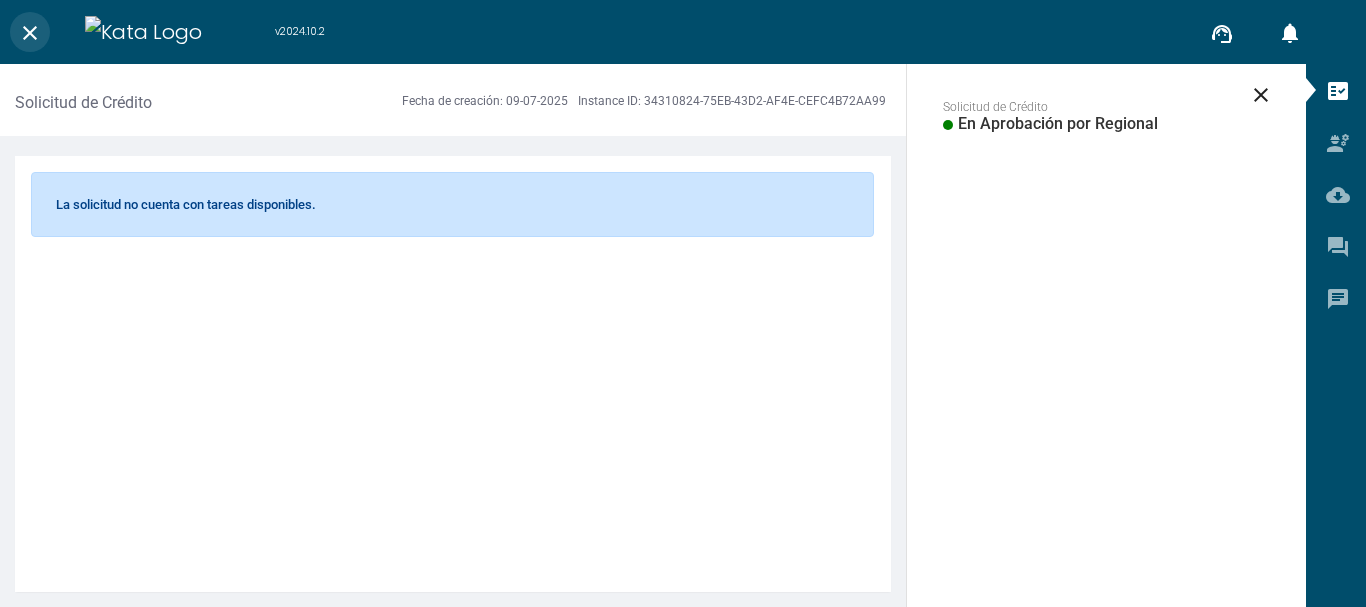 click on "close" at bounding box center (30, 33) 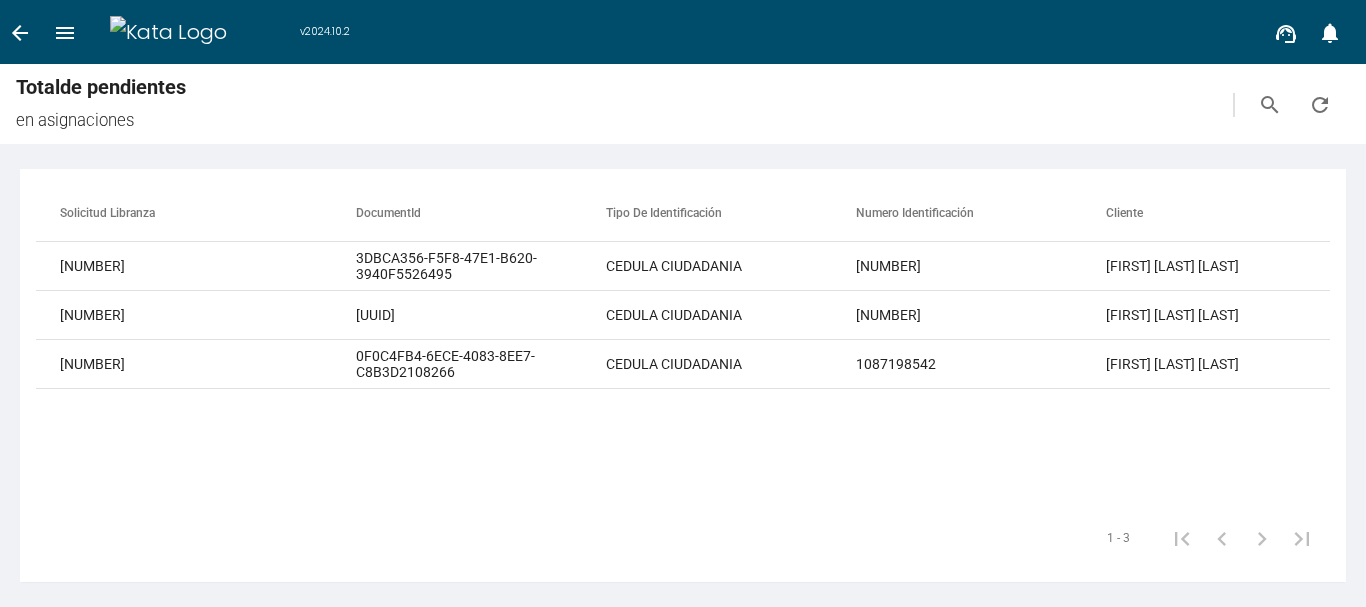 click on "arrow_back" at bounding box center (20, 33) 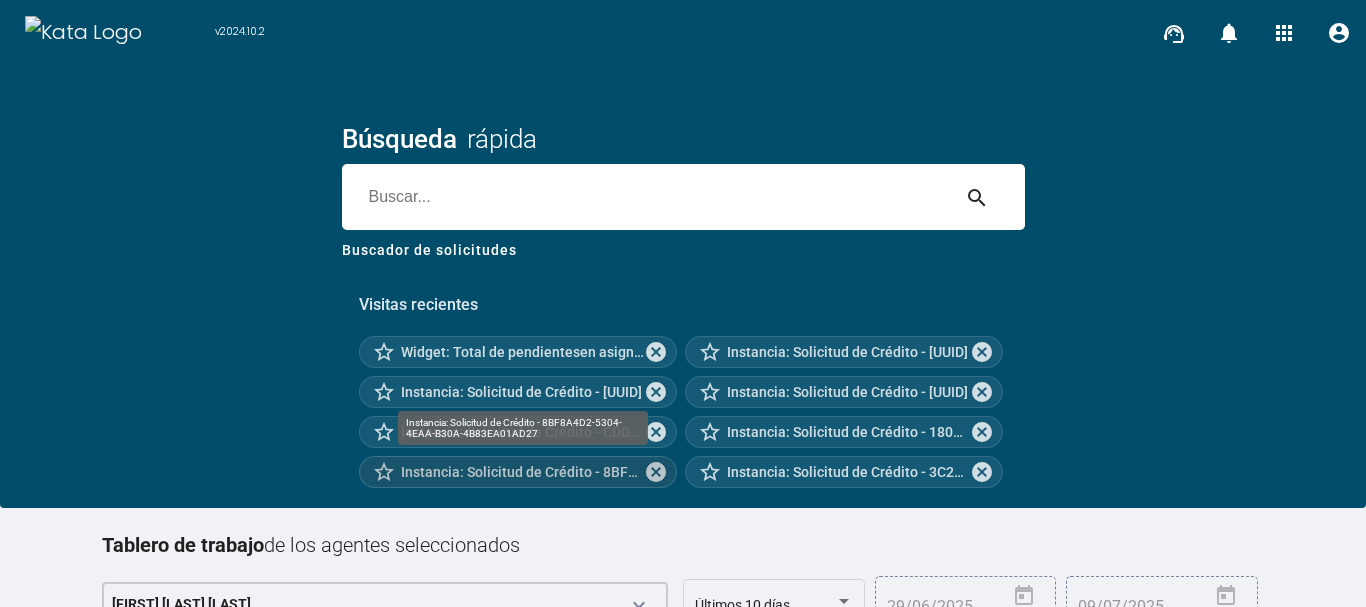 scroll, scrollTop: 254, scrollLeft: 0, axis: vertical 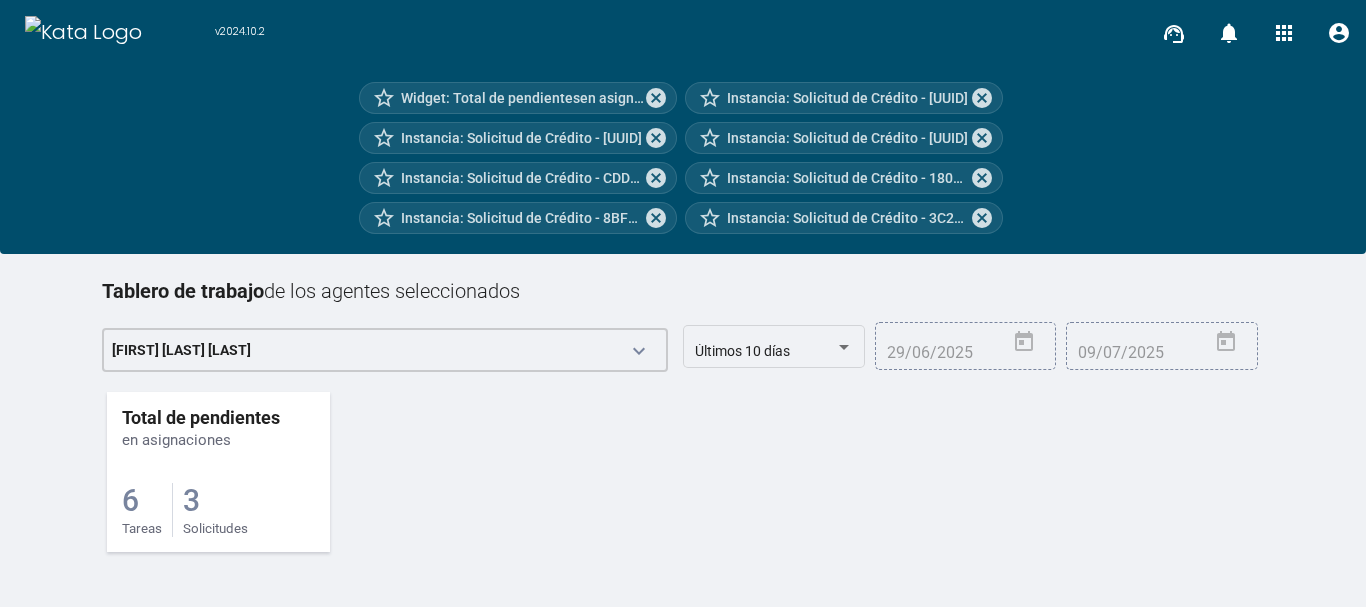 click on "3" at bounding box center (130, 500) 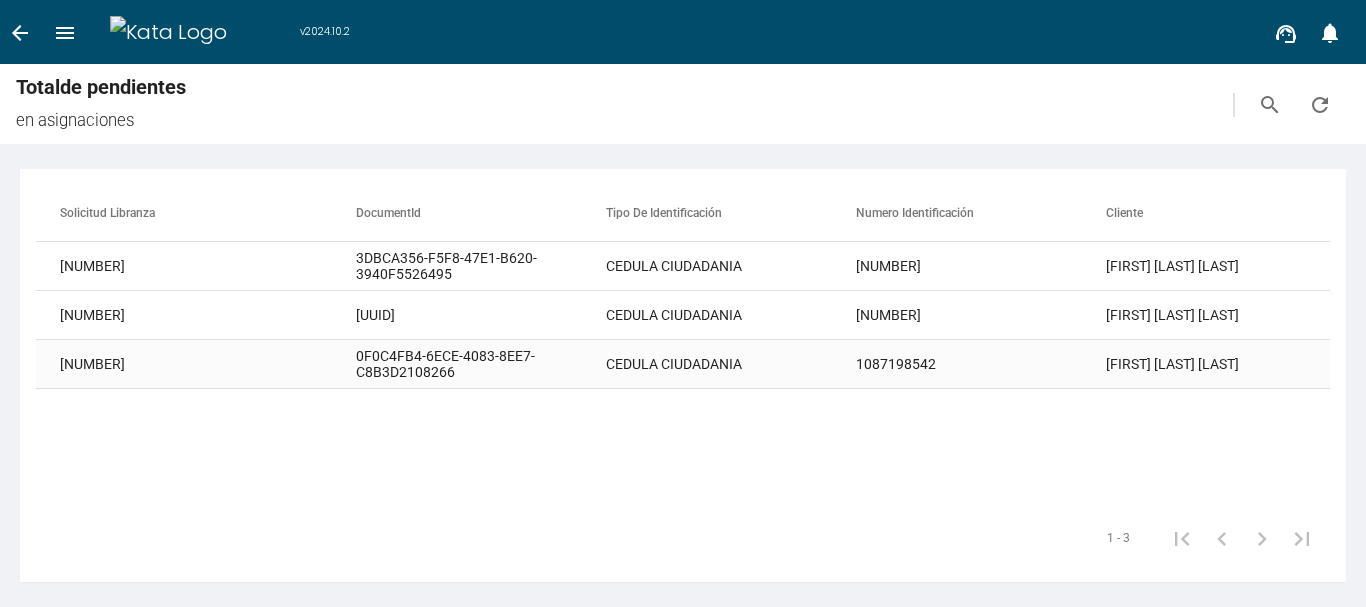 click on "CEDULA CIUDADANIA" at bounding box center (731, 266) 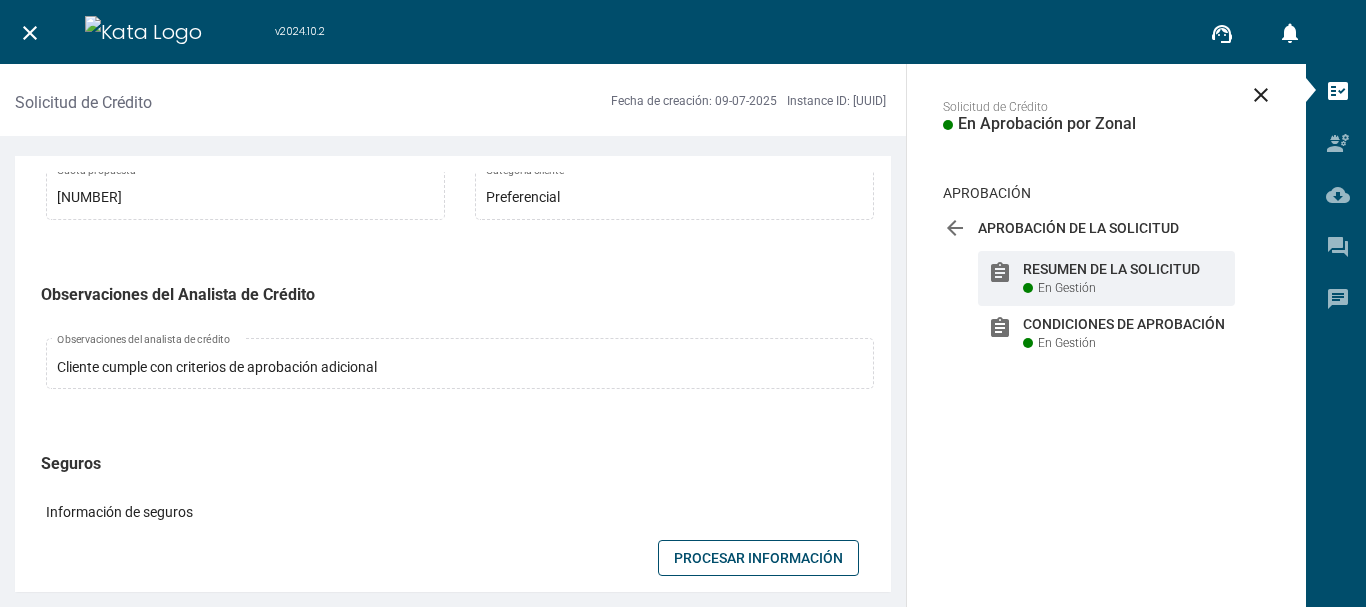 scroll, scrollTop: 800, scrollLeft: 0, axis: vertical 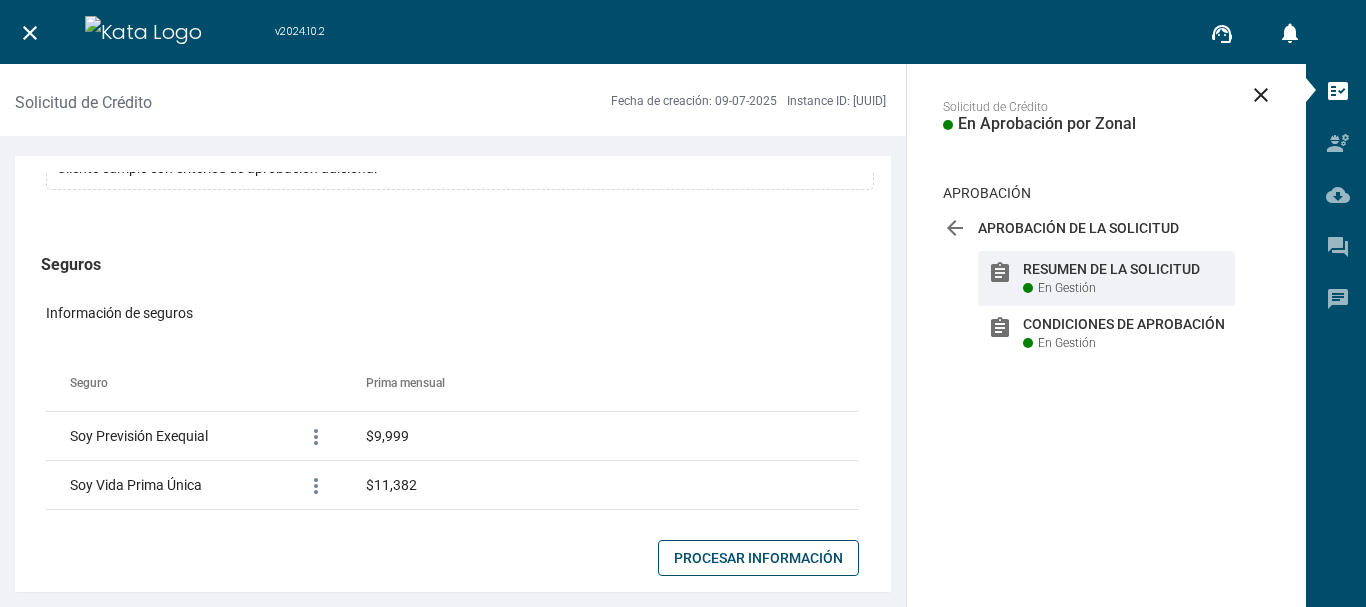 click on "Procesar Información" at bounding box center (758, 558) 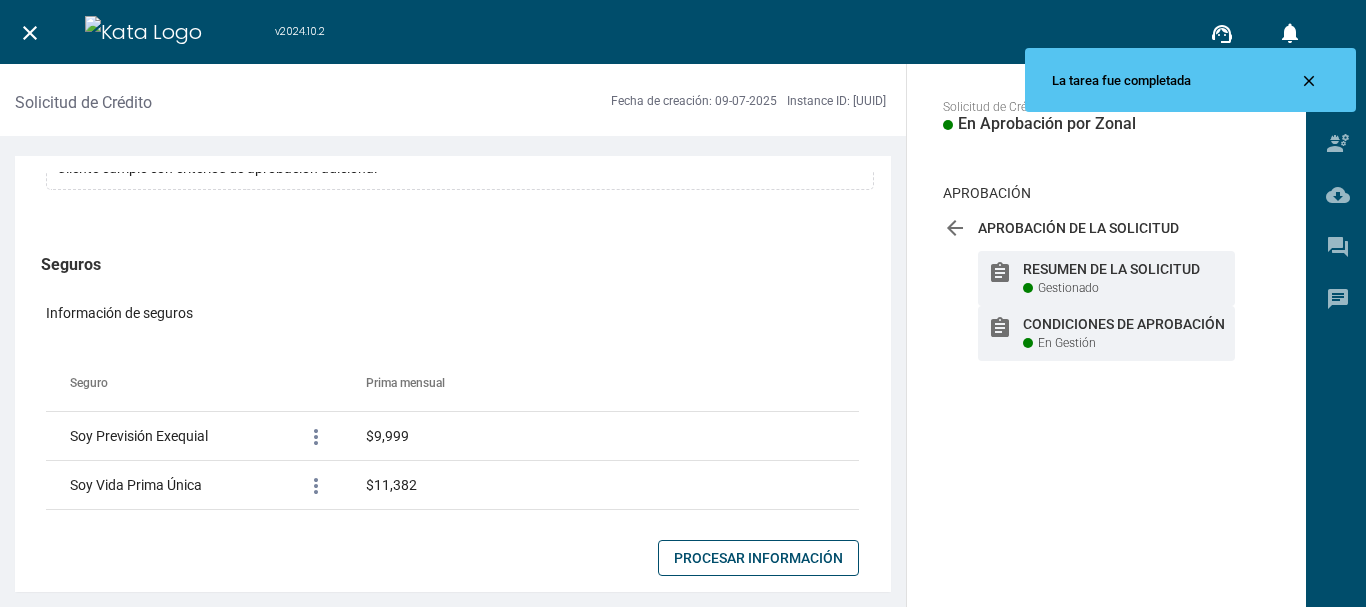 click on "Condiciones de Aprobación" at bounding box center [1124, 269] 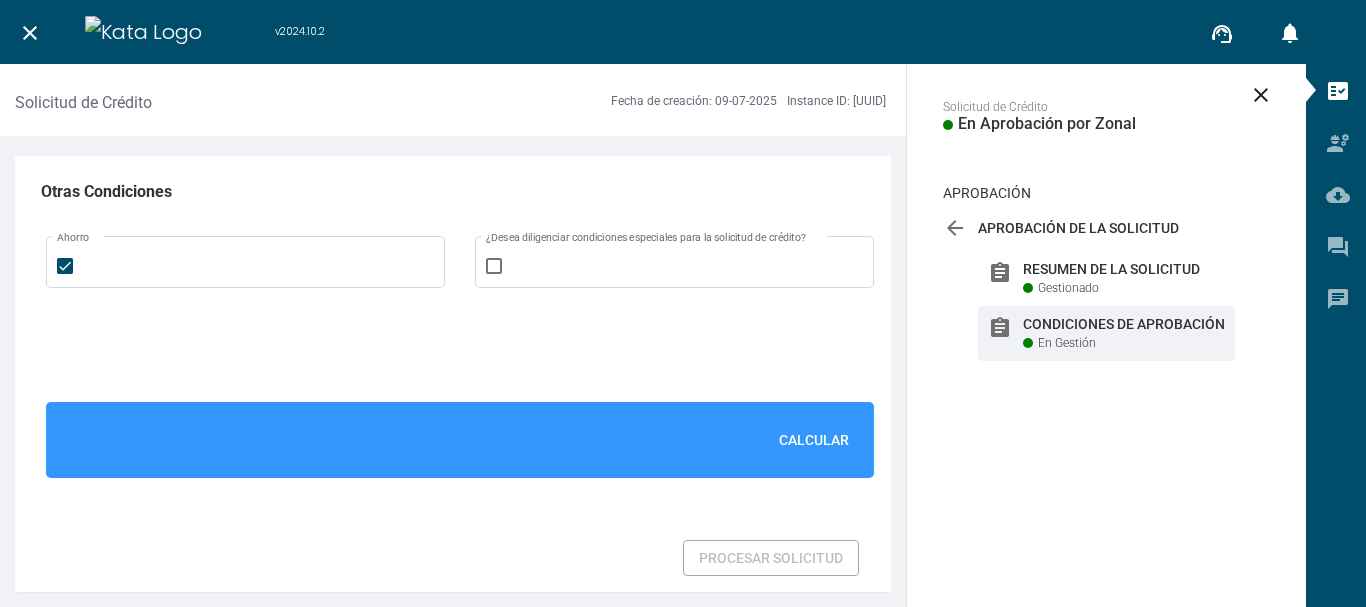 scroll, scrollTop: 1300, scrollLeft: 0, axis: vertical 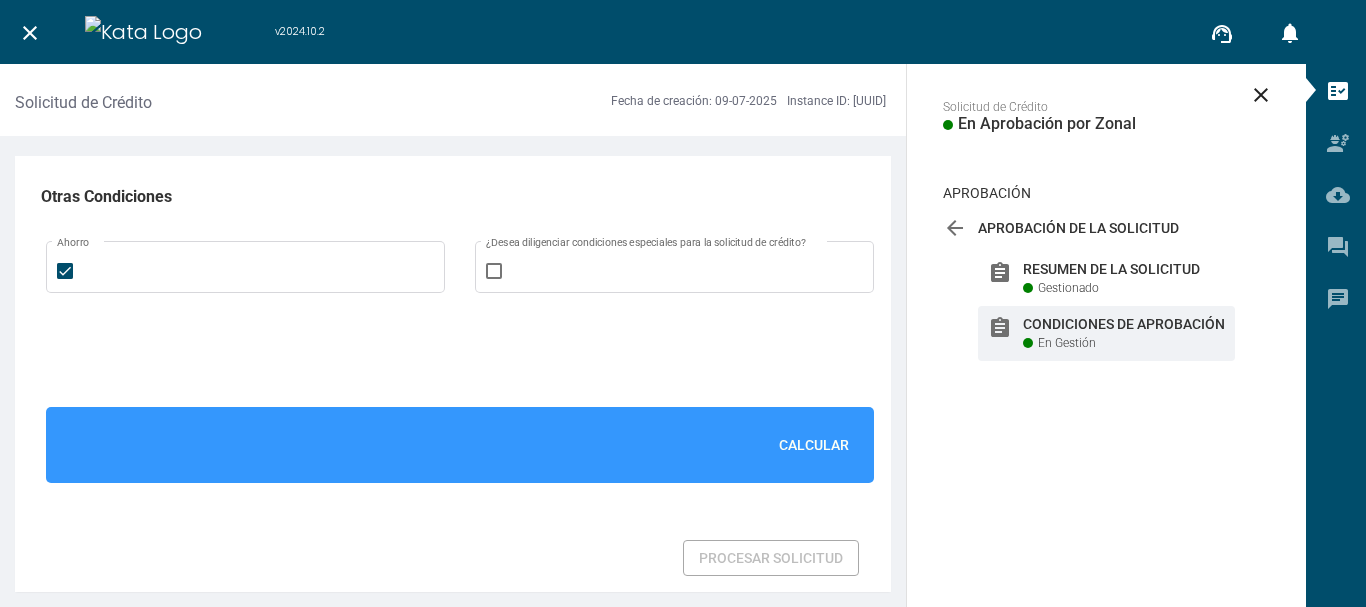 click on "Calcular" at bounding box center (814, 445) 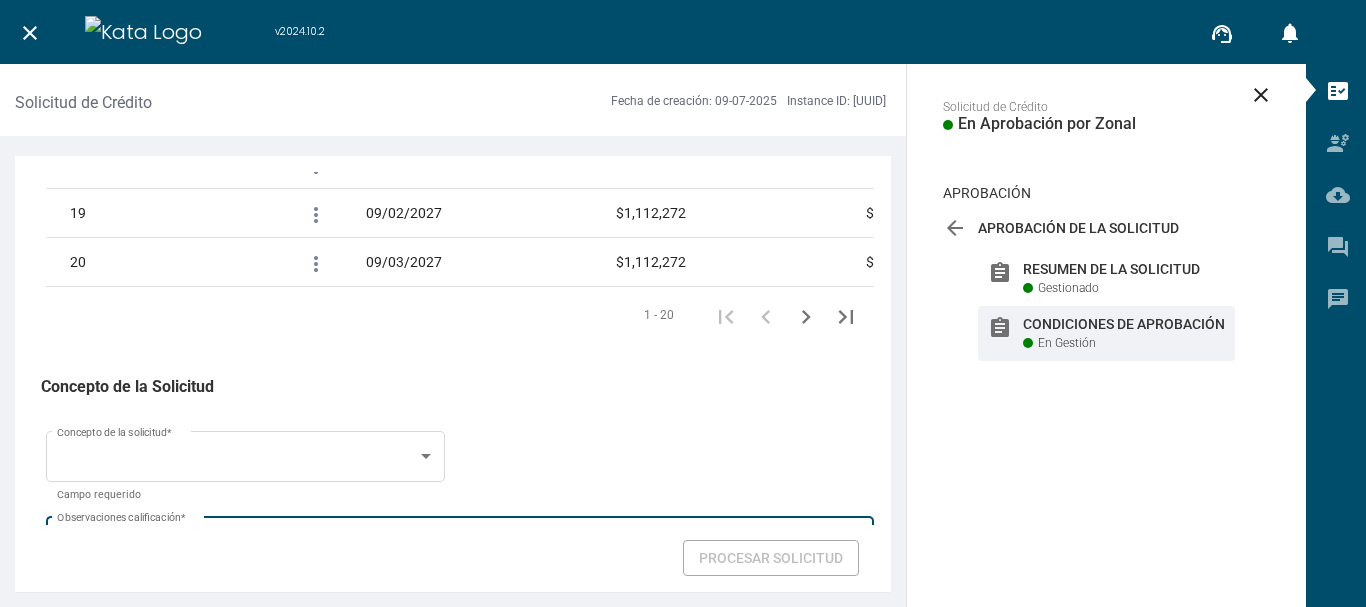 scroll, scrollTop: 3509, scrollLeft: 0, axis: vertical 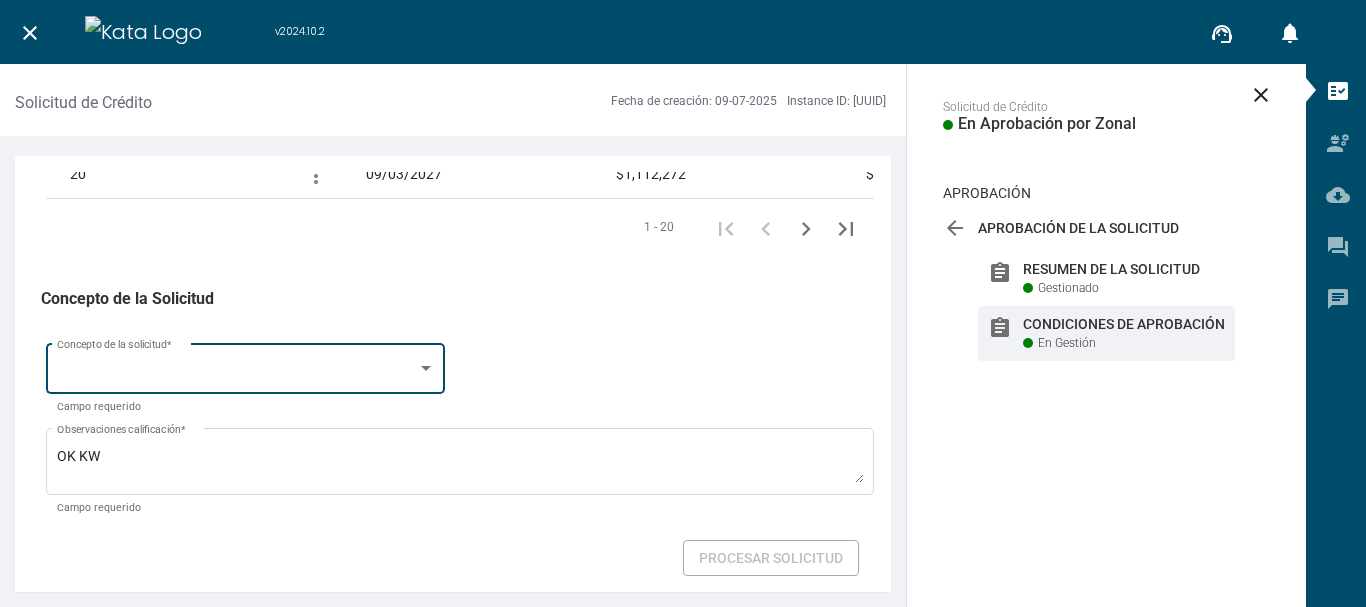 click at bounding box center (426, 368) 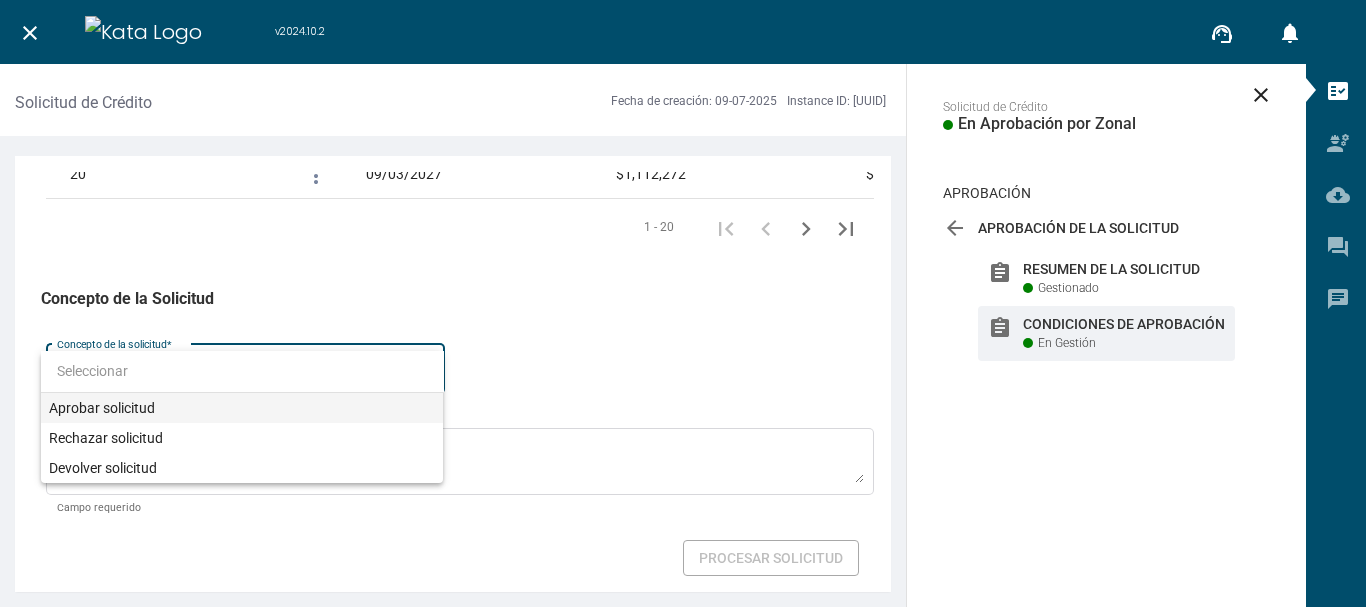 click on "Aprobar solicitud" at bounding box center [242, 408] 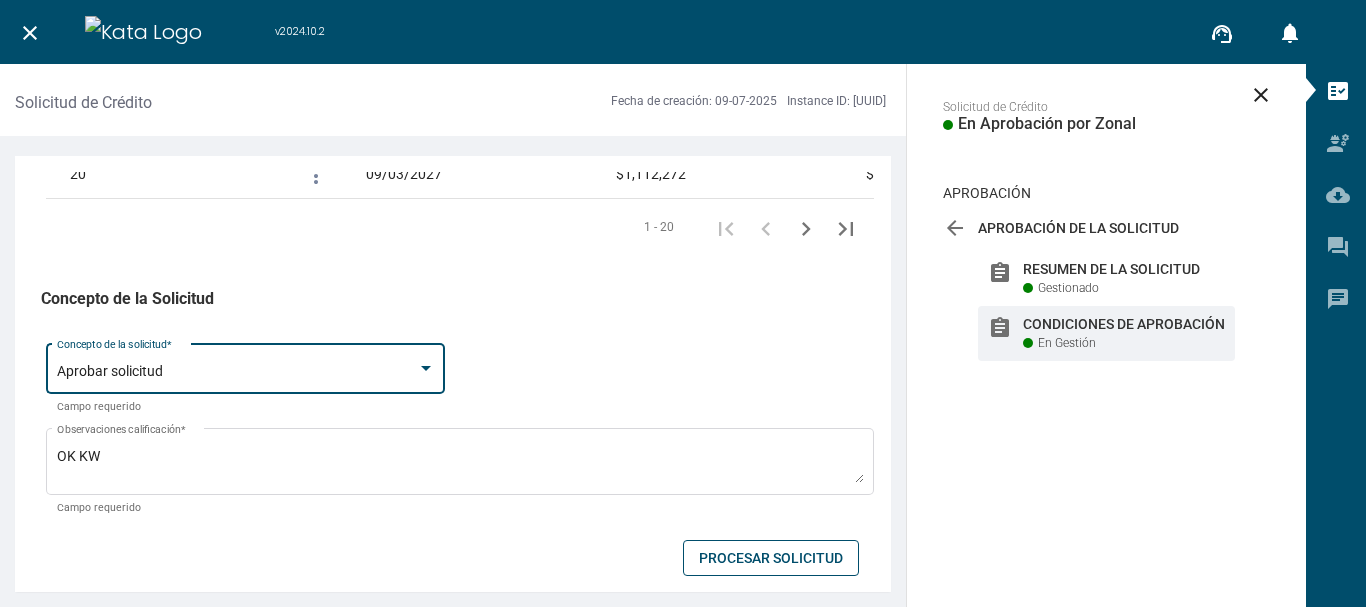 click on "Procesar Solicitud" at bounding box center [771, 558] 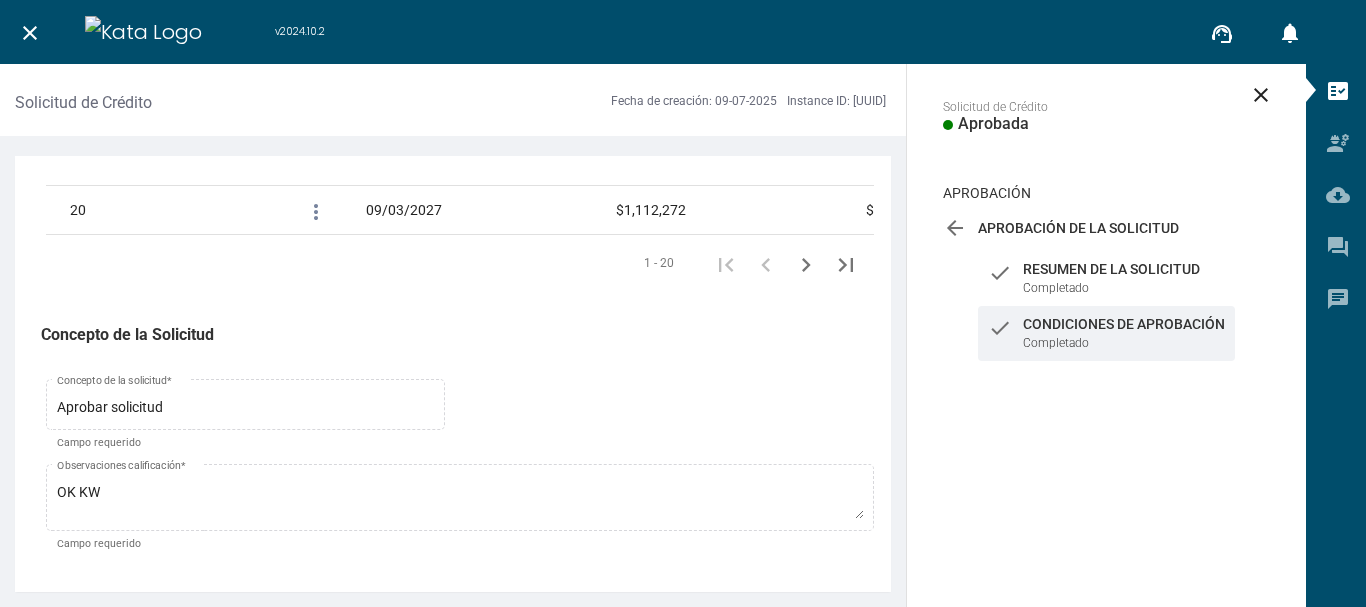 scroll, scrollTop: 3473, scrollLeft: 0, axis: vertical 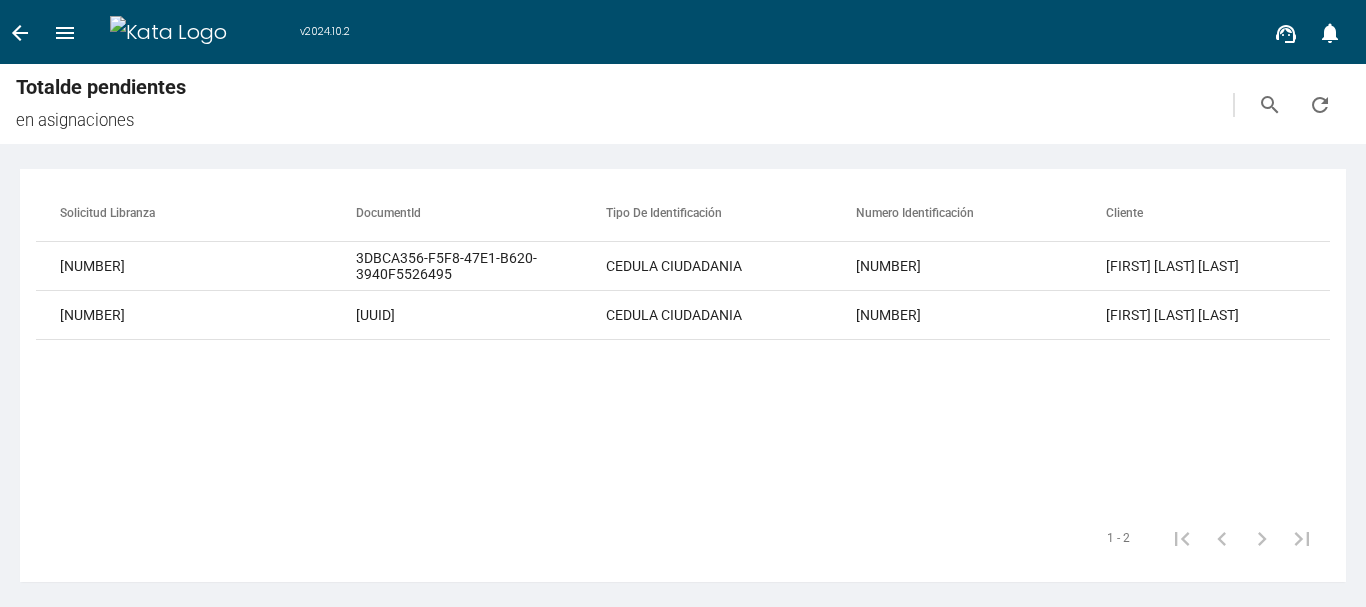 click on "arrow_back" at bounding box center (20, 33) 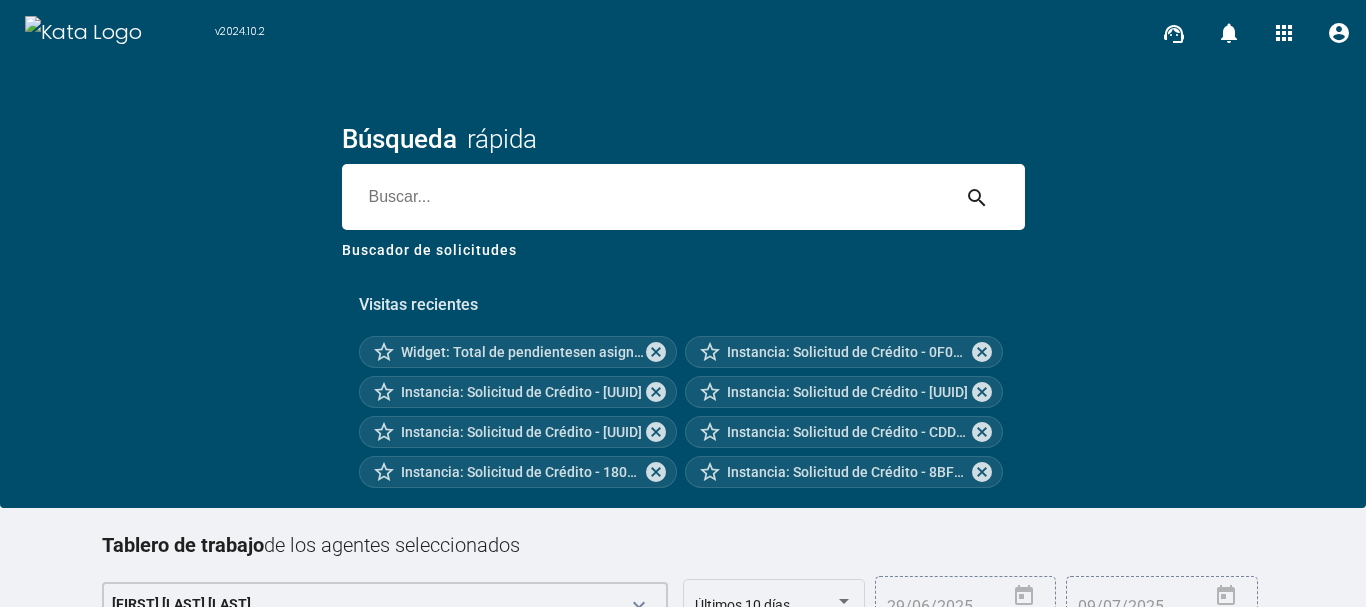 click at bounding box center [645, 197] 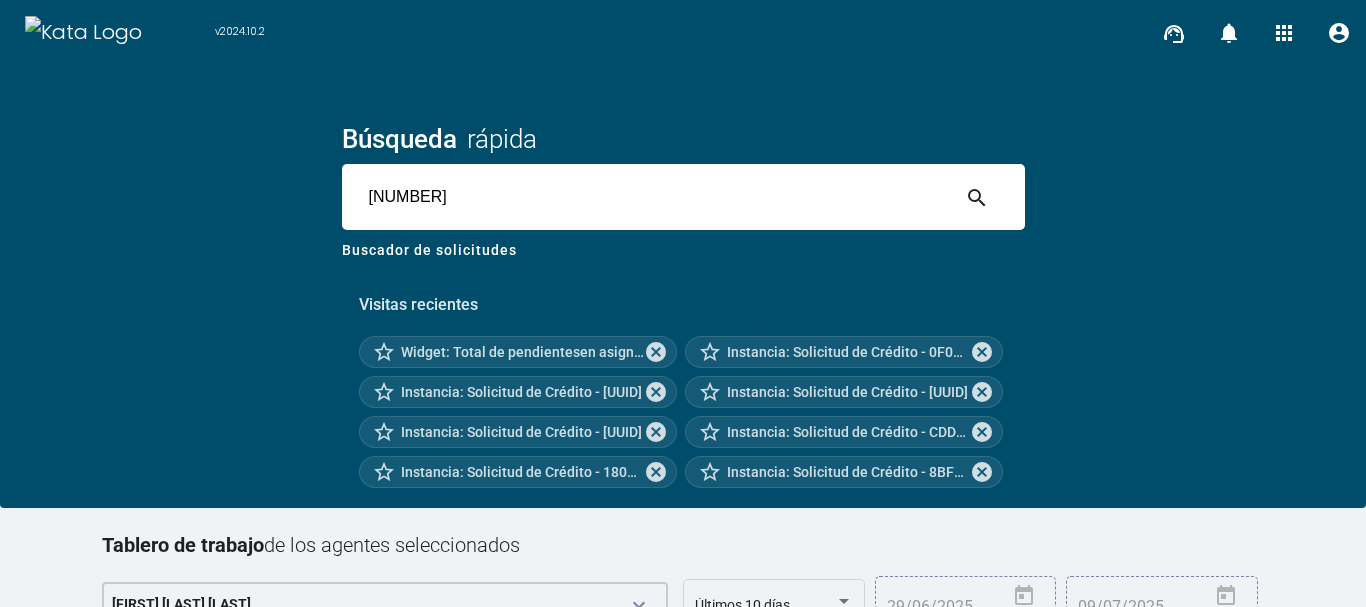 type on "[NUMBER]" 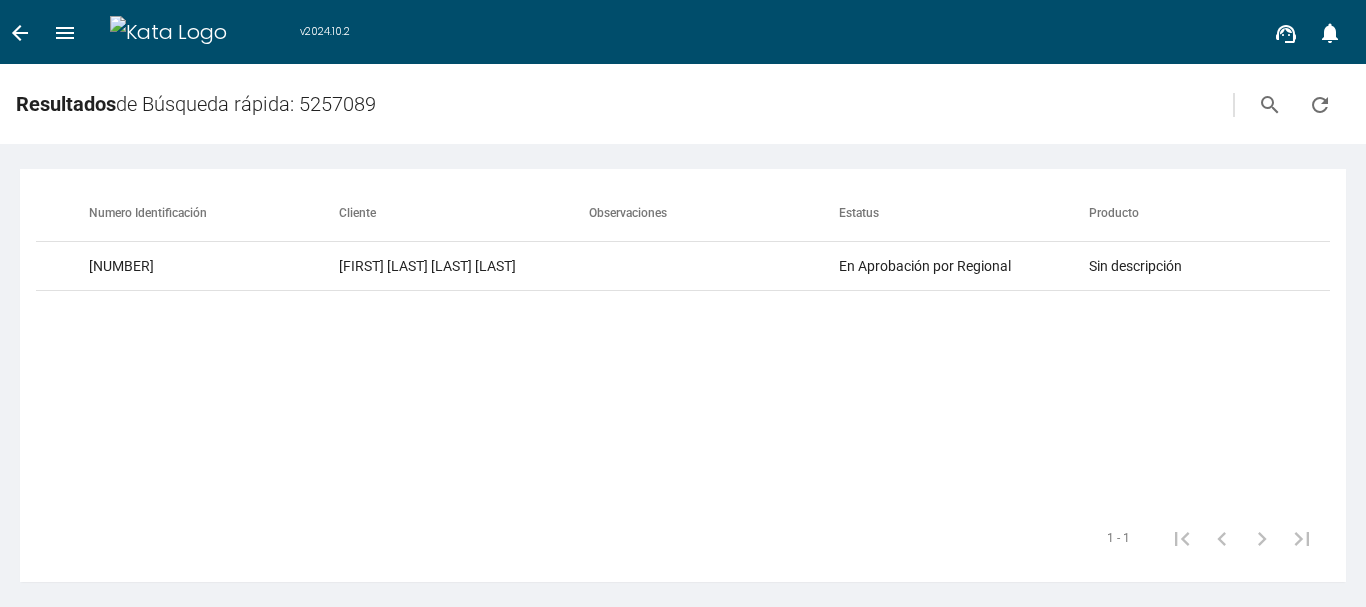 scroll, scrollTop: 0, scrollLeft: 846, axis: horizontal 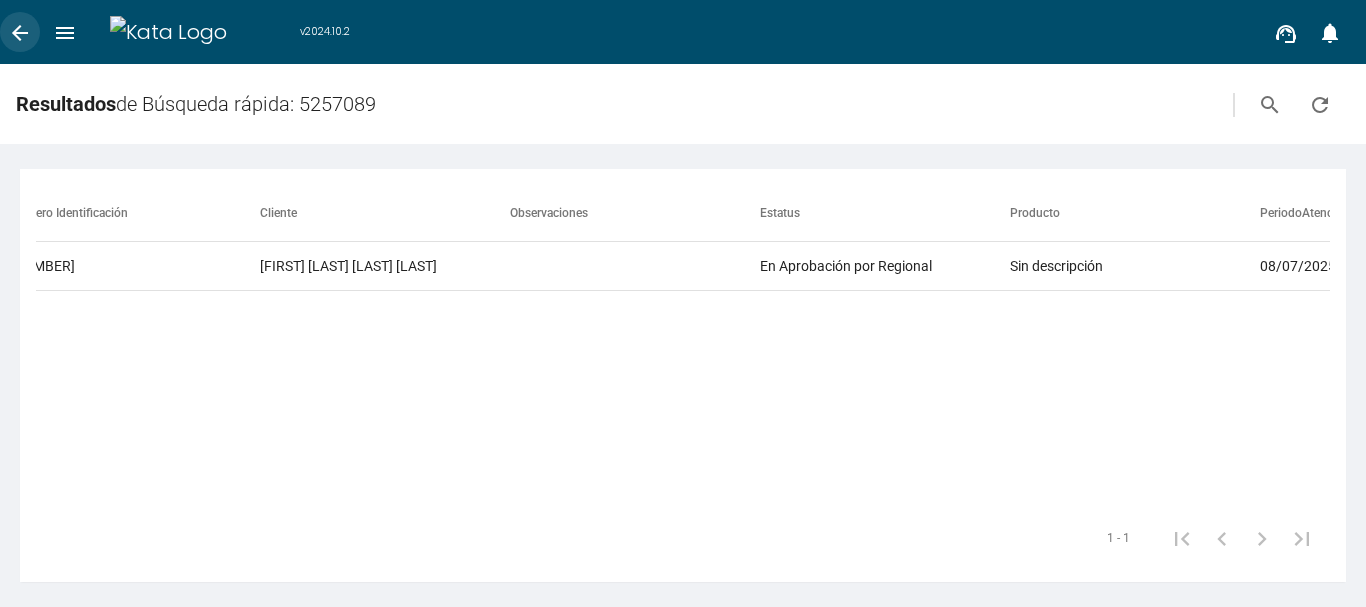 click on "arrow_back" at bounding box center [20, 32] 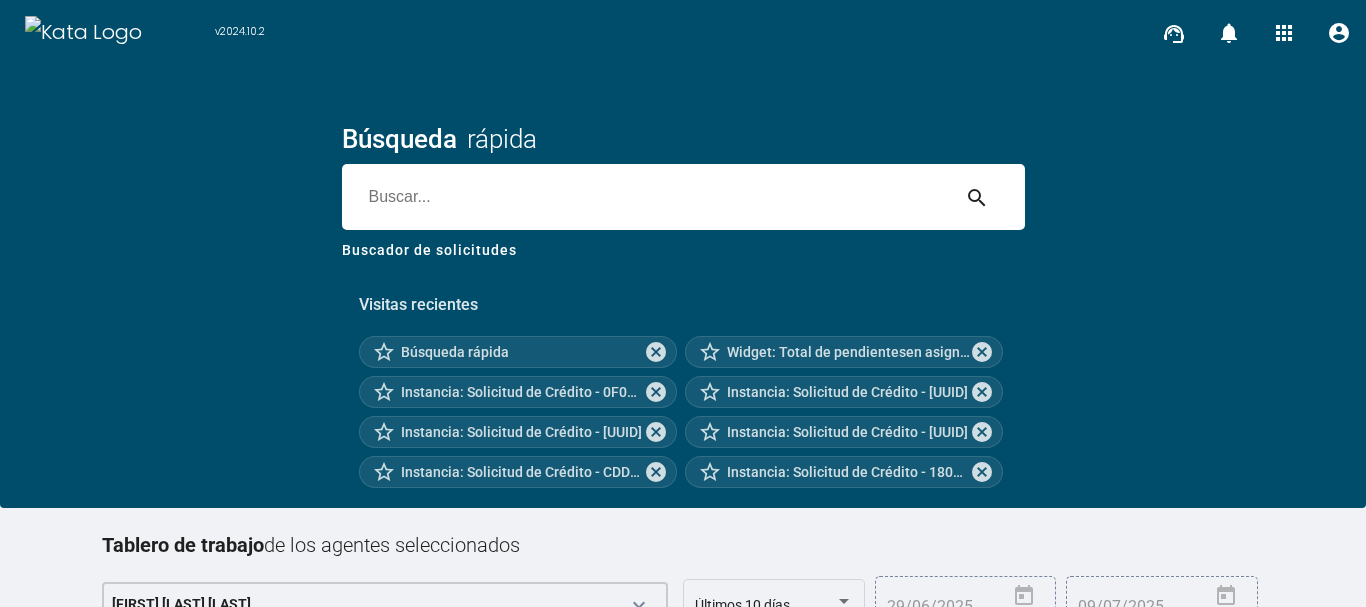 click at bounding box center (645, 197) 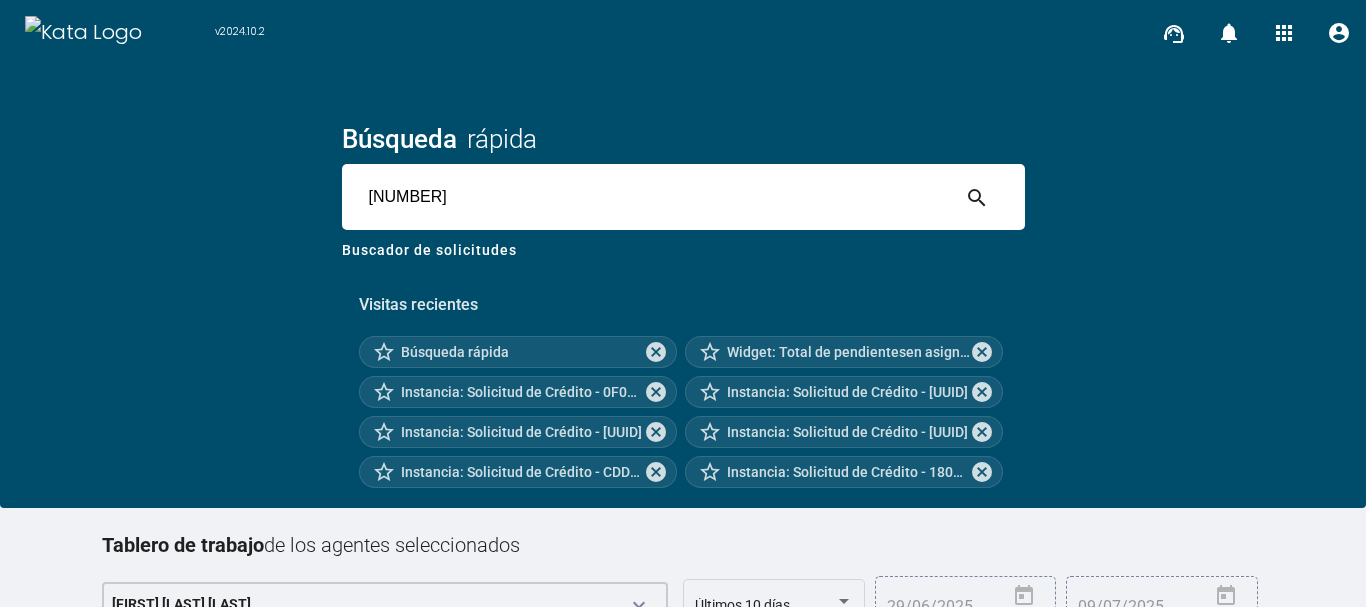 type on "[NUMBER]" 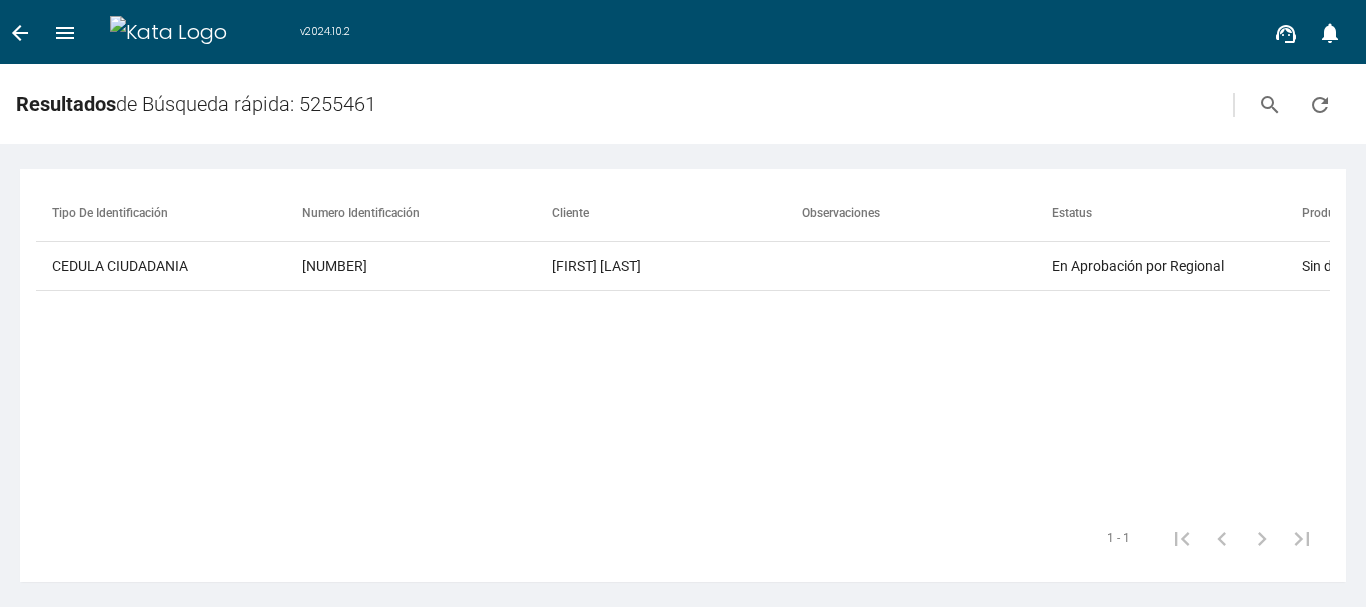 scroll, scrollTop: 0, scrollLeft: 538, axis: horizontal 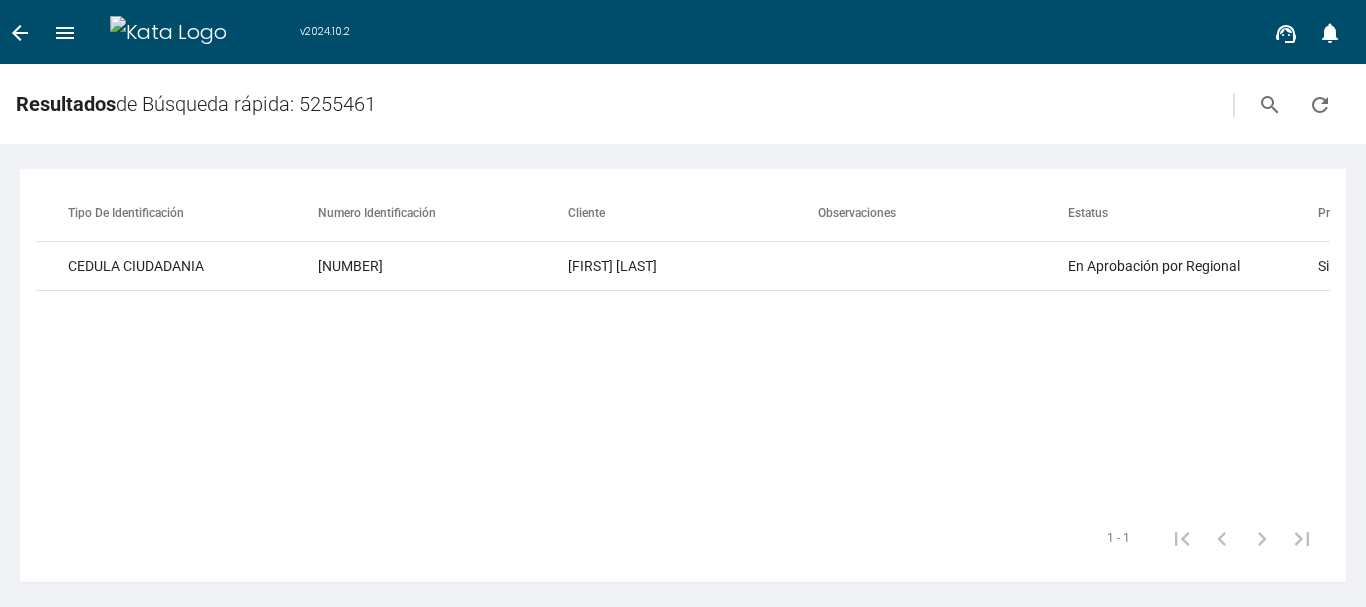 click on "arrow_back" at bounding box center [20, 33] 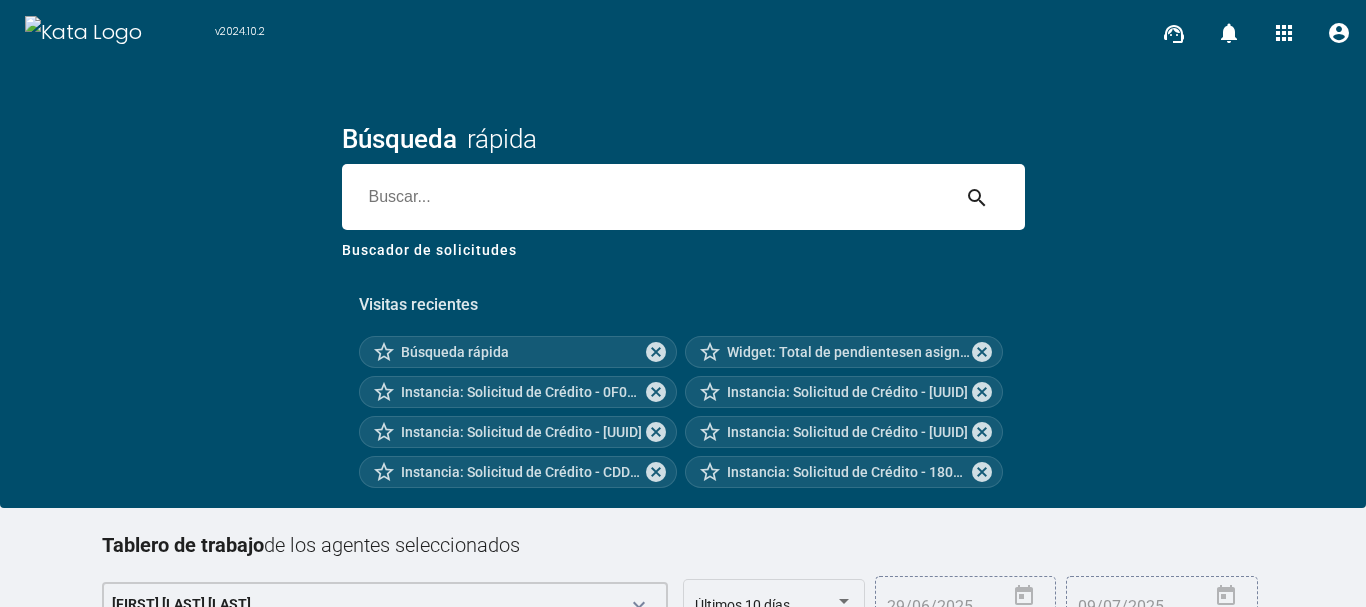 click at bounding box center [645, 197] 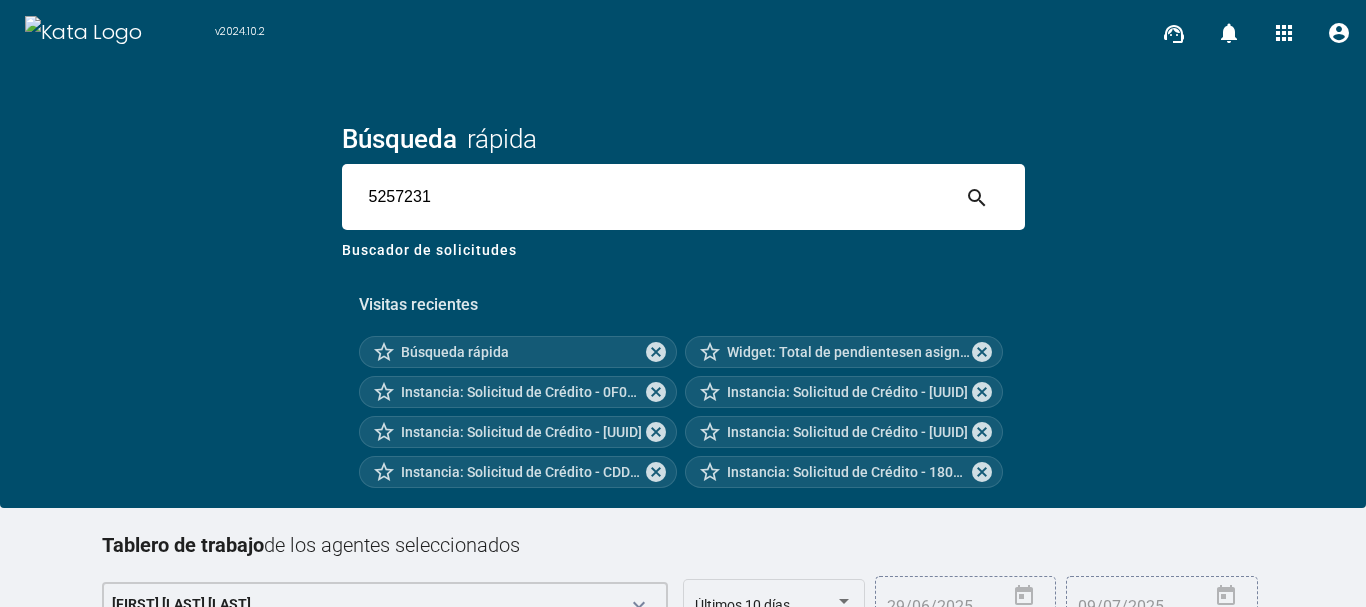 type on "5257231" 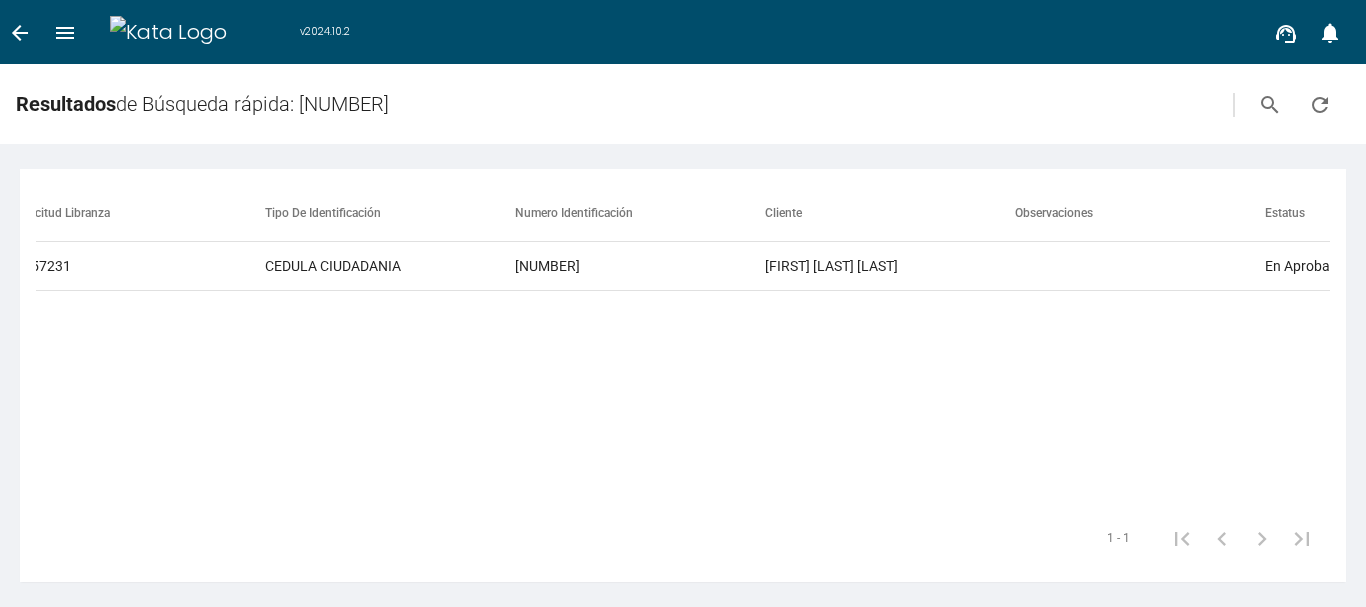 scroll, scrollTop: 0, scrollLeft: 0, axis: both 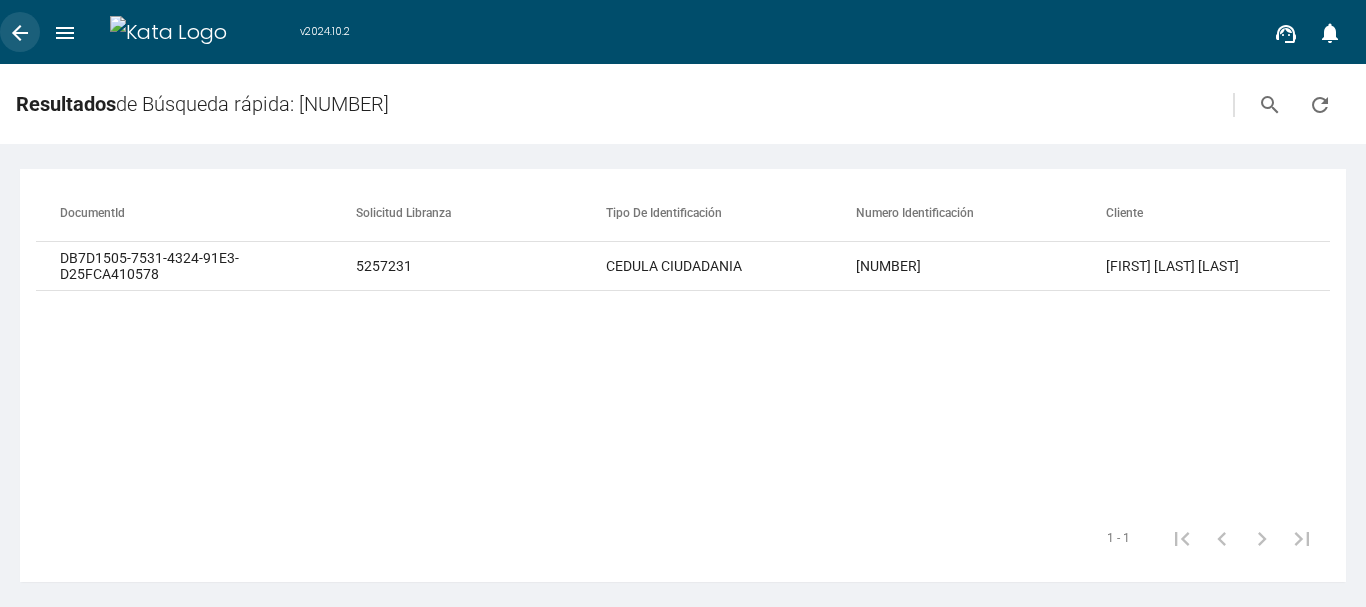 click on "arrow_back" at bounding box center (20, 33) 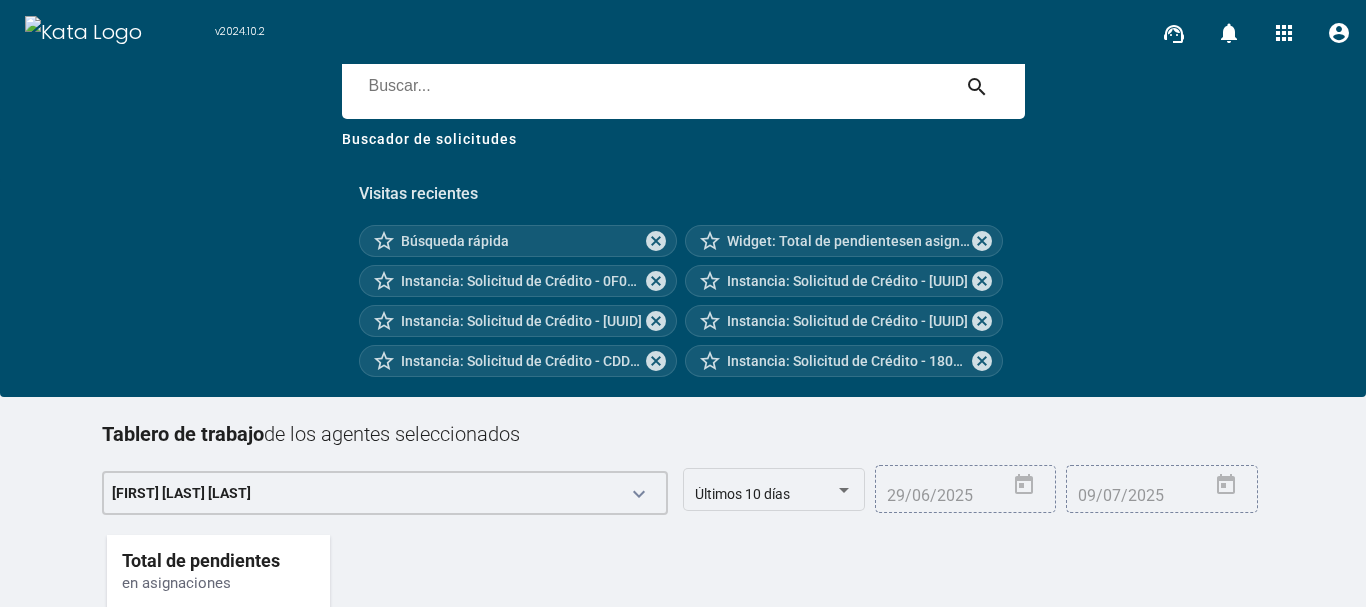 scroll, scrollTop: 254, scrollLeft: 0, axis: vertical 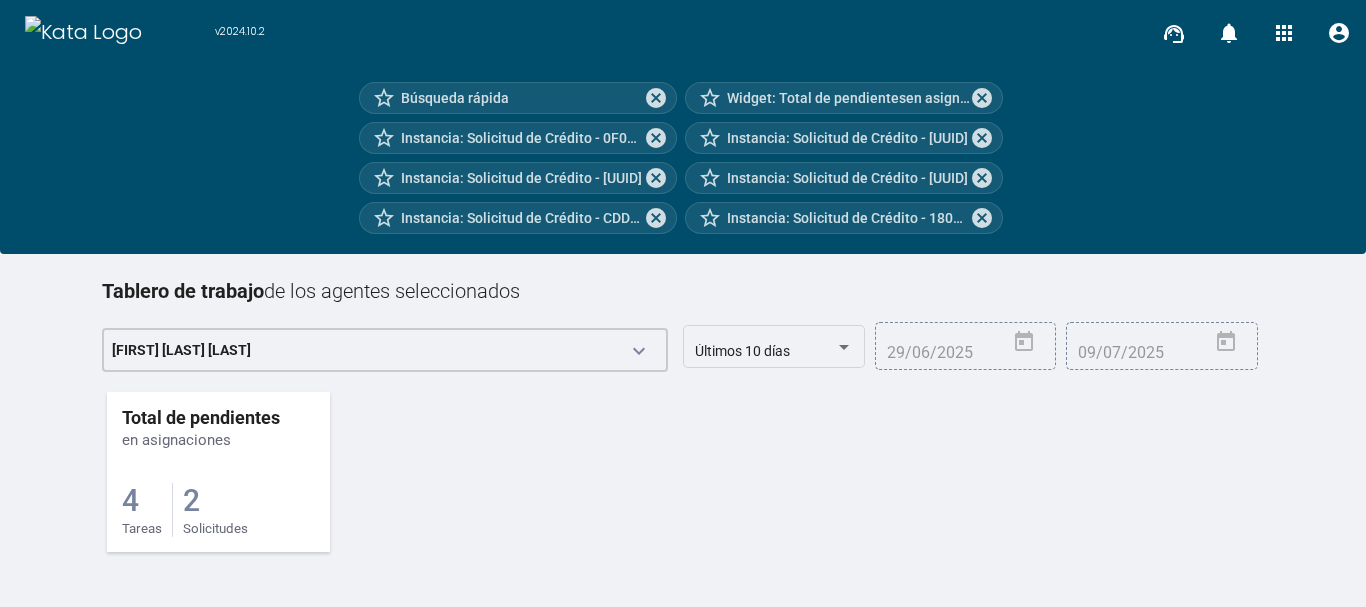 click on "2 Solicitudes" at bounding box center [215, 510] 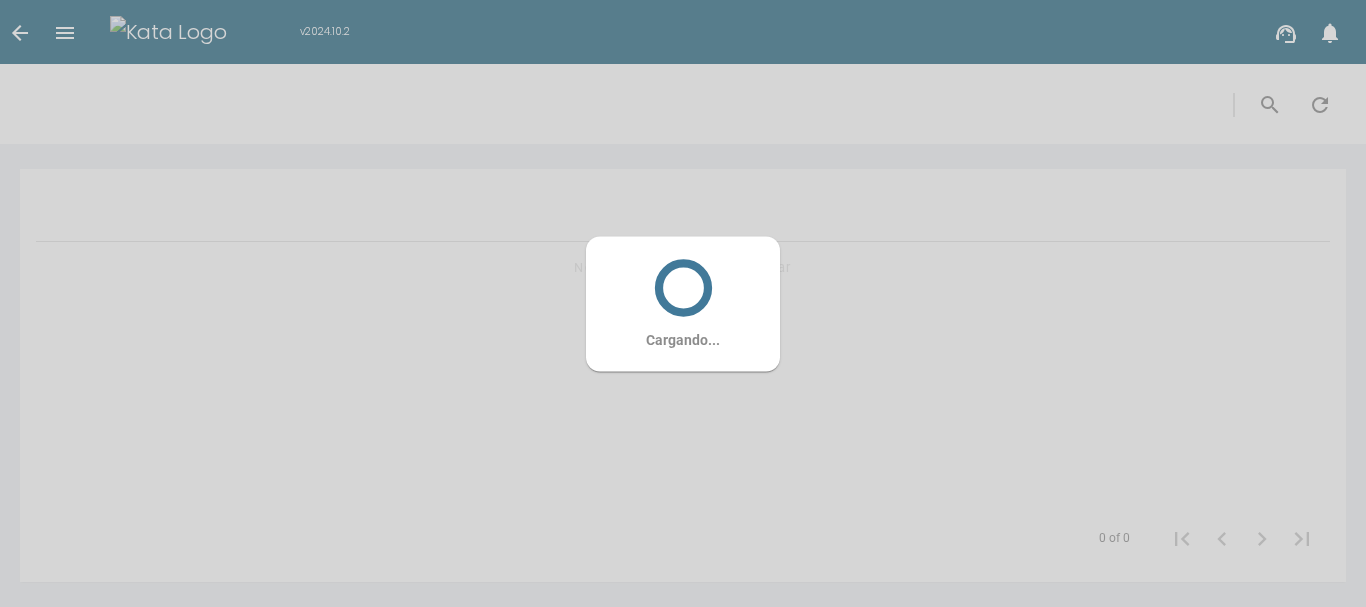 scroll, scrollTop: 0, scrollLeft: 0, axis: both 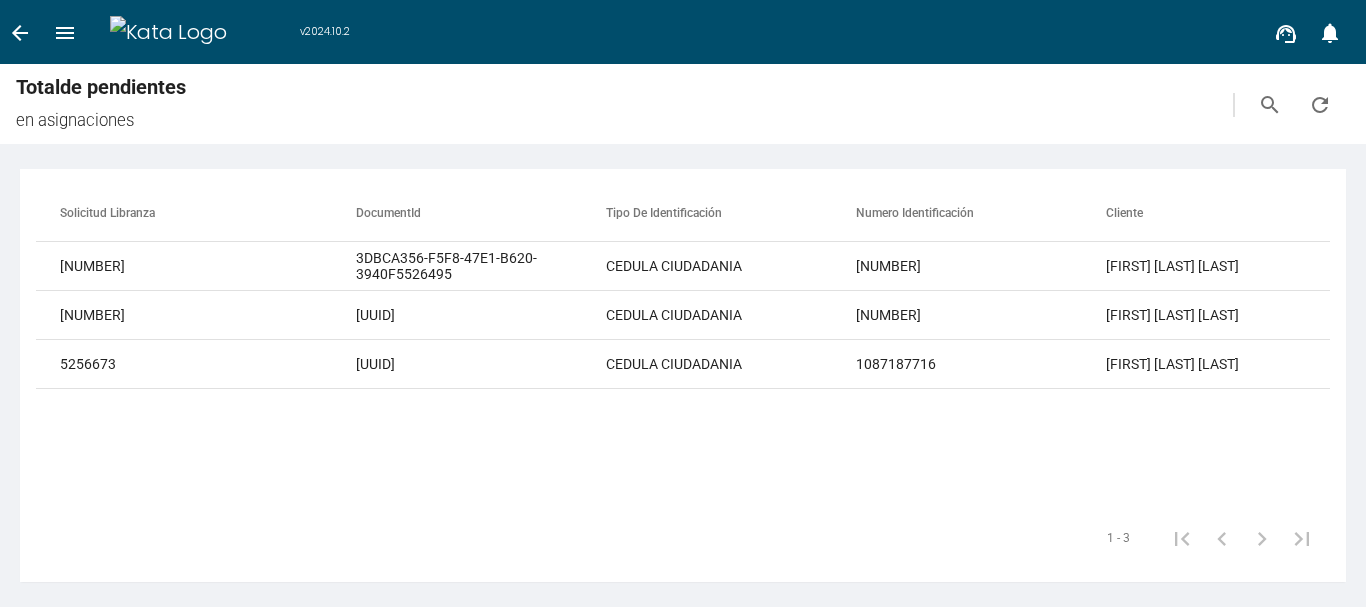 click on "arrow_back" at bounding box center (20, 32) 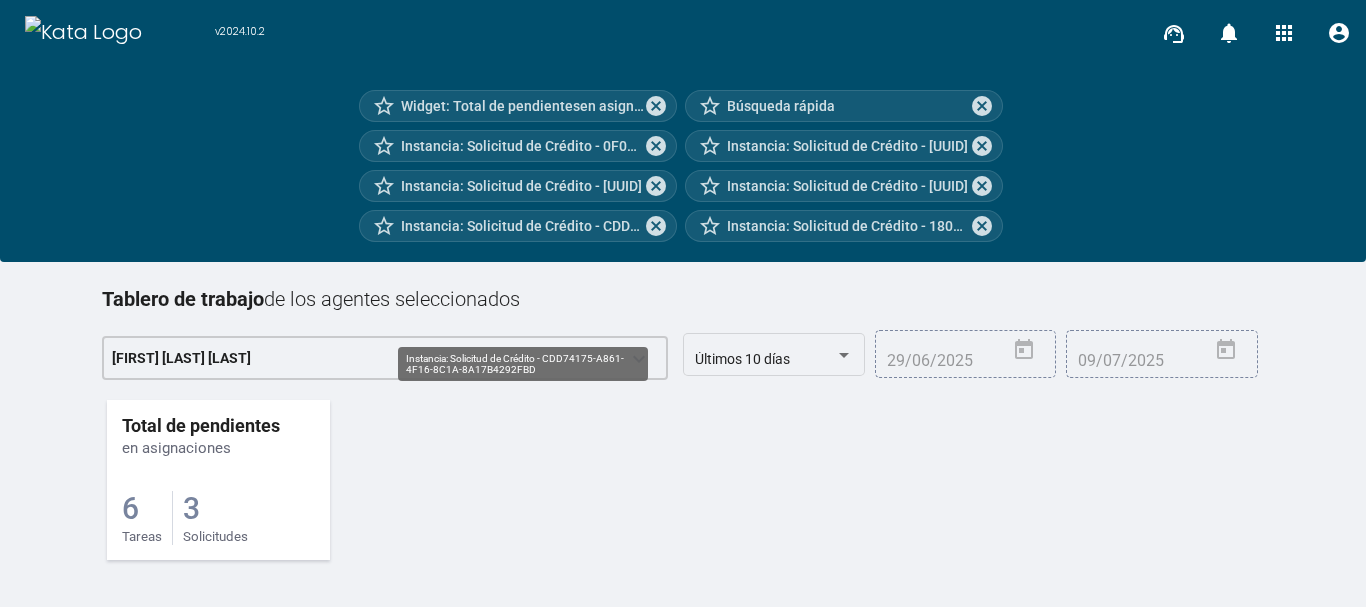 scroll, scrollTop: 254, scrollLeft: 0, axis: vertical 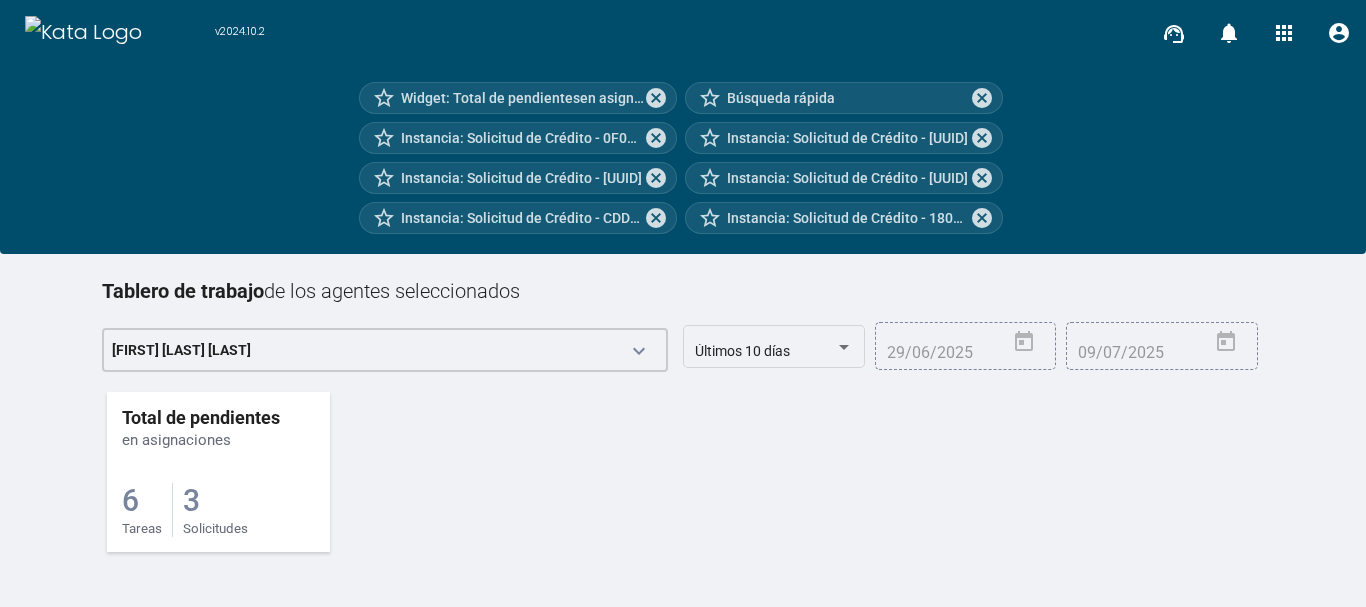 click on "3" at bounding box center [130, 500] 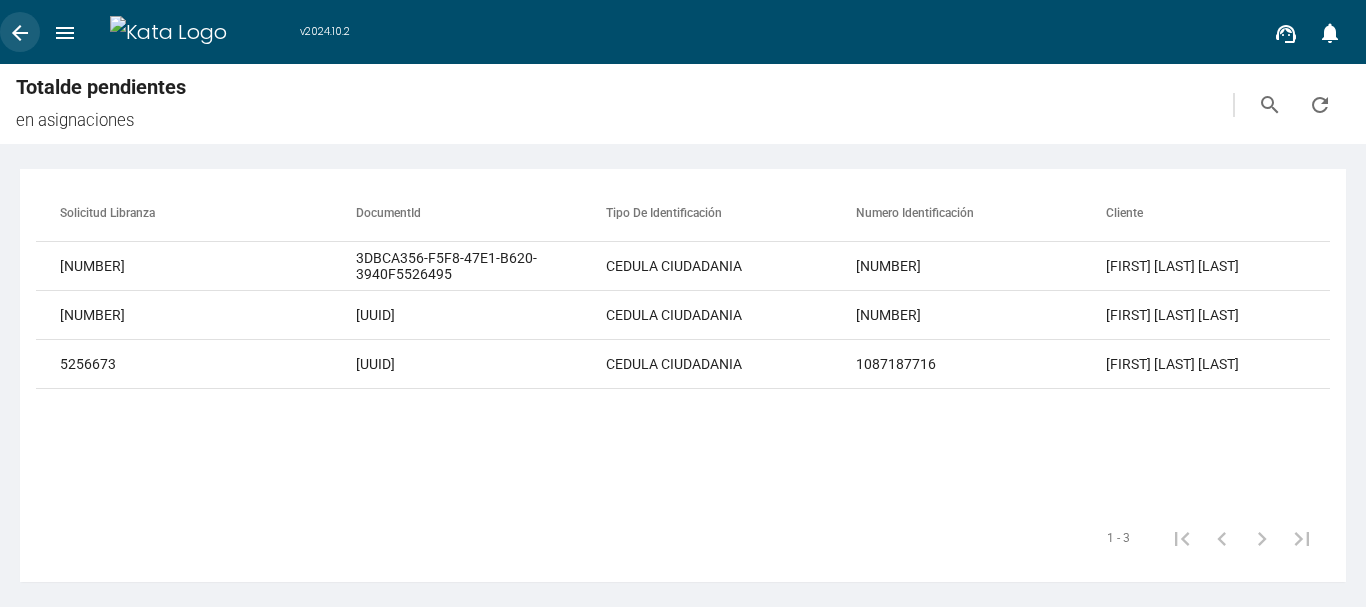 click on "arrow_back" at bounding box center (20, 33) 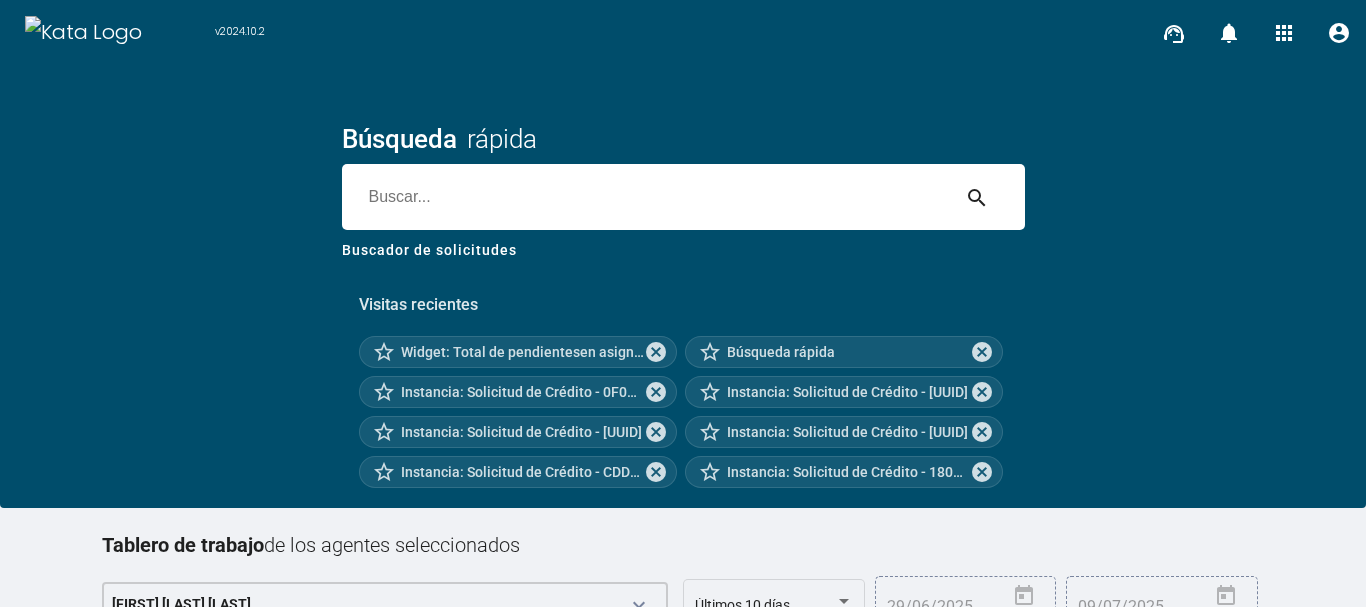 scroll, scrollTop: 254, scrollLeft: 0, axis: vertical 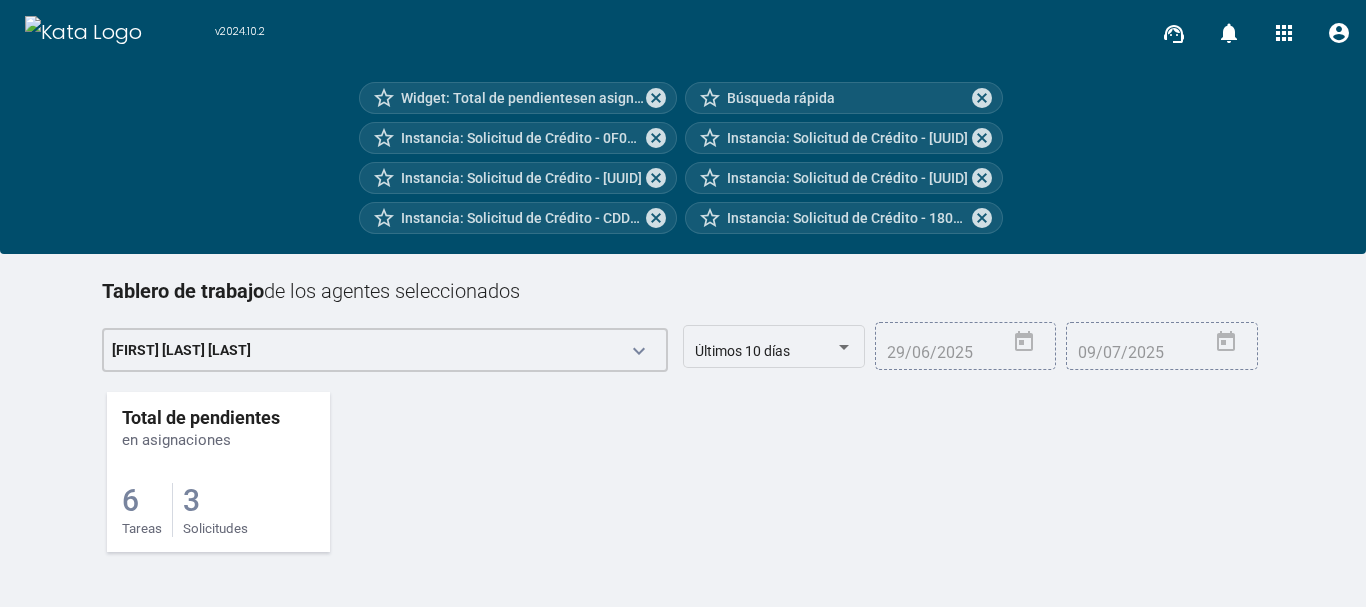 click on "3" at bounding box center (130, 500) 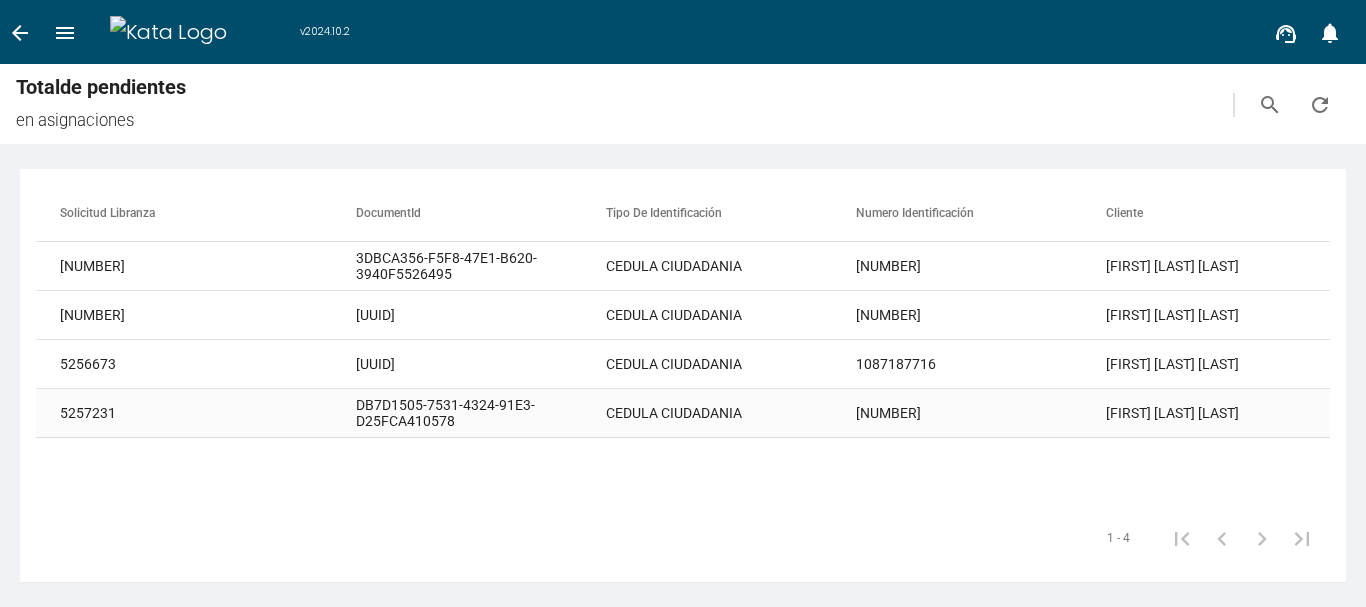 click on "[NUMBER]" at bounding box center [981, 266] 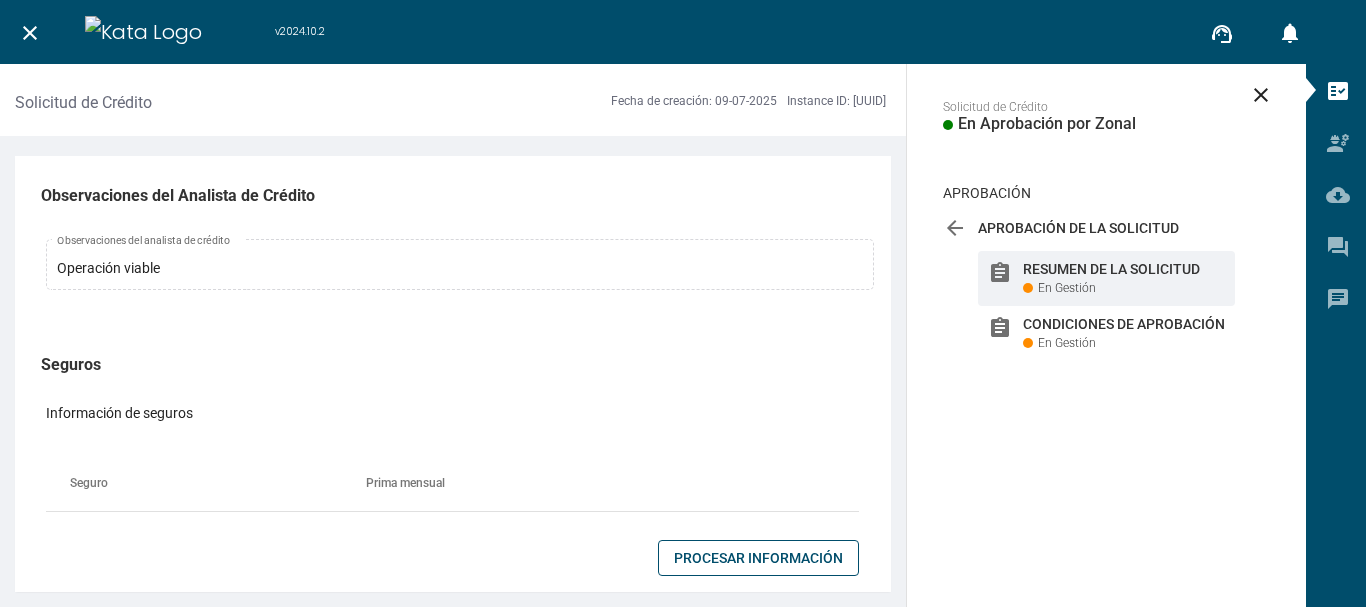 scroll, scrollTop: 900, scrollLeft: 0, axis: vertical 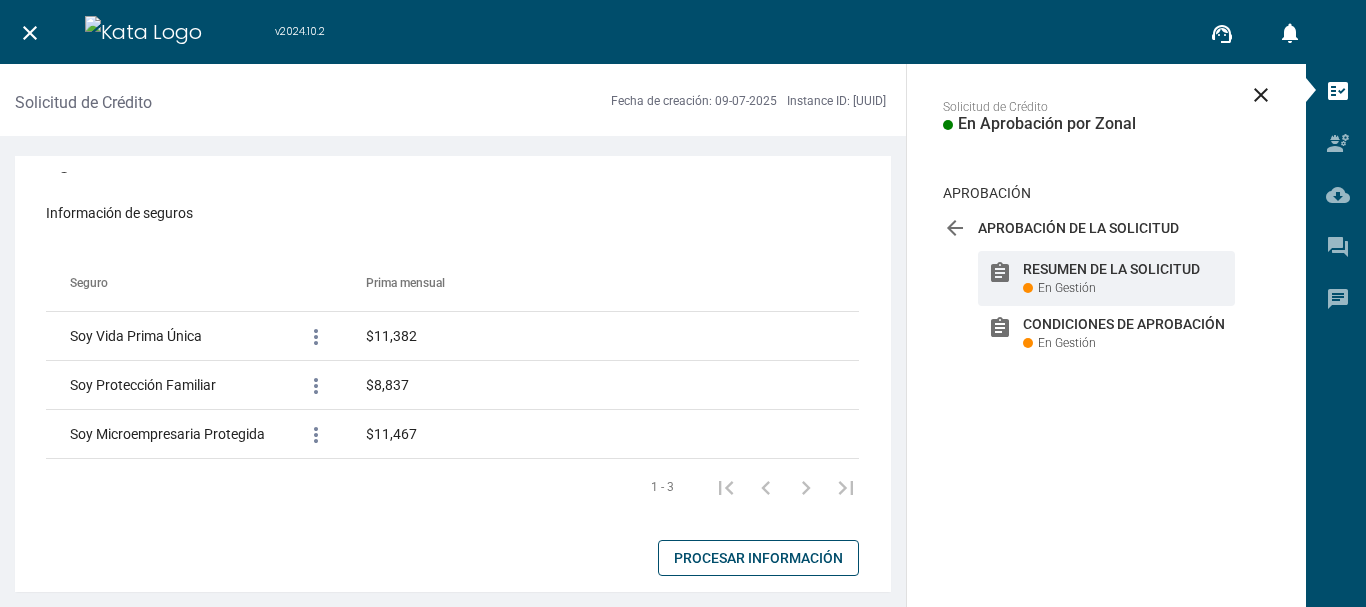 click on "Procesar Información" at bounding box center (758, 558) 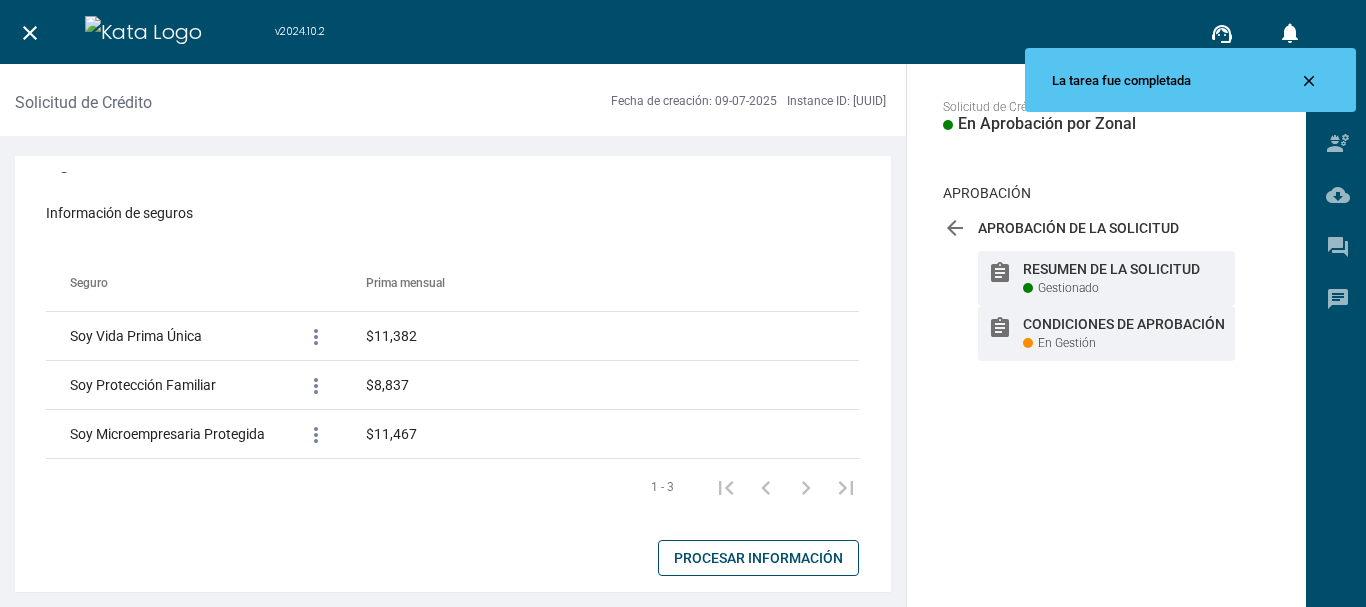click on "Condiciones de Aprobación" at bounding box center (1124, 269) 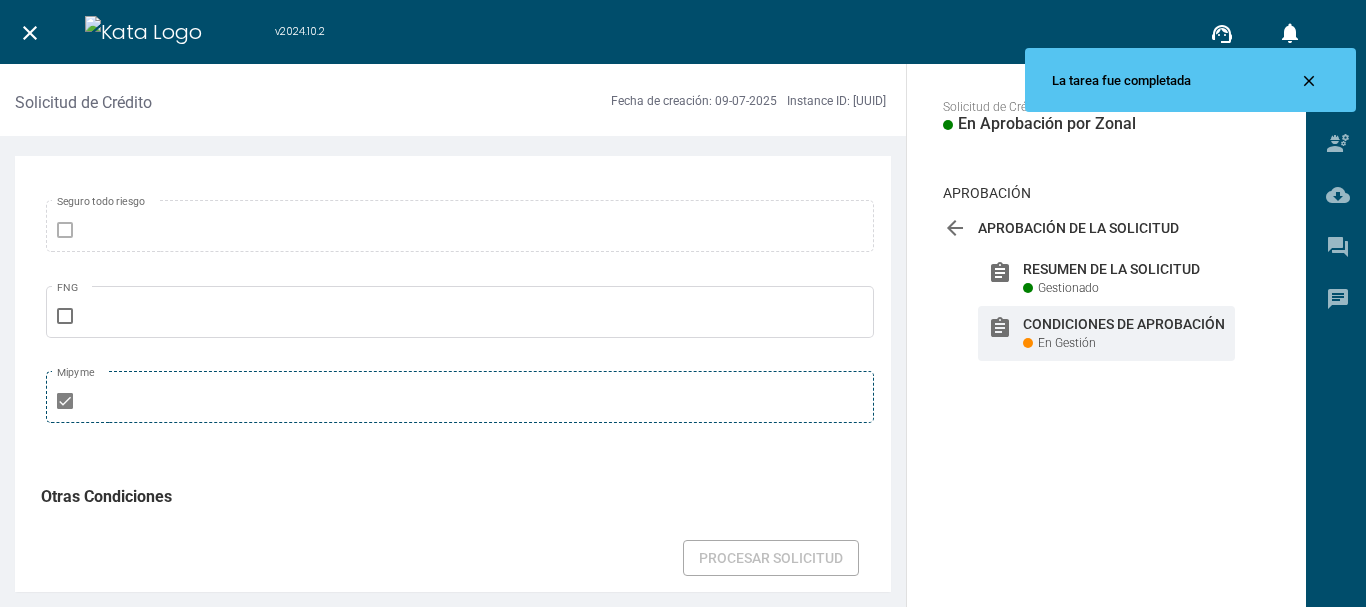 scroll, scrollTop: 1300, scrollLeft: 0, axis: vertical 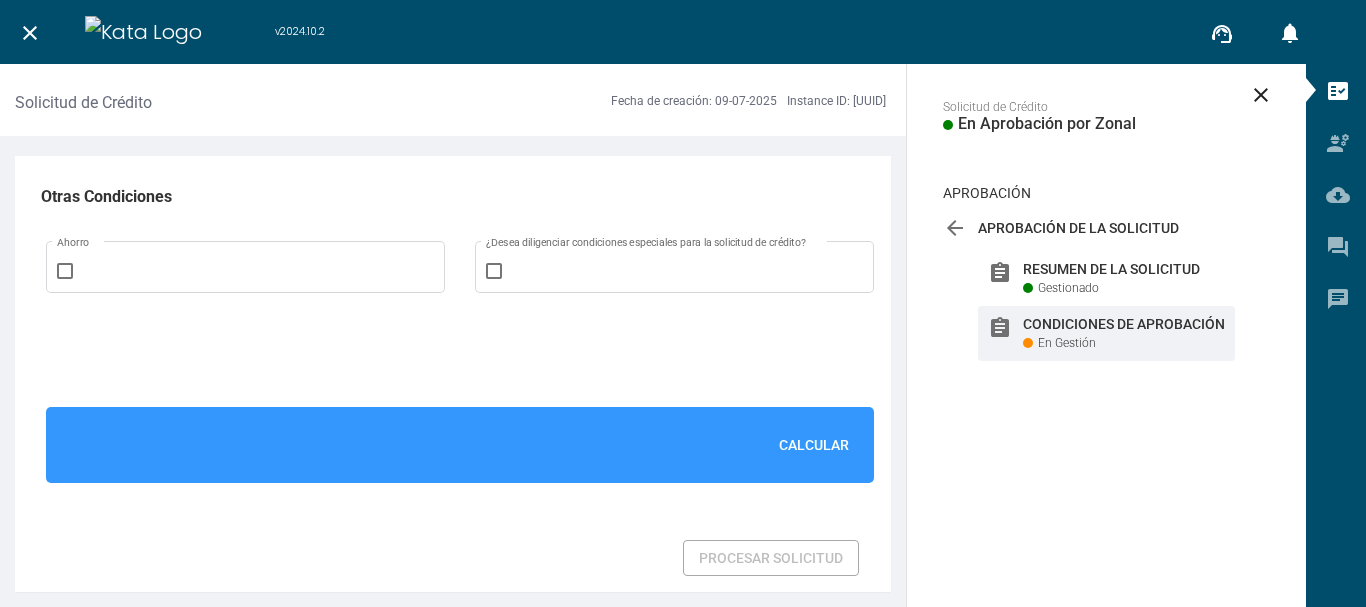 click on "Calcular" at bounding box center (814, 445) 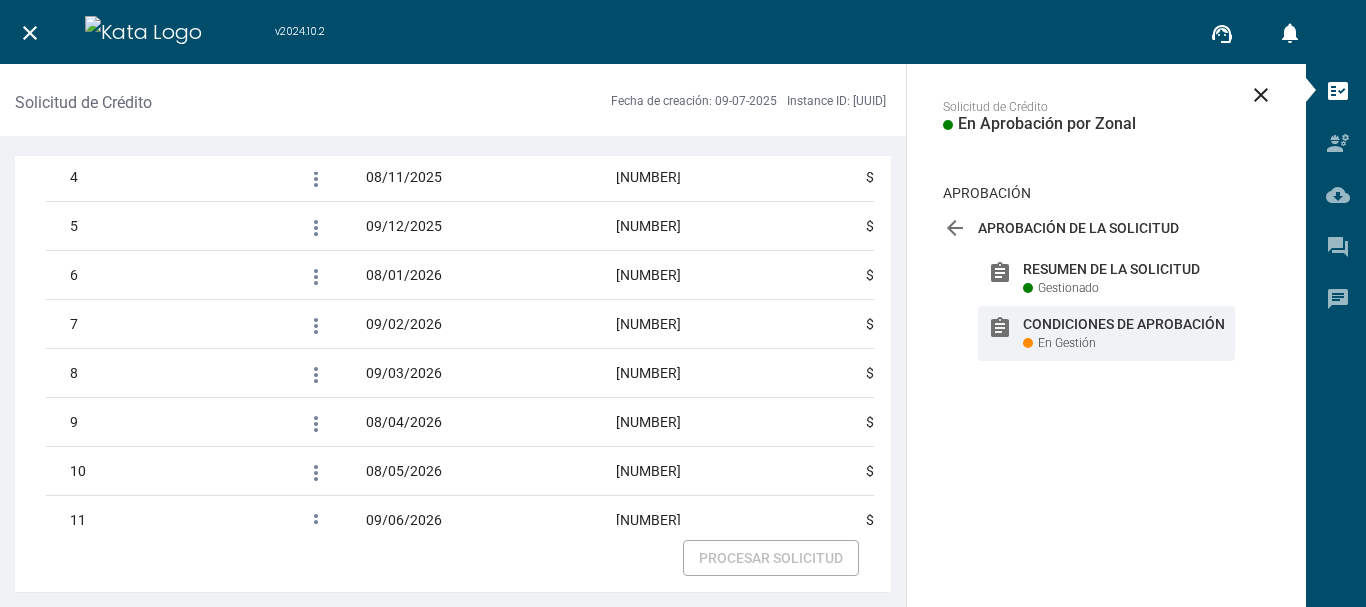 scroll, scrollTop: 3117, scrollLeft: 0, axis: vertical 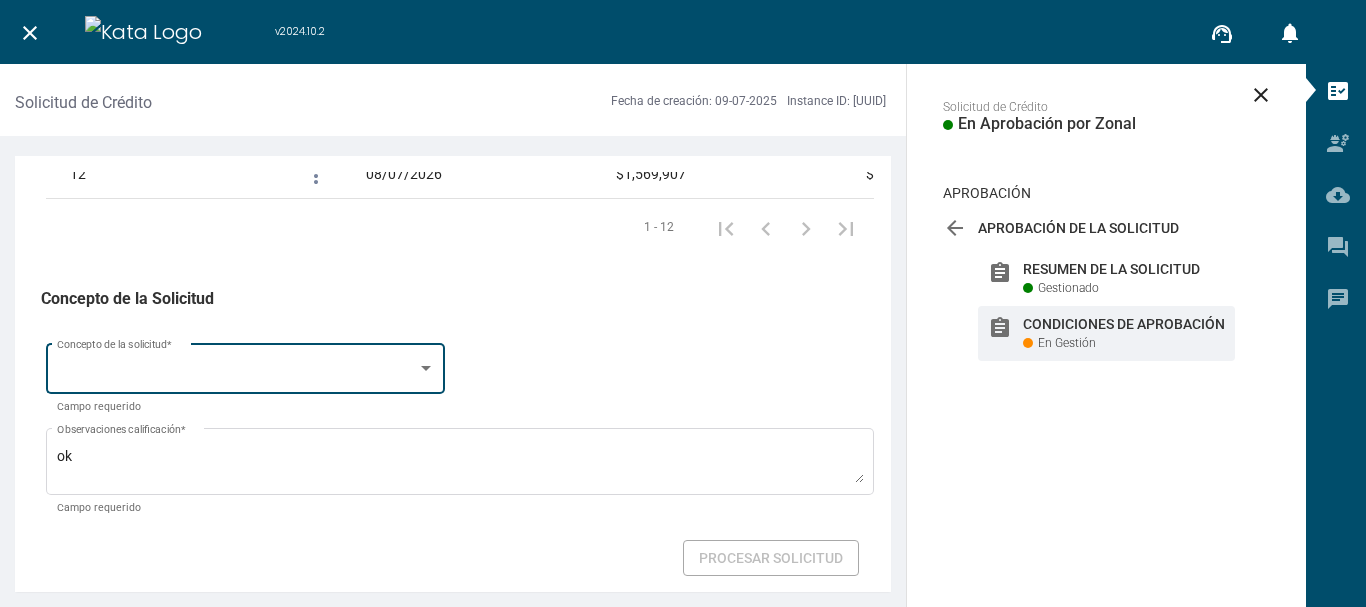 click at bounding box center [426, 368] 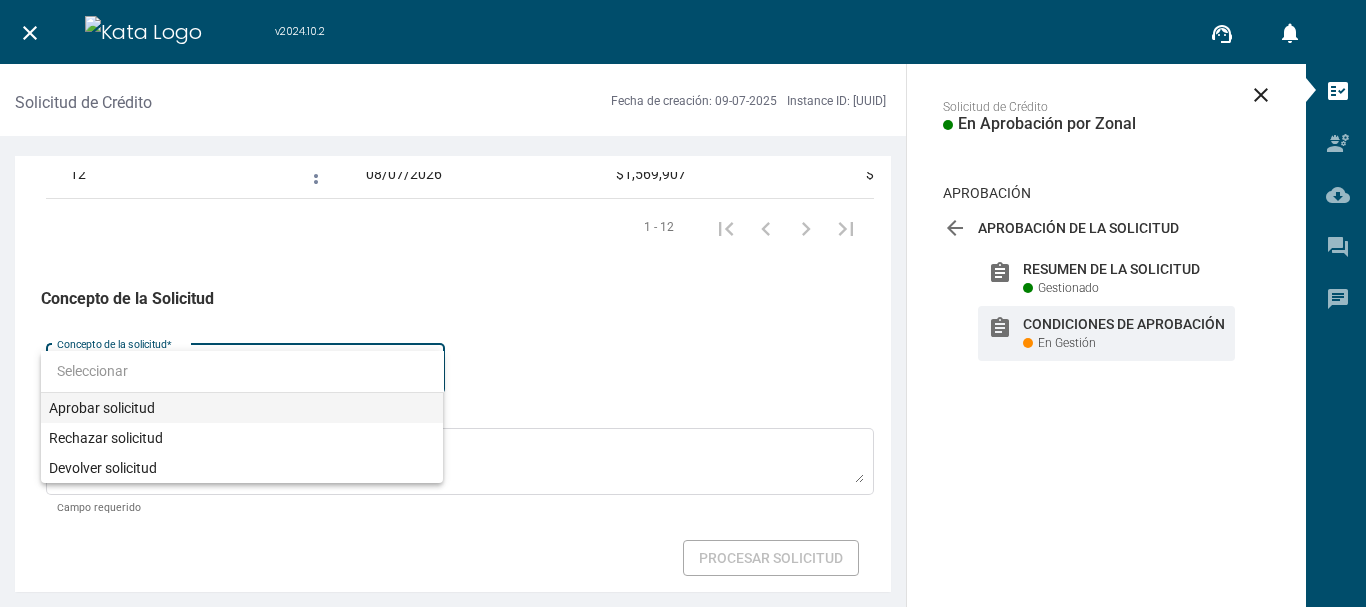 click on "Aprobar solicitud" at bounding box center [242, 408] 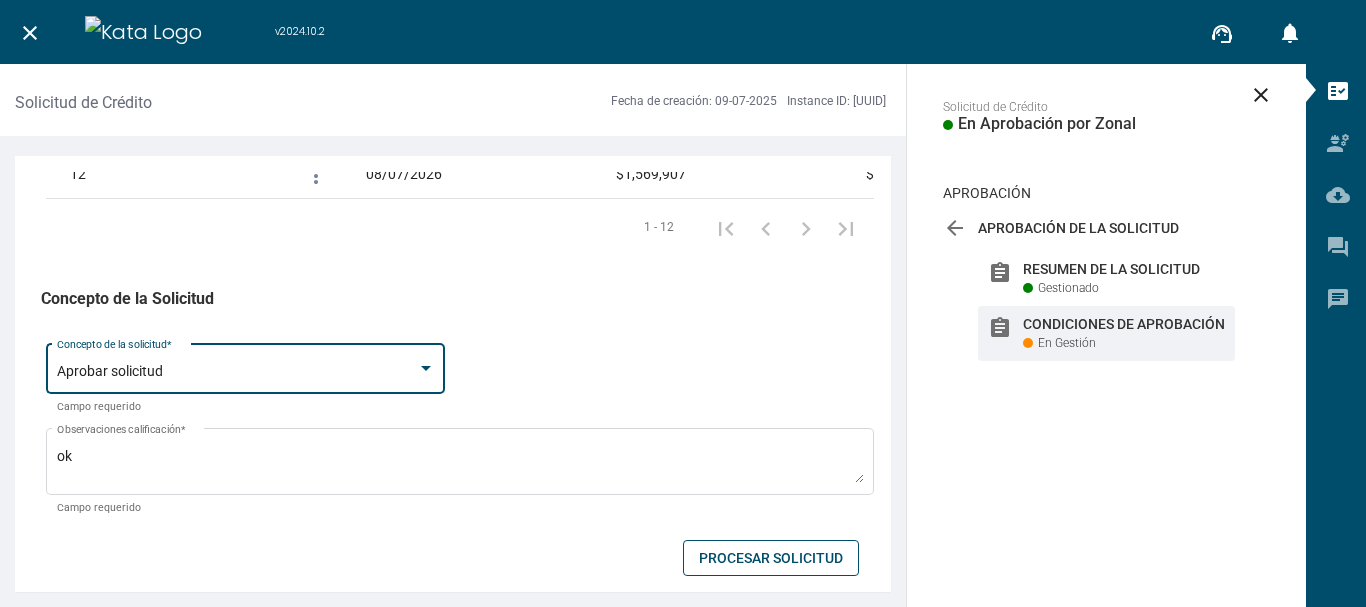 click on "Procesar Solicitud" at bounding box center (771, 558) 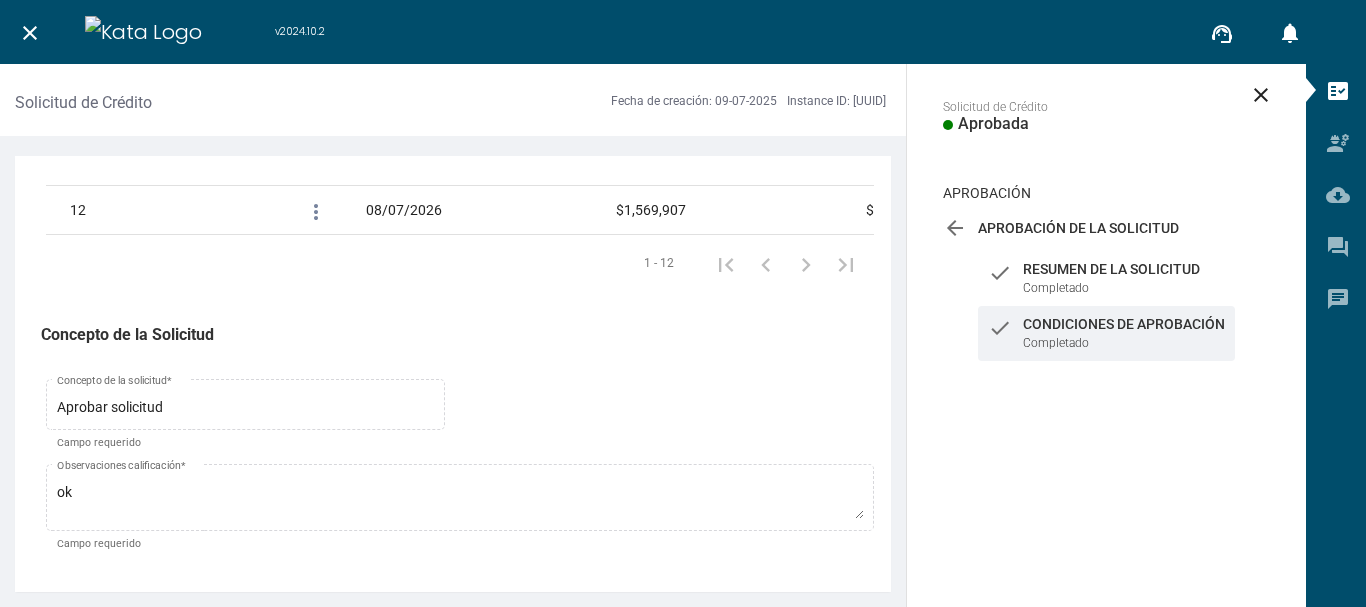 scroll, scrollTop: 3081, scrollLeft: 0, axis: vertical 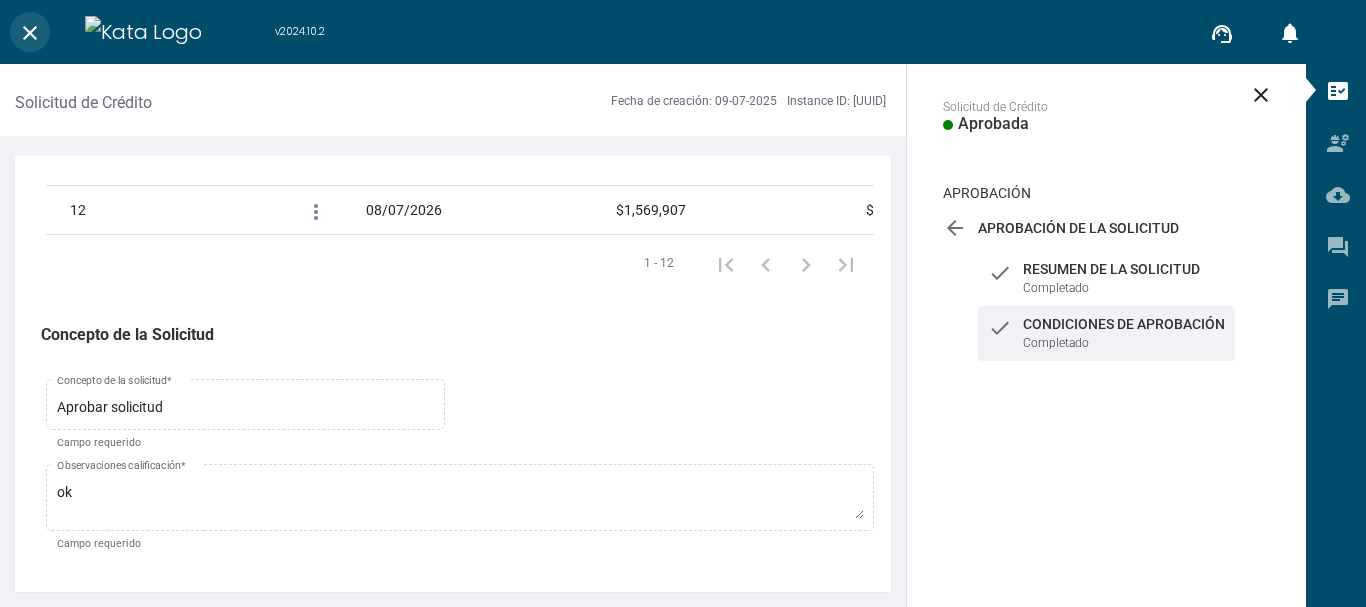 click on "close" at bounding box center (30, 33) 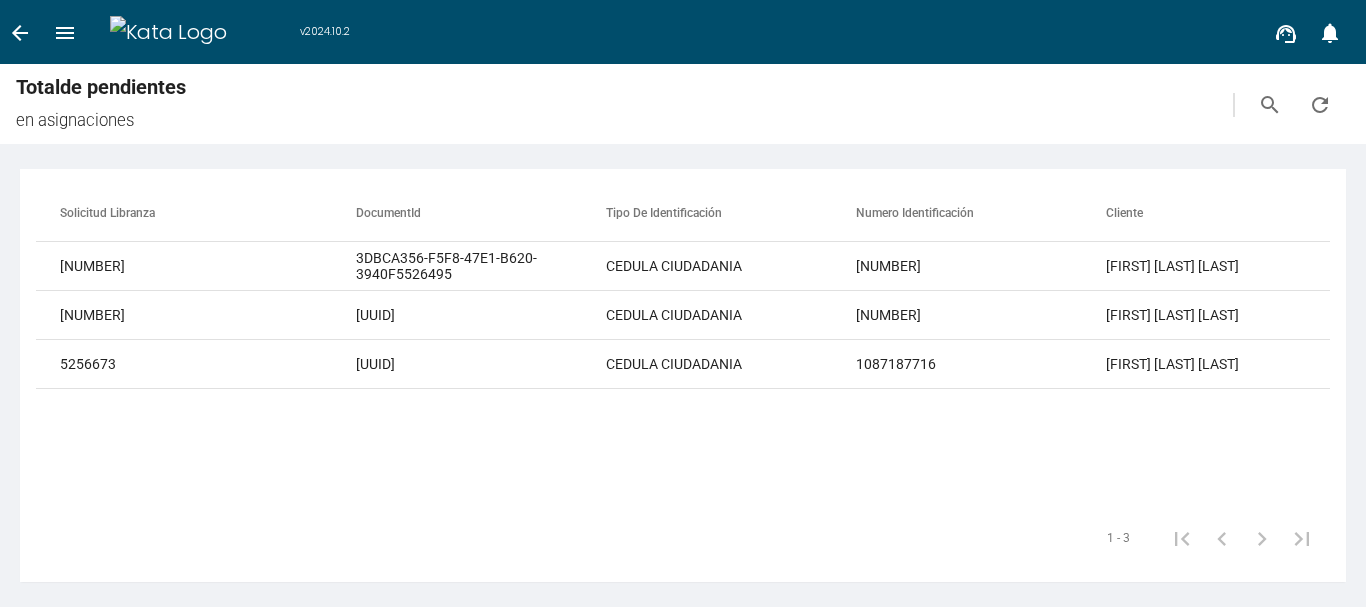 click on "arrow_back" at bounding box center (20, 33) 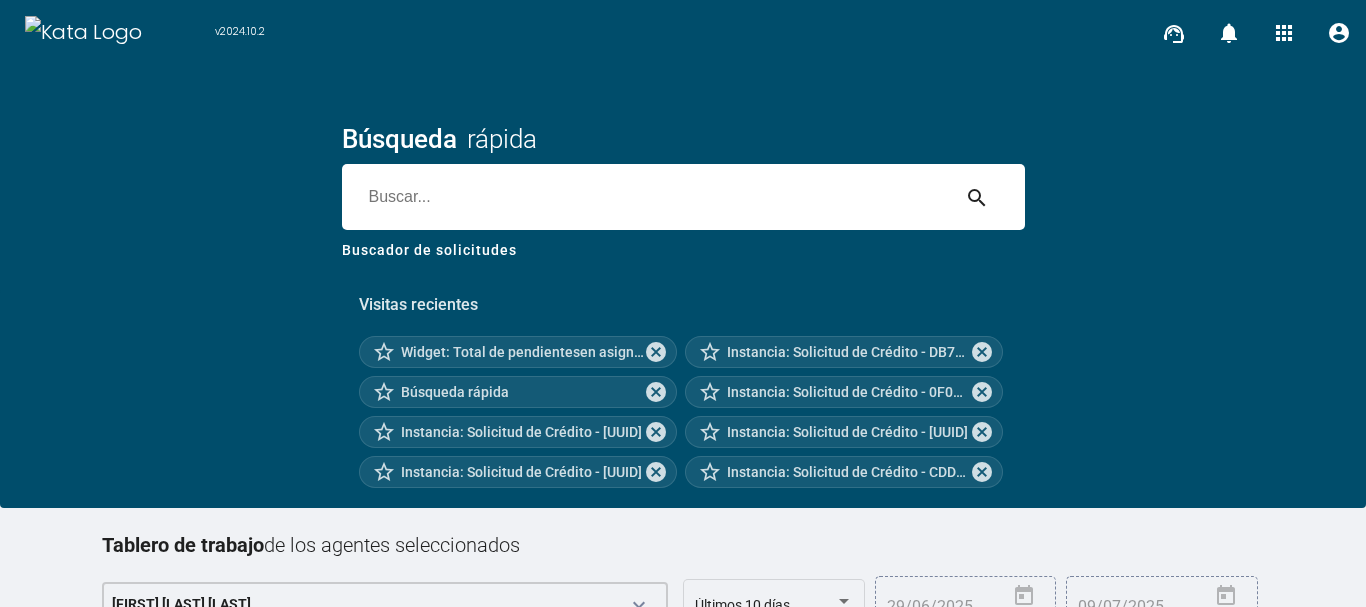 click at bounding box center (645, 197) 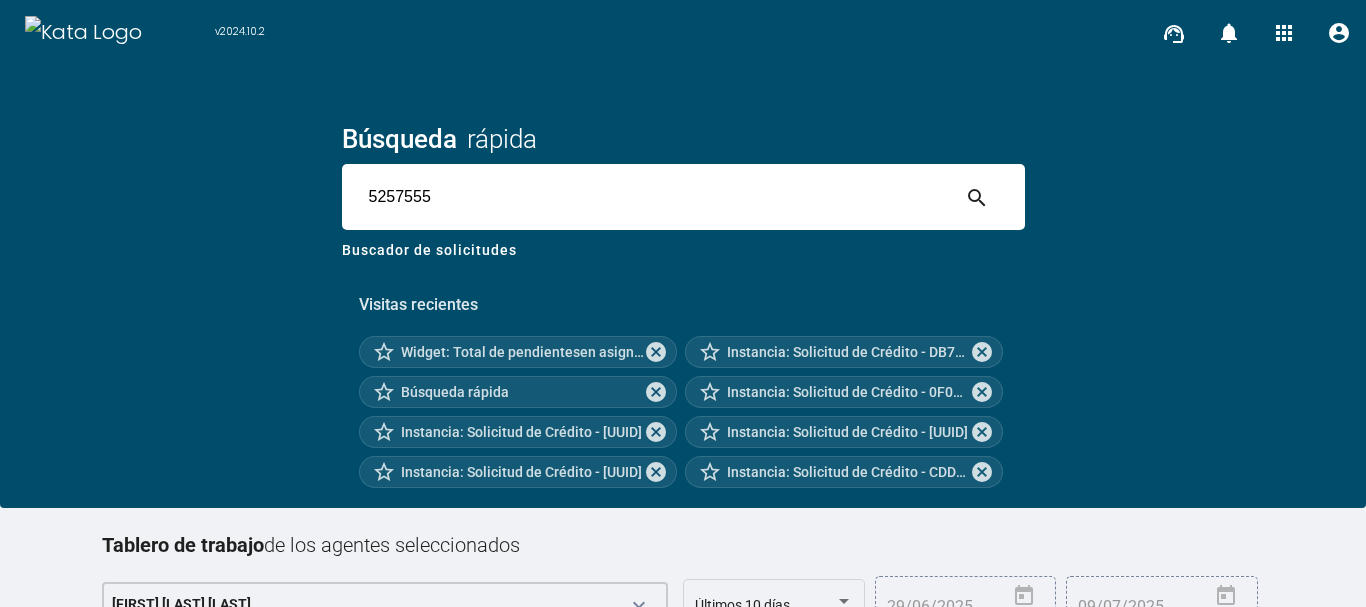 type on "5257555" 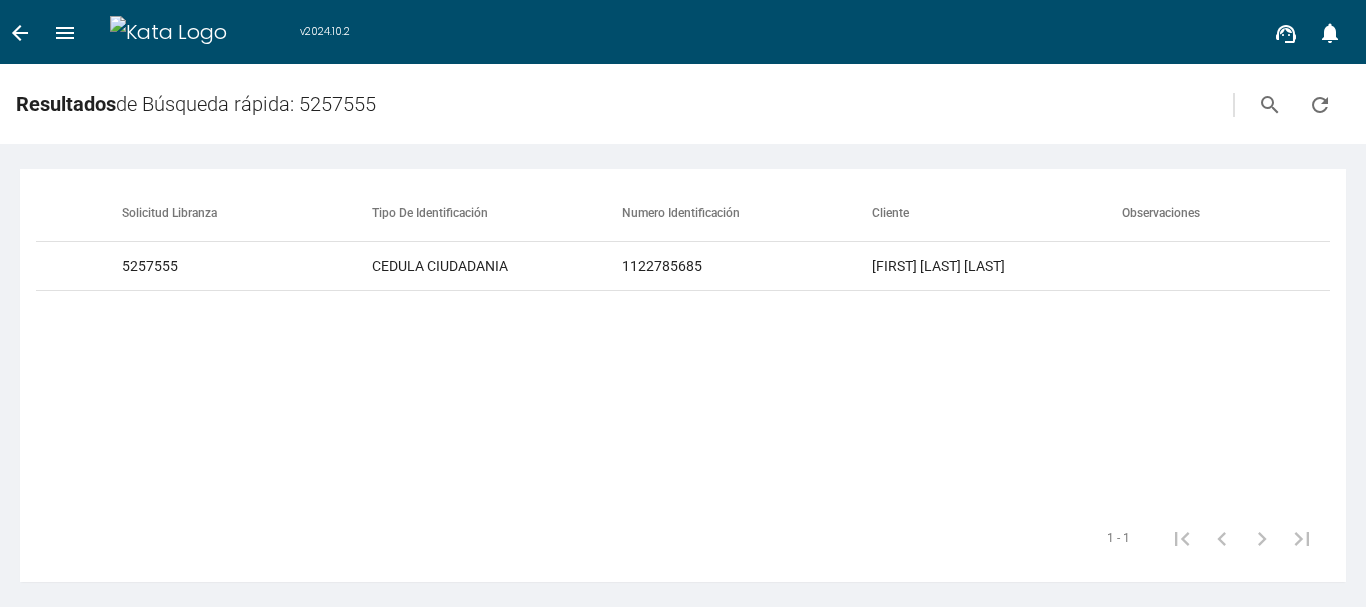 scroll, scrollTop: 0, scrollLeft: 164, axis: horizontal 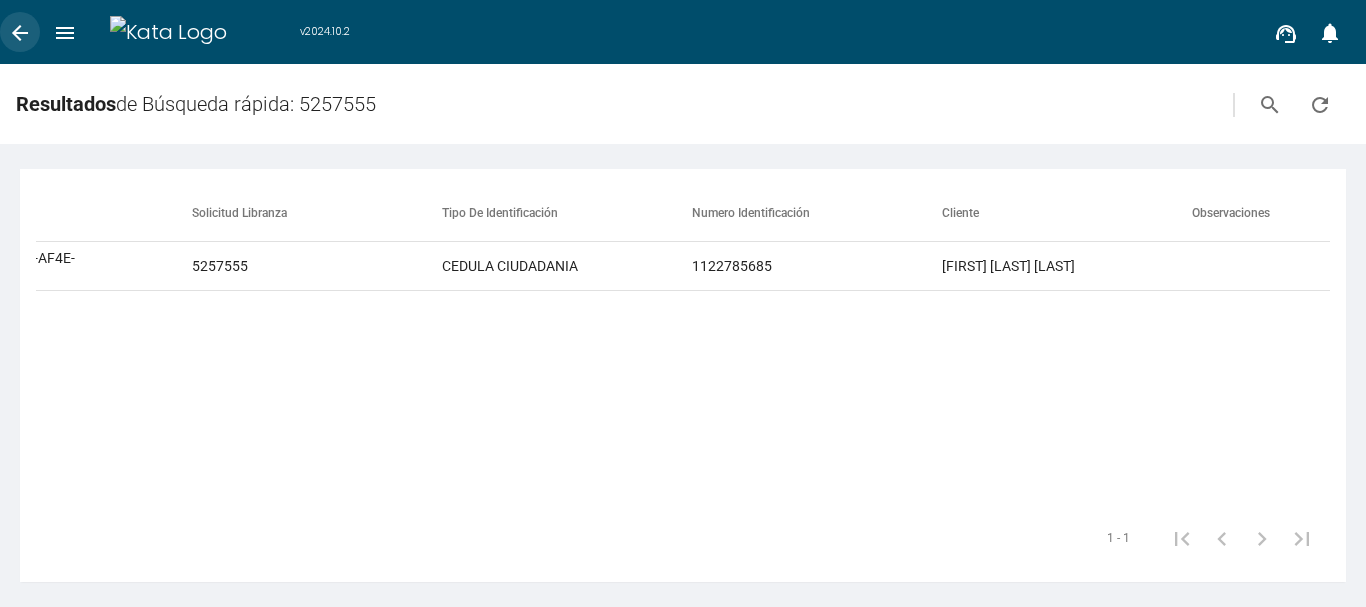 click on "arrow_back" at bounding box center [20, 33] 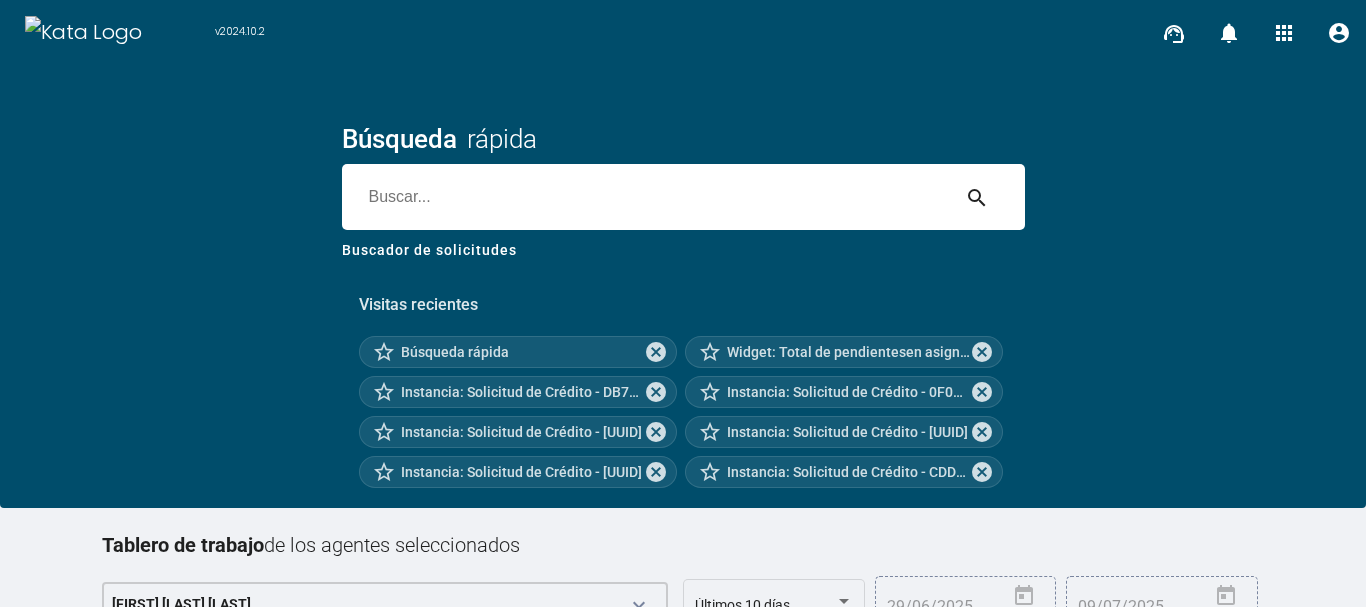 click at bounding box center (645, 197) 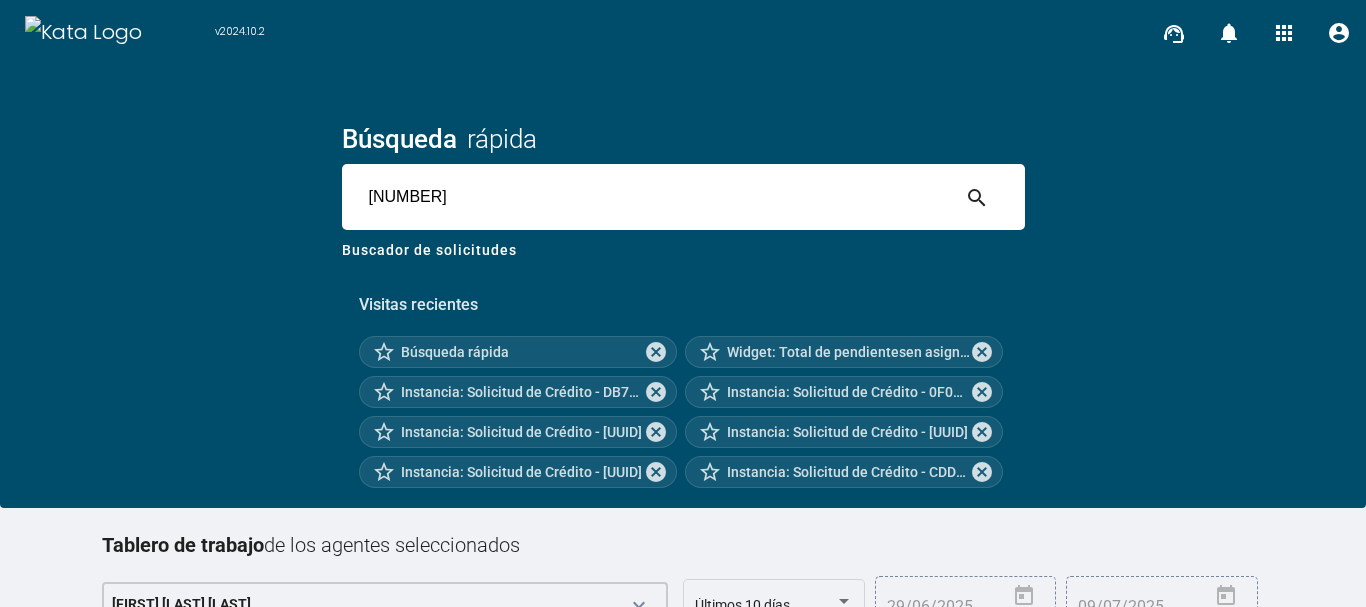 type on "[NUMBER]" 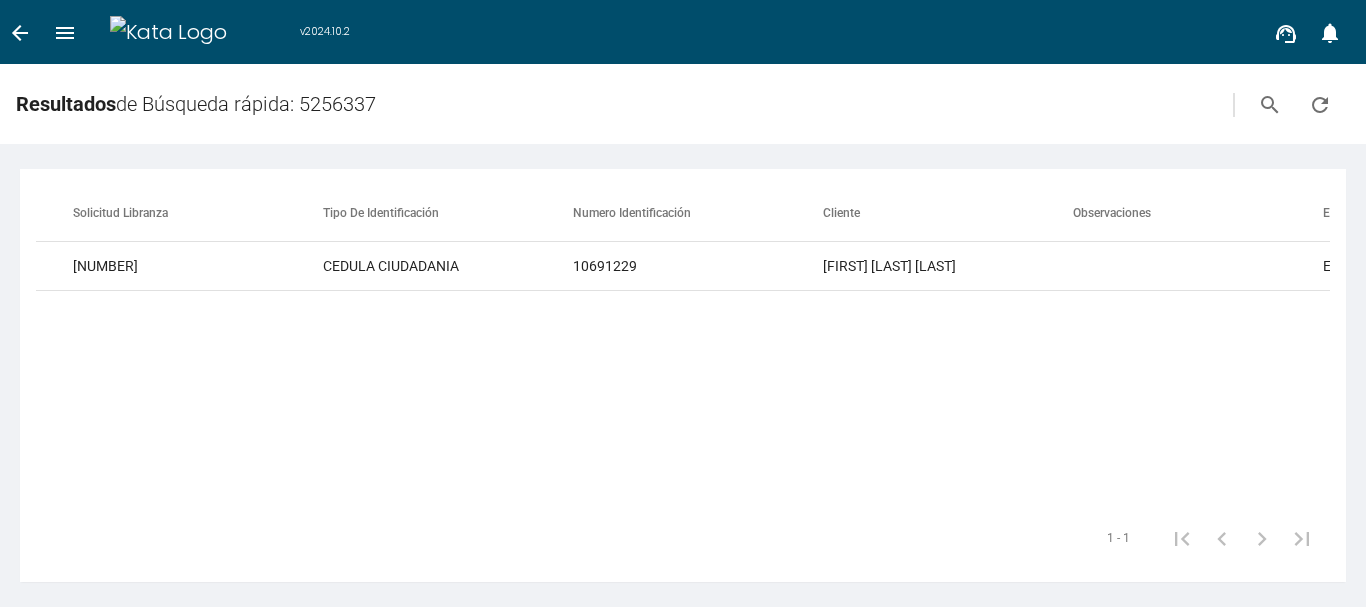 scroll, scrollTop: 0, scrollLeft: 225, axis: horizontal 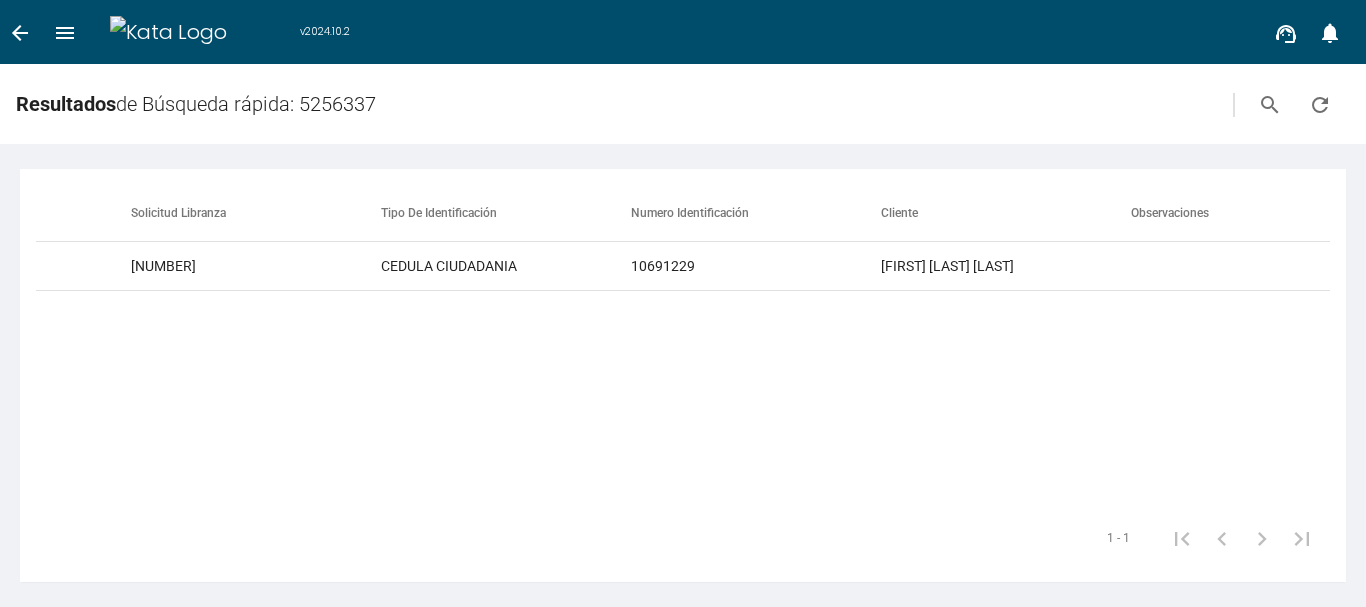 click on "arrow_back" at bounding box center [20, 33] 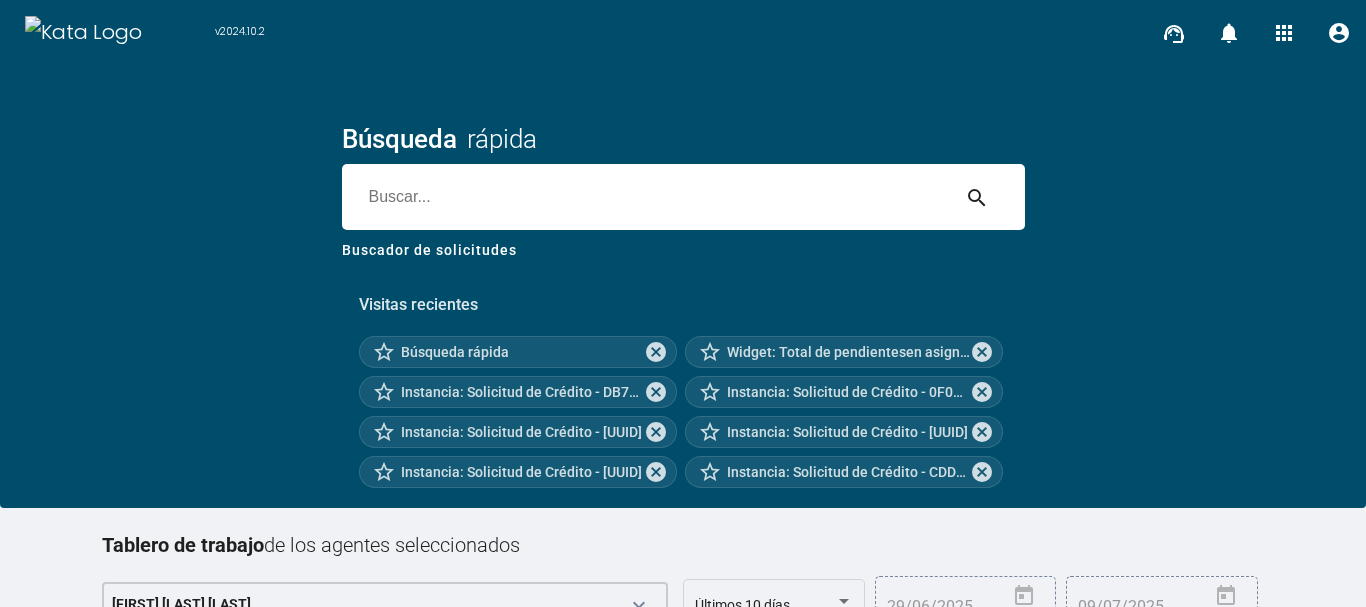 click at bounding box center [645, 197] 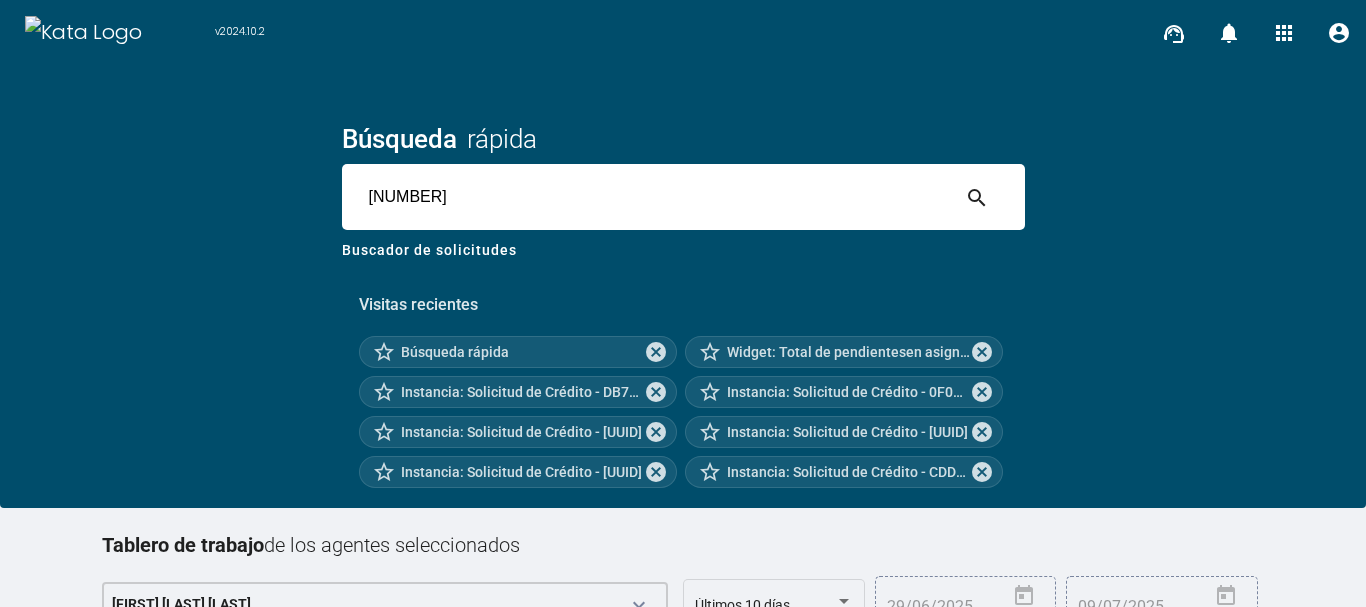 type on "[NUMBER]" 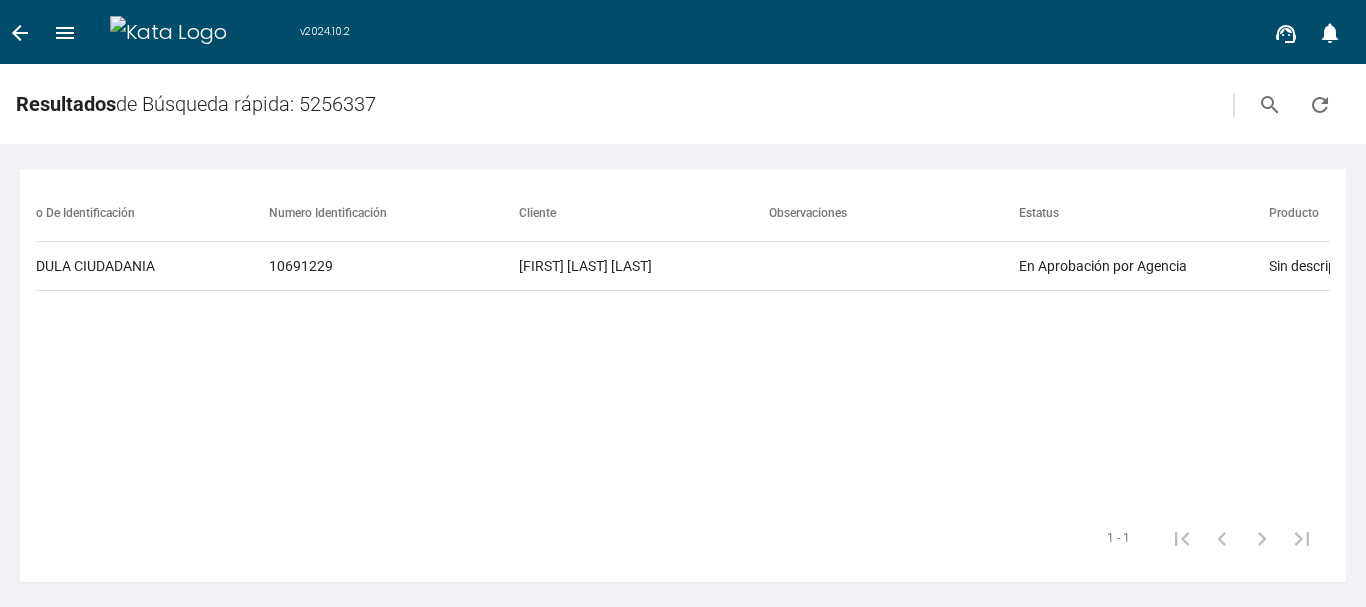 scroll, scrollTop: 0, scrollLeft: 0, axis: both 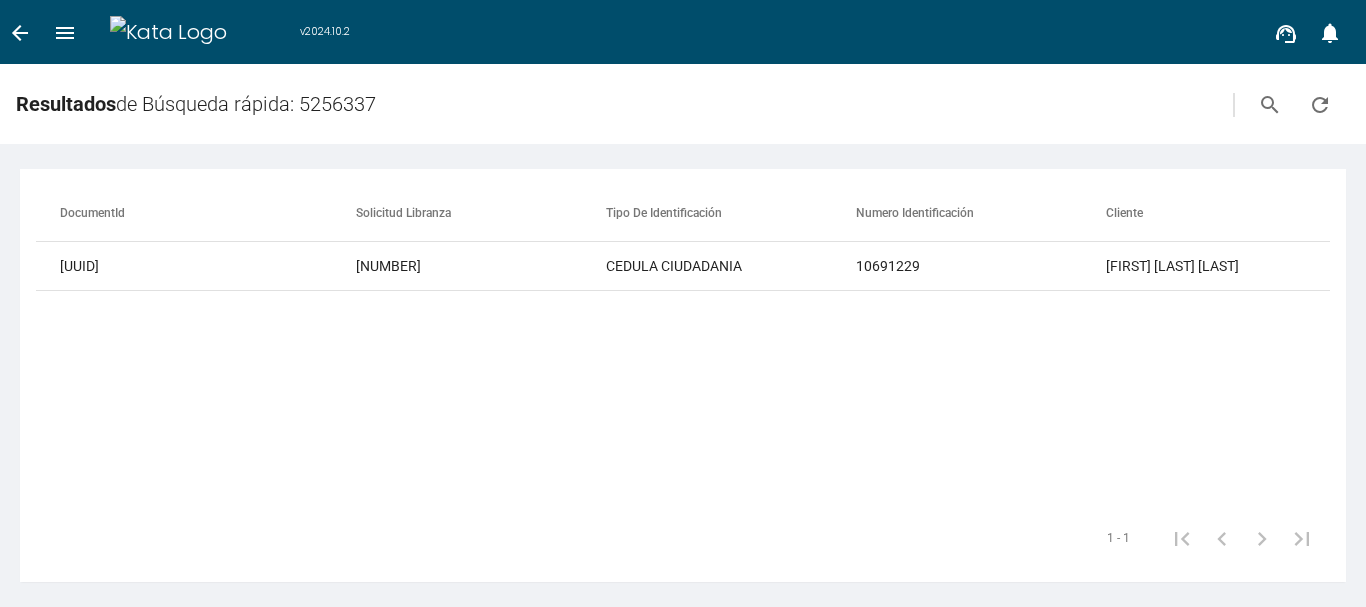 click on "arrow_back" at bounding box center (20, 32) 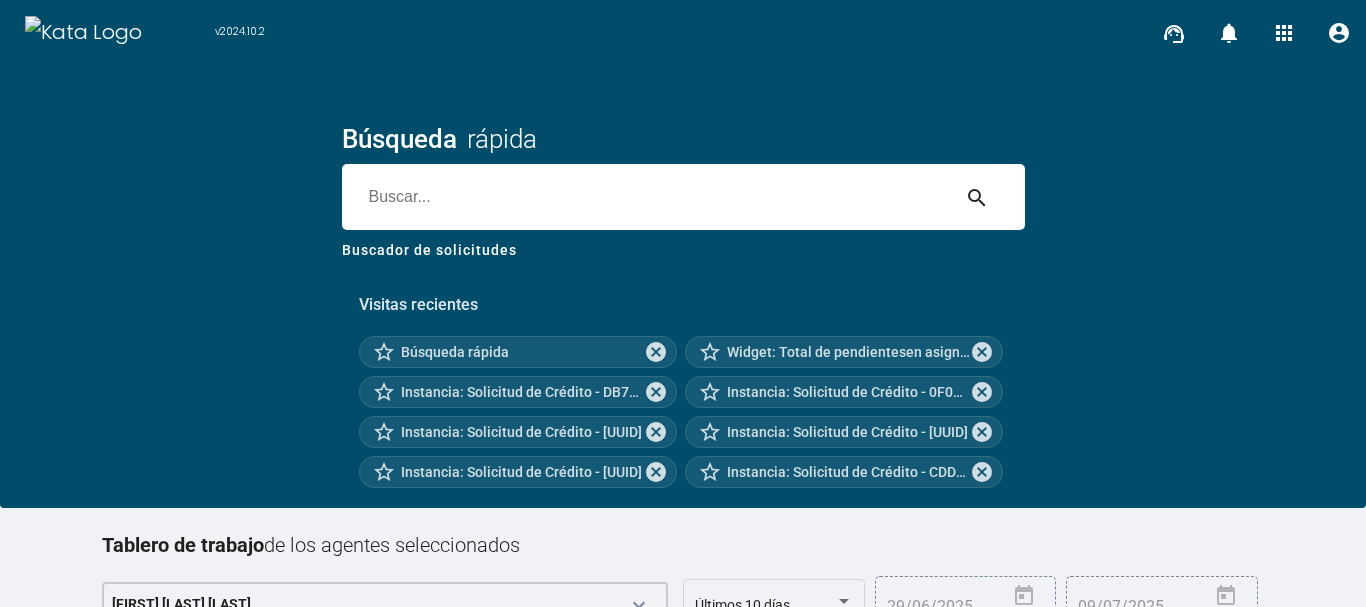 click at bounding box center (645, 197) 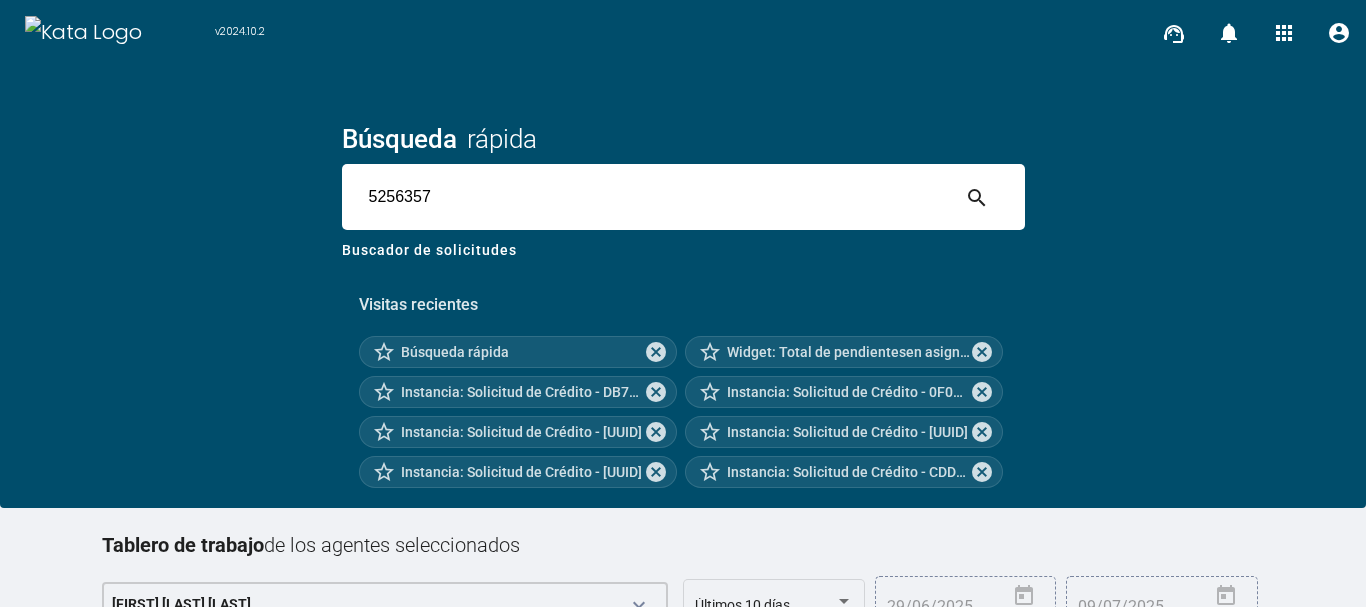 type on "5256357" 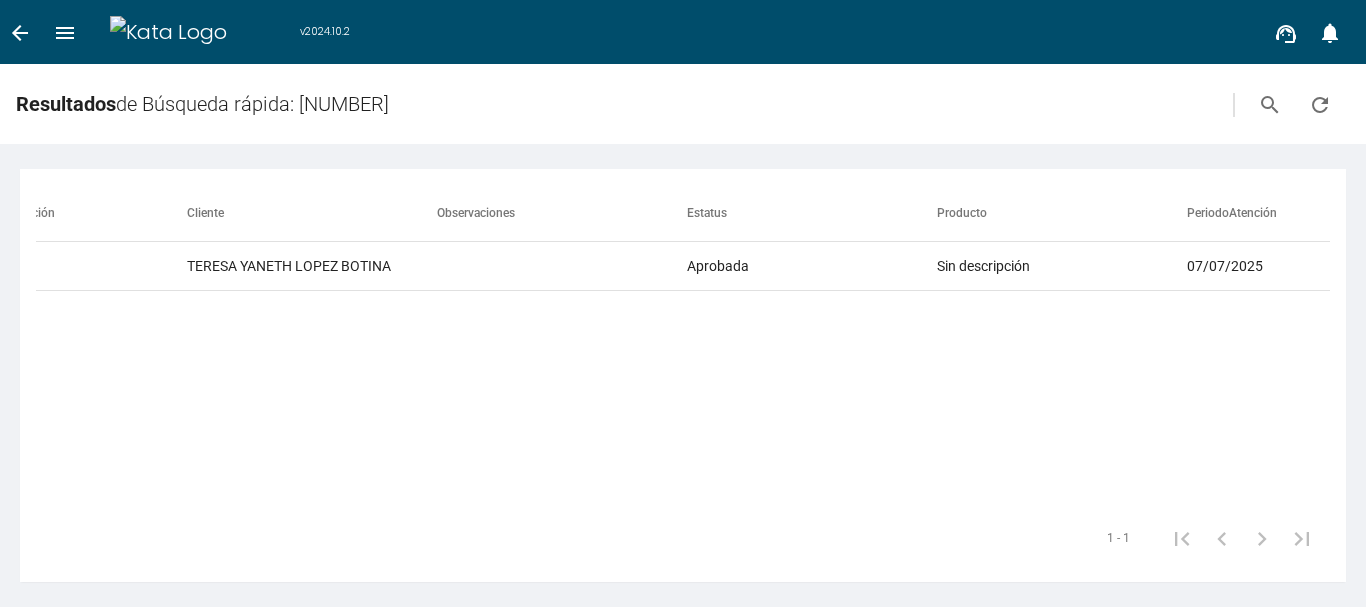 scroll, scrollTop: 0, scrollLeft: 840, axis: horizontal 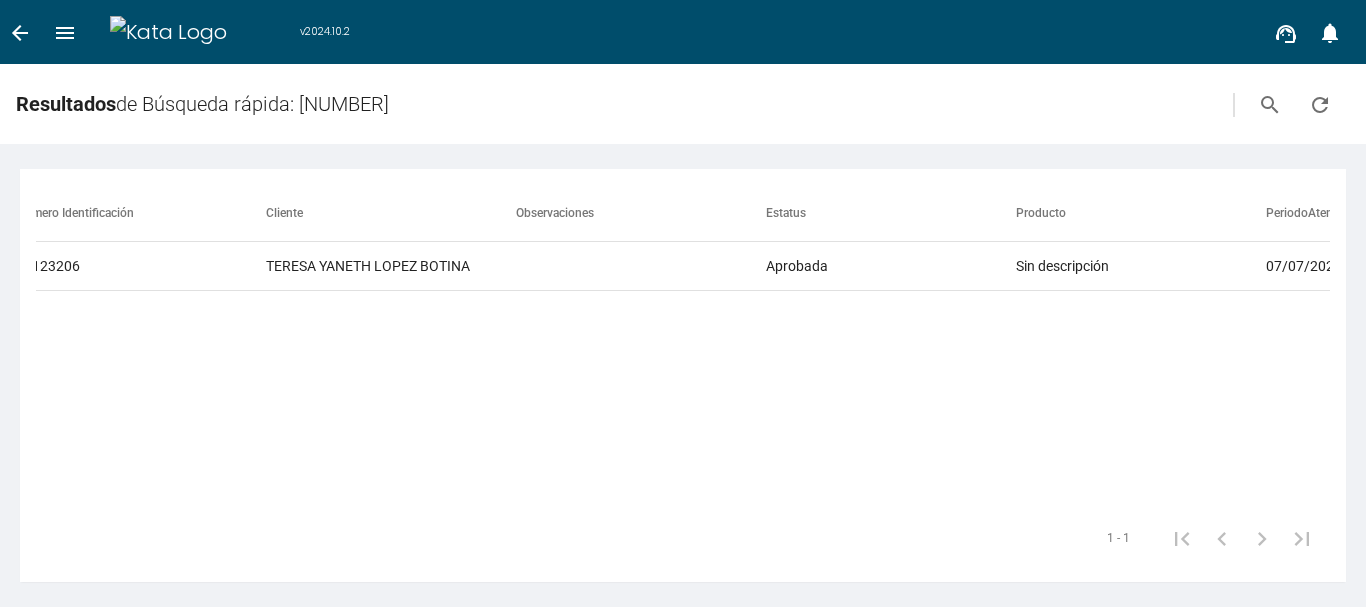 click on "arrow_back" at bounding box center [20, 33] 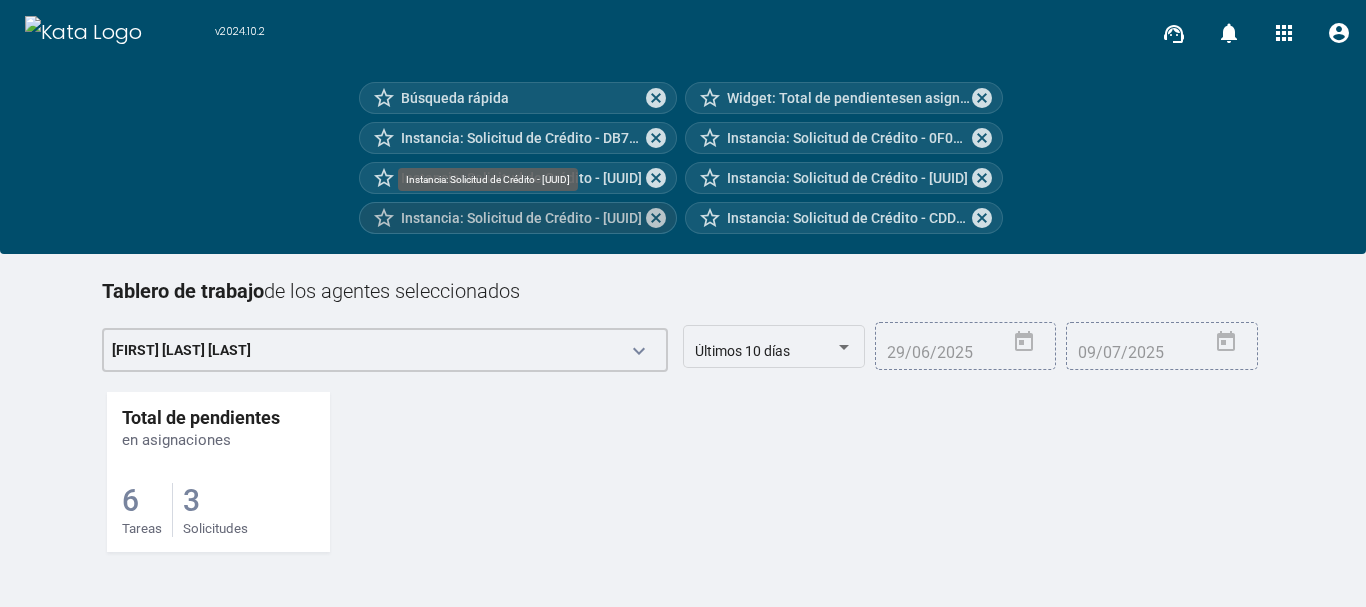 scroll, scrollTop: 0, scrollLeft: 0, axis: both 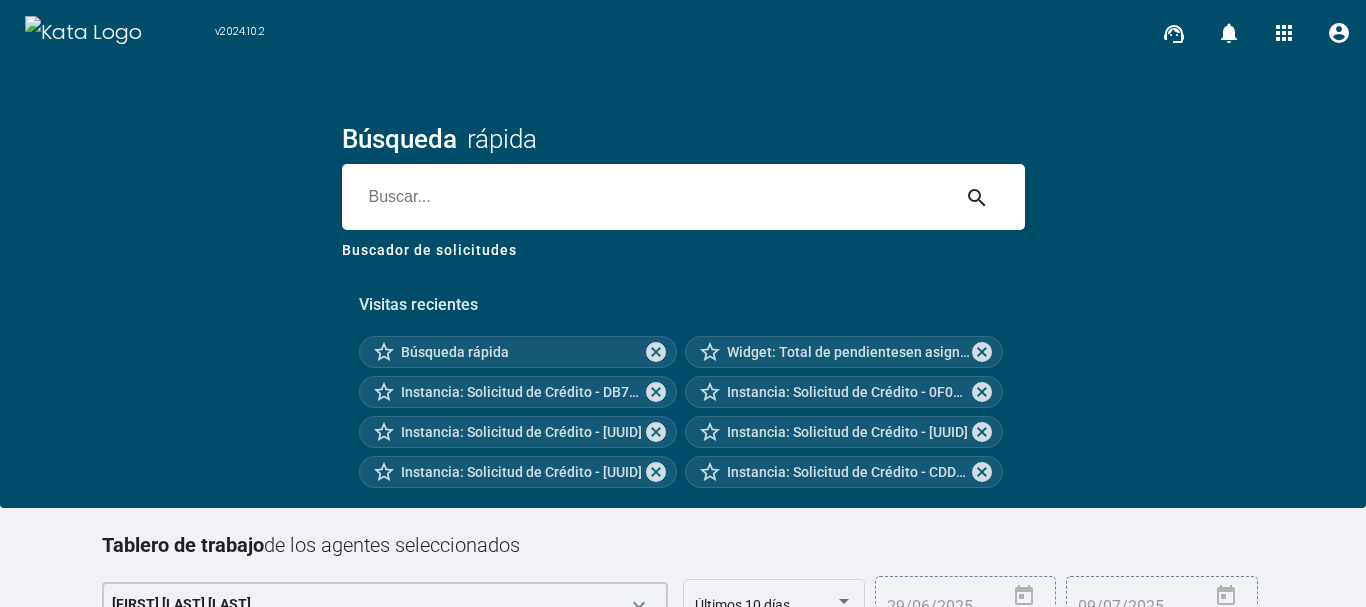 click at bounding box center [645, 197] 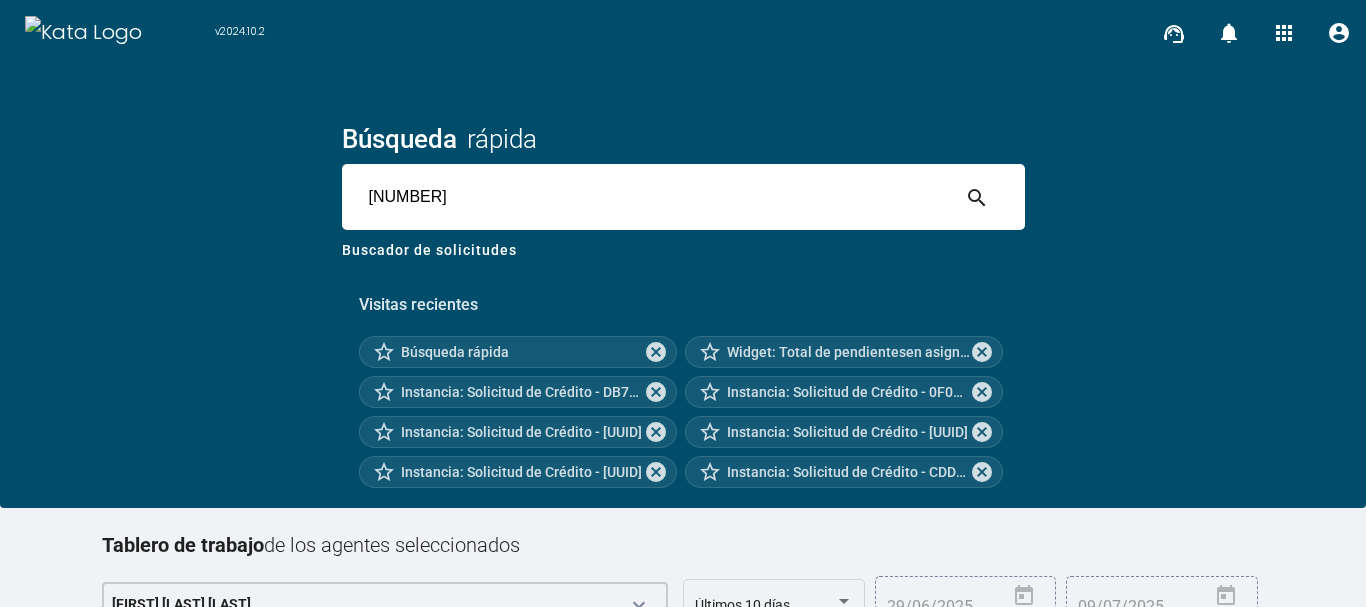type on "[NUMBER]" 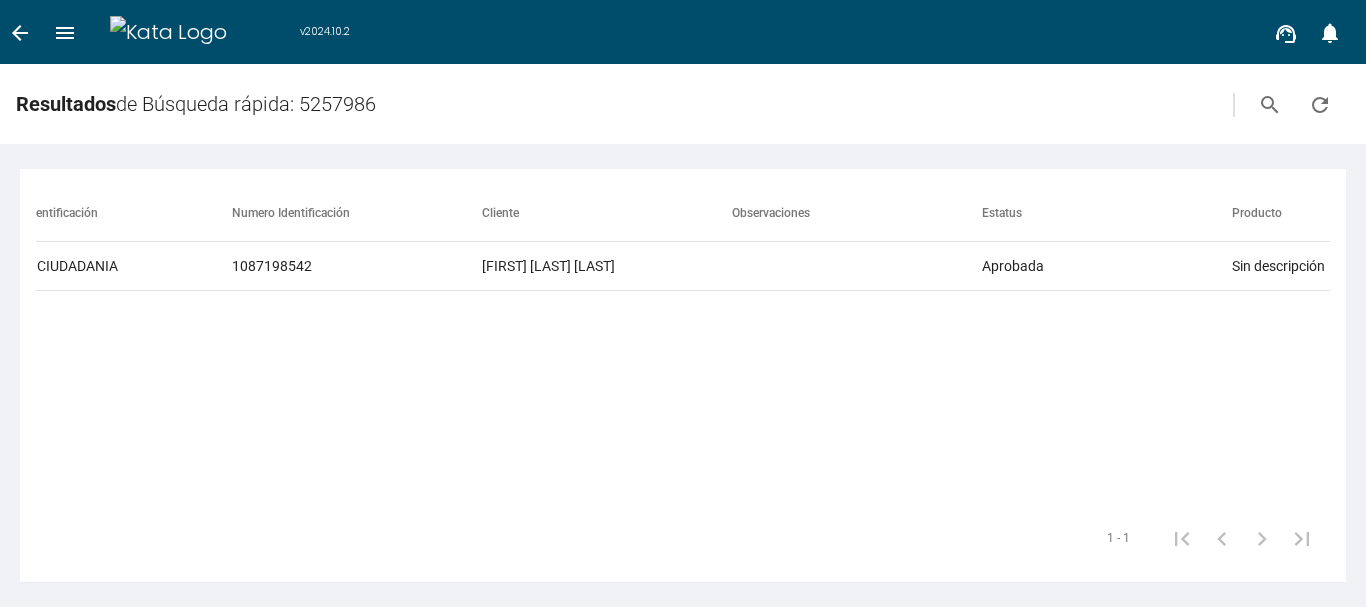 scroll, scrollTop: 0, scrollLeft: 724, axis: horizontal 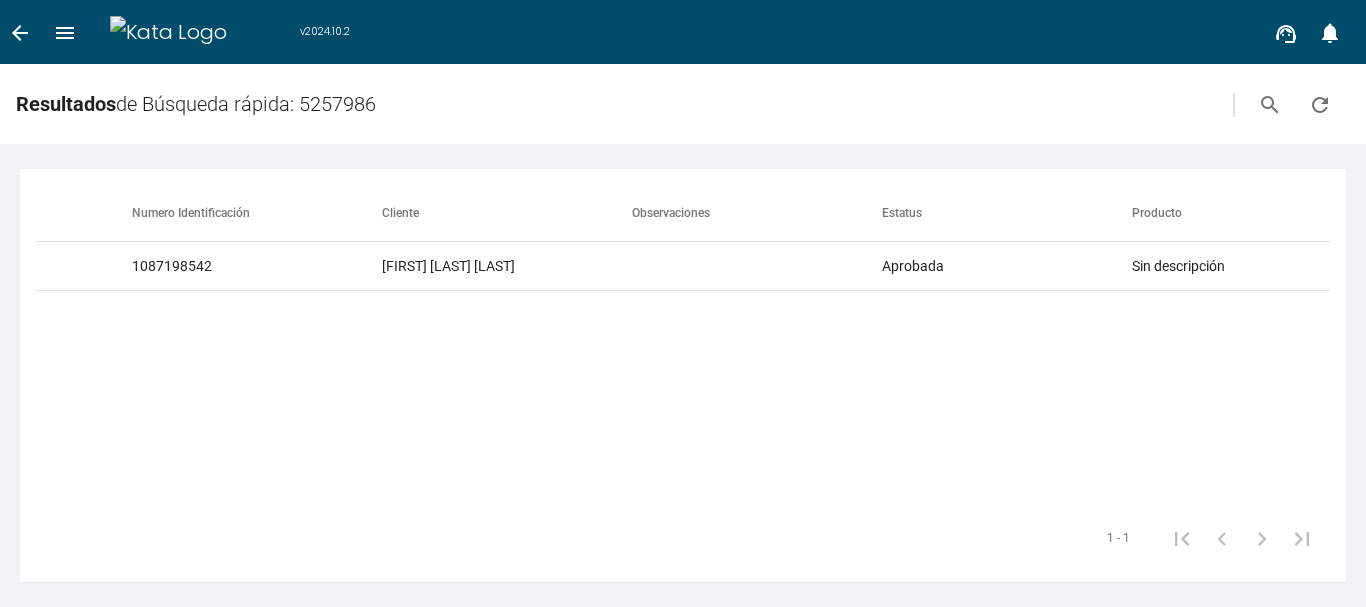 click on "arrow_back" at bounding box center (20, 33) 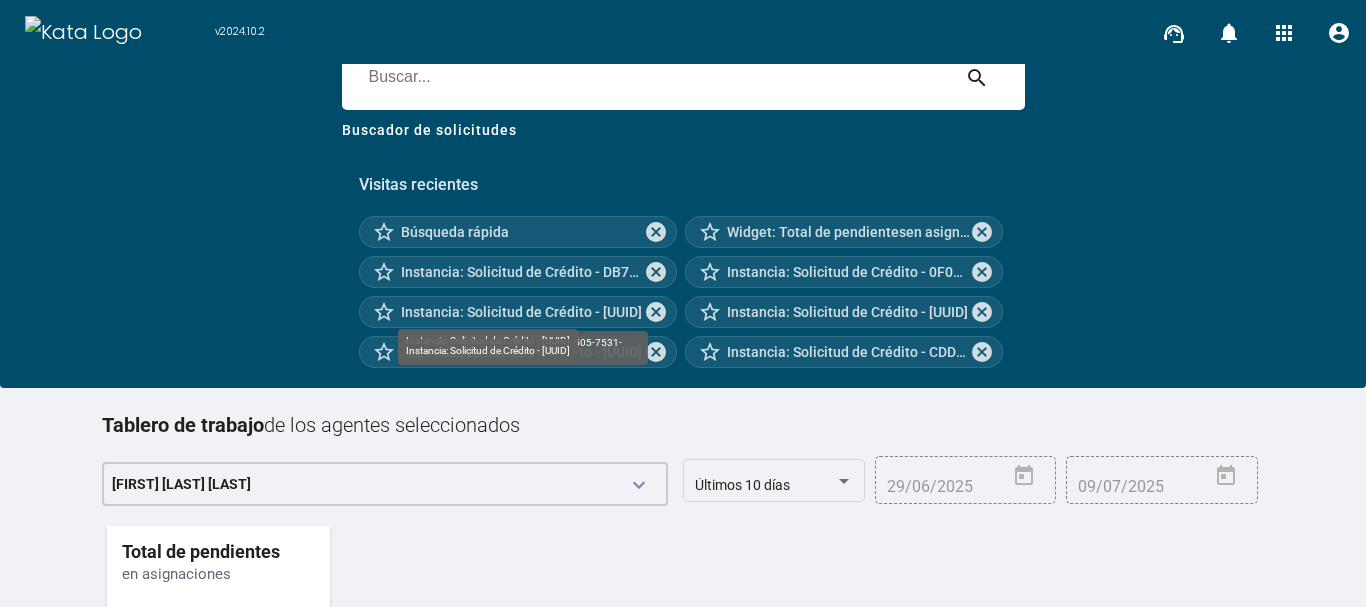scroll, scrollTop: 254, scrollLeft: 0, axis: vertical 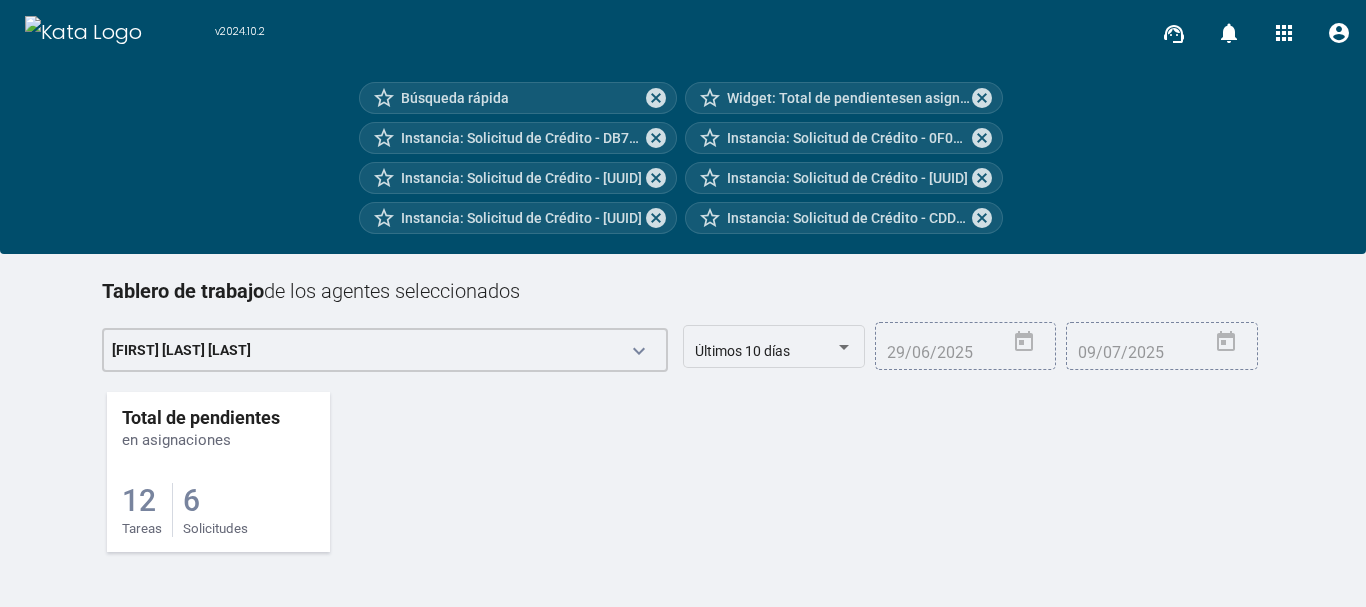 click on "6" at bounding box center [139, 500] 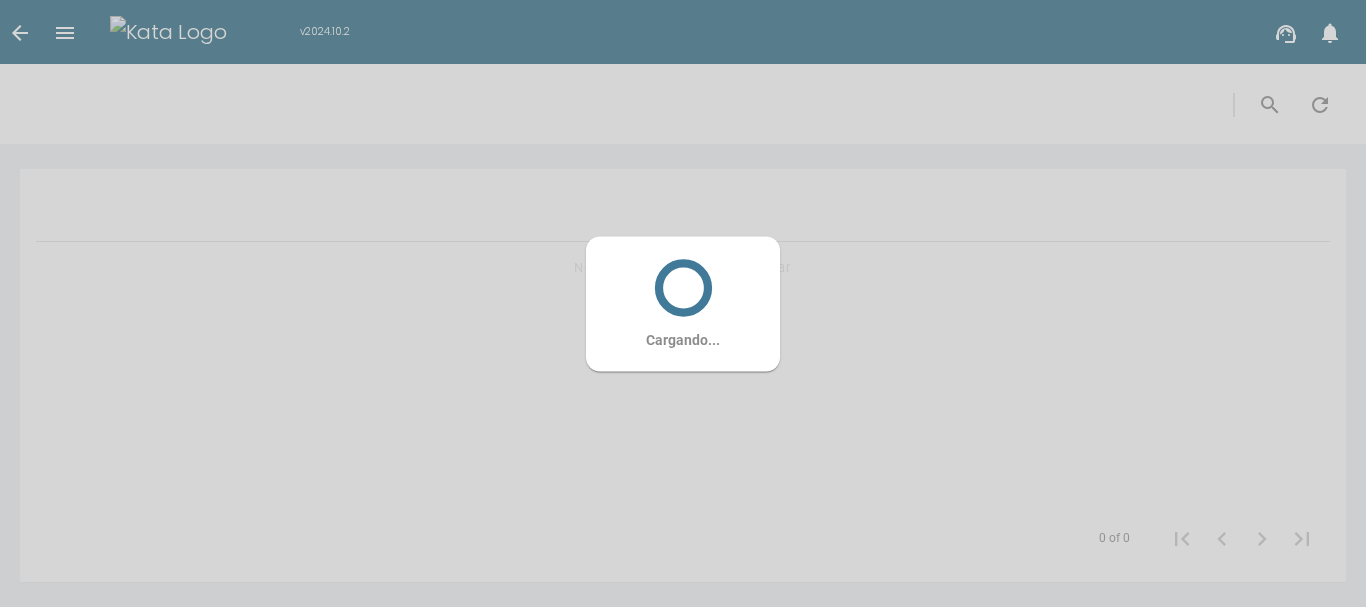 scroll, scrollTop: 0, scrollLeft: 0, axis: both 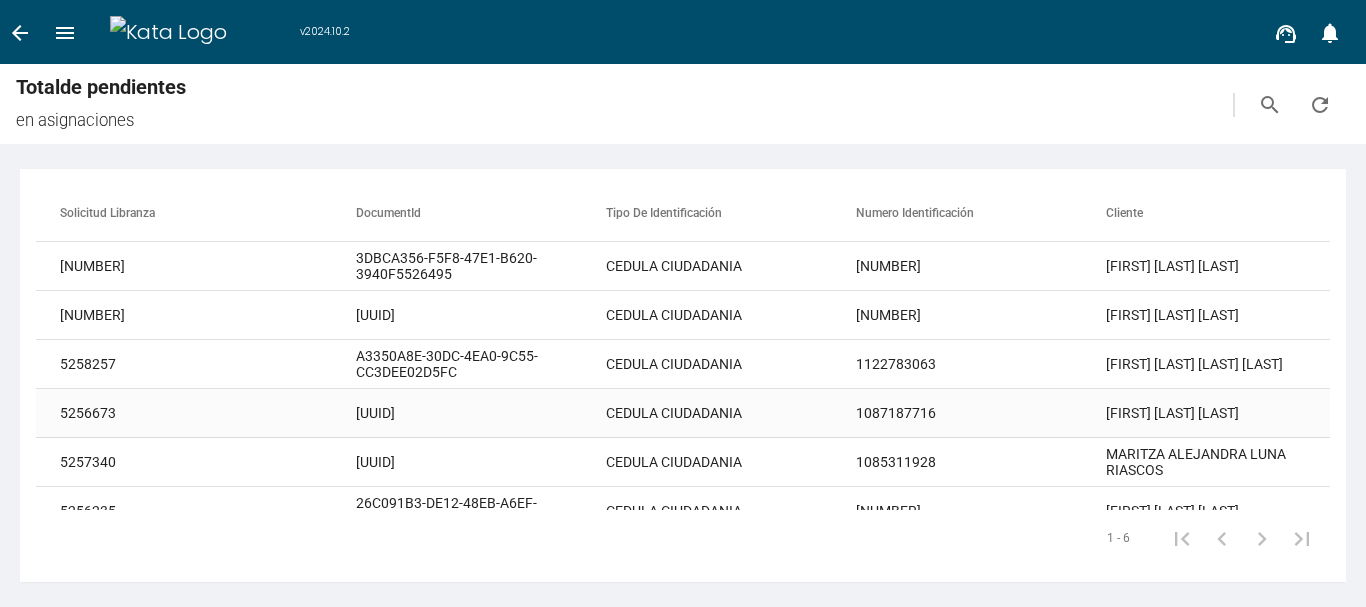 click on "1087187716" at bounding box center (981, 266) 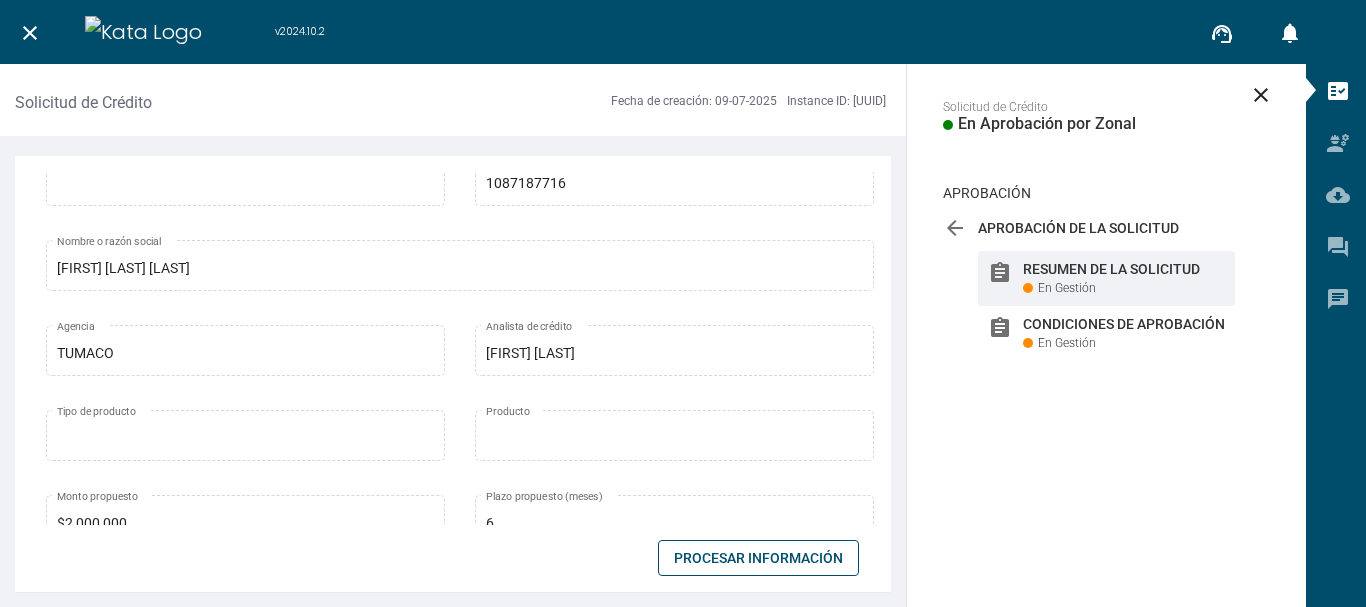 scroll, scrollTop: 300, scrollLeft: 0, axis: vertical 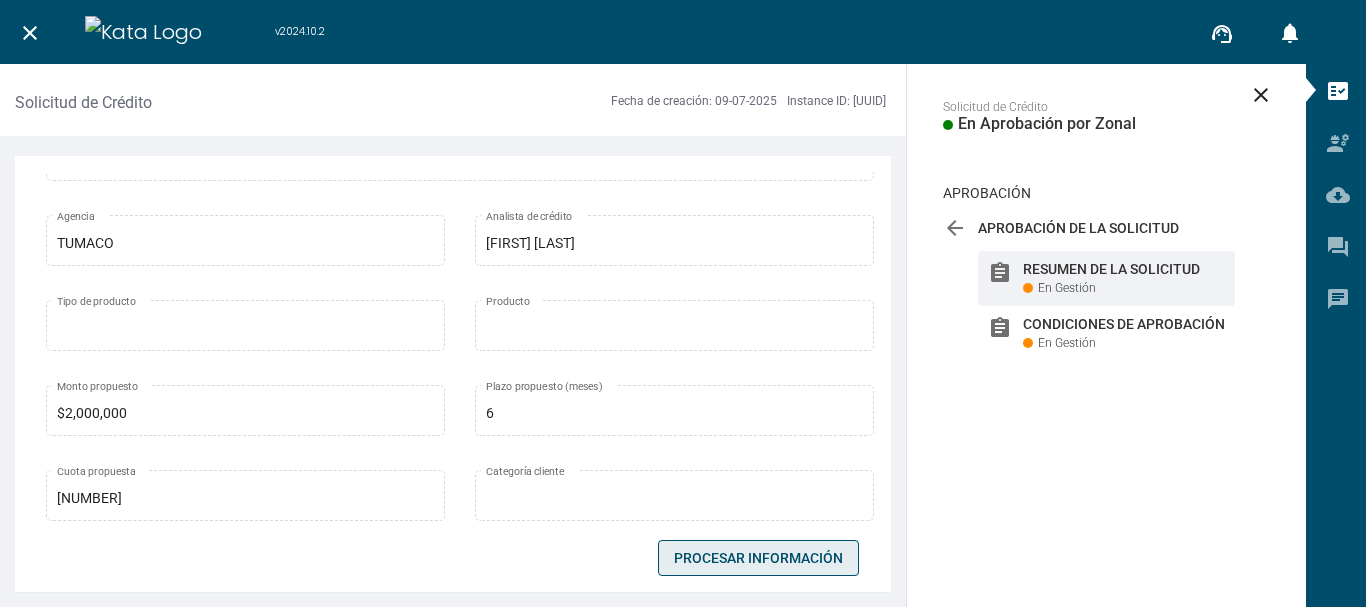 click on "Procesar Información" at bounding box center (758, 558) 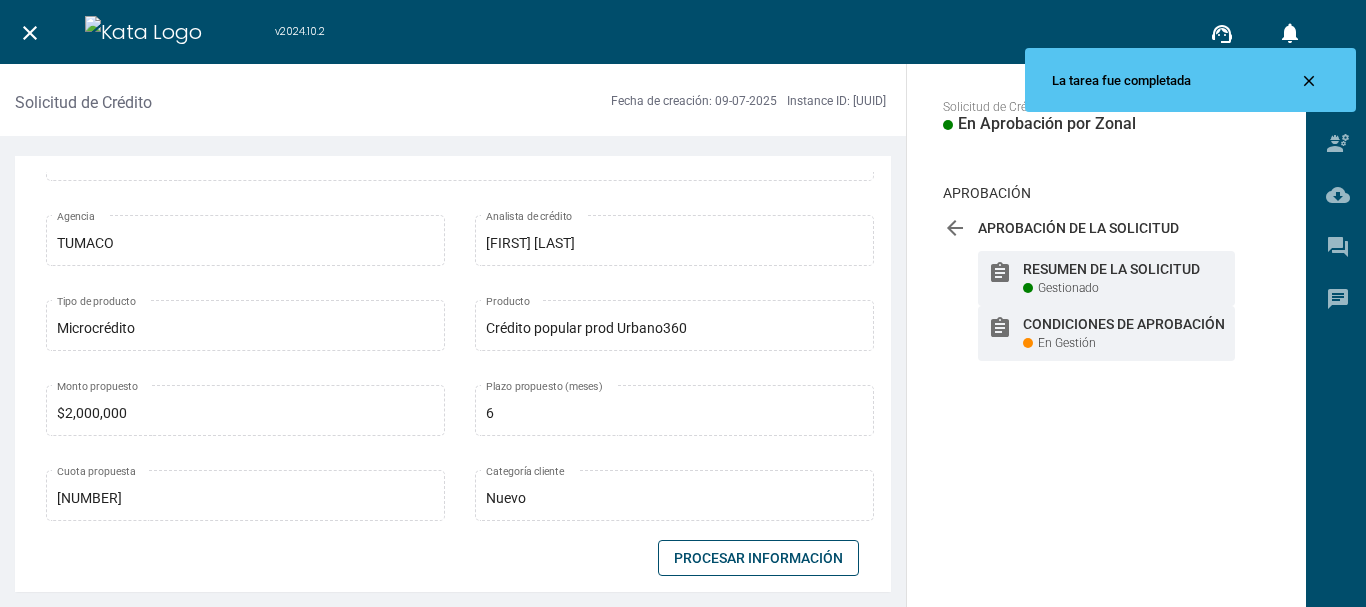 click on "Condiciones de Aprobación" at bounding box center [1124, 269] 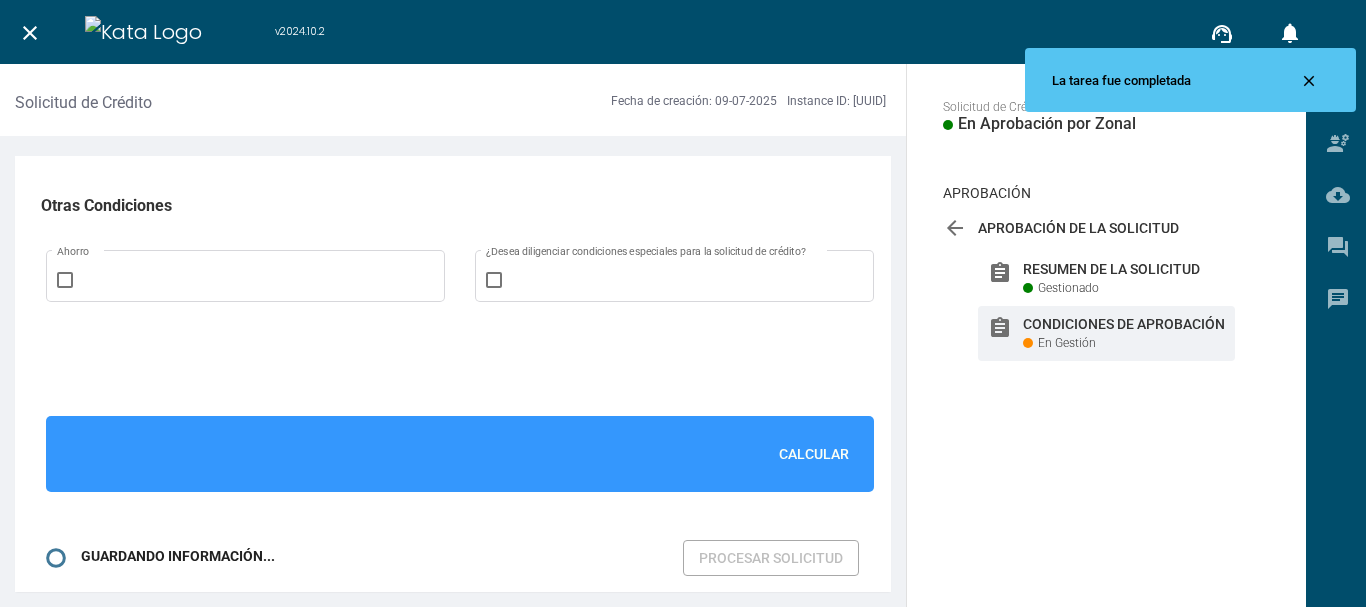 scroll, scrollTop: 1300, scrollLeft: 0, axis: vertical 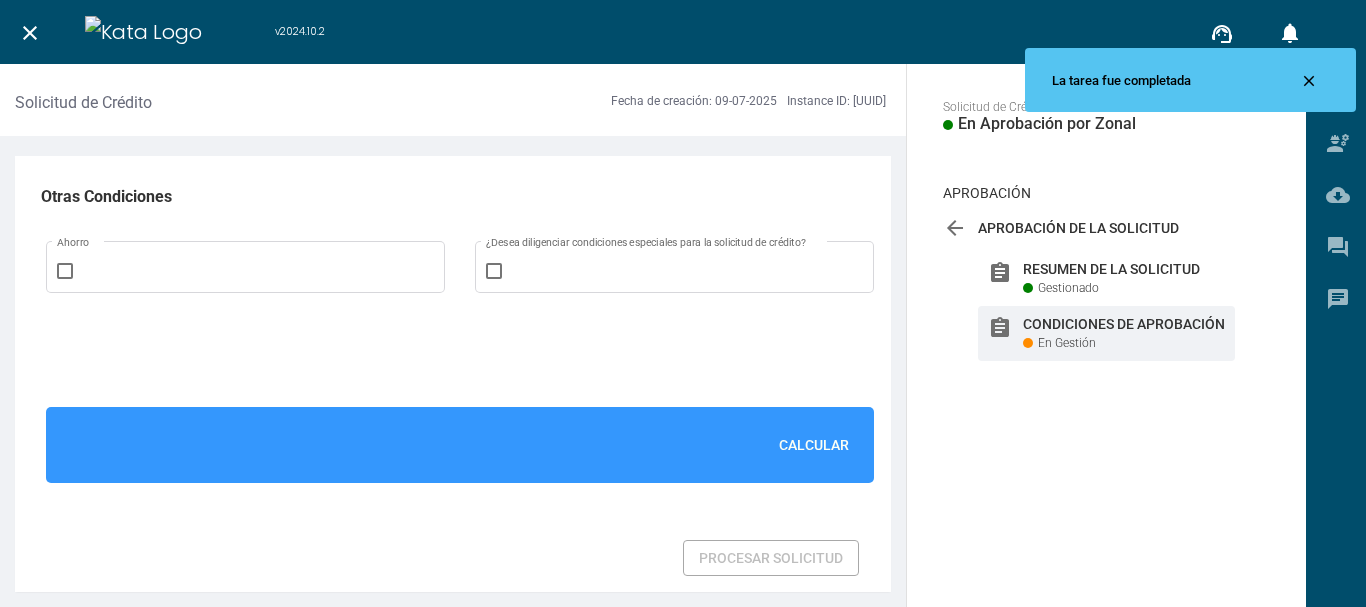 click on "Calcular" at bounding box center [814, 445] 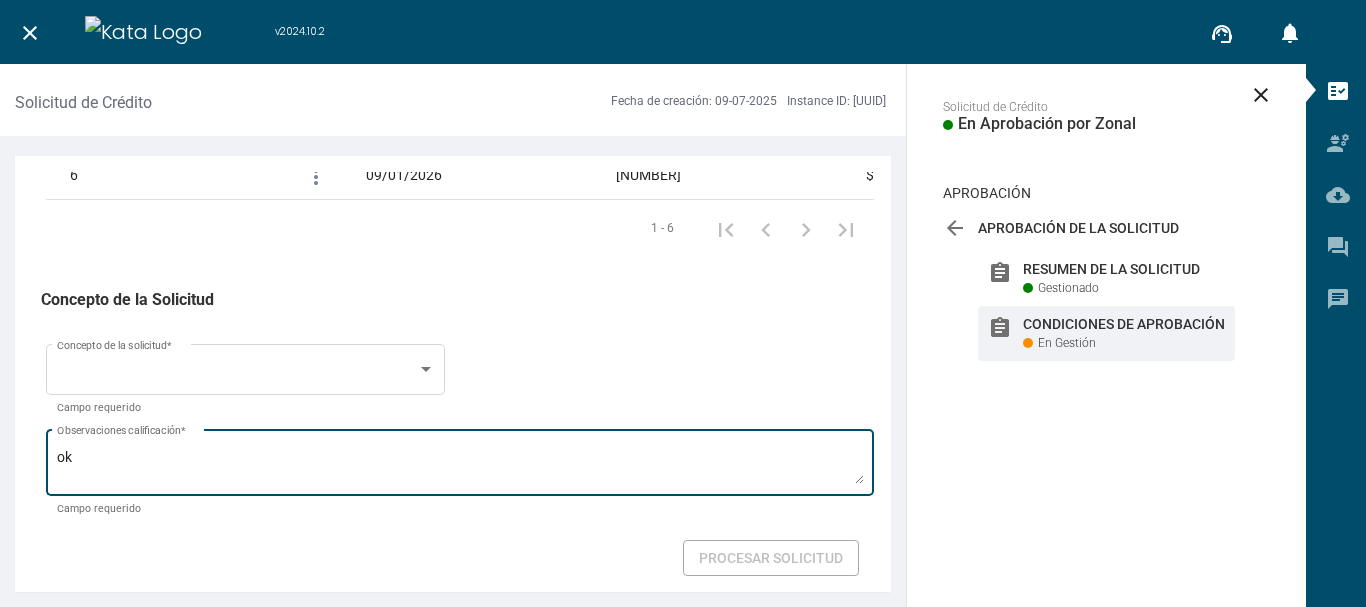 scroll, scrollTop: 2823, scrollLeft: 0, axis: vertical 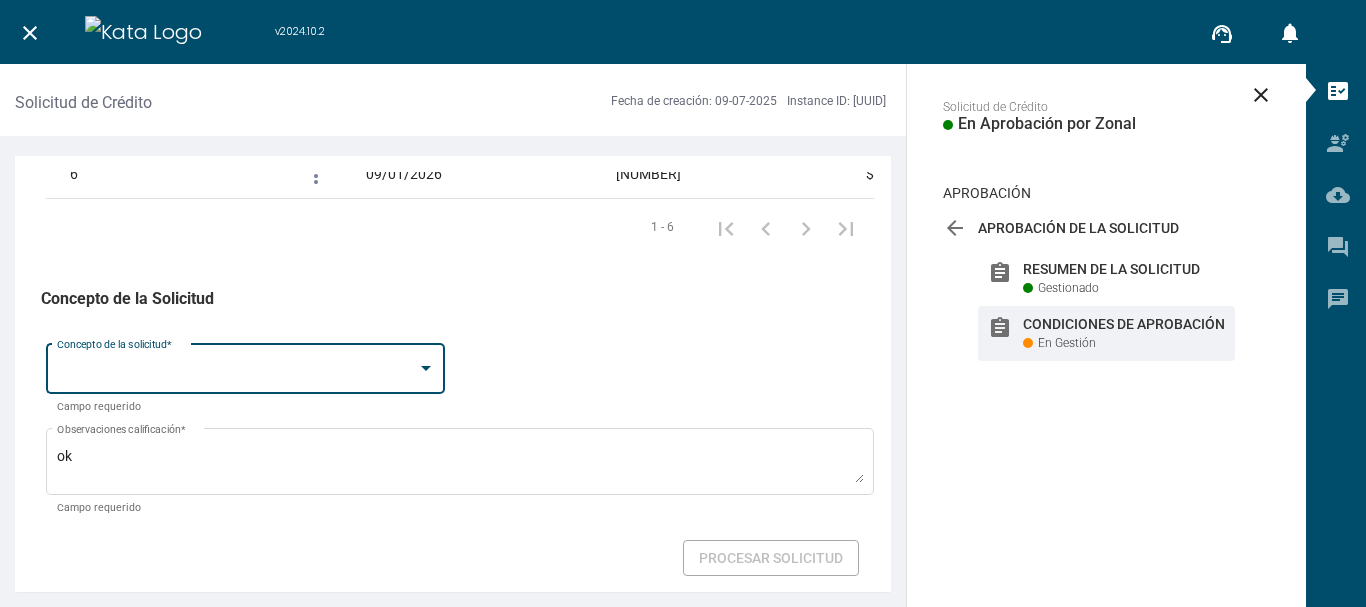 click at bounding box center [426, 368] 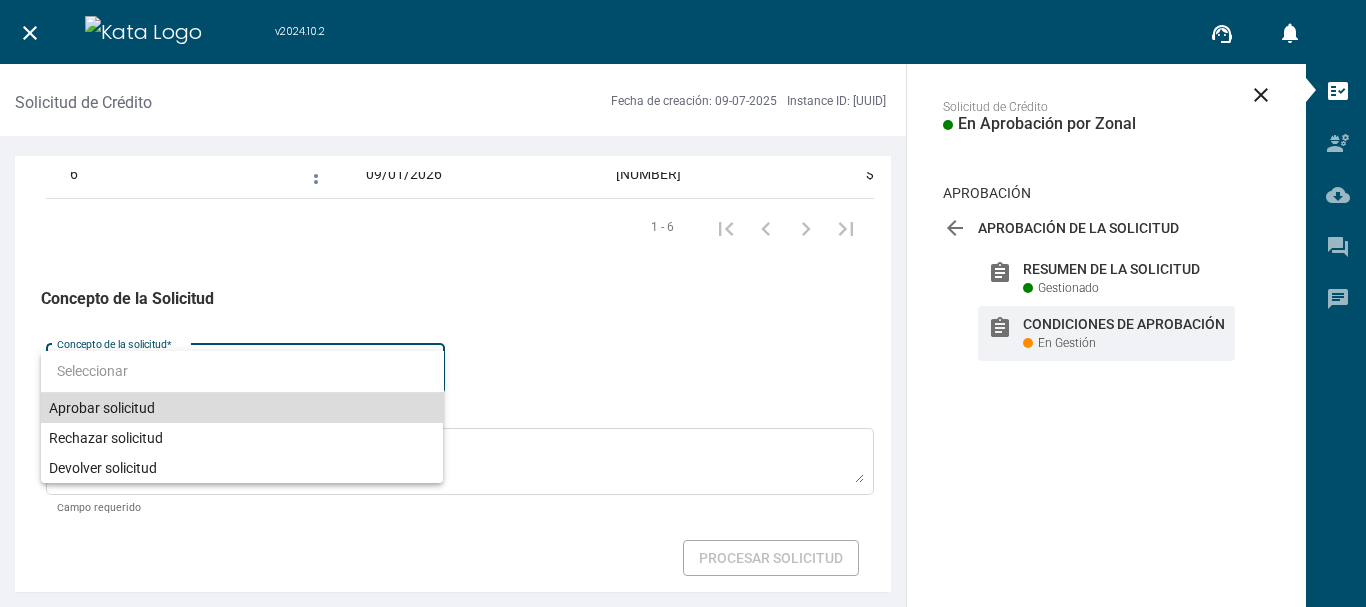 click on "Aprobar solicitud" at bounding box center [242, 408] 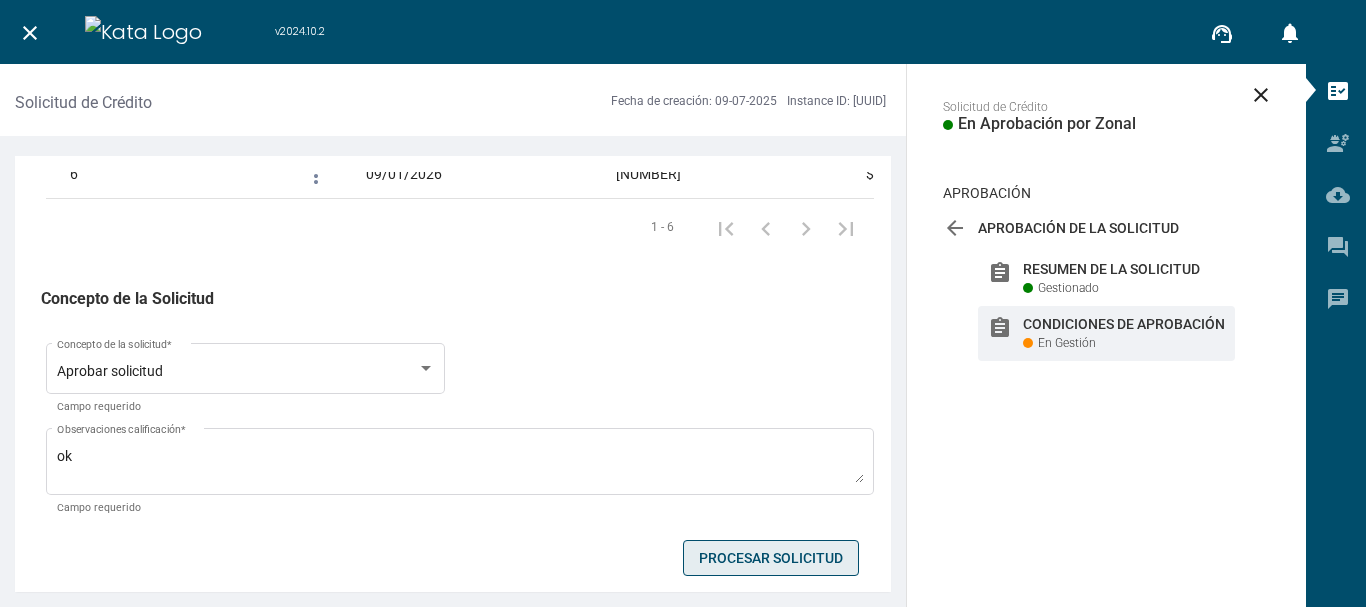 click on "Procesar Solicitud" at bounding box center (771, 558) 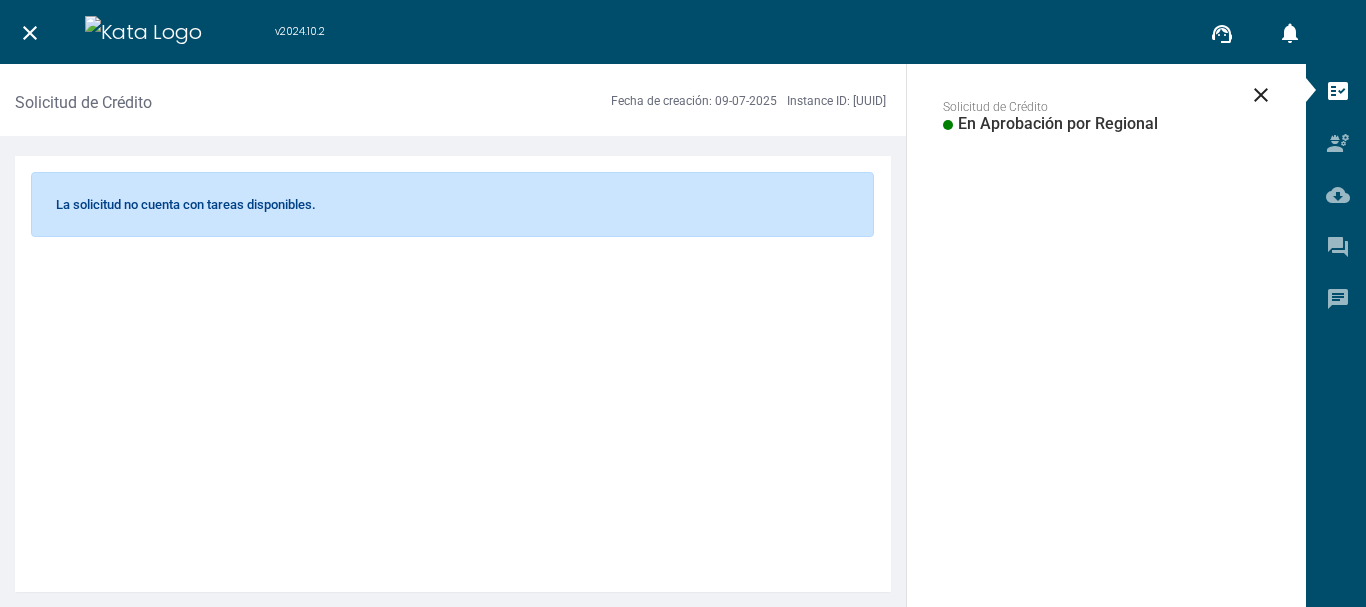 click on "close" at bounding box center (30, 32) 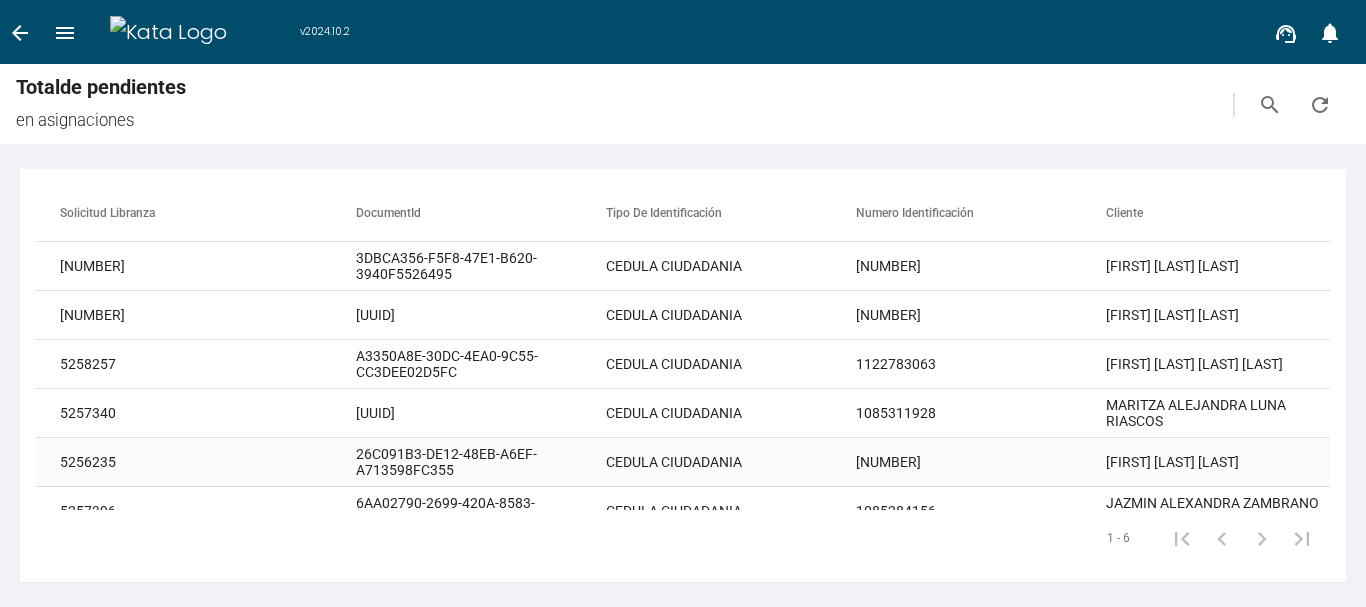 click on "26C091B3-DE12-48EB-A6EF-A713598FC355" at bounding box center (481, 266) 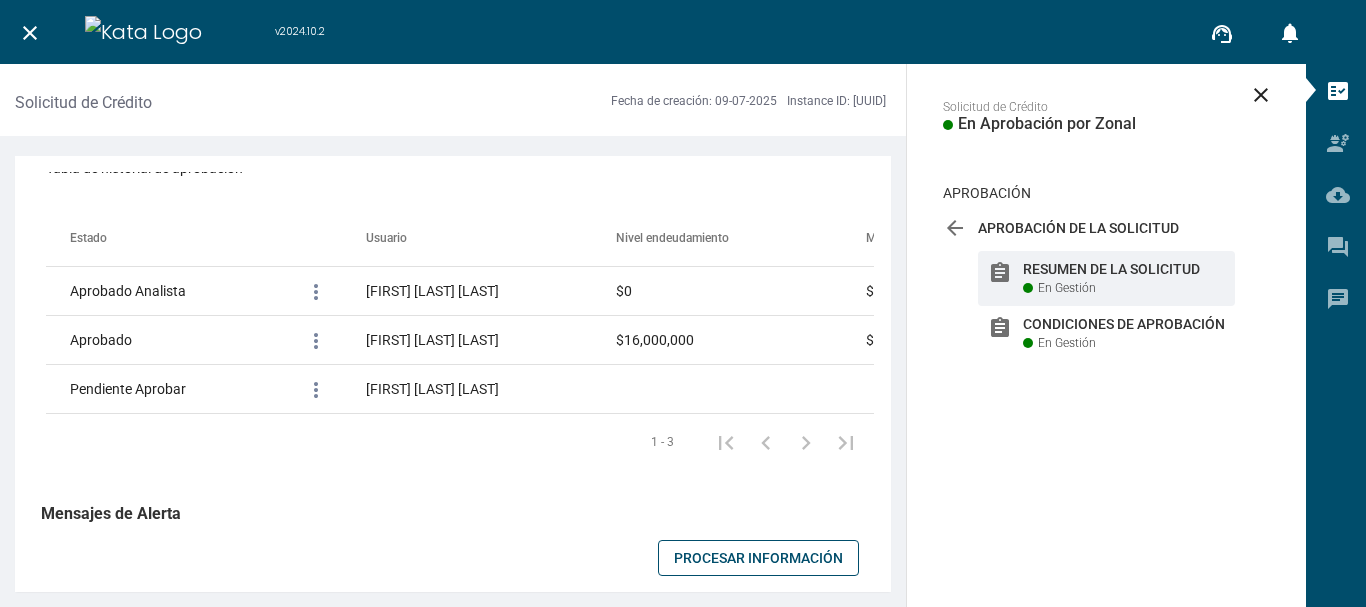 scroll, scrollTop: 1801, scrollLeft: 0, axis: vertical 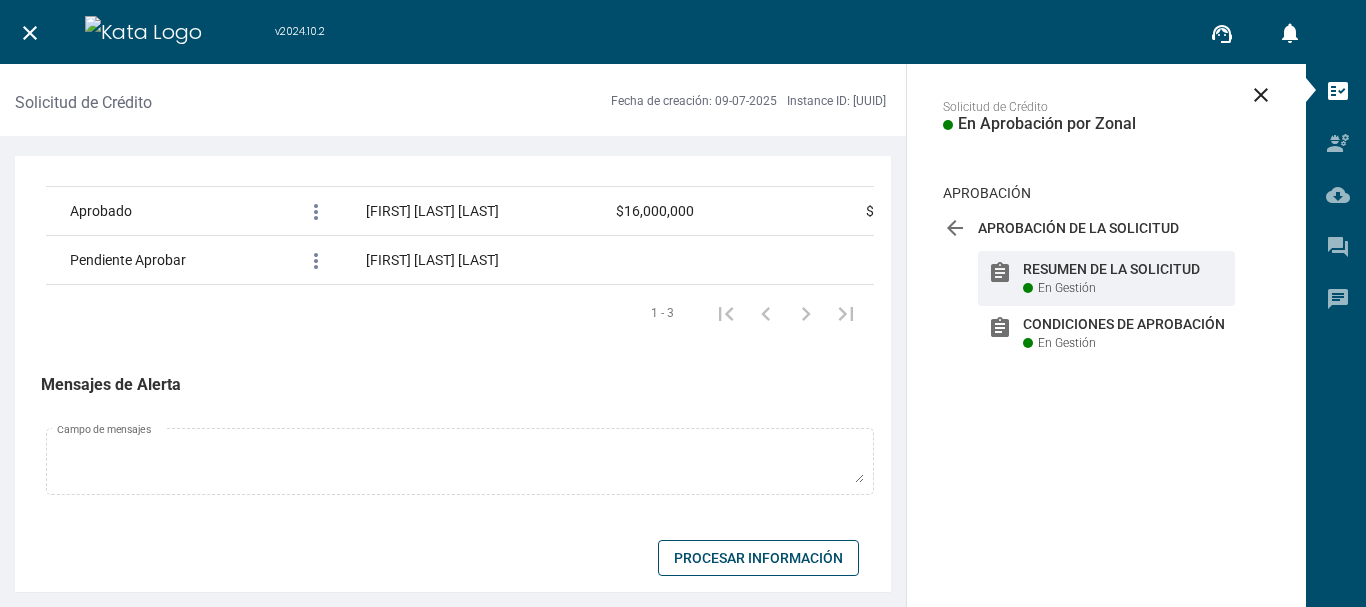 click on "Procesar Información" at bounding box center (758, 558) 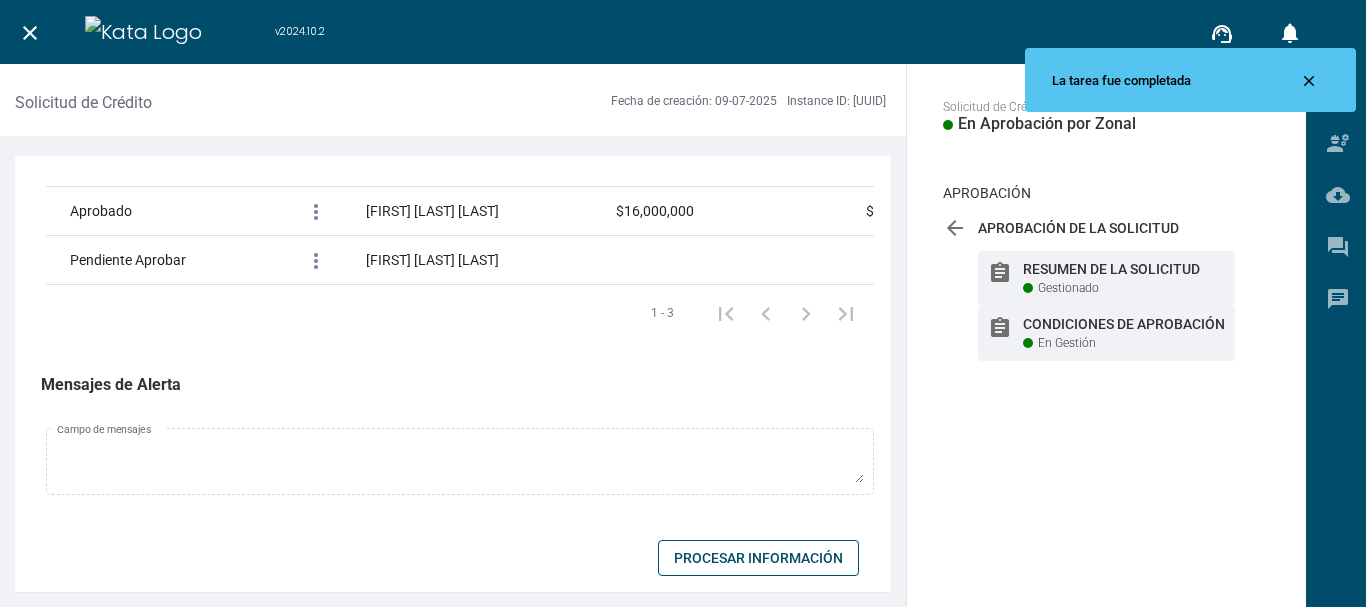 click on "assignment Condiciones de Aprobación En Gestión" at bounding box center (1106, 278) 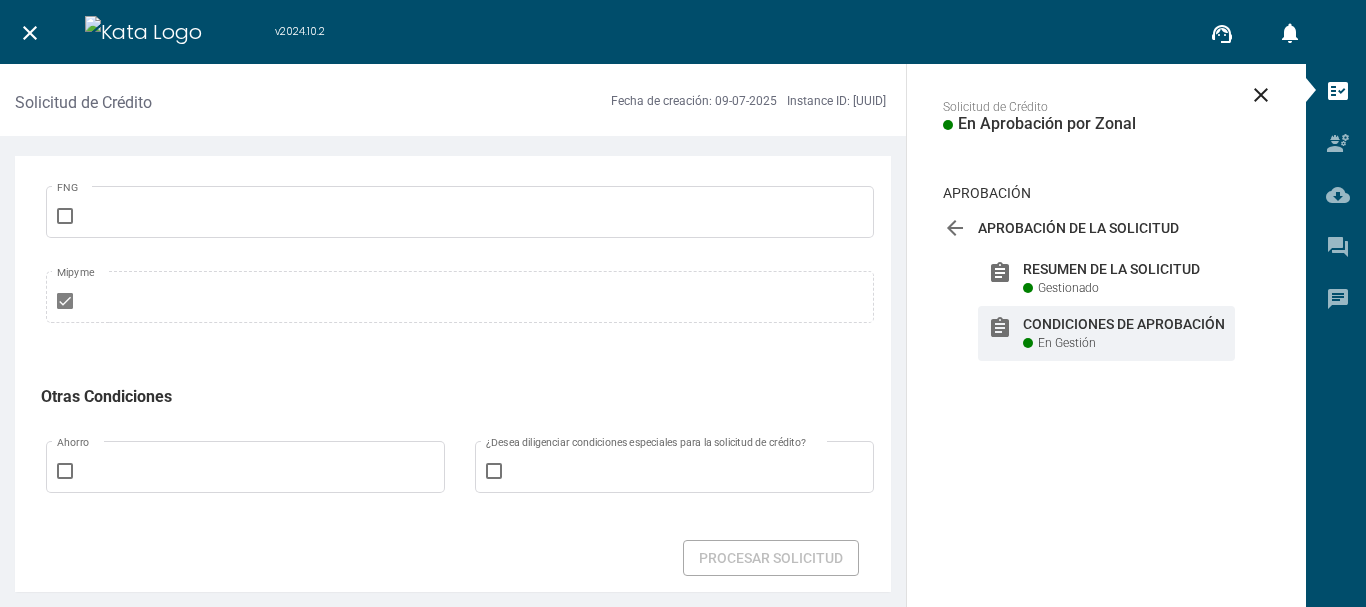 scroll, scrollTop: 1400, scrollLeft: 0, axis: vertical 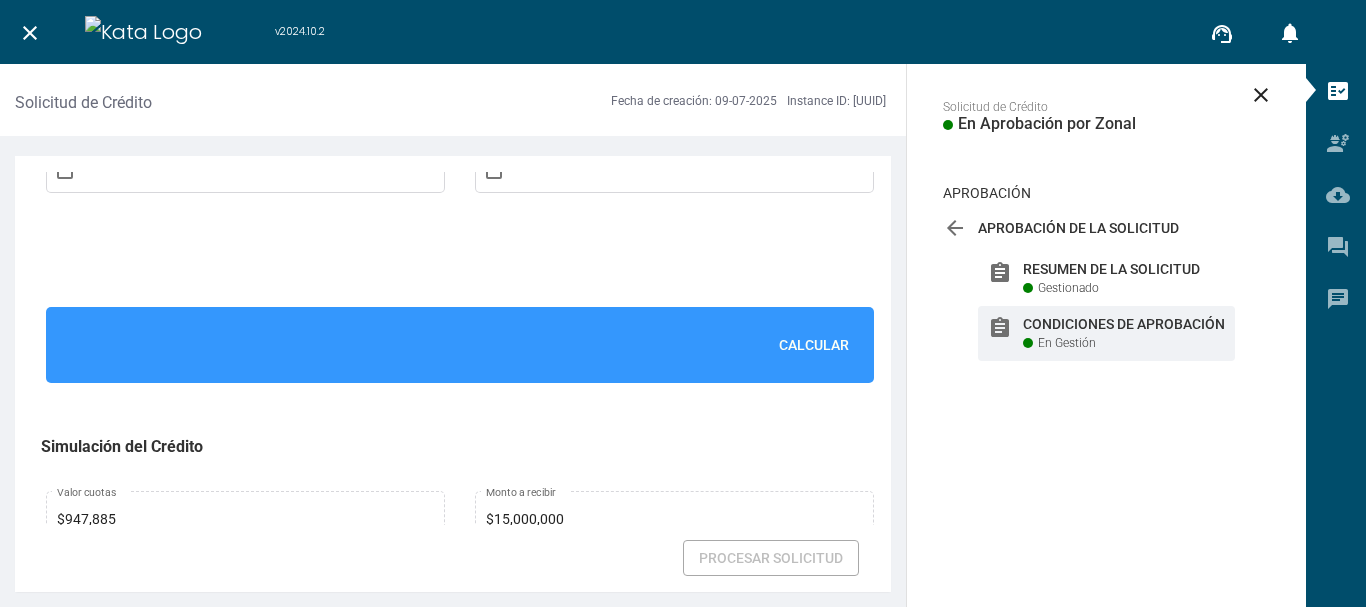 click on "Calcular" at bounding box center [814, 345] 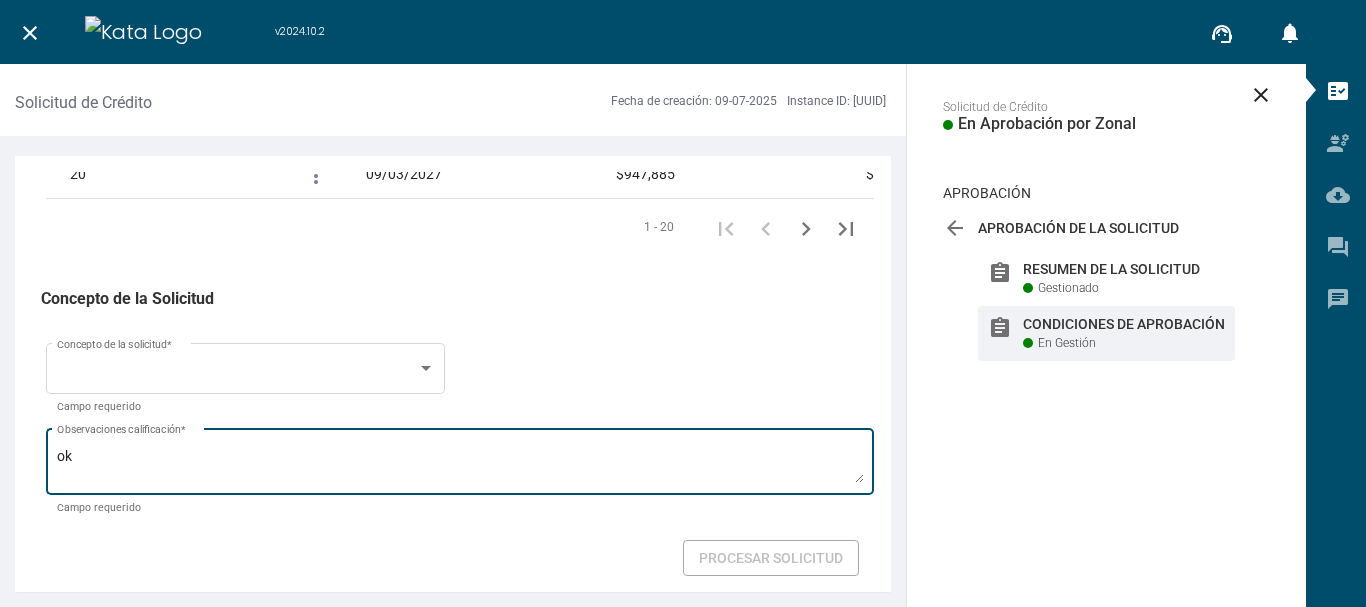 scroll, scrollTop: 3509, scrollLeft: 0, axis: vertical 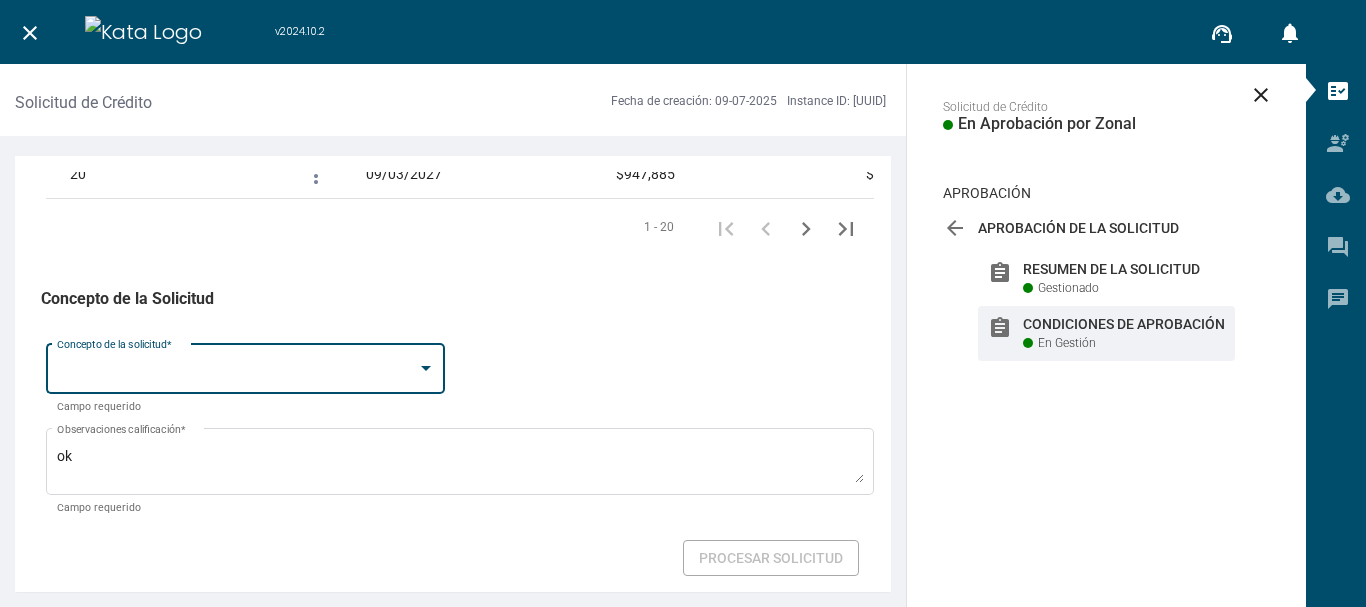 click at bounding box center (237, 372) 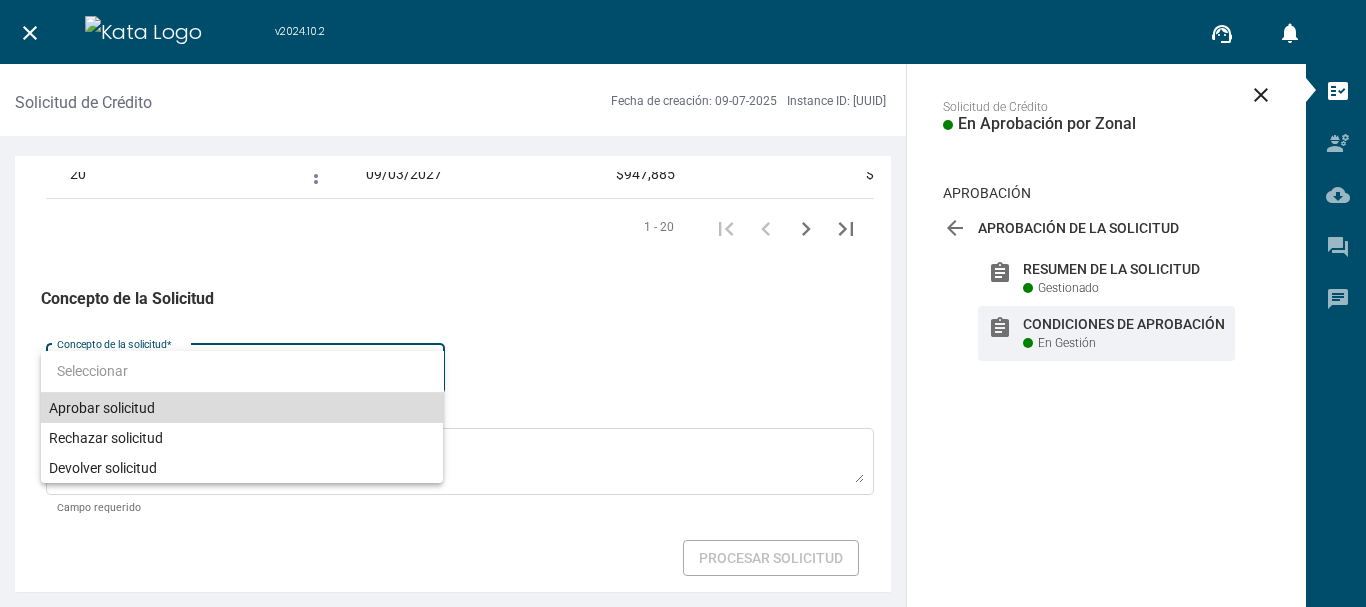 drag, startPoint x: 259, startPoint y: 410, endPoint x: 460, endPoint y: 464, distance: 208.12737 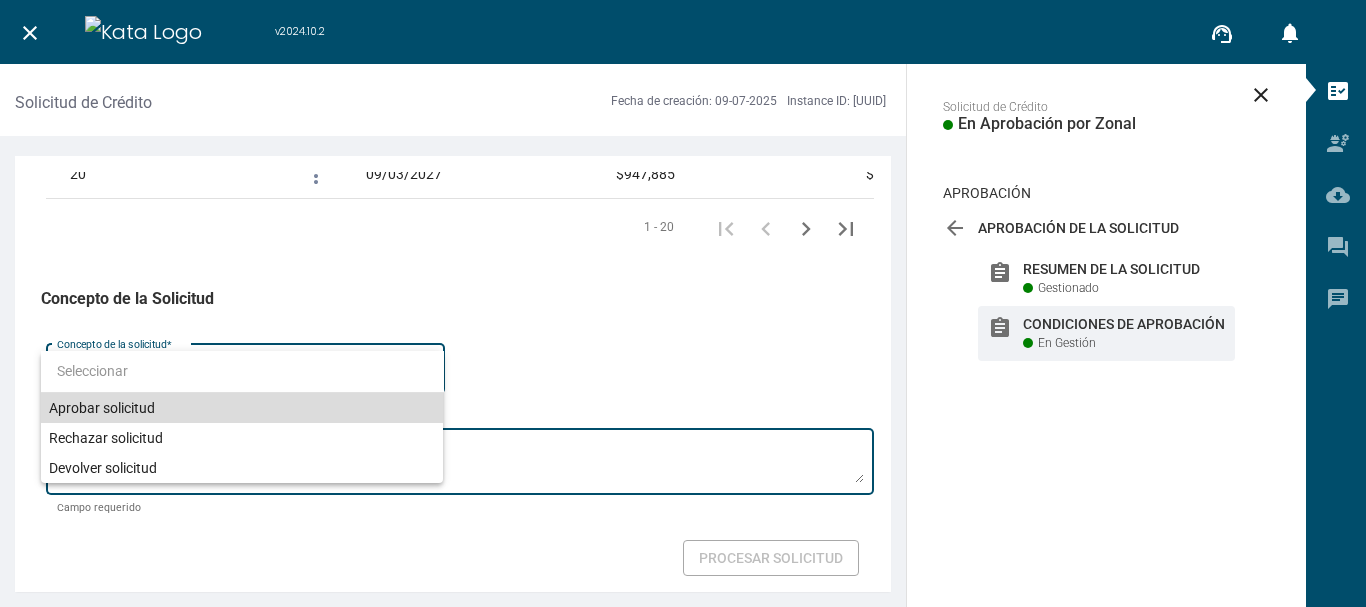 click on "Aprobar solicitud" at bounding box center [242, 408] 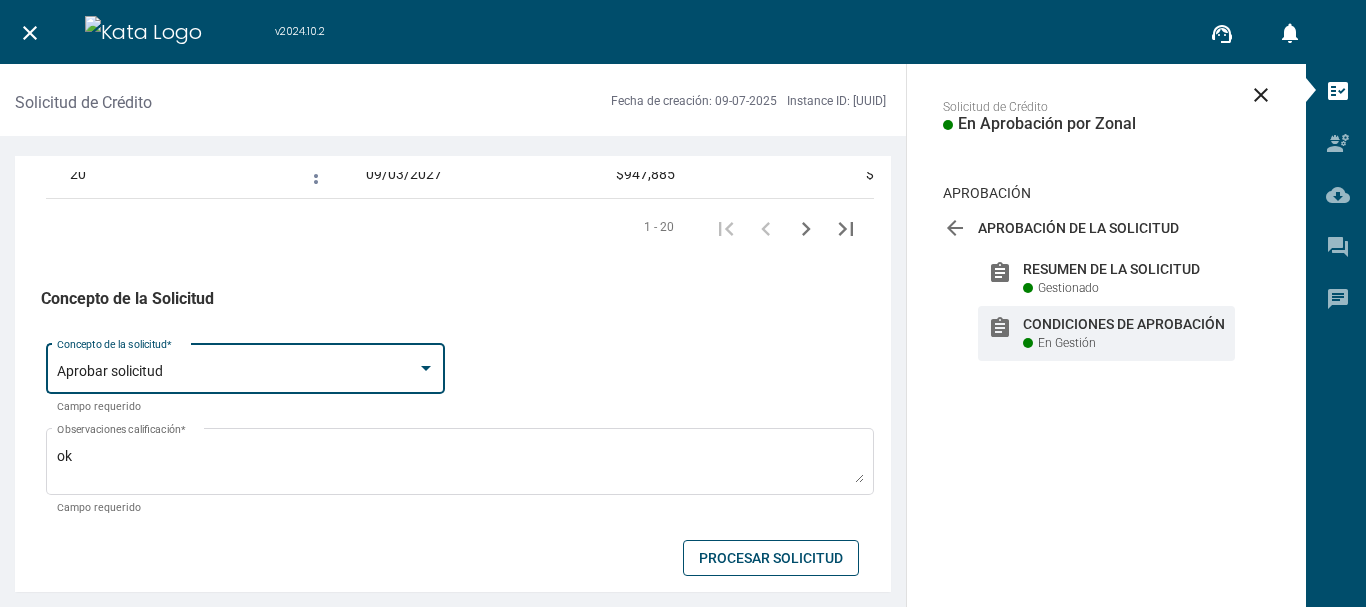 click on "Procesar Solicitud" at bounding box center [771, 558] 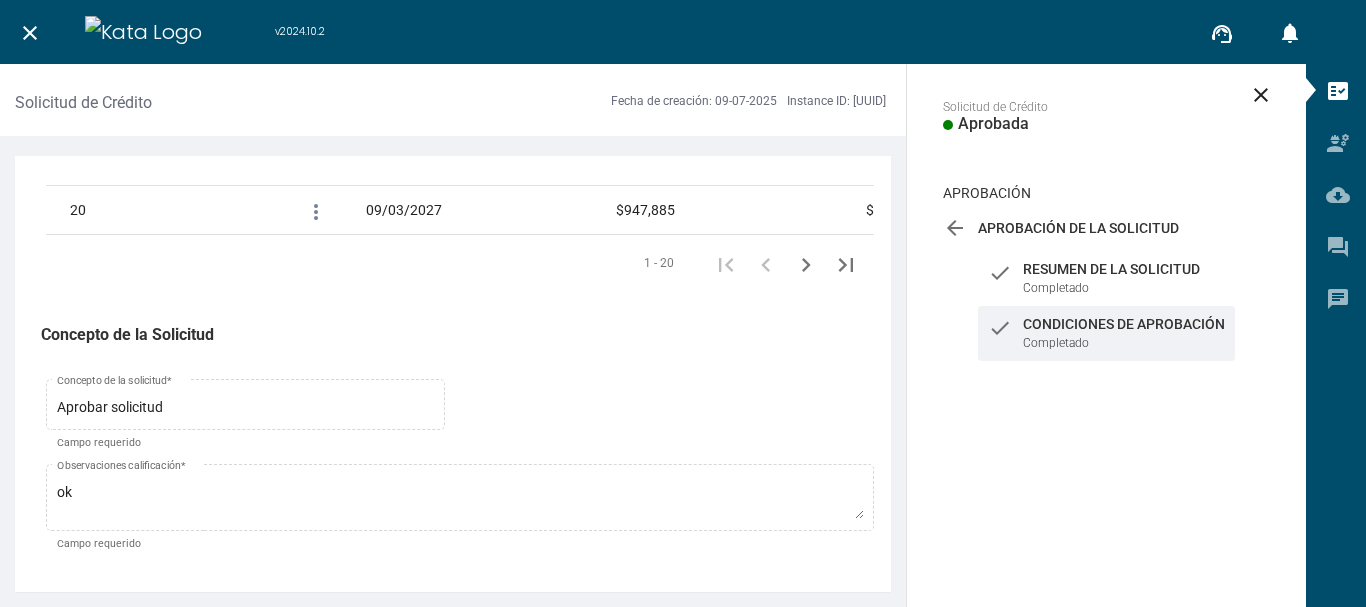 scroll, scrollTop: 3473, scrollLeft: 0, axis: vertical 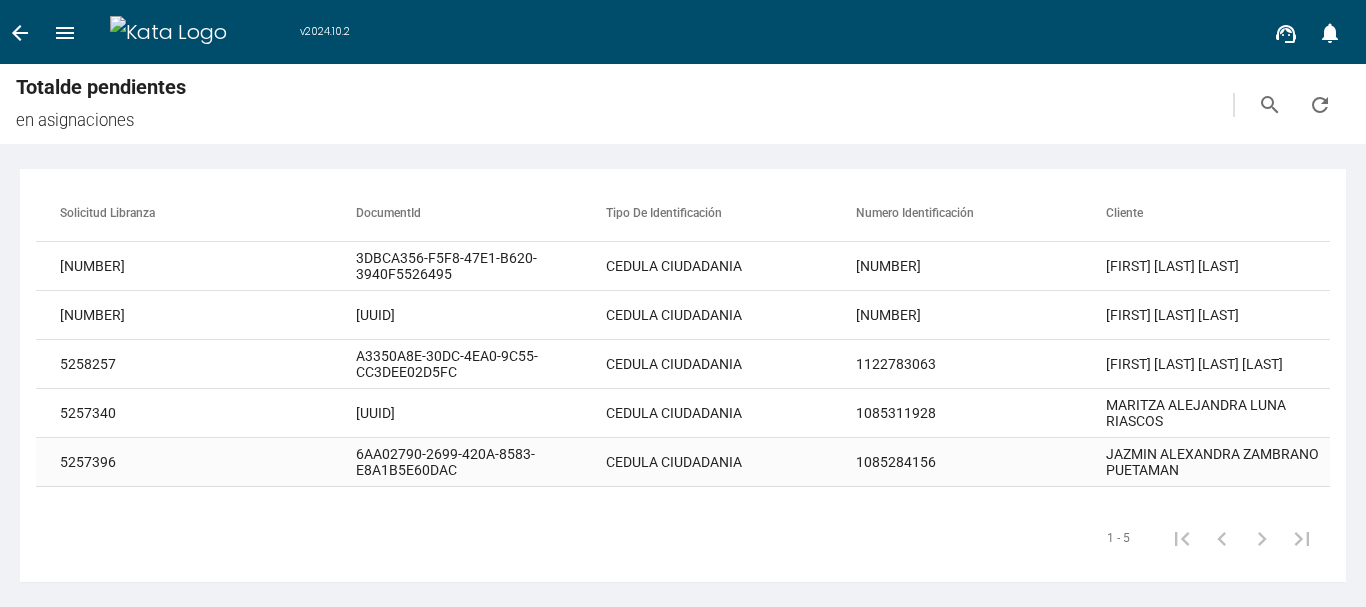 click on "6AA02790-2699-420A-8583-E8A1B5E60DAC" at bounding box center [481, 266] 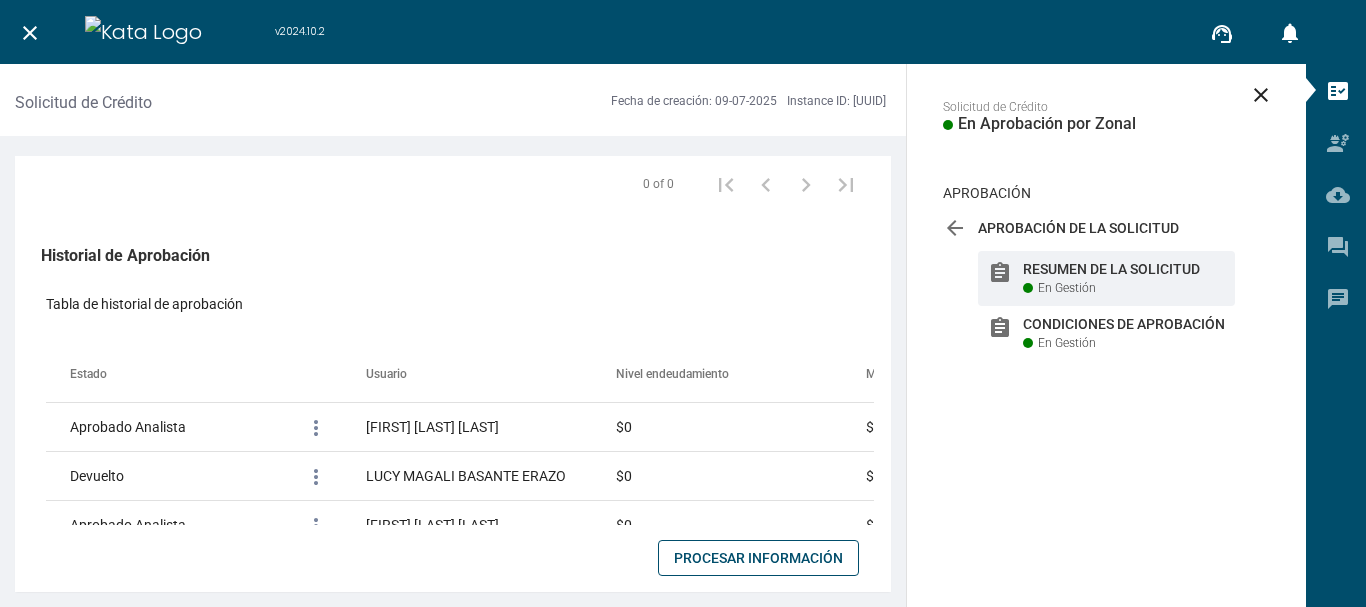 scroll, scrollTop: 1900, scrollLeft: 0, axis: vertical 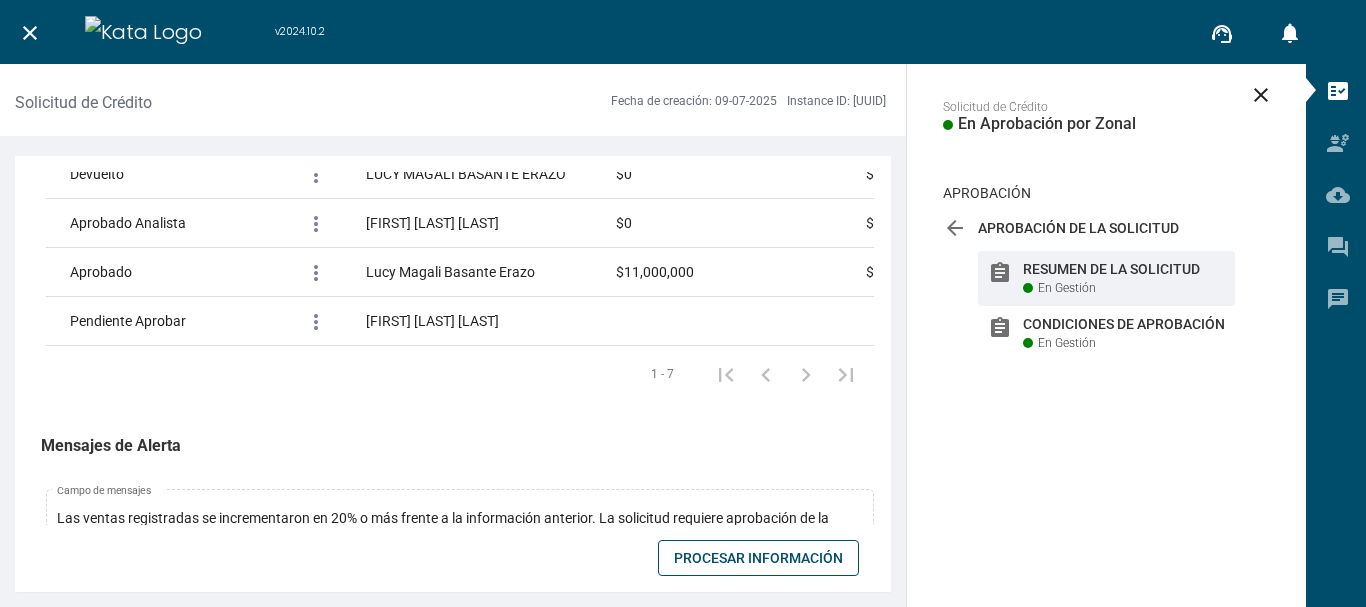 click on "Procesar Información" at bounding box center [758, 558] 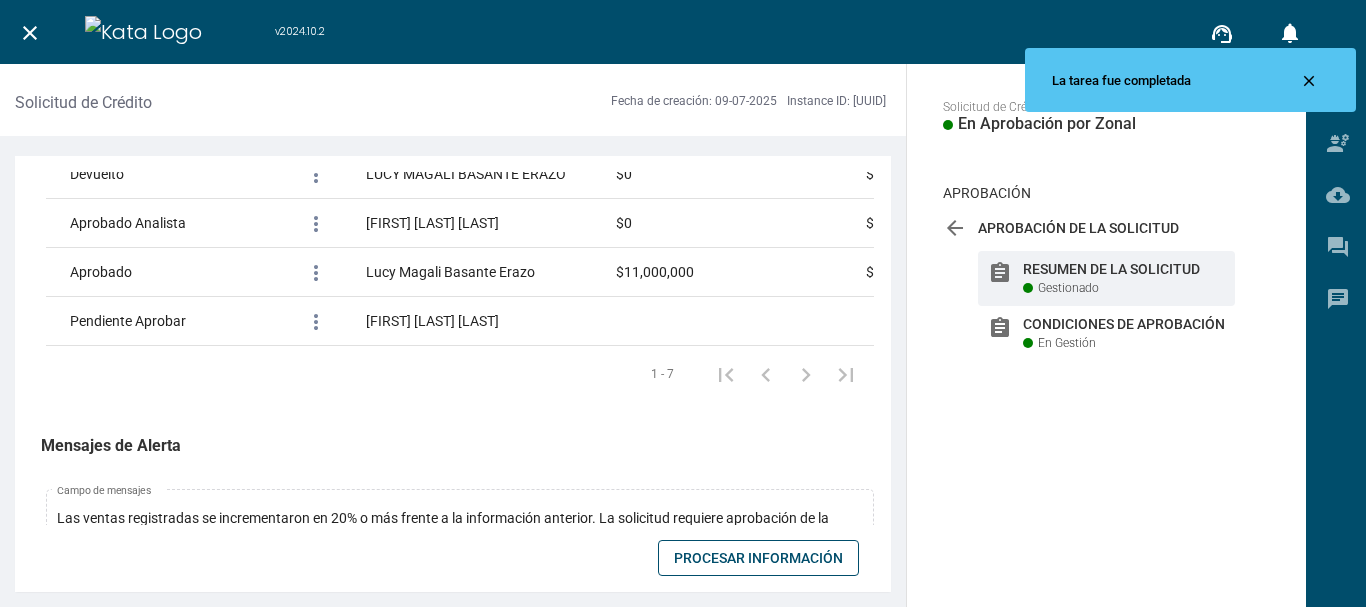 scroll, scrollTop: 1997, scrollLeft: 0, axis: vertical 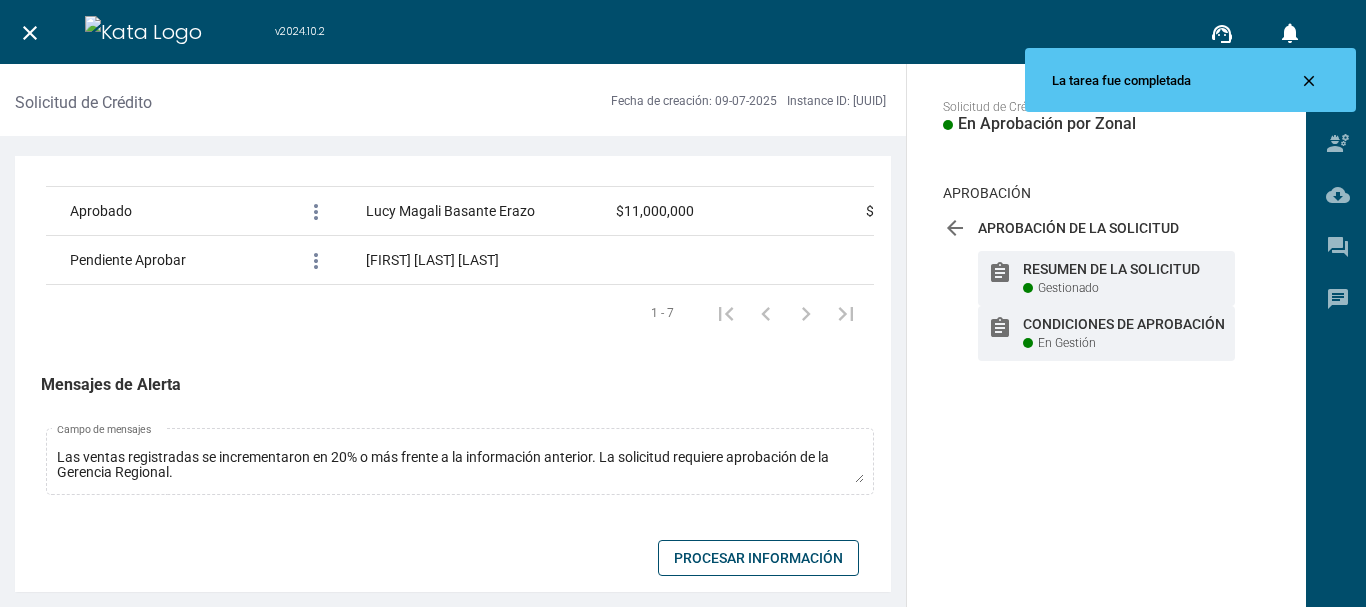 click on "assignment Condiciones de Aprobación En Gestión" at bounding box center [1106, 278] 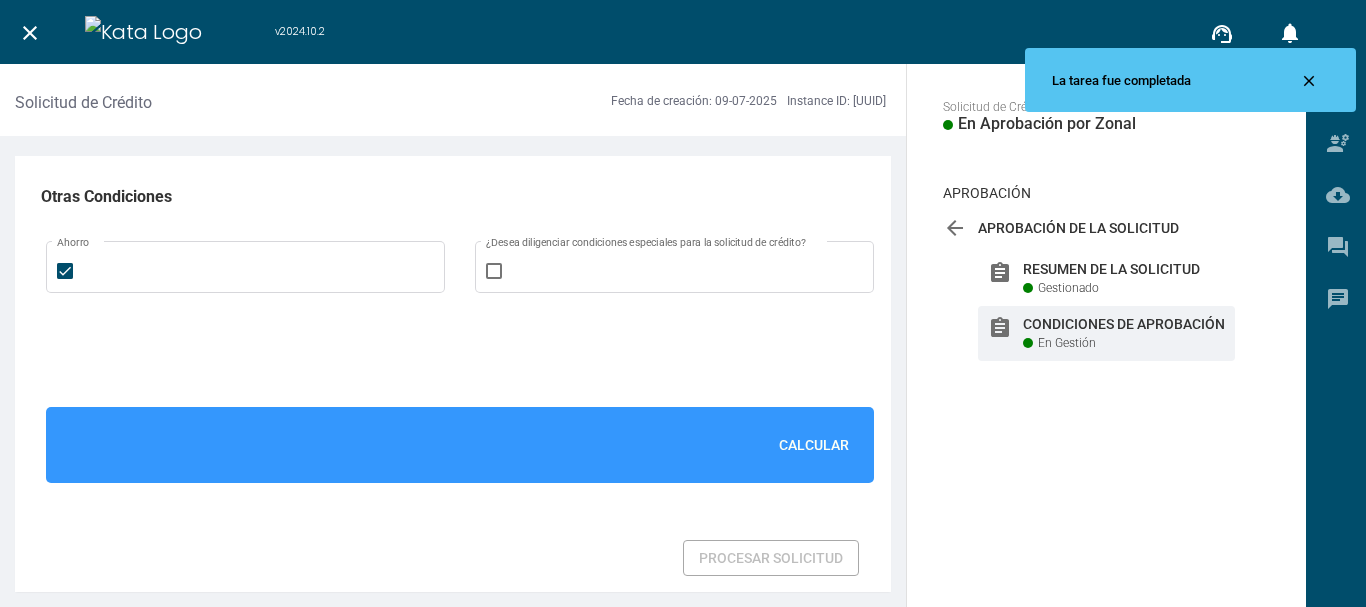 scroll, scrollTop: 1500, scrollLeft: 0, axis: vertical 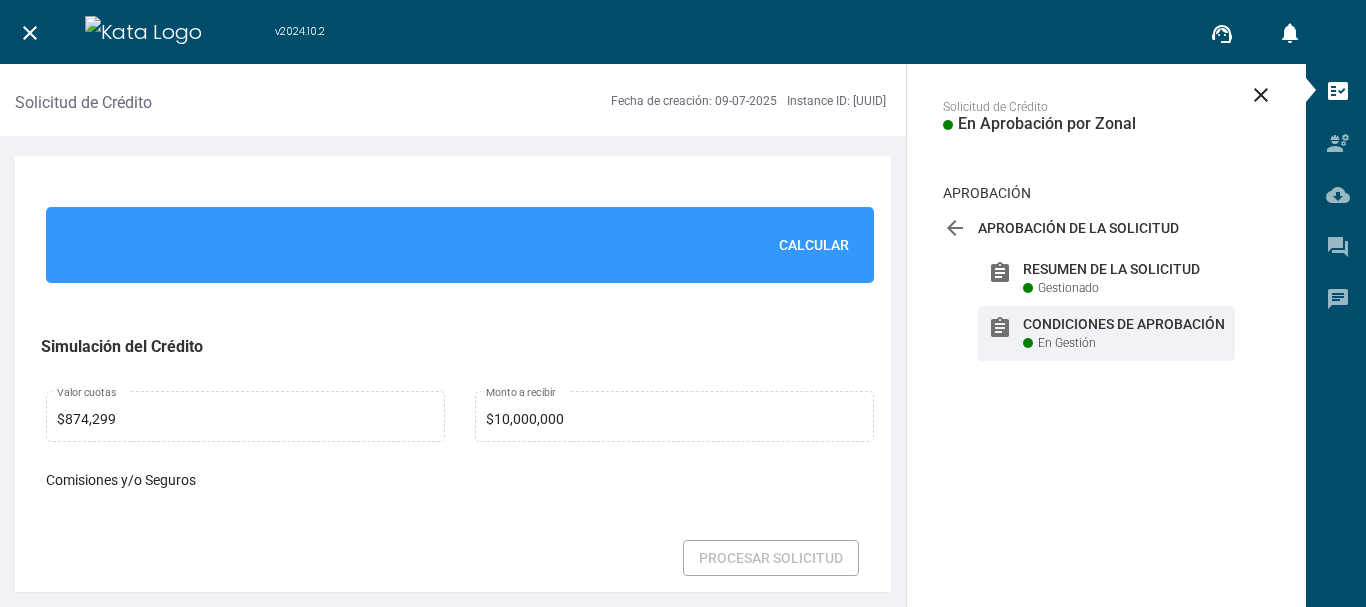 click on "Calcular" at bounding box center [814, 245] 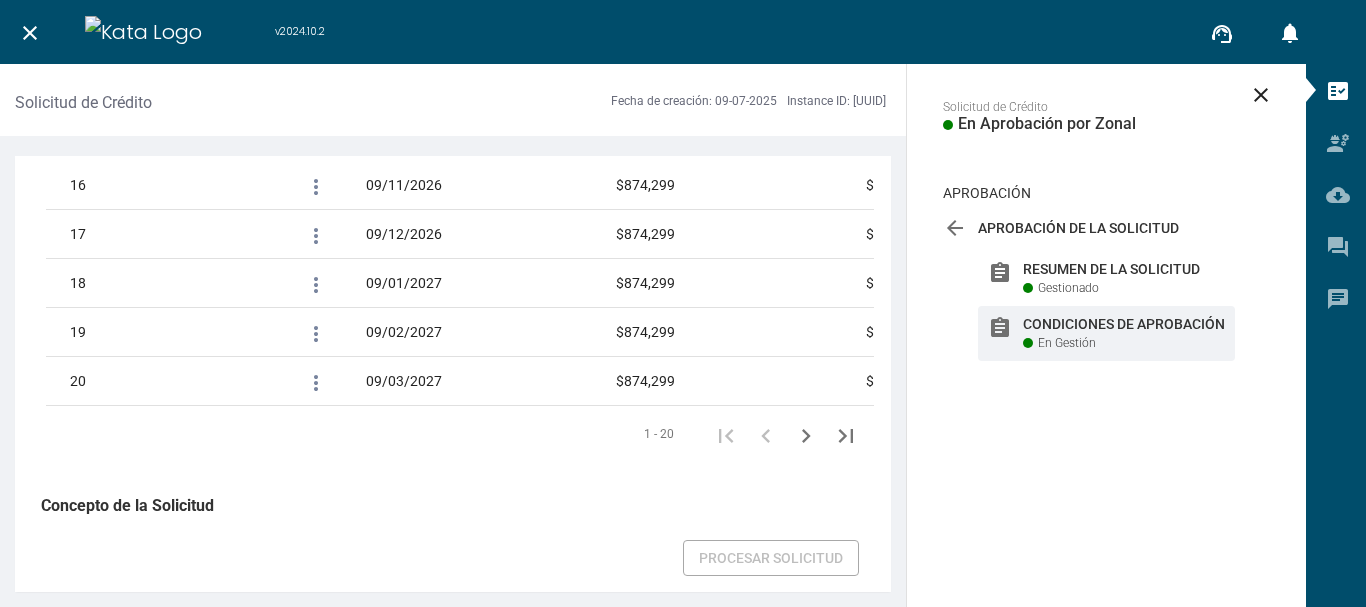 scroll, scrollTop: 3509, scrollLeft: 0, axis: vertical 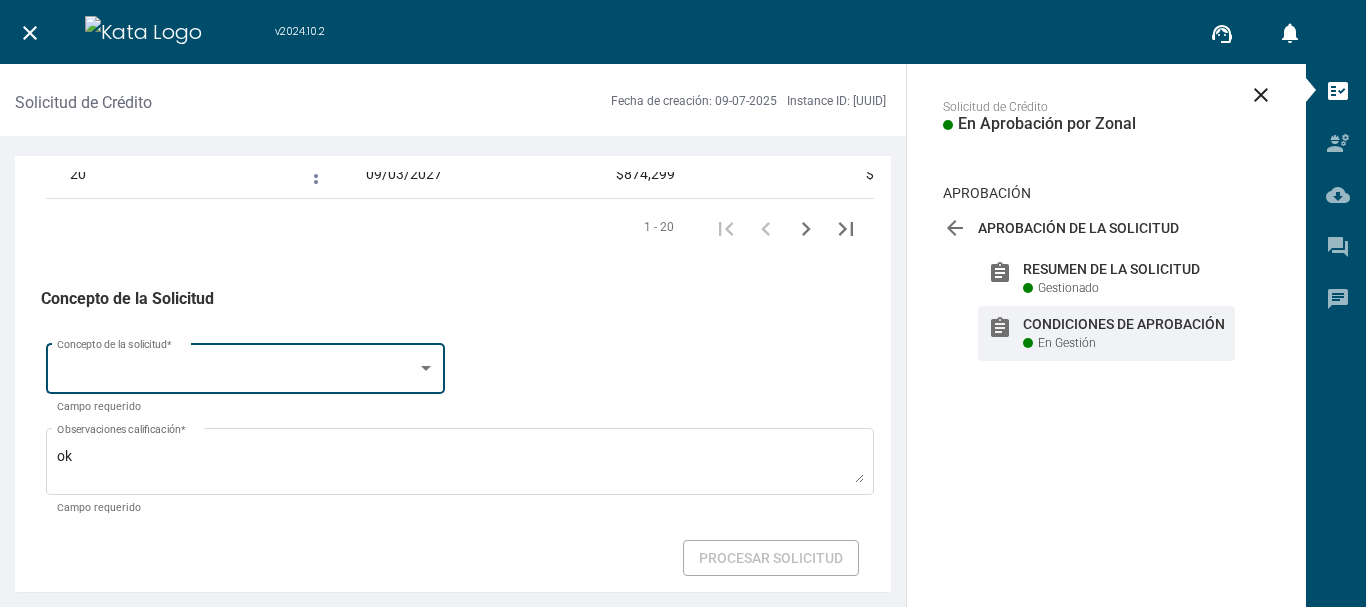click at bounding box center [426, 368] 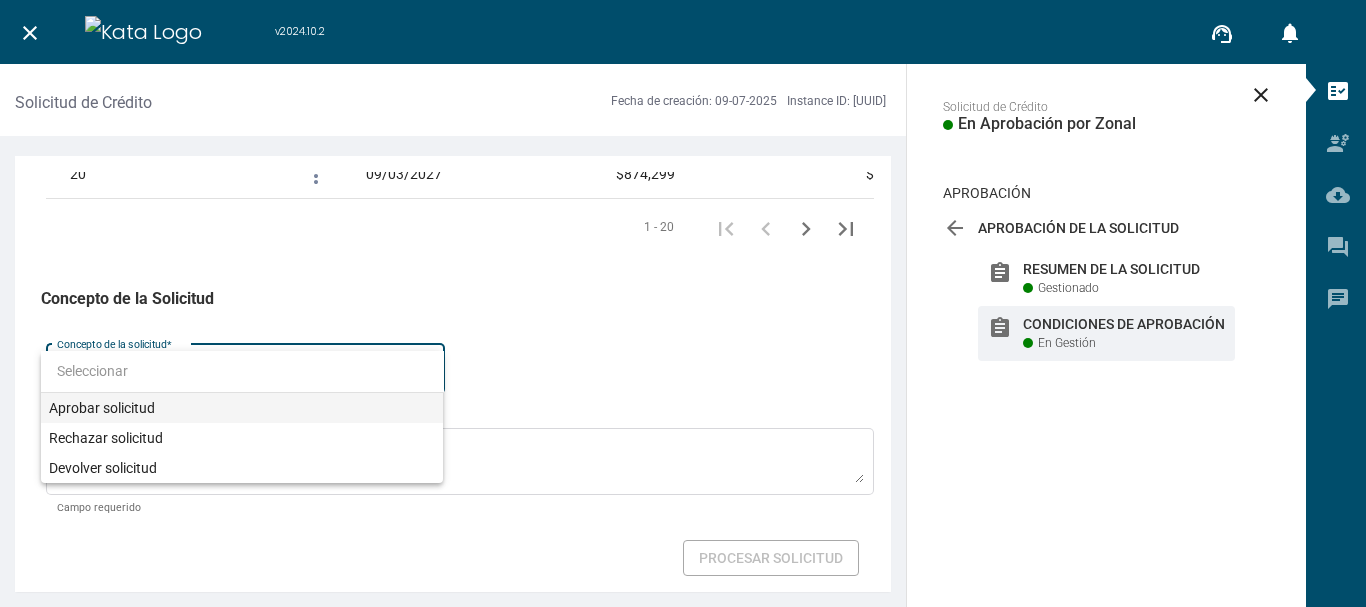 click on "Aprobar solicitud" at bounding box center [242, 408] 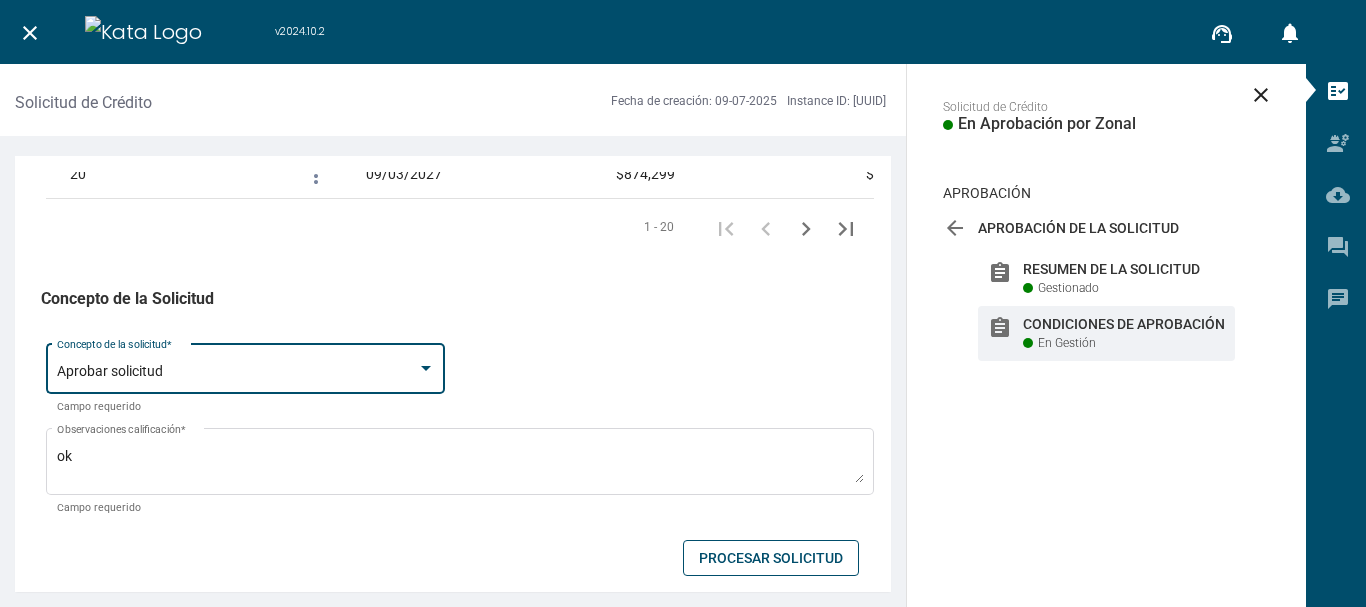 click on "Procesar Solicitud" at bounding box center (771, 558) 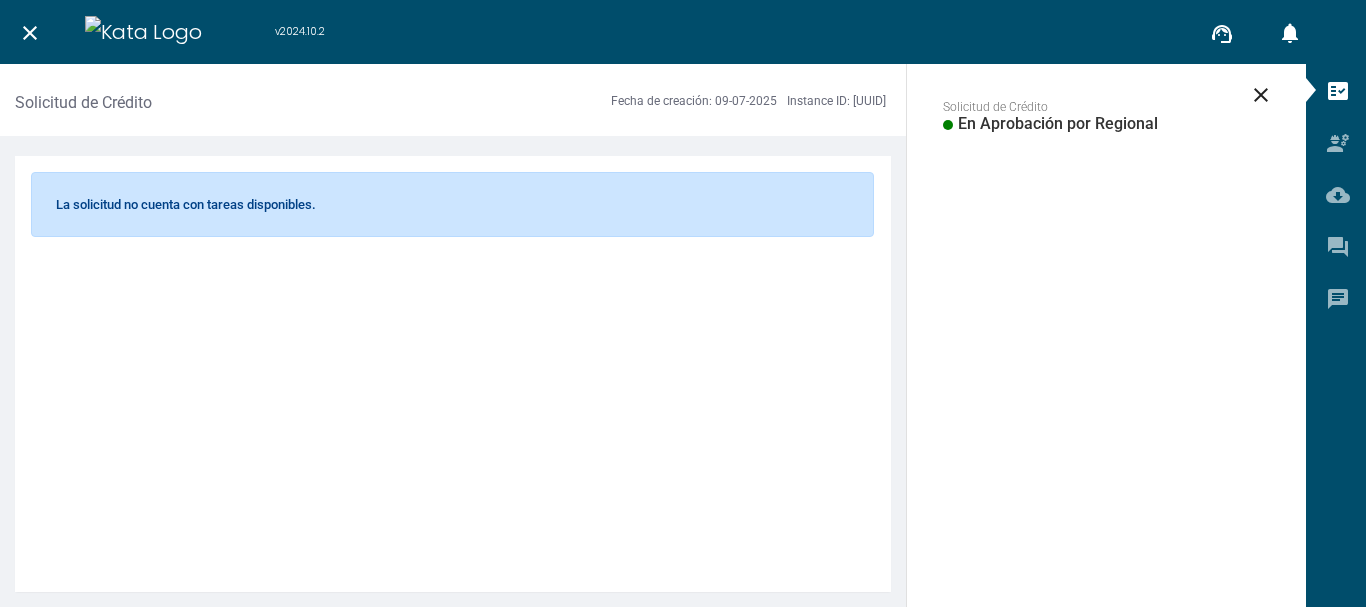 click on "close" at bounding box center (30, 33) 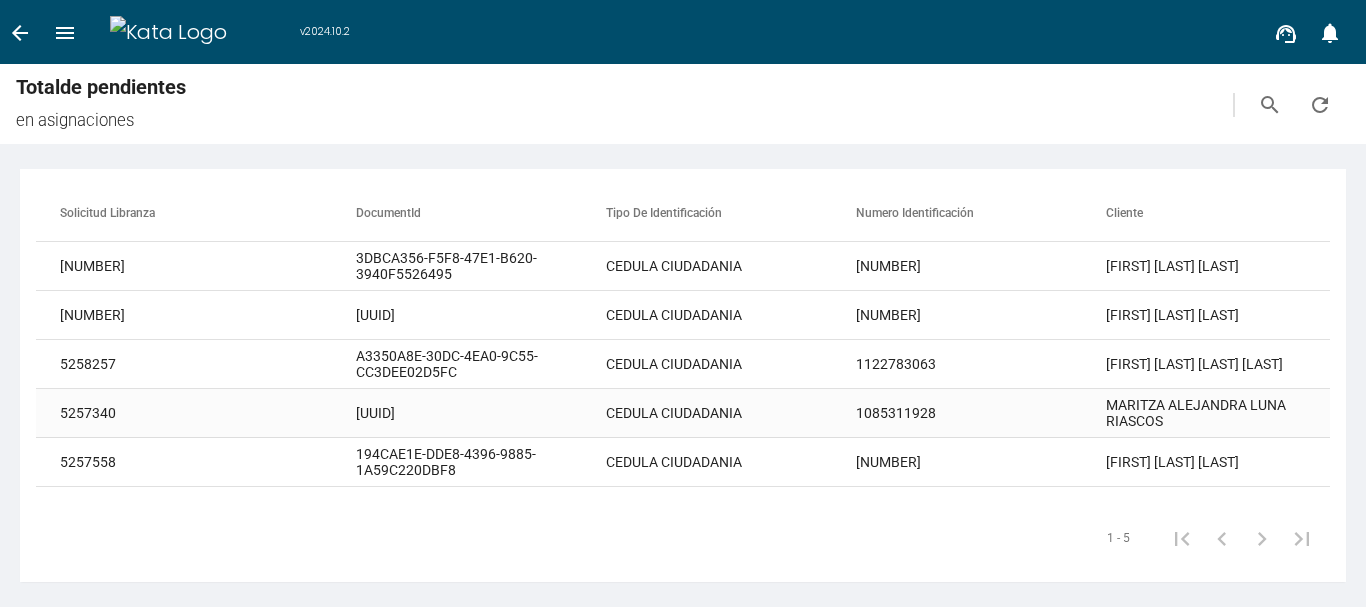 click on "[UUID]" at bounding box center [481, 266] 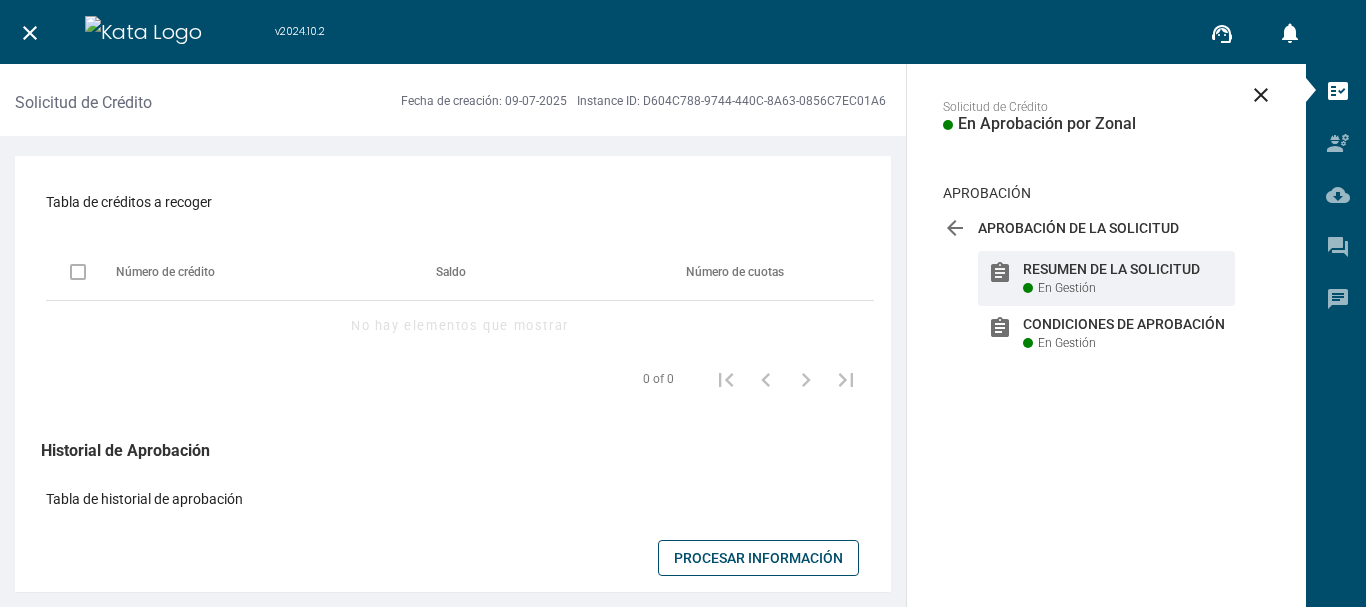 scroll, scrollTop: 1700, scrollLeft: 0, axis: vertical 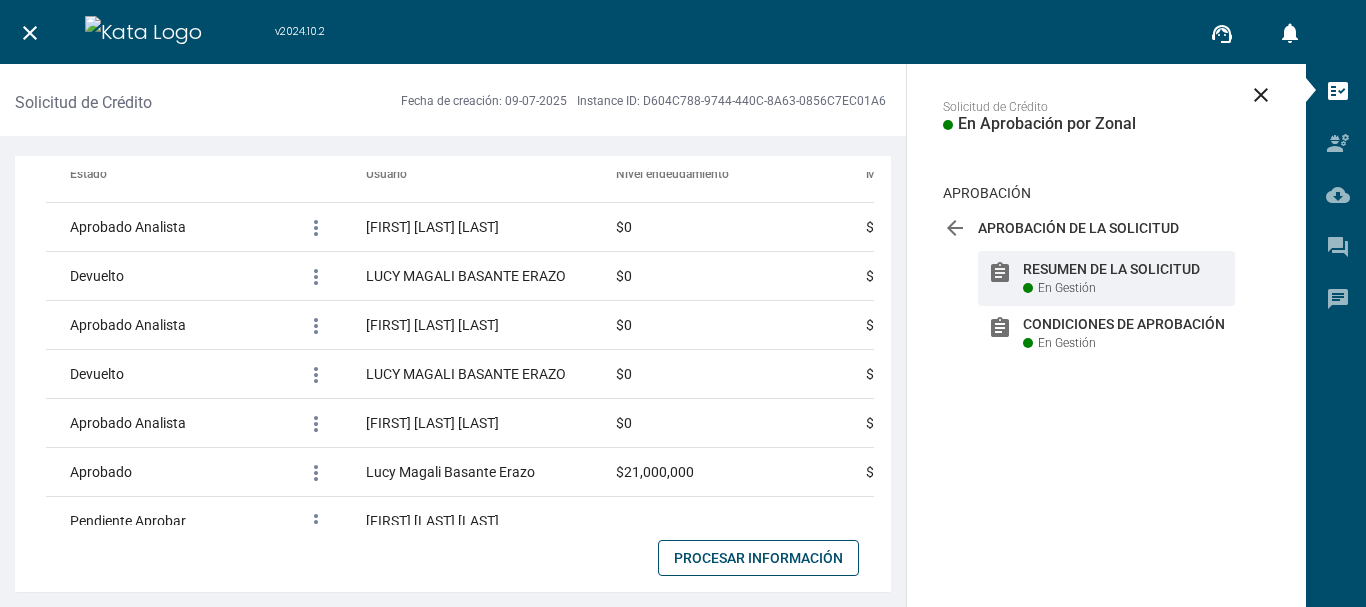 click on "Procesar Información" at bounding box center [758, 558] 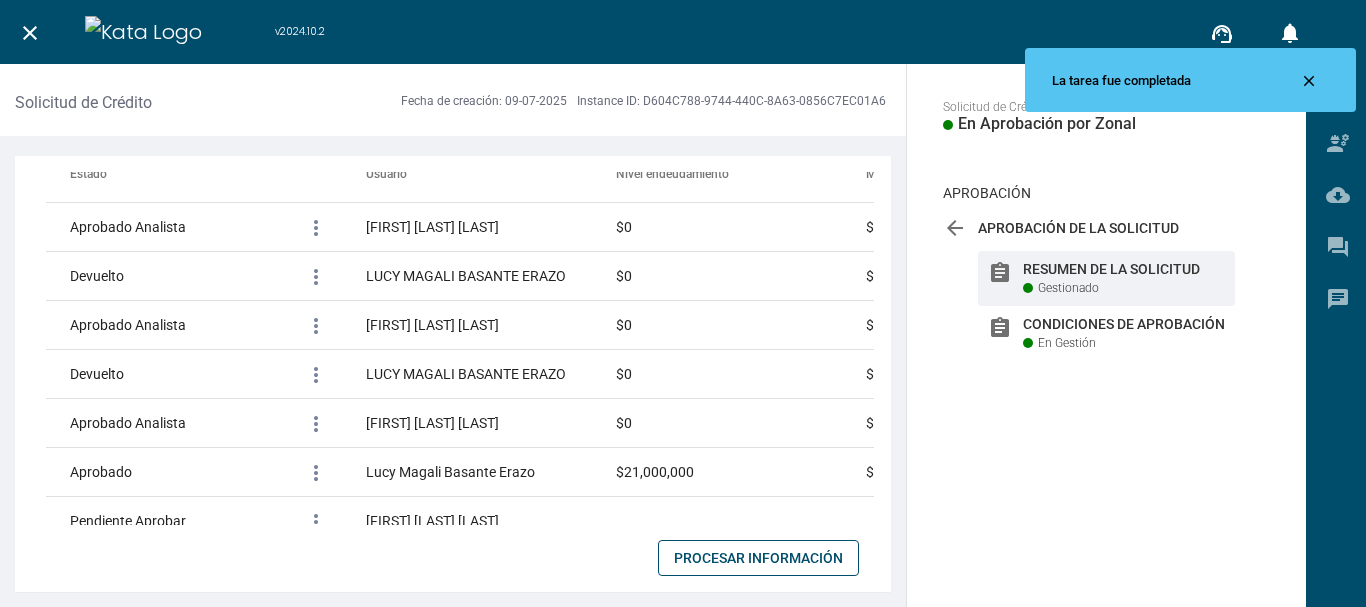scroll, scrollTop: 1997, scrollLeft: 0, axis: vertical 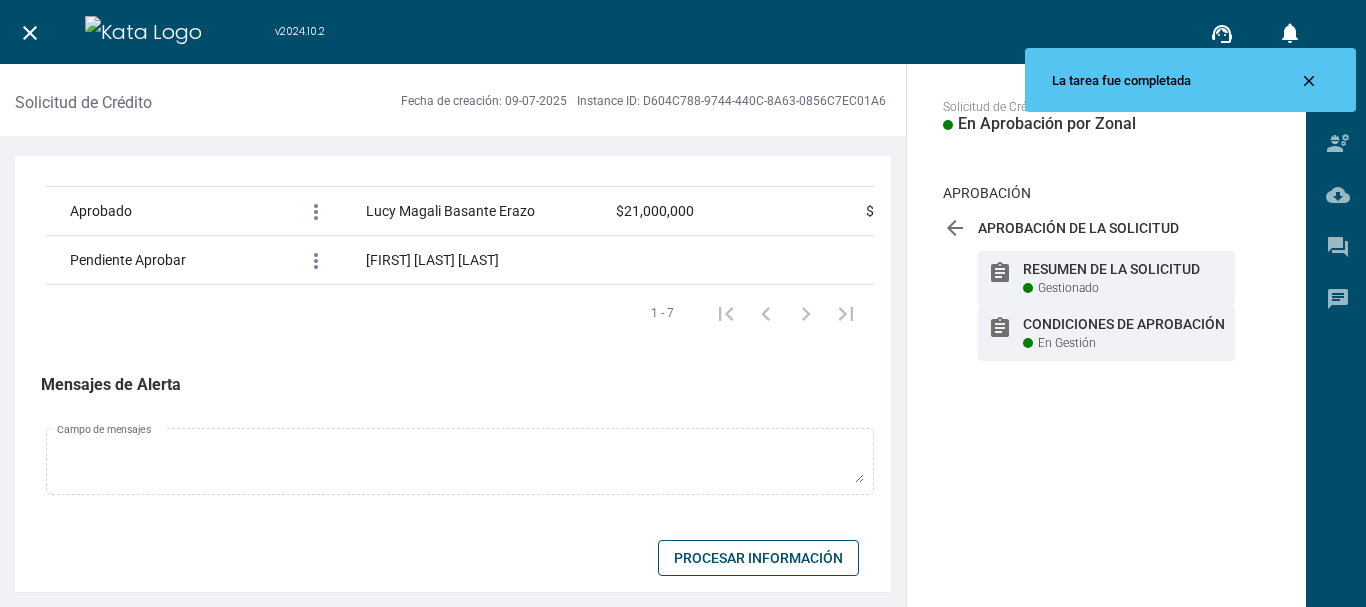 click on "Condiciones de Aprobación" at bounding box center (1124, 269) 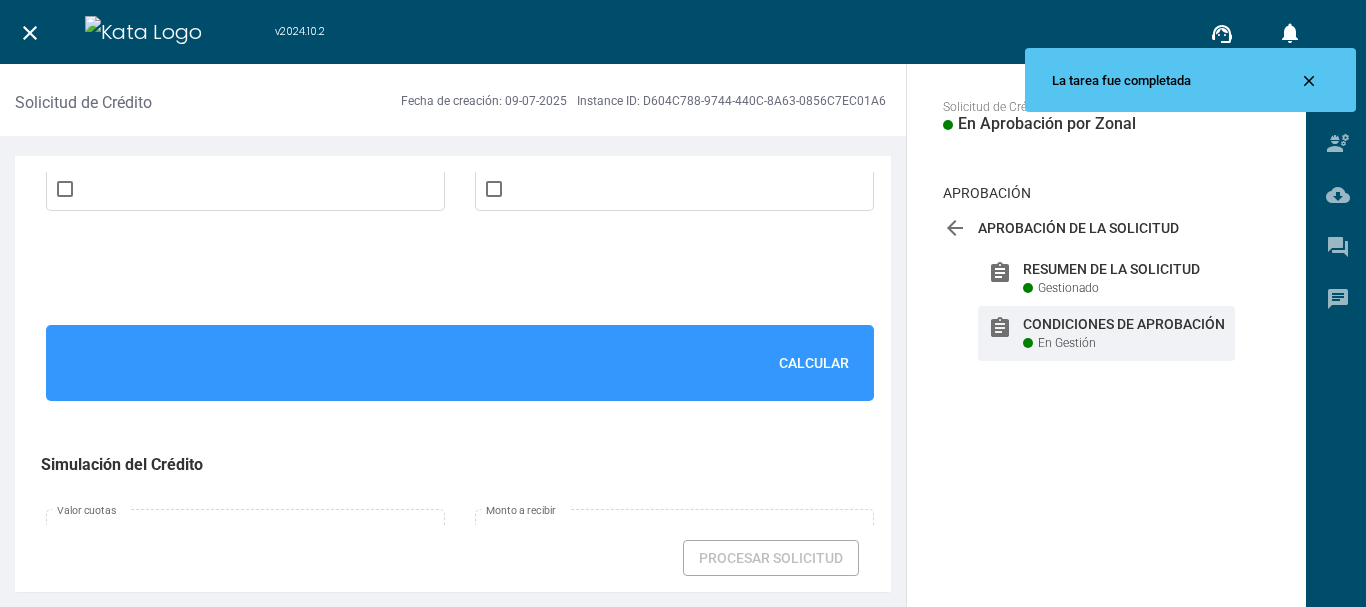 scroll, scrollTop: 1400, scrollLeft: 0, axis: vertical 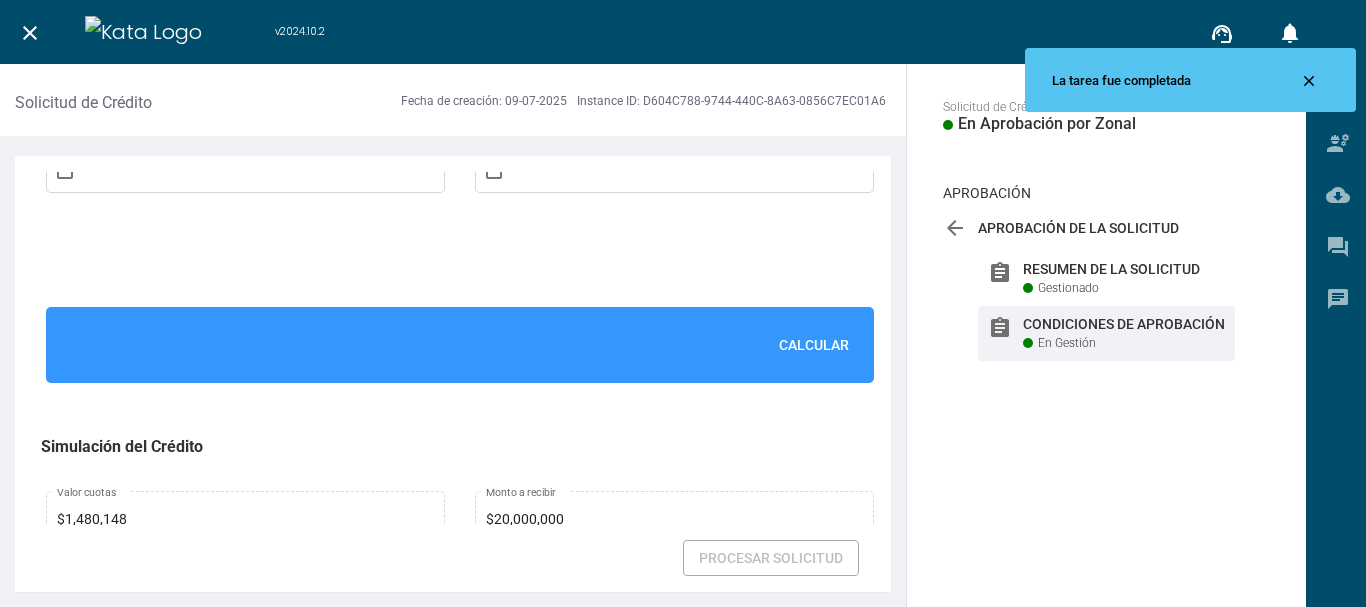 click on "Calcular" at bounding box center [814, 345] 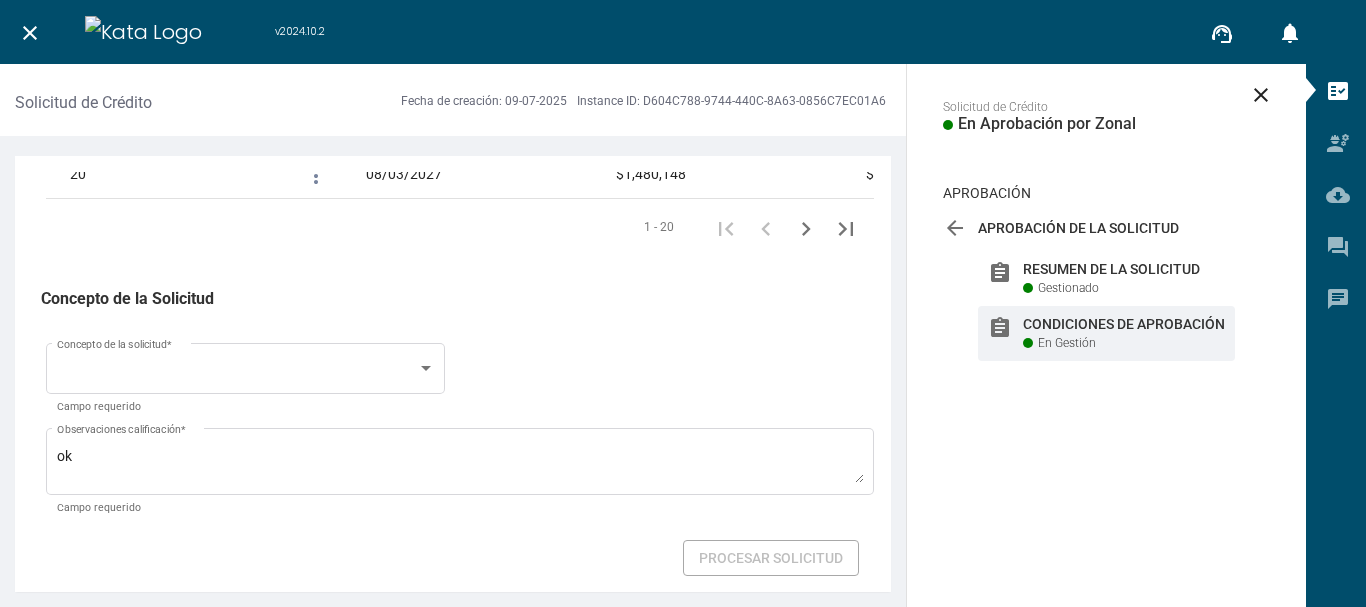 scroll, scrollTop: 3509, scrollLeft: 0, axis: vertical 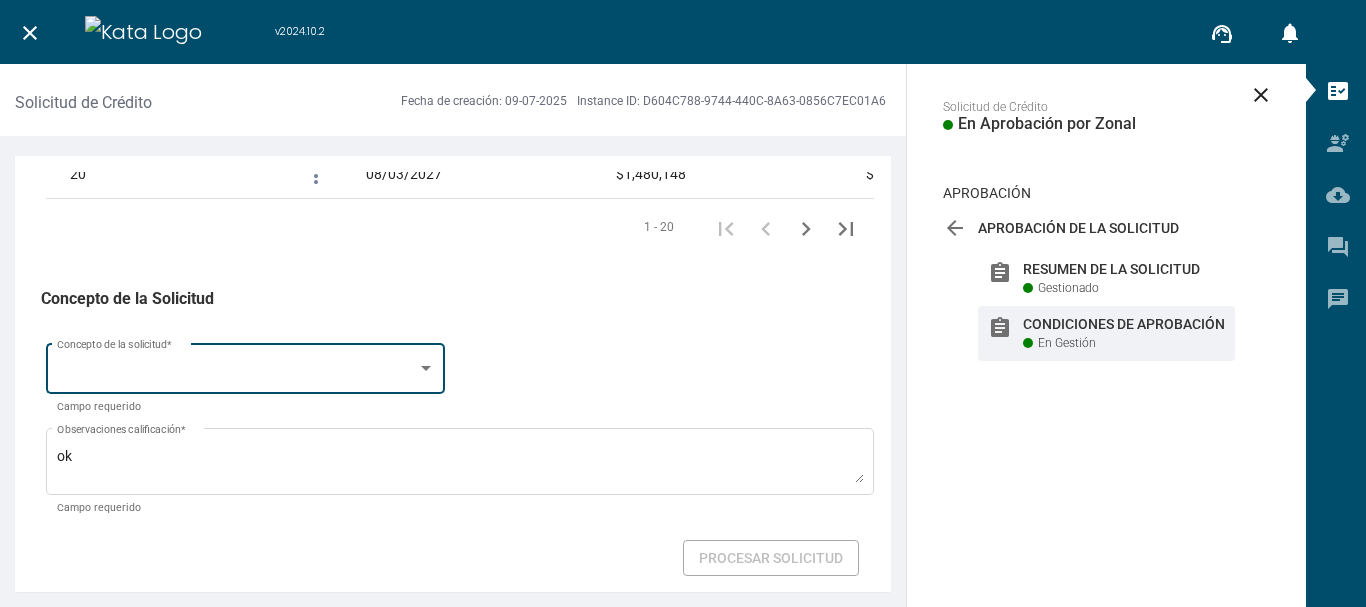 click at bounding box center (426, 368) 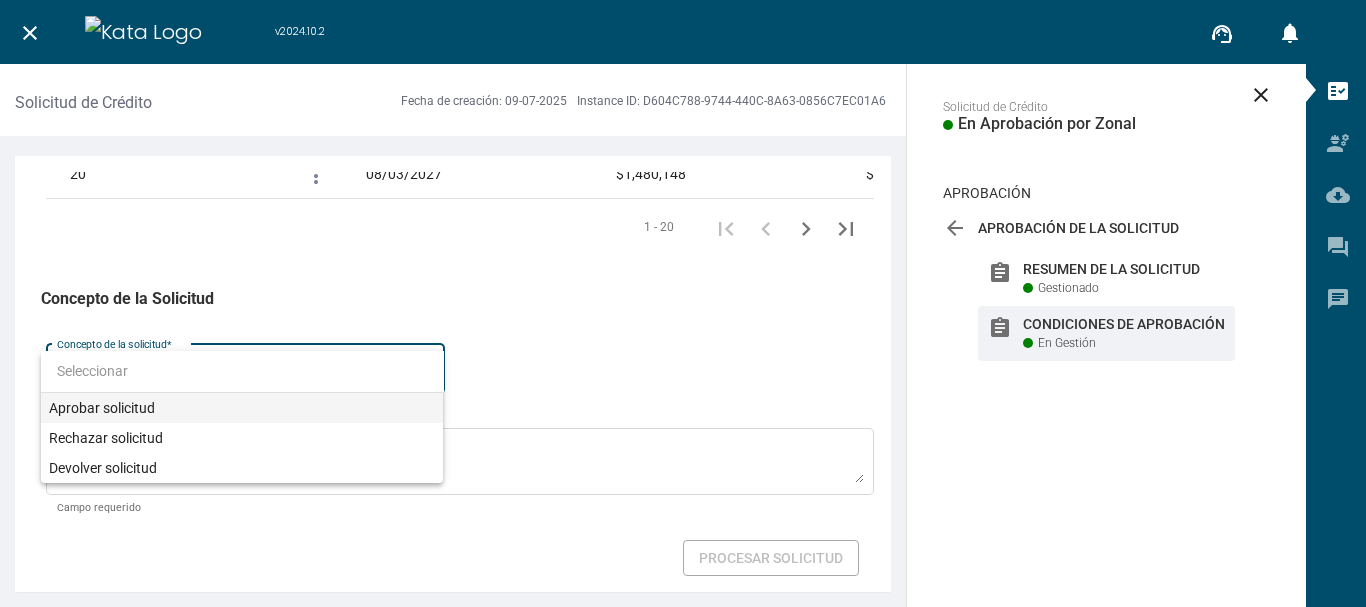 click on "Aprobar solicitud" at bounding box center [242, 408] 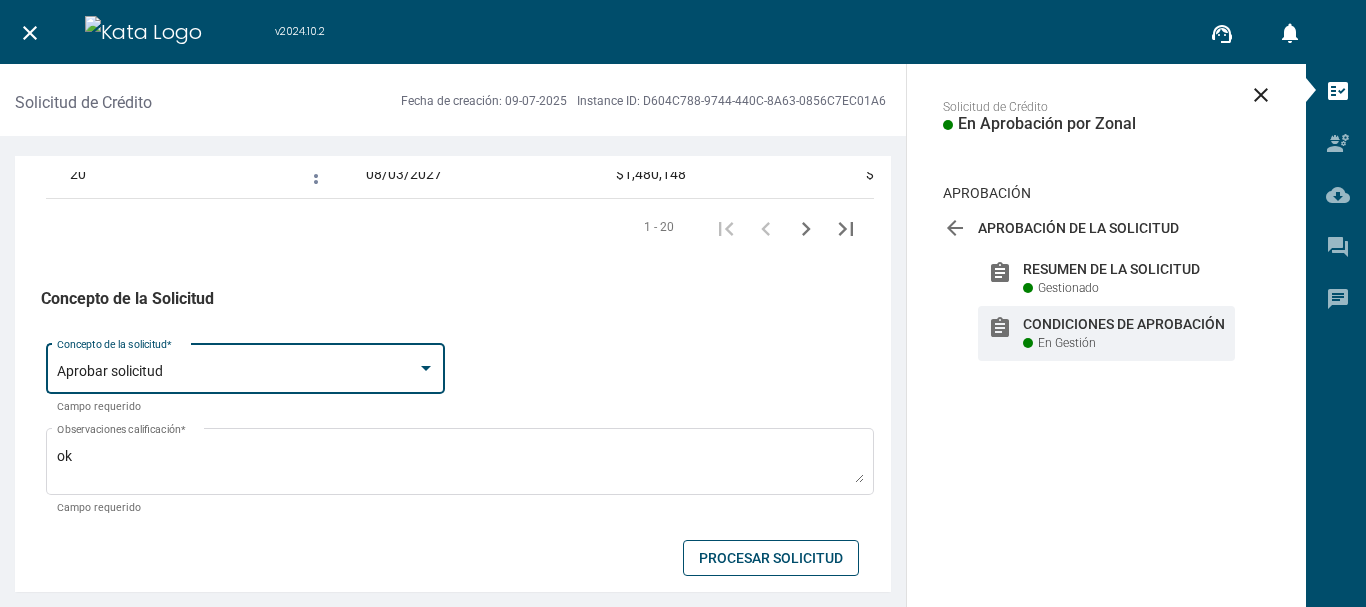 click on "Procesar Solicitud" at bounding box center [771, 558] 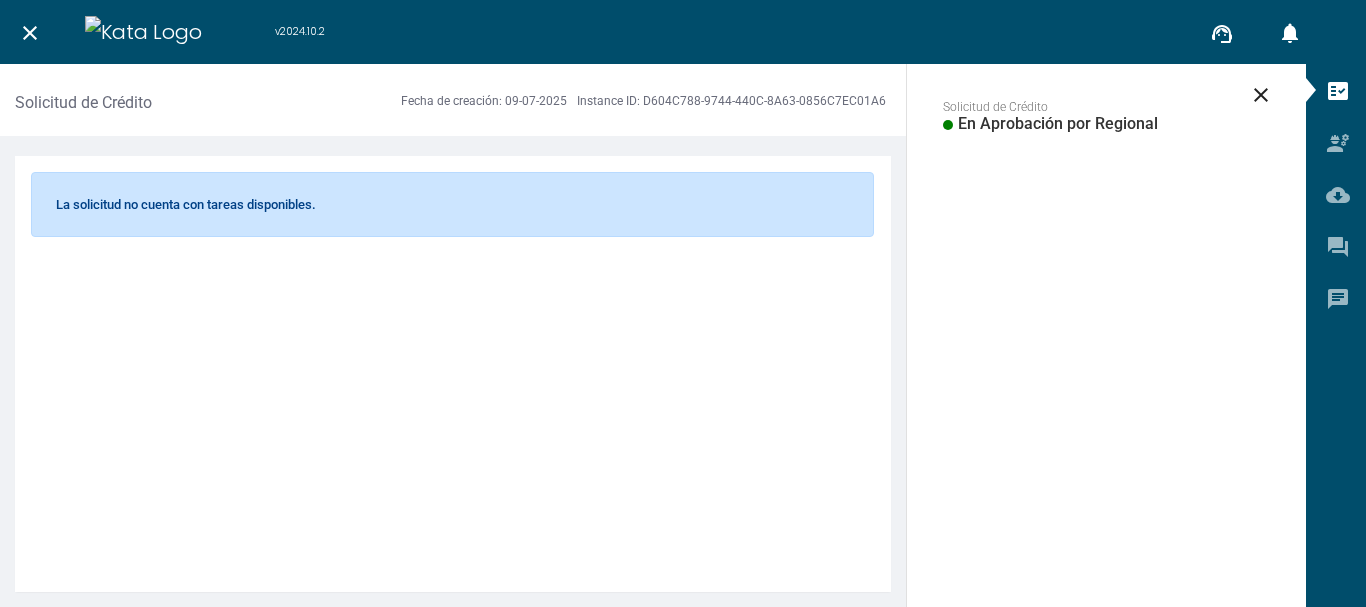 click on "close" at bounding box center (30, 33) 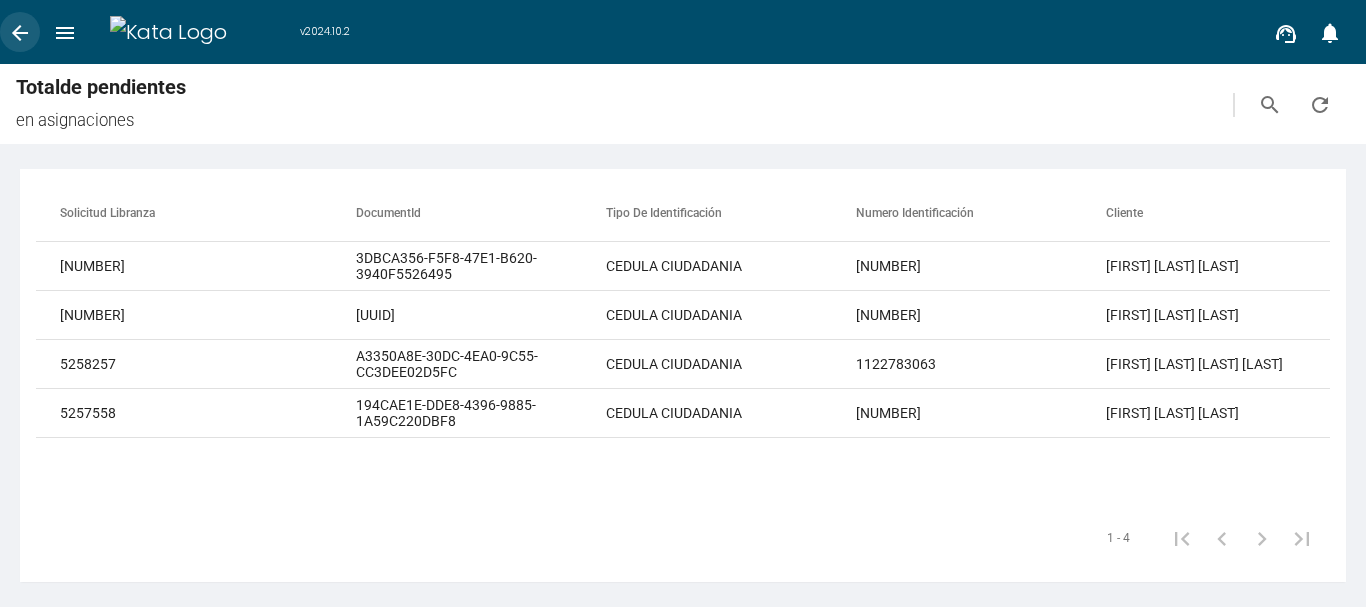 click on "arrow_back" at bounding box center (20, 33) 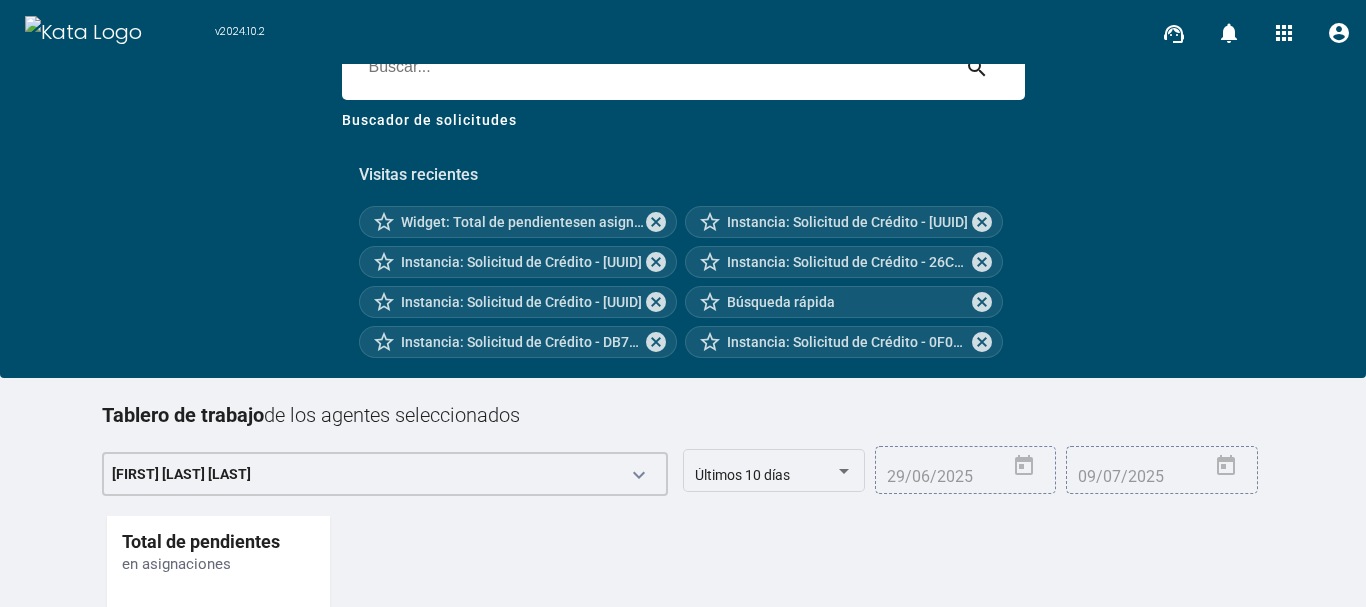 scroll, scrollTop: 254, scrollLeft: 0, axis: vertical 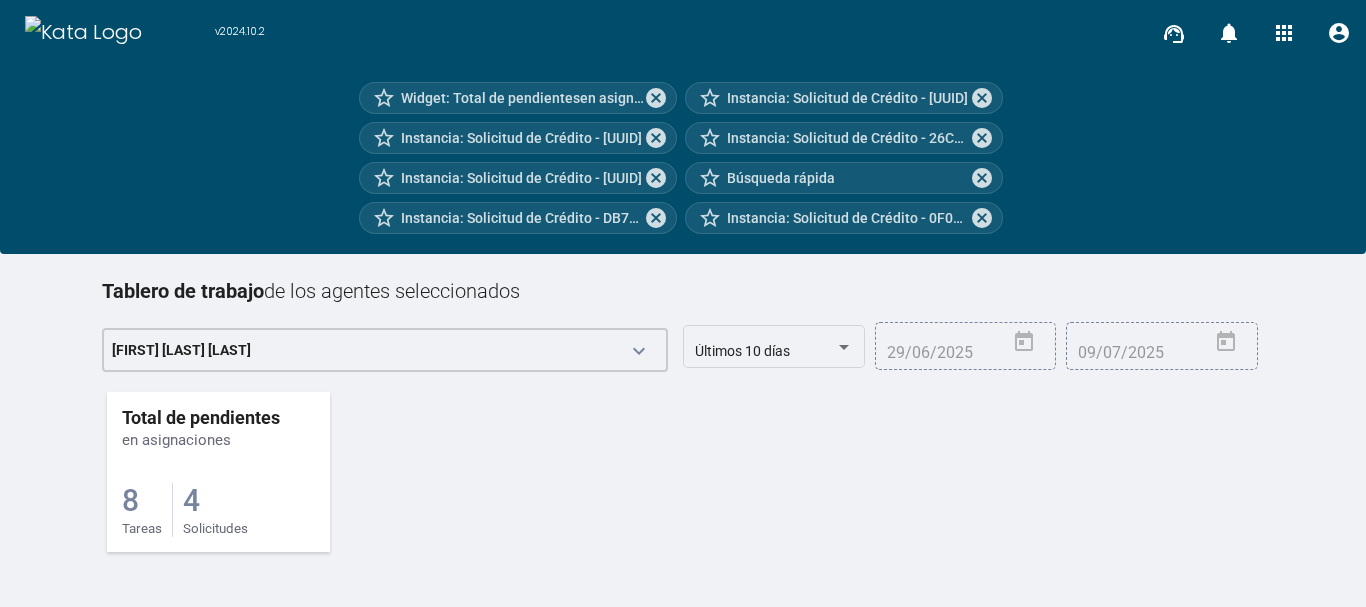 click on "Solicitudes" at bounding box center (142, 528) 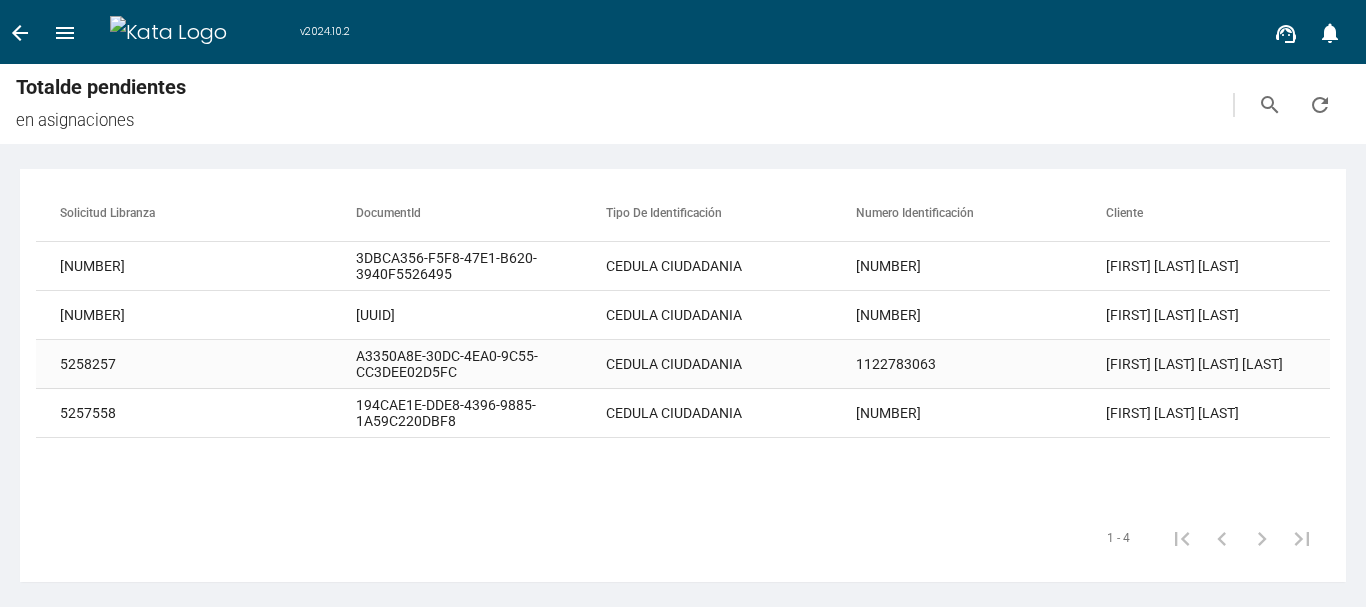 click on "CEDULA CIUDADANIA" at bounding box center (731, 266) 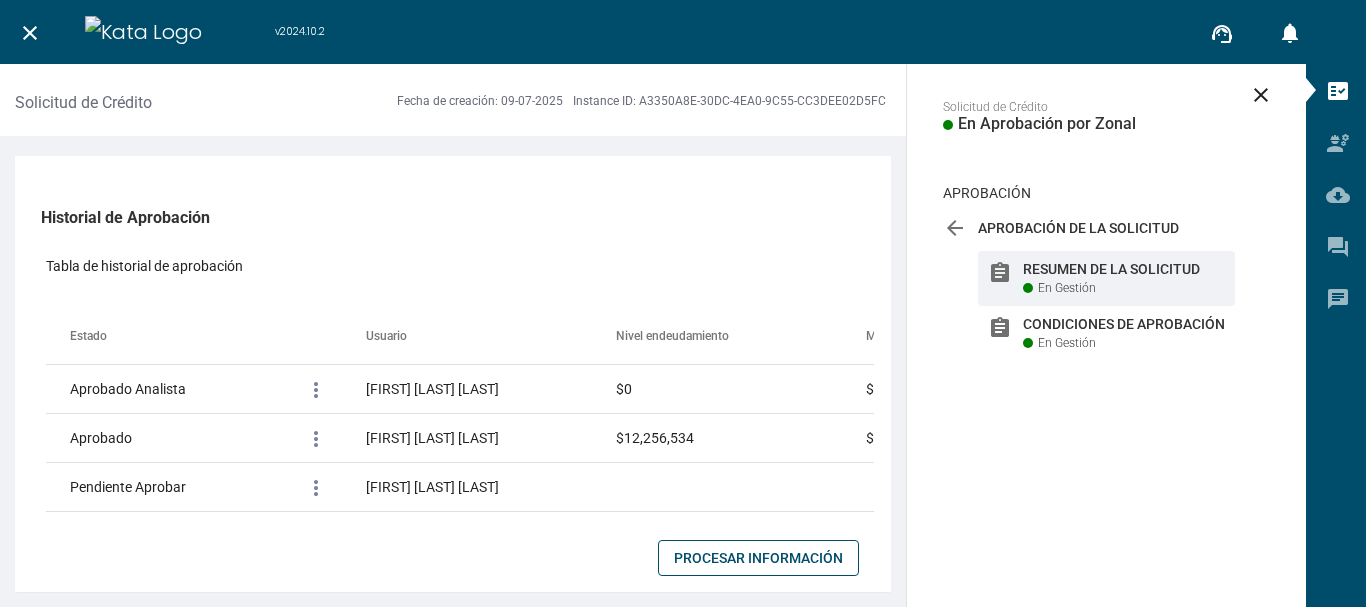 scroll, scrollTop: 1700, scrollLeft: 0, axis: vertical 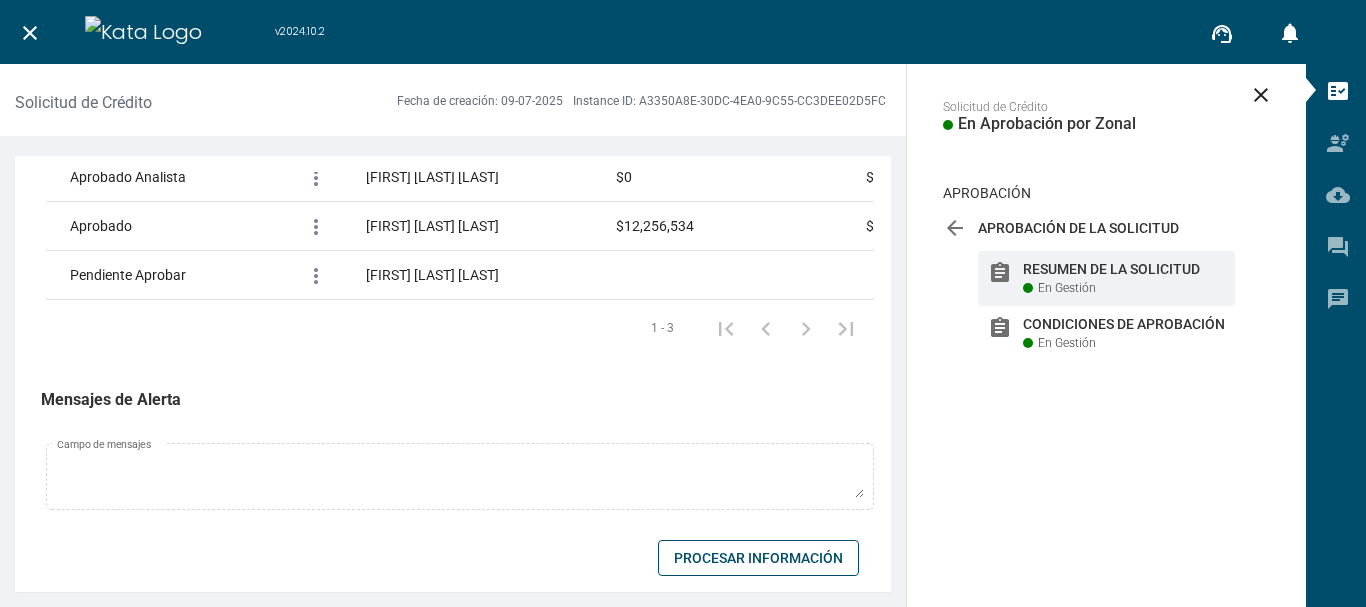 click on "Procesar Información" at bounding box center (758, 558) 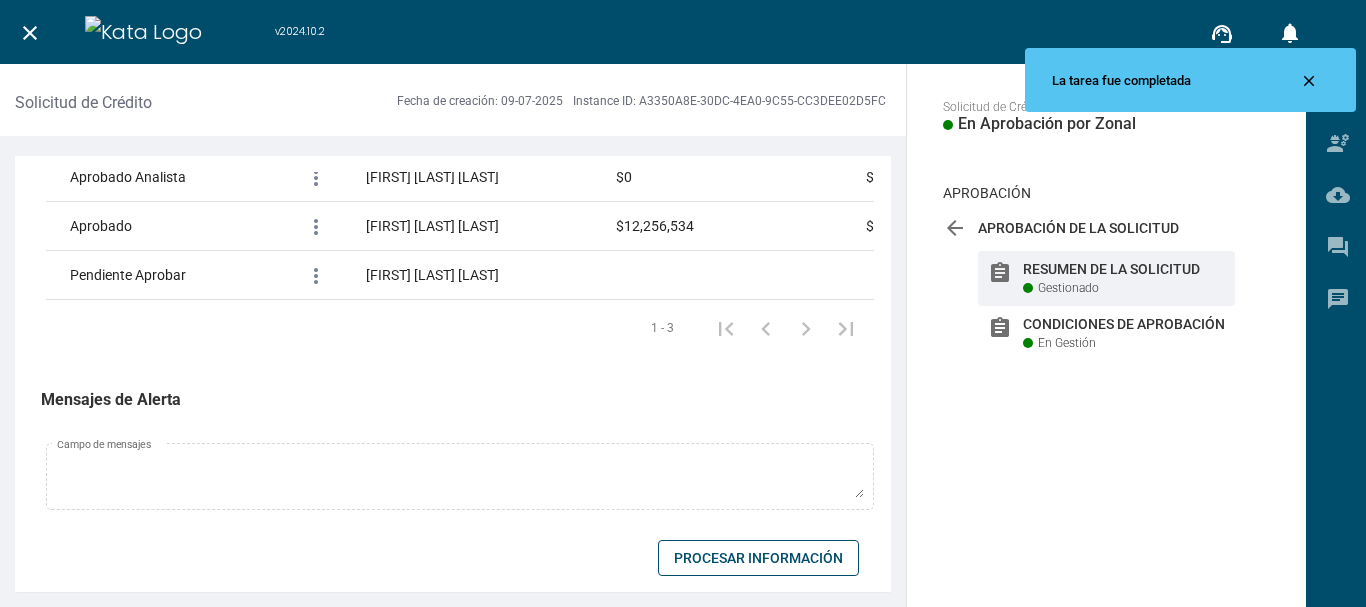 scroll, scrollTop: 1751, scrollLeft: 0, axis: vertical 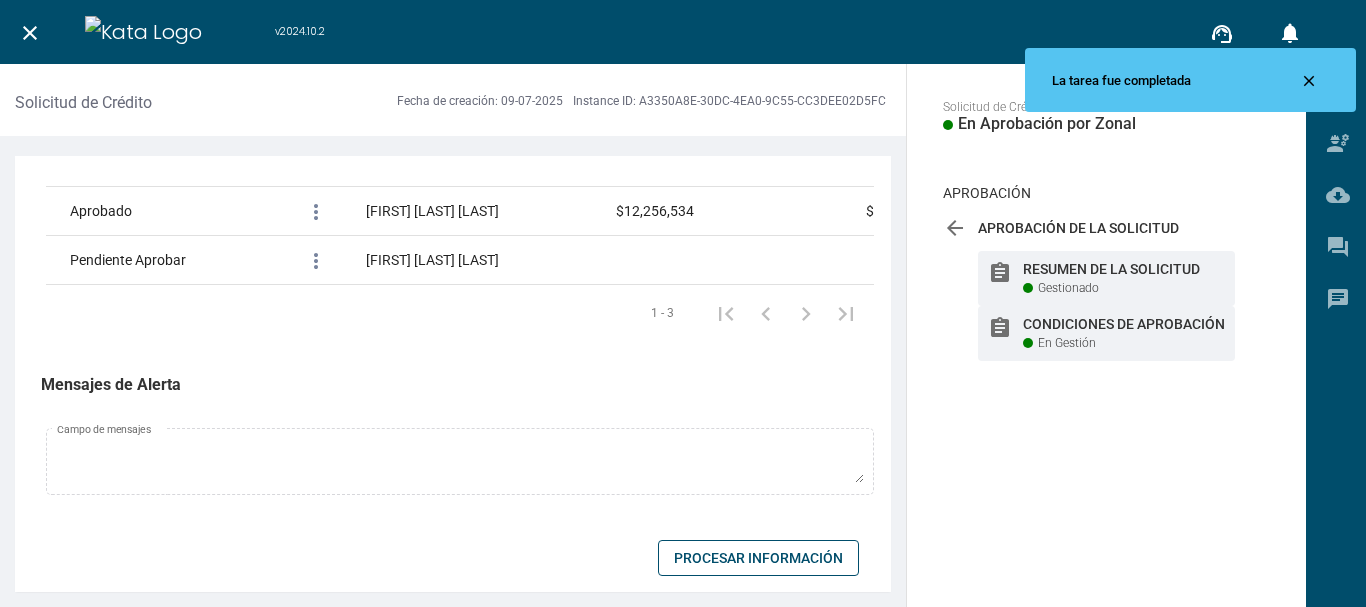 click on "Condiciones de Aprobación" at bounding box center [1124, 269] 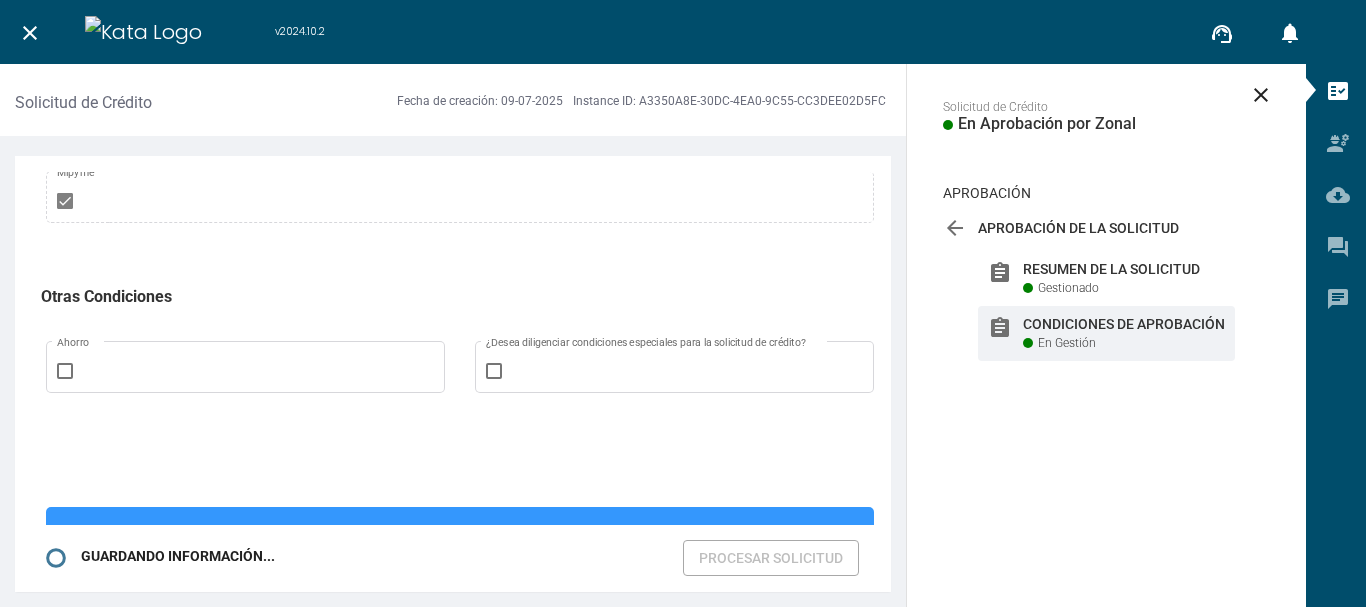 scroll, scrollTop: 1500, scrollLeft: 0, axis: vertical 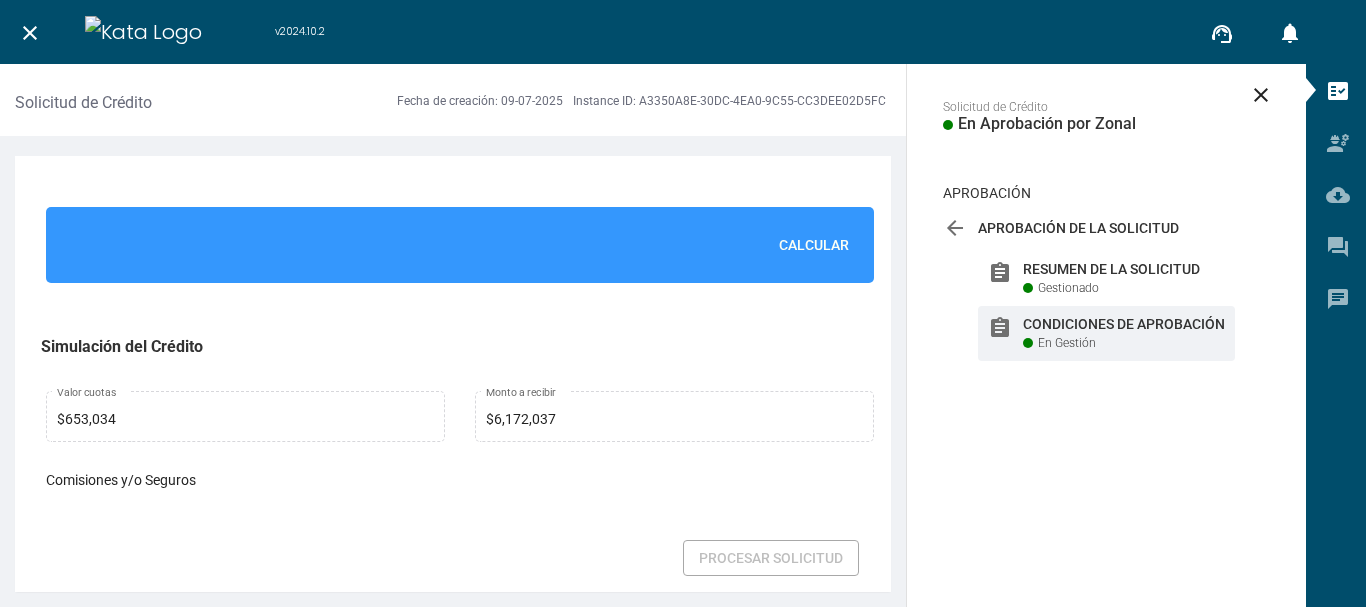 click on "Calcular" at bounding box center (814, 245) 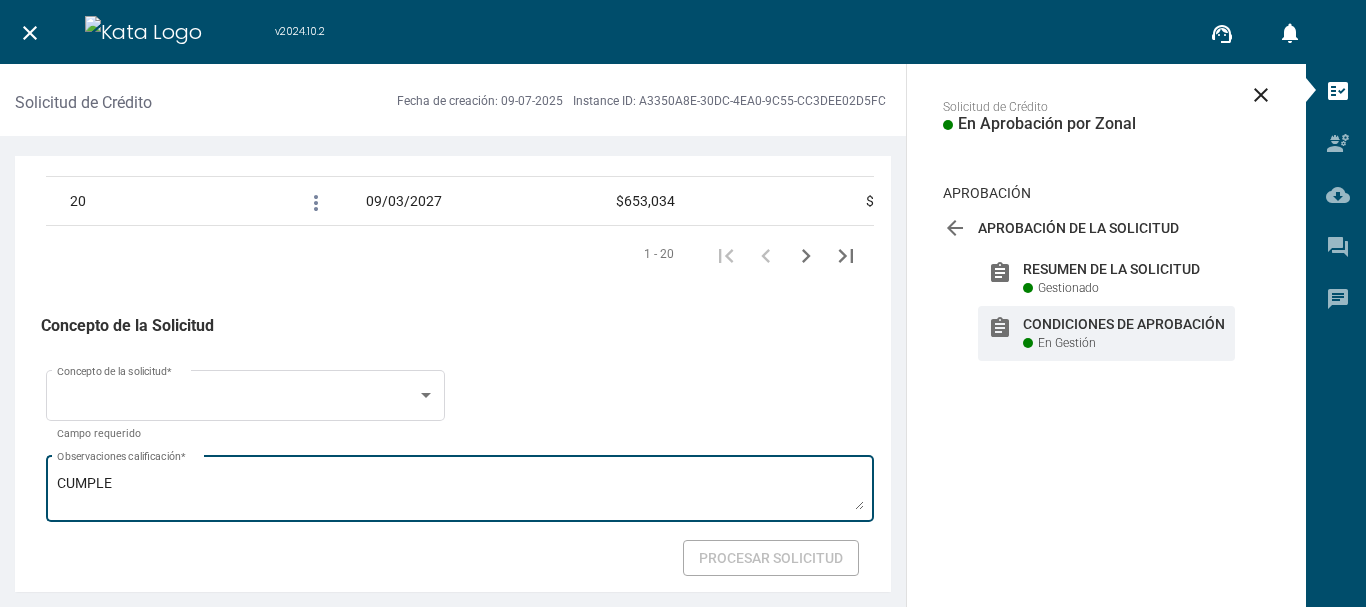 scroll, scrollTop: 3411, scrollLeft: 0, axis: vertical 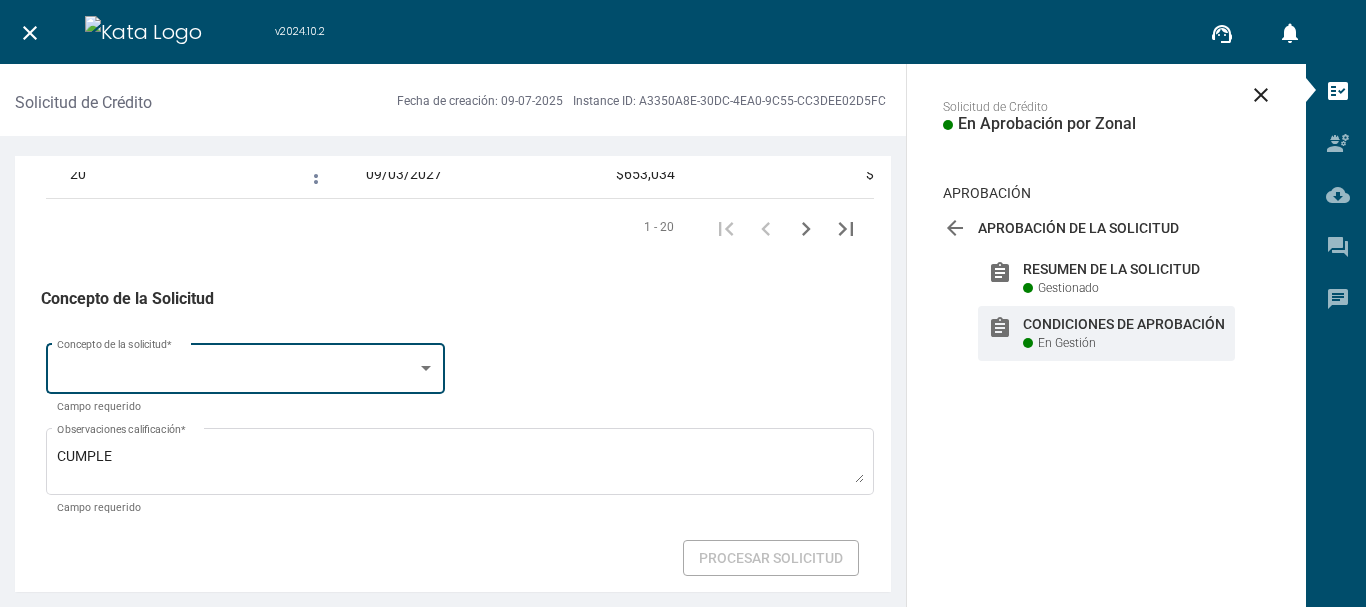 click on "Concepto de la solicitud   *" at bounding box center [246, 366] 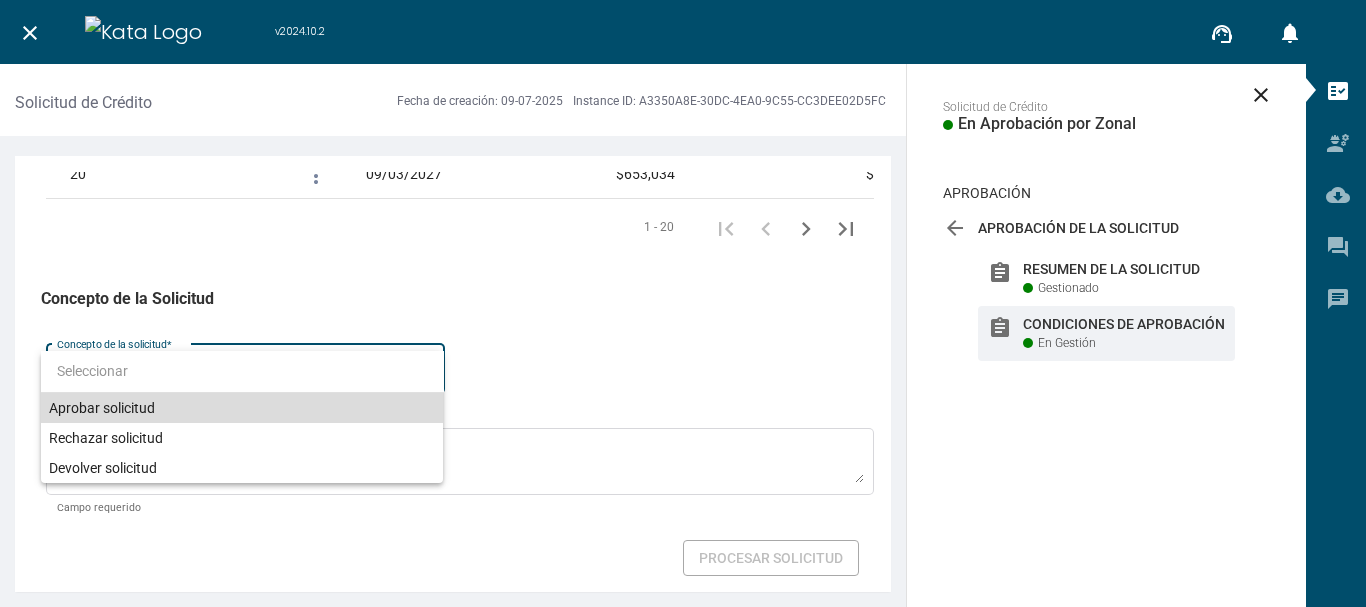 click on "Aprobar solicitud" at bounding box center [242, 408] 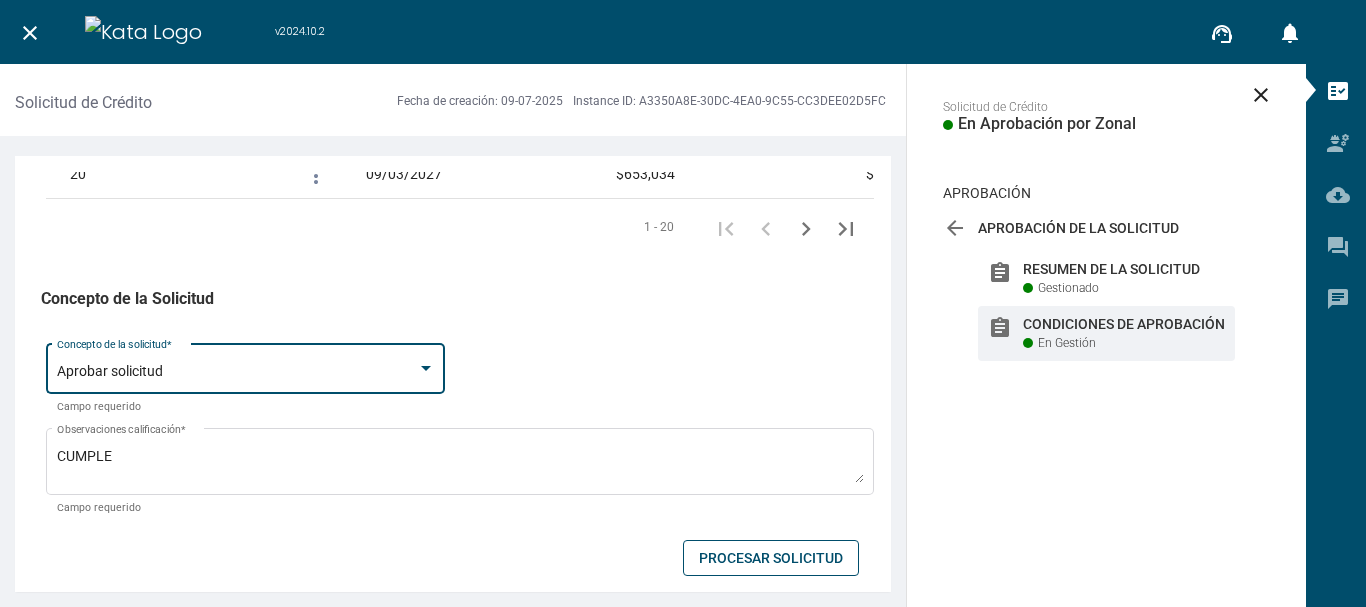 click on "Procesar Solicitud" at bounding box center [771, 558] 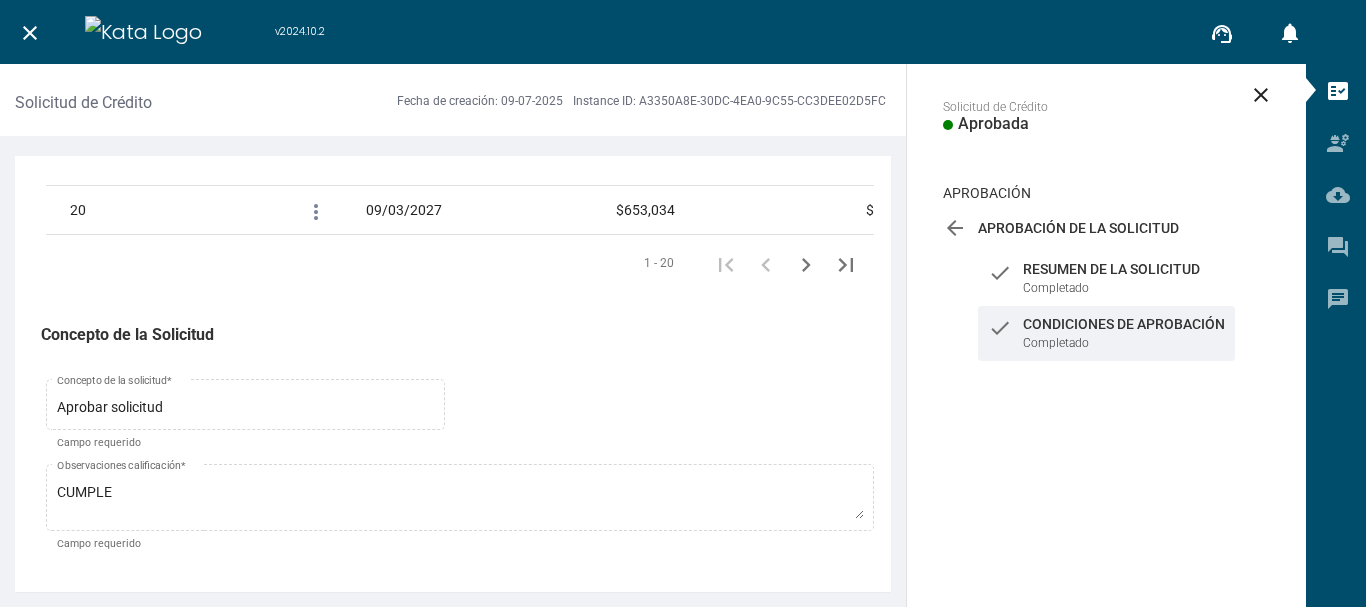 scroll, scrollTop: 3375, scrollLeft: 0, axis: vertical 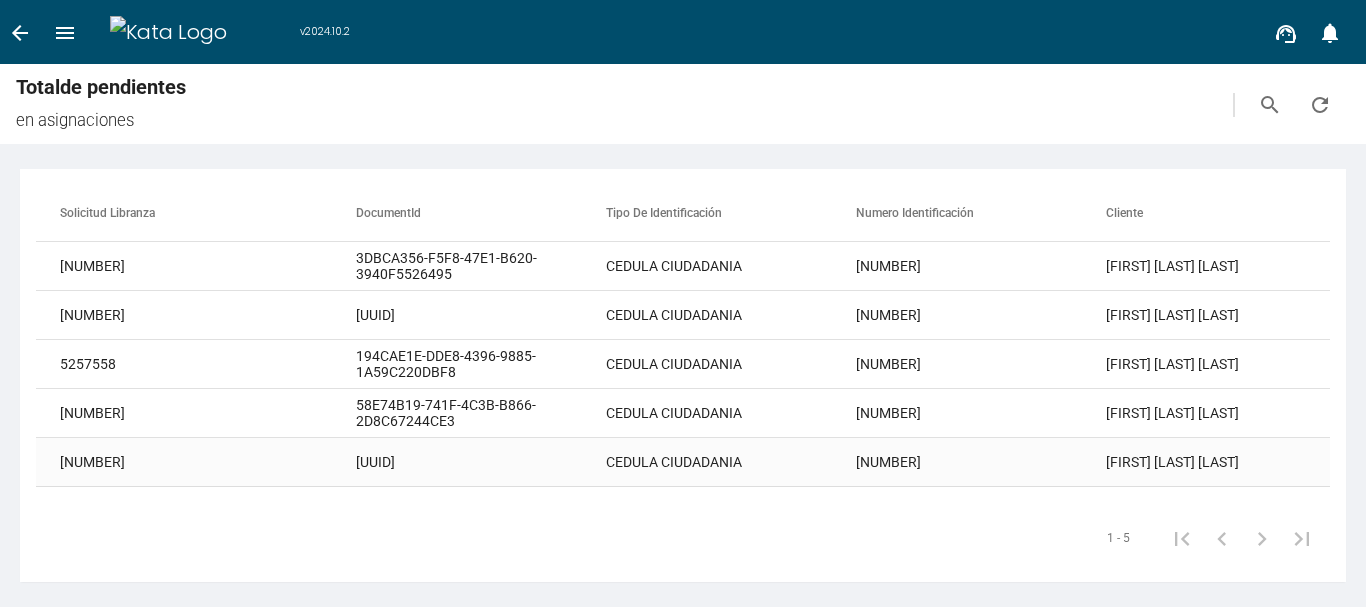 click on "[UUID]" at bounding box center (481, 266) 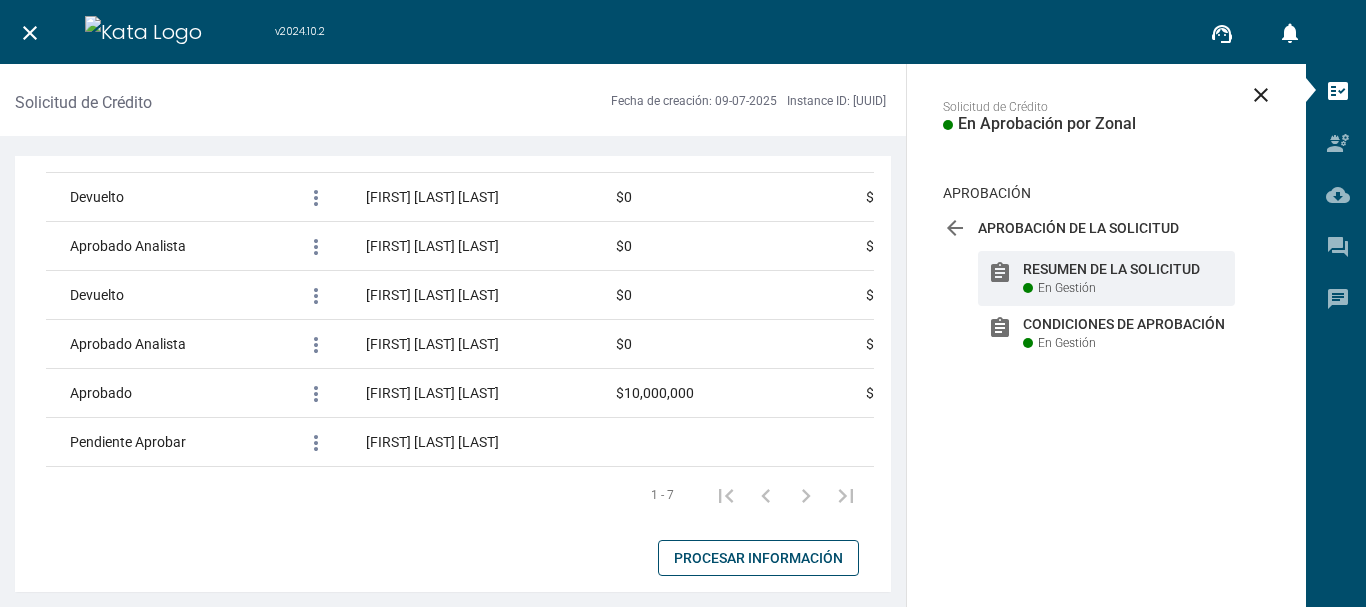 scroll, scrollTop: 1900, scrollLeft: 0, axis: vertical 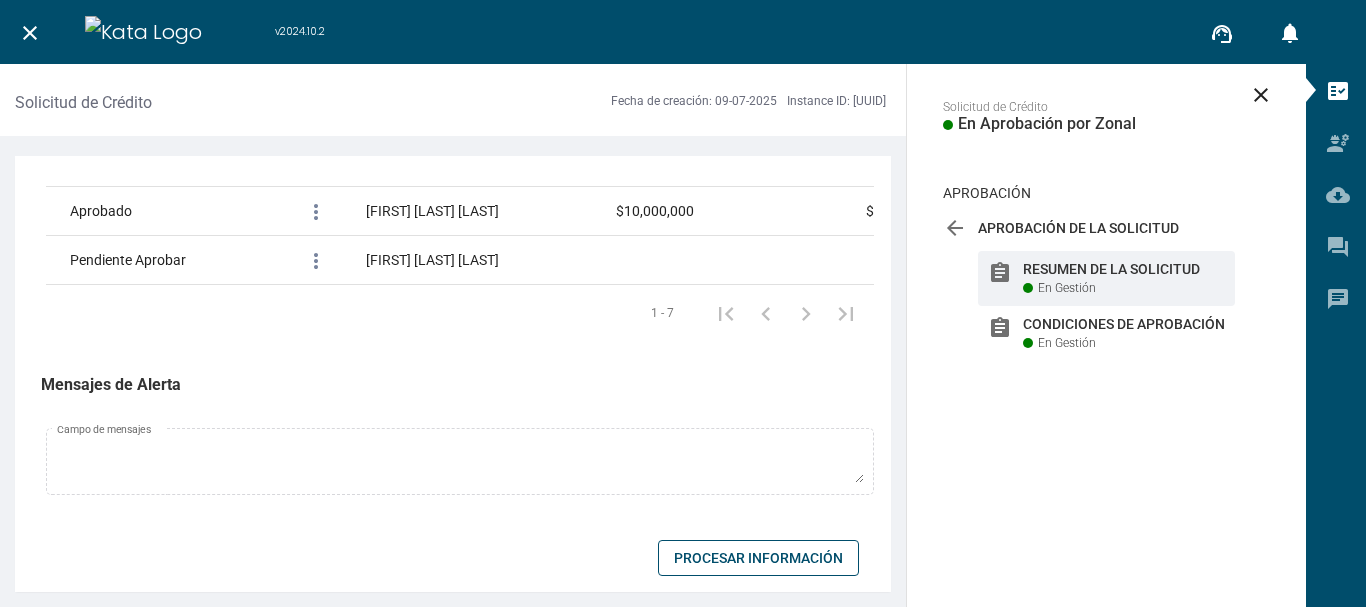 click on "Procesar Información" at bounding box center [758, 558] 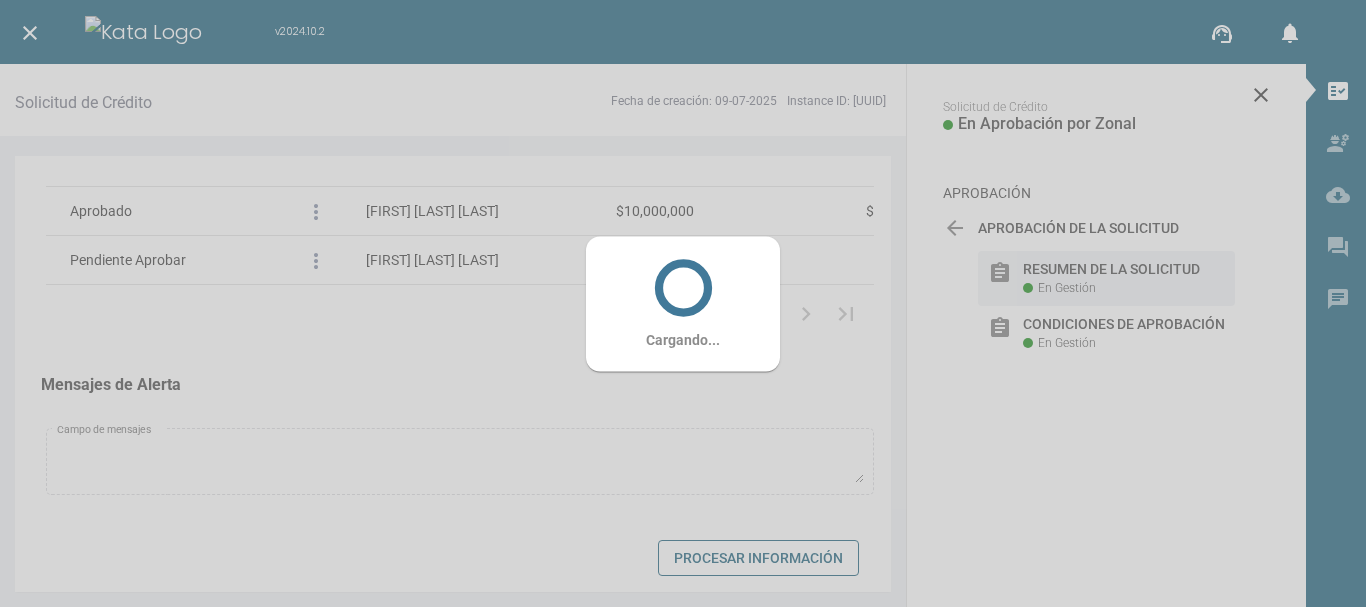 scroll, scrollTop: 1913, scrollLeft: 0, axis: vertical 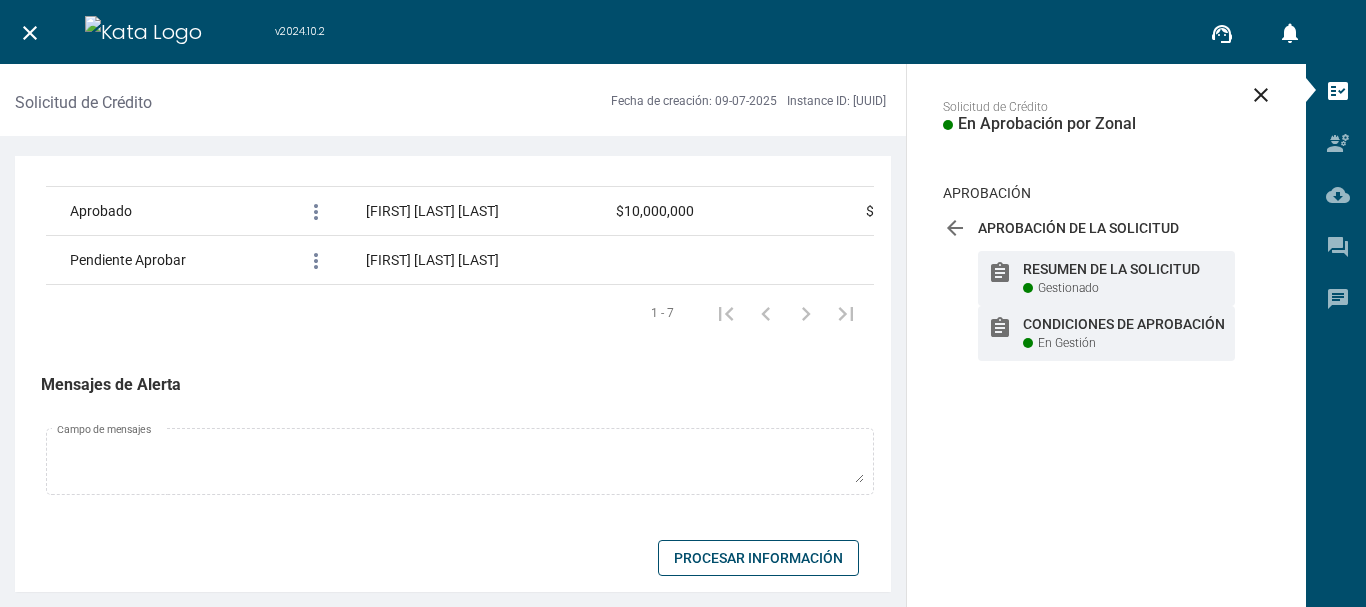 click on "Condiciones de Aprobación" at bounding box center [1124, 269] 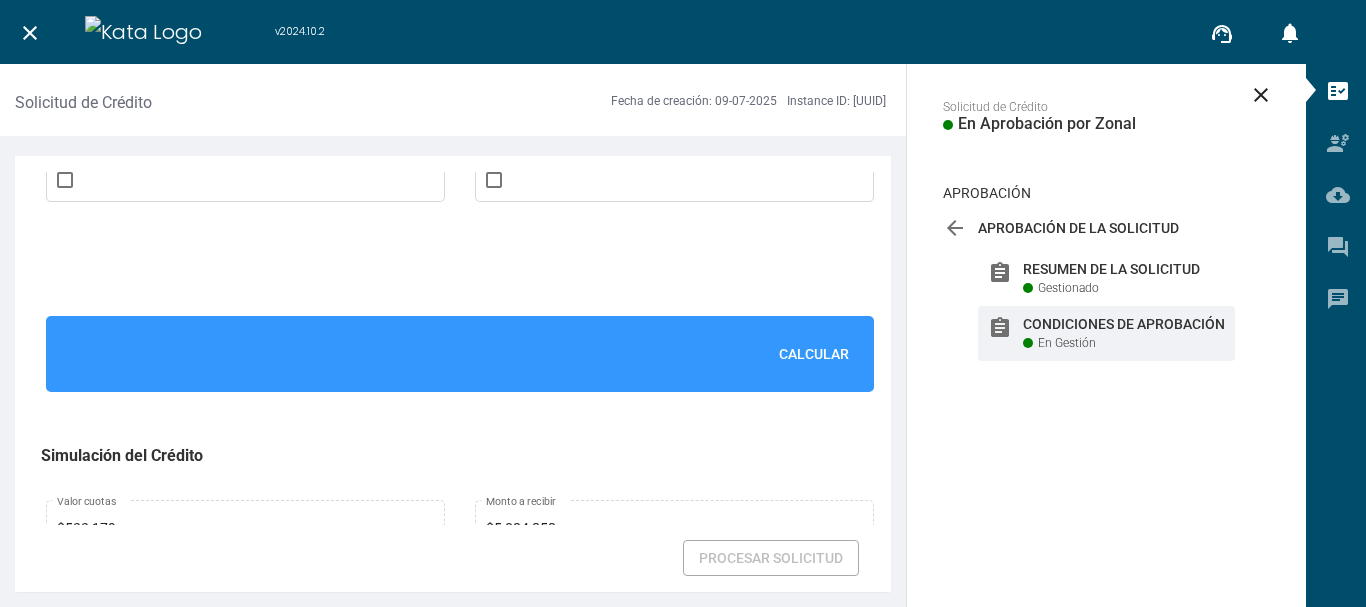 scroll, scrollTop: 1400, scrollLeft: 0, axis: vertical 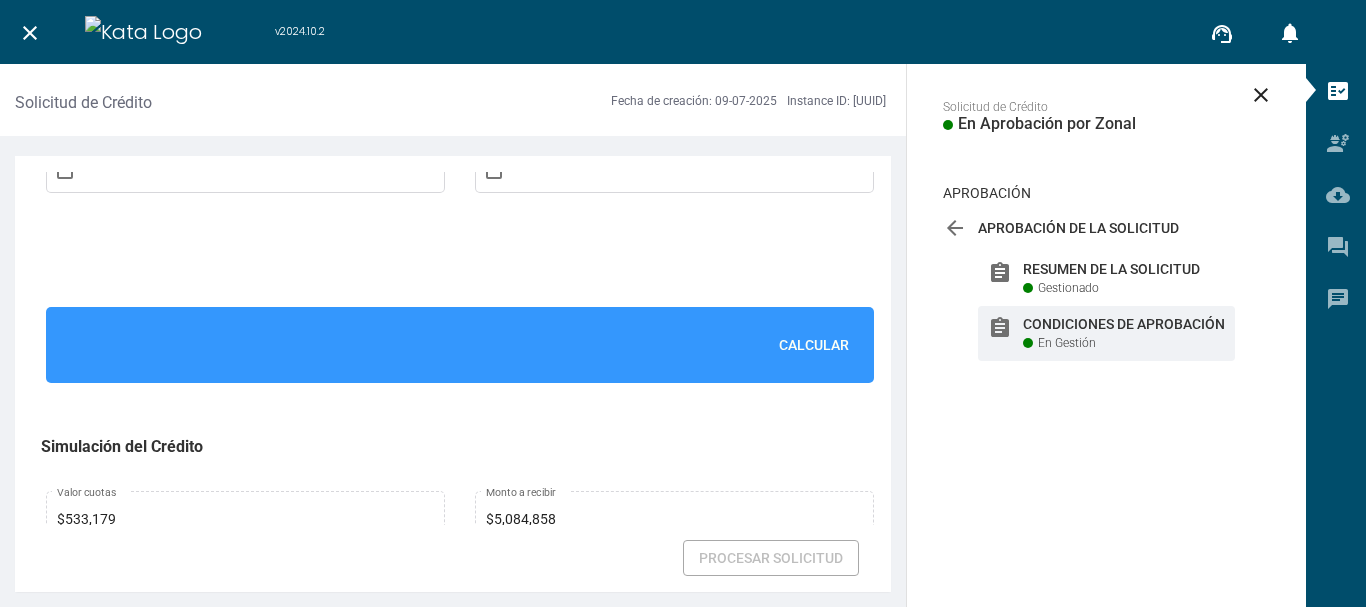 click on "Calcular" at bounding box center [814, 345] 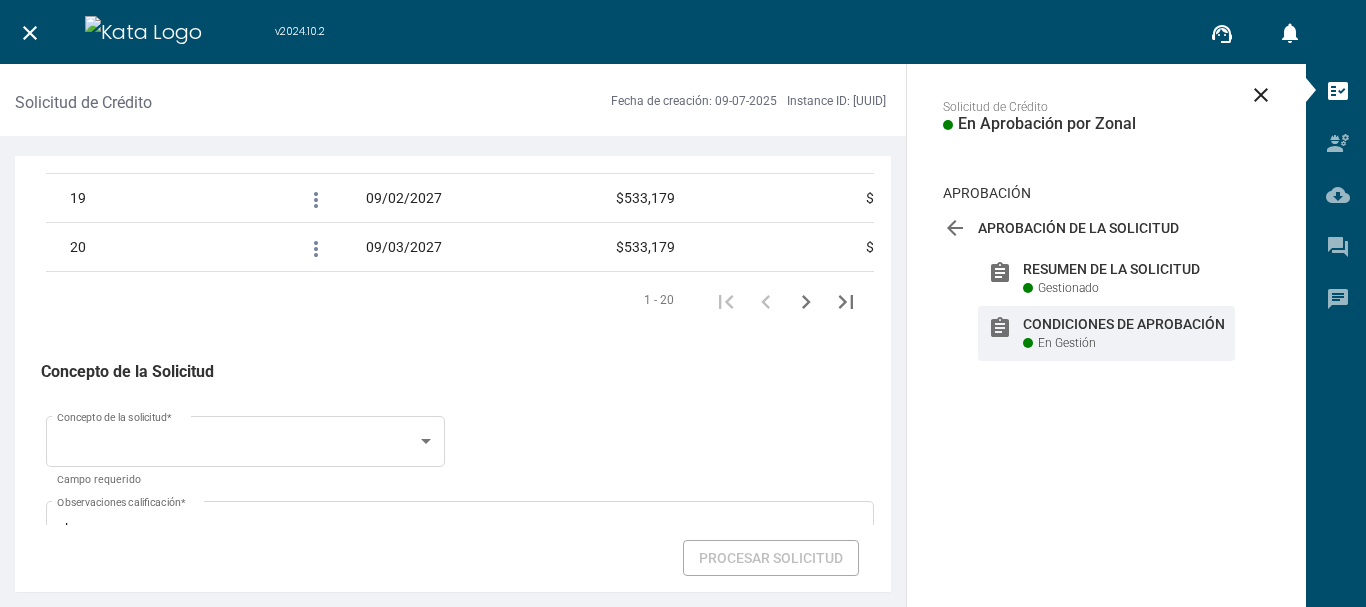 scroll, scrollTop: 3411, scrollLeft: 0, axis: vertical 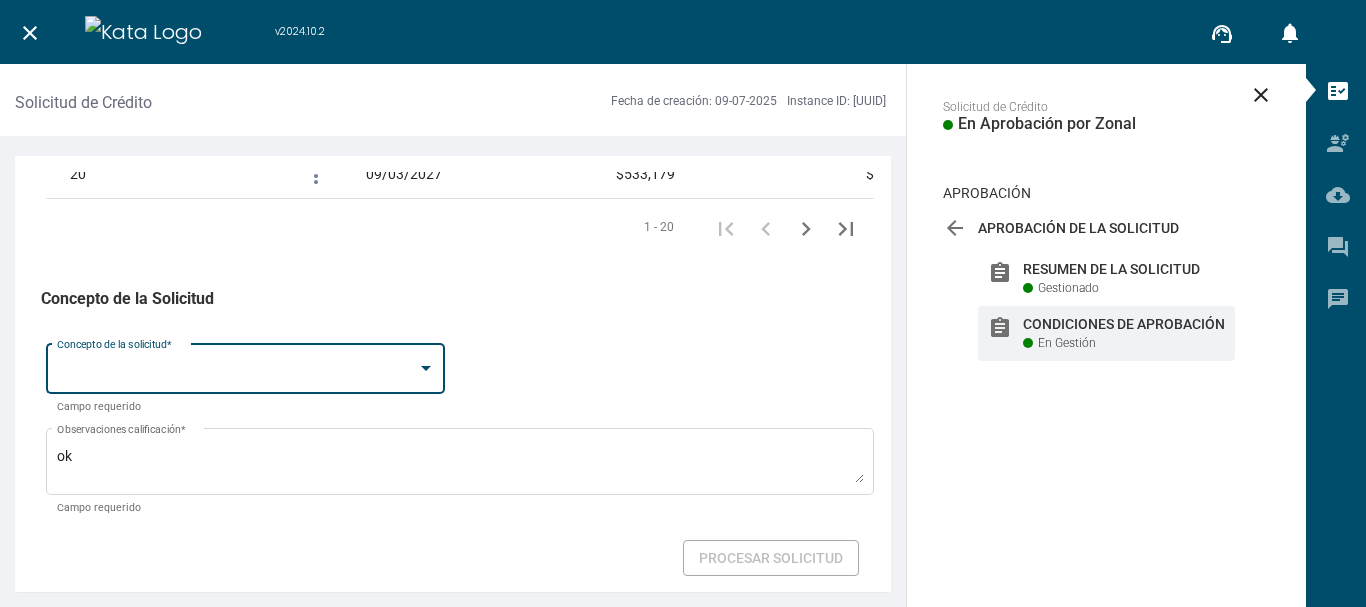 click at bounding box center (426, 368) 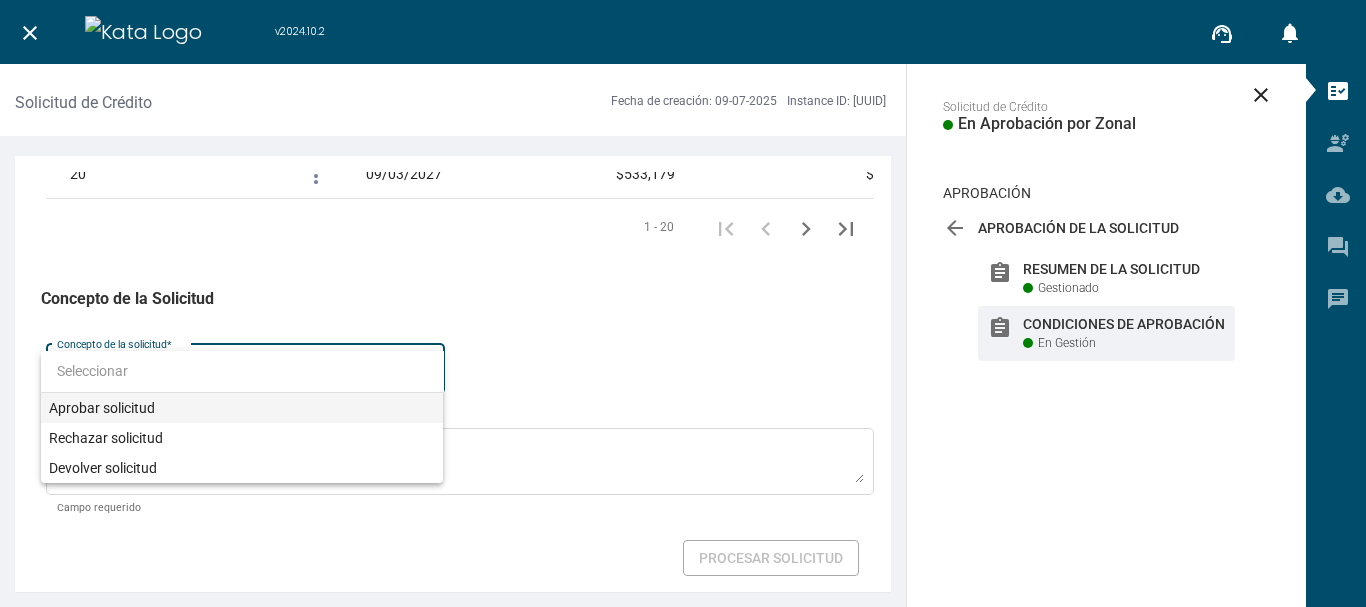 click on "Aprobar solicitud" at bounding box center [242, 408] 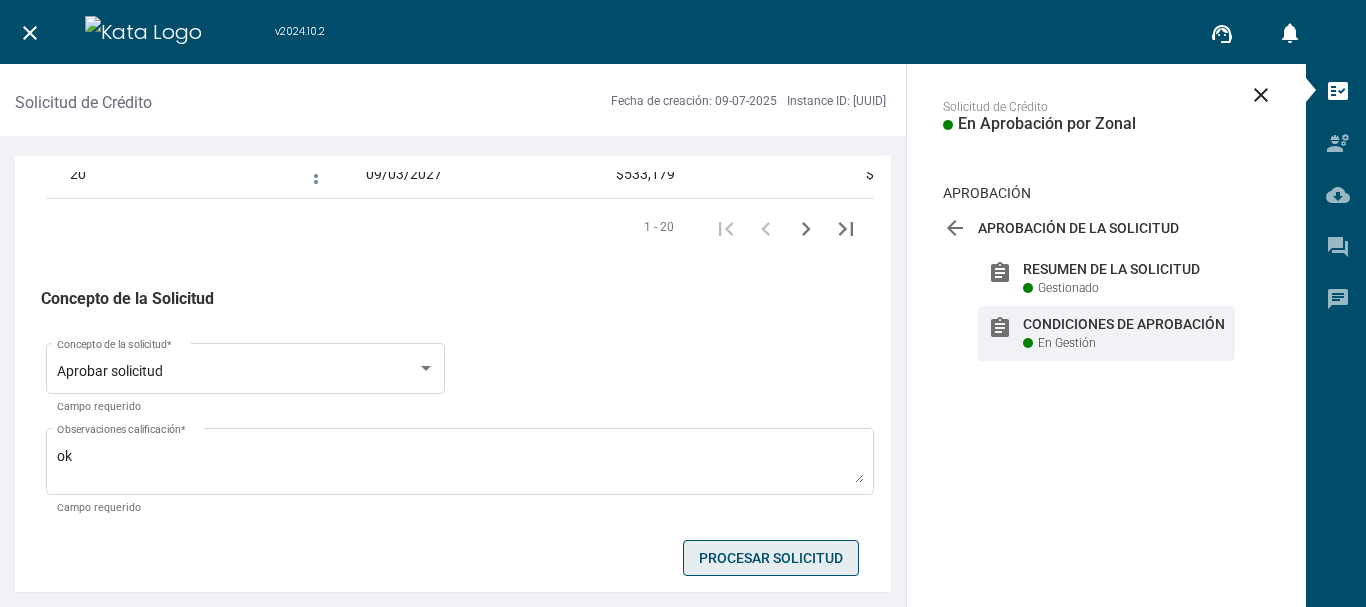 click on "Procesar Solicitud" at bounding box center [771, 558] 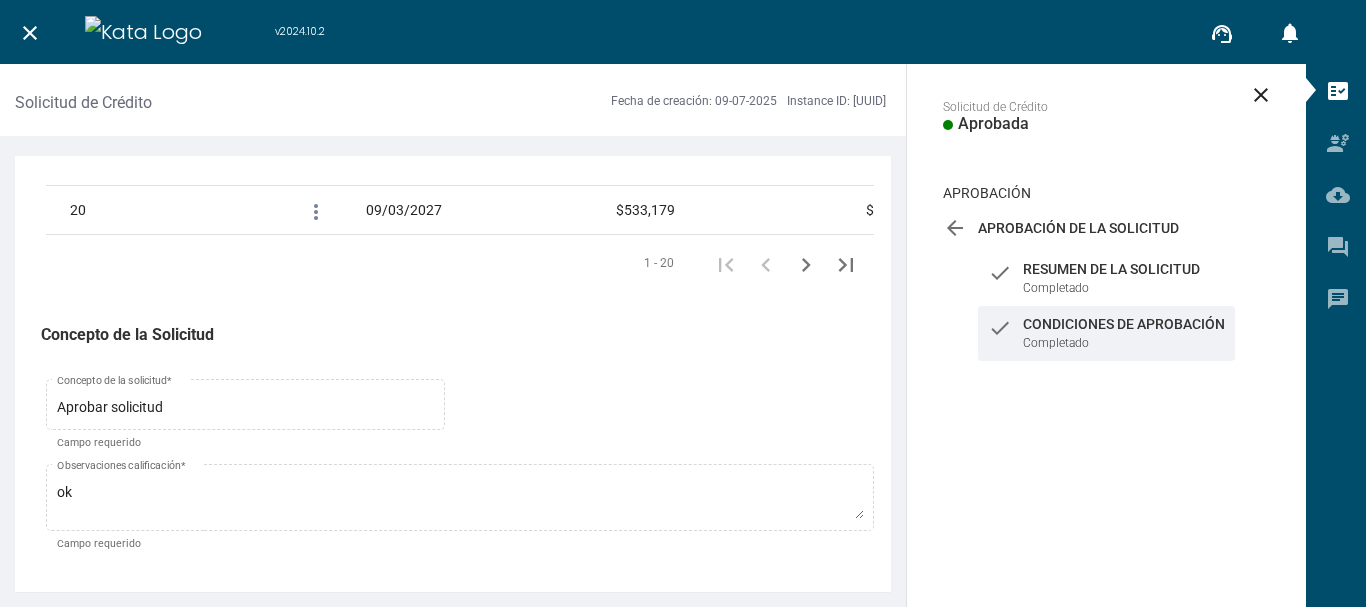 scroll, scrollTop: 3375, scrollLeft: 0, axis: vertical 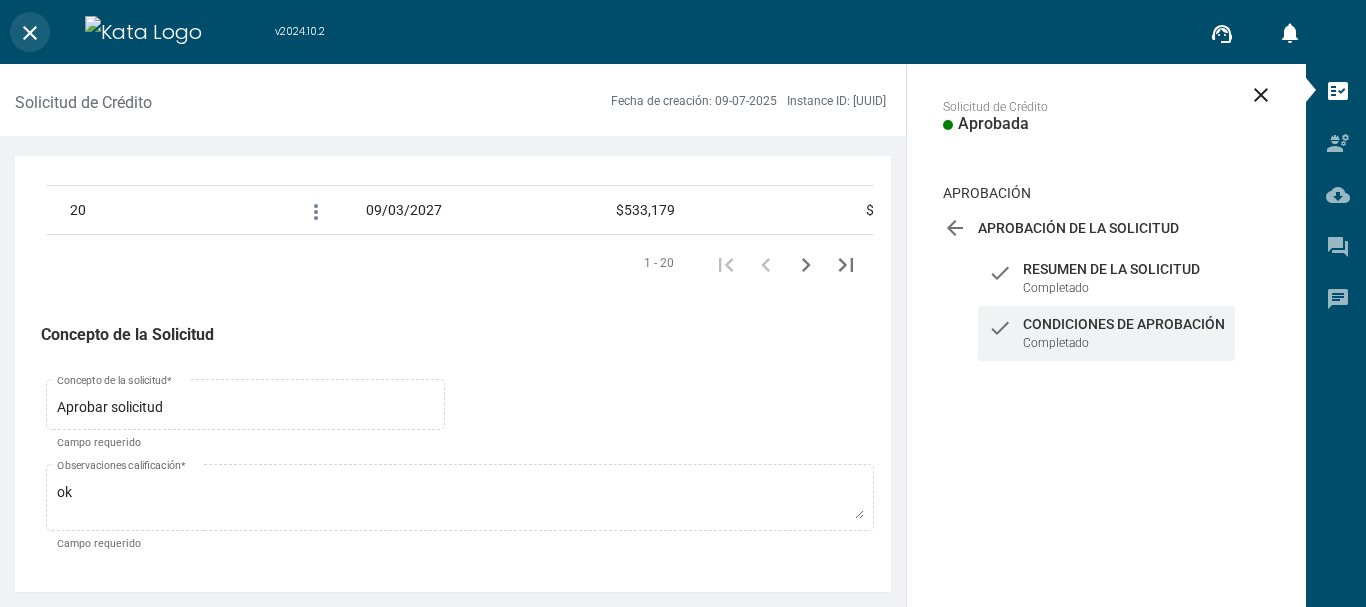 click on "close" at bounding box center [30, 33] 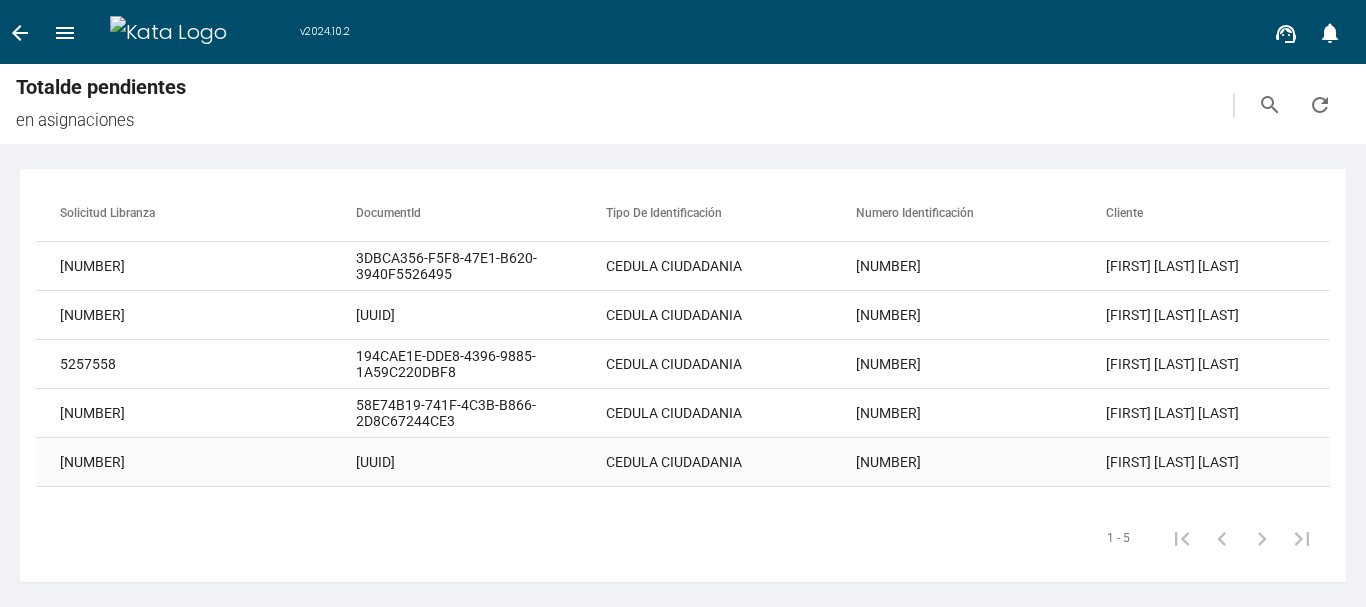 click on "CEDULA CIUDADANIA" at bounding box center [731, 266] 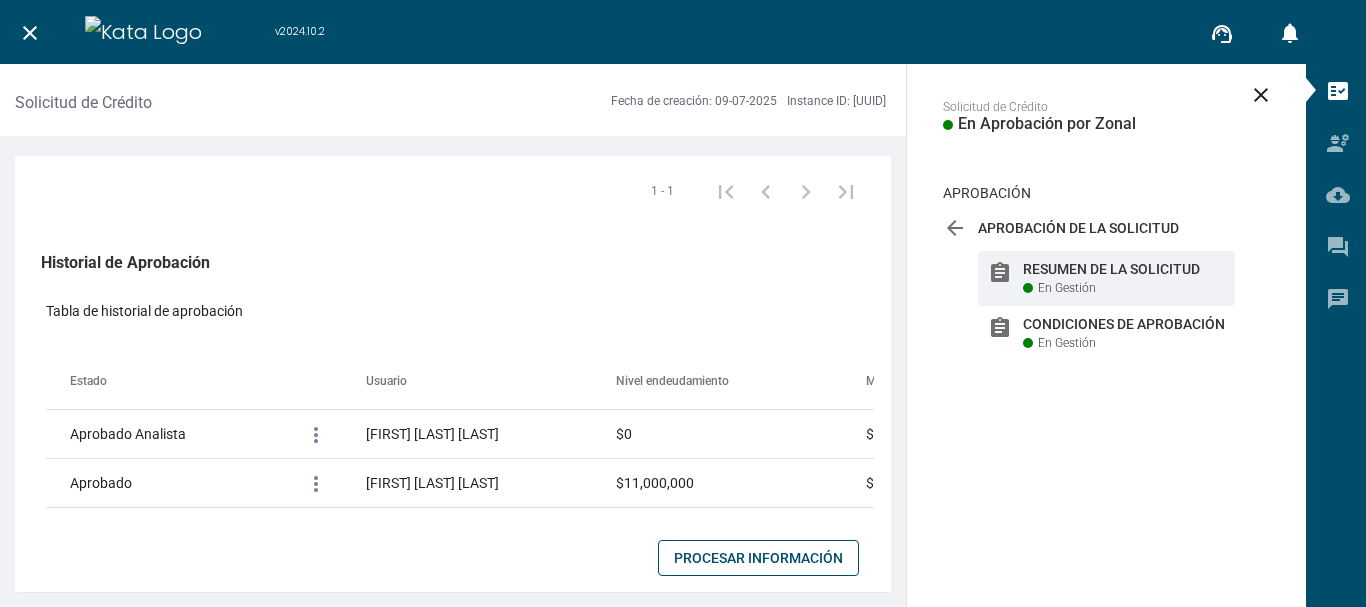 scroll, scrollTop: 1800, scrollLeft: 0, axis: vertical 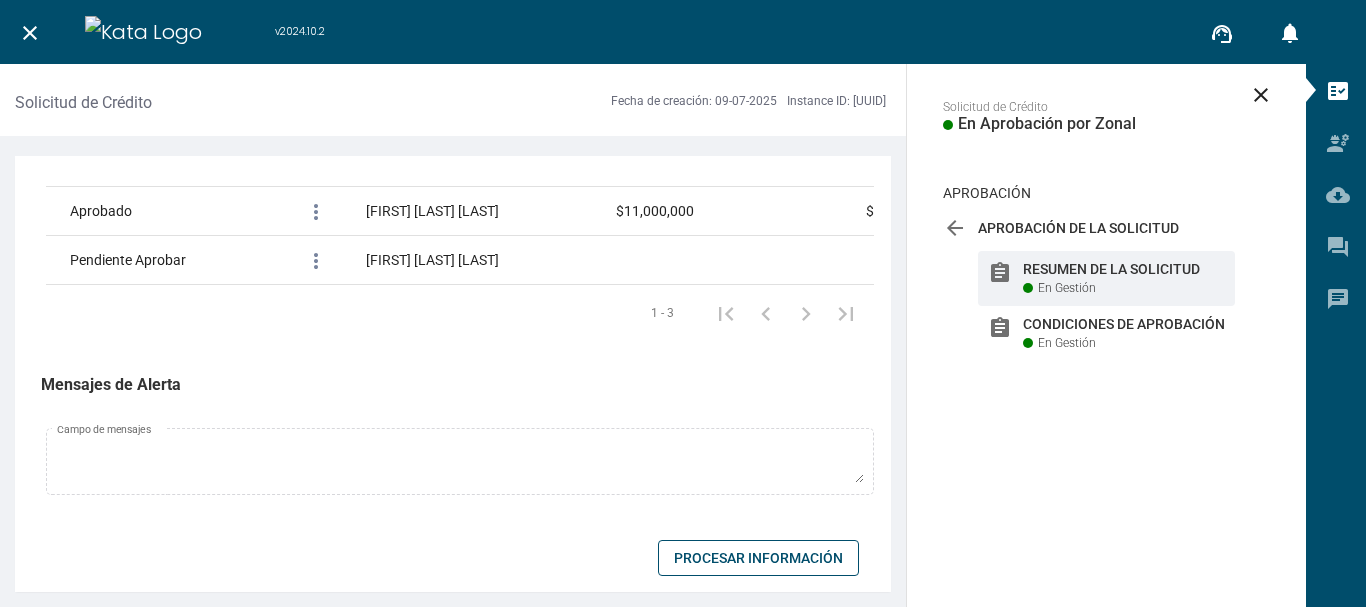 click on "Procesar Información" at bounding box center (758, 558) 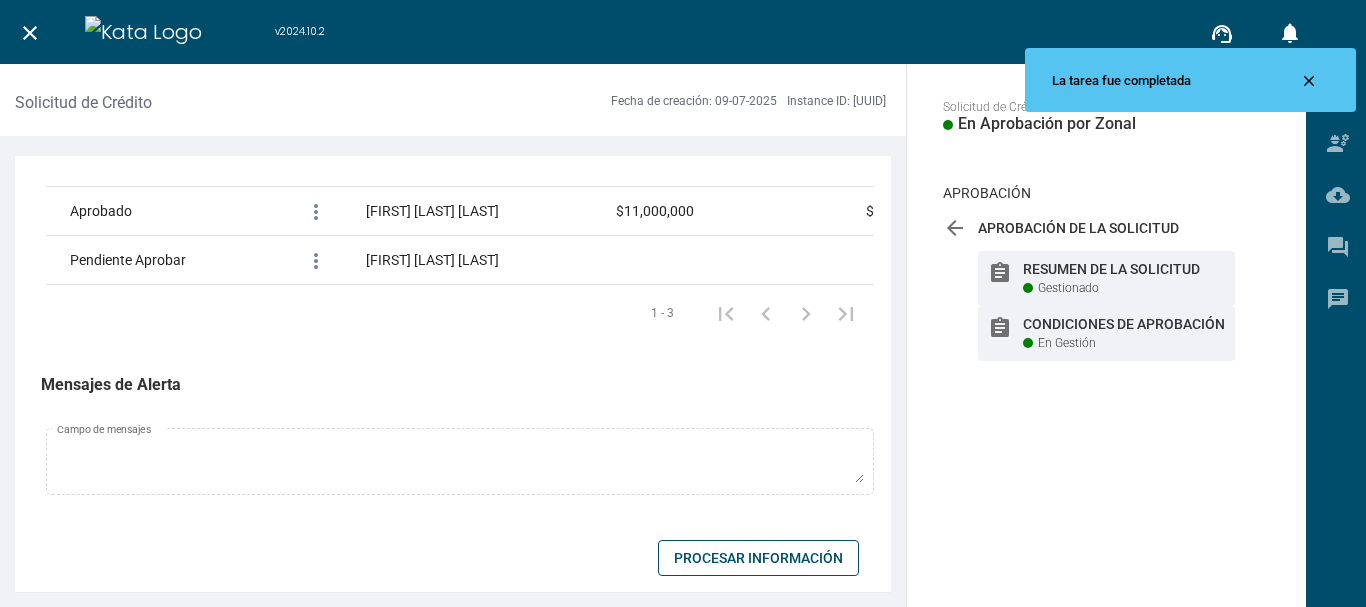click on "Condiciones de Aprobación" at bounding box center (1124, 269) 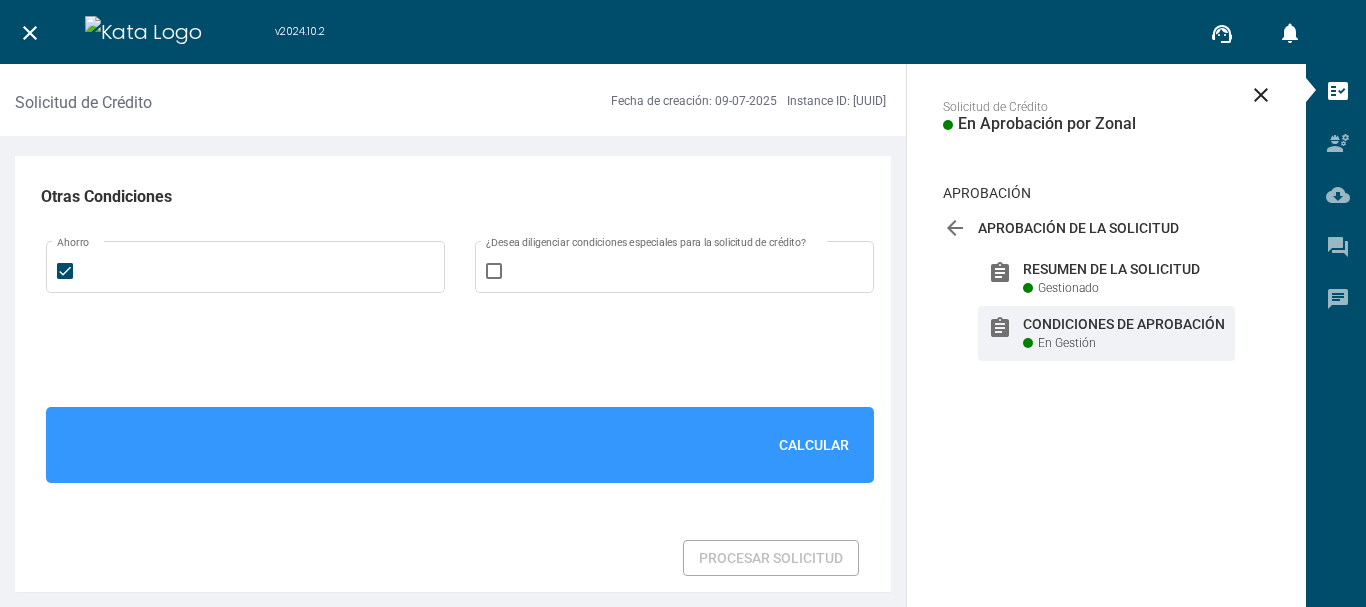 scroll, scrollTop: 1500, scrollLeft: 0, axis: vertical 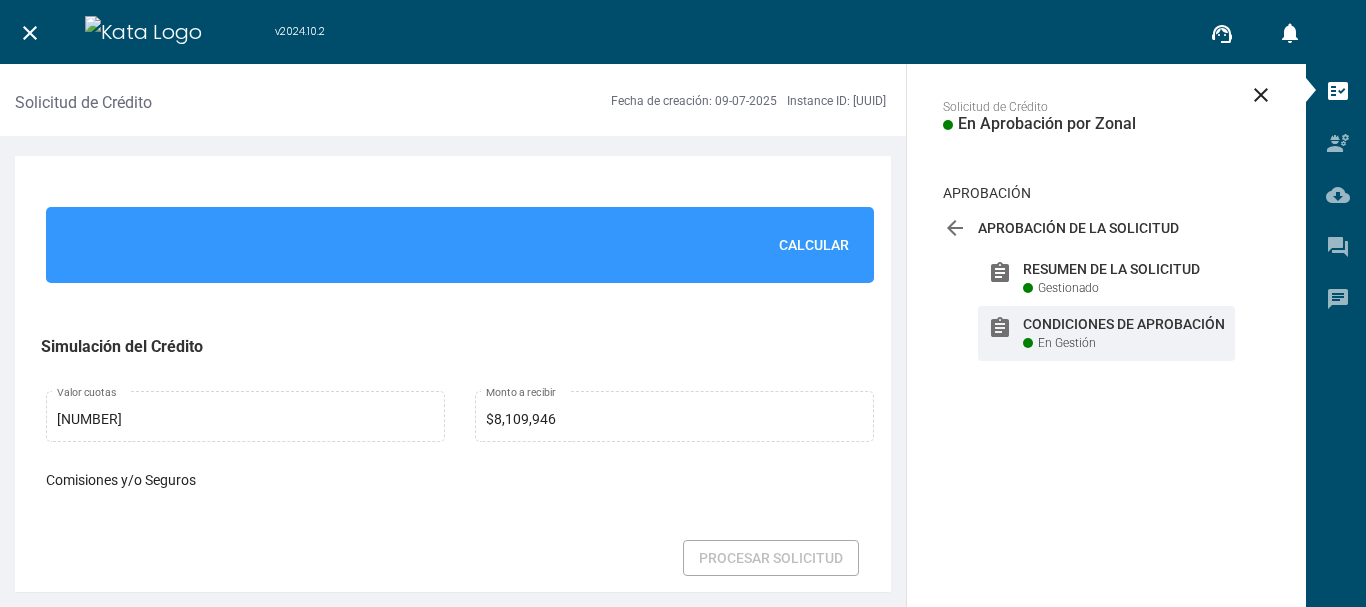 click on "Calcular" at bounding box center [814, 245] 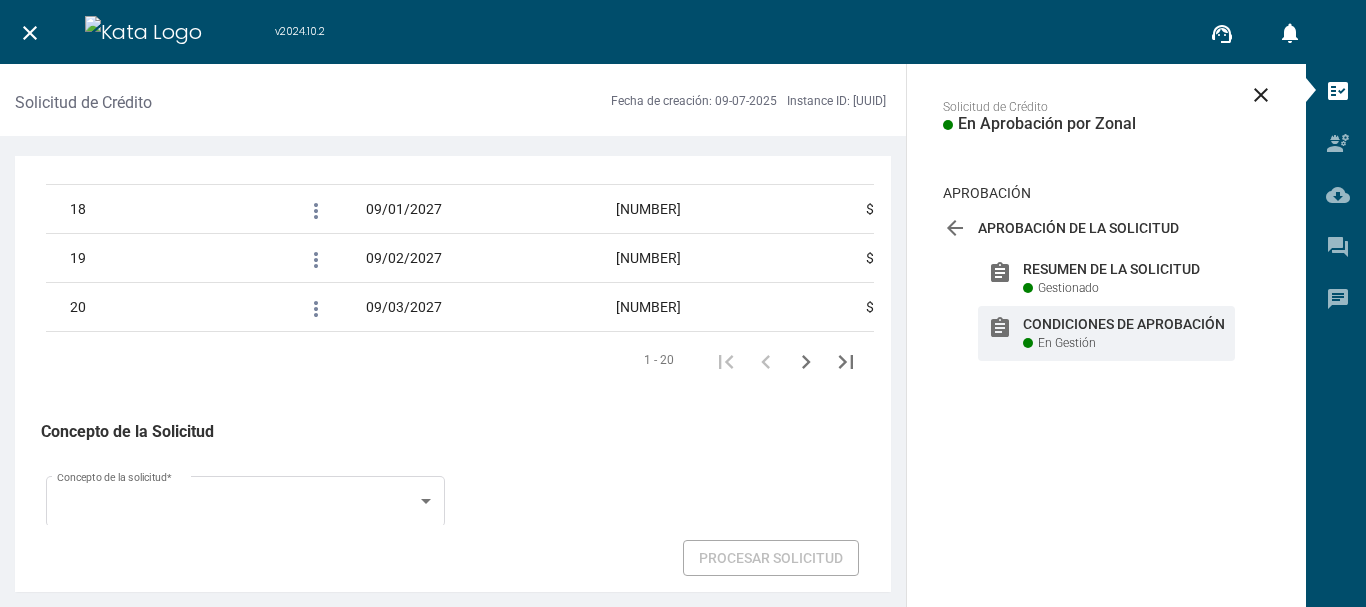 scroll, scrollTop: 3500, scrollLeft: 0, axis: vertical 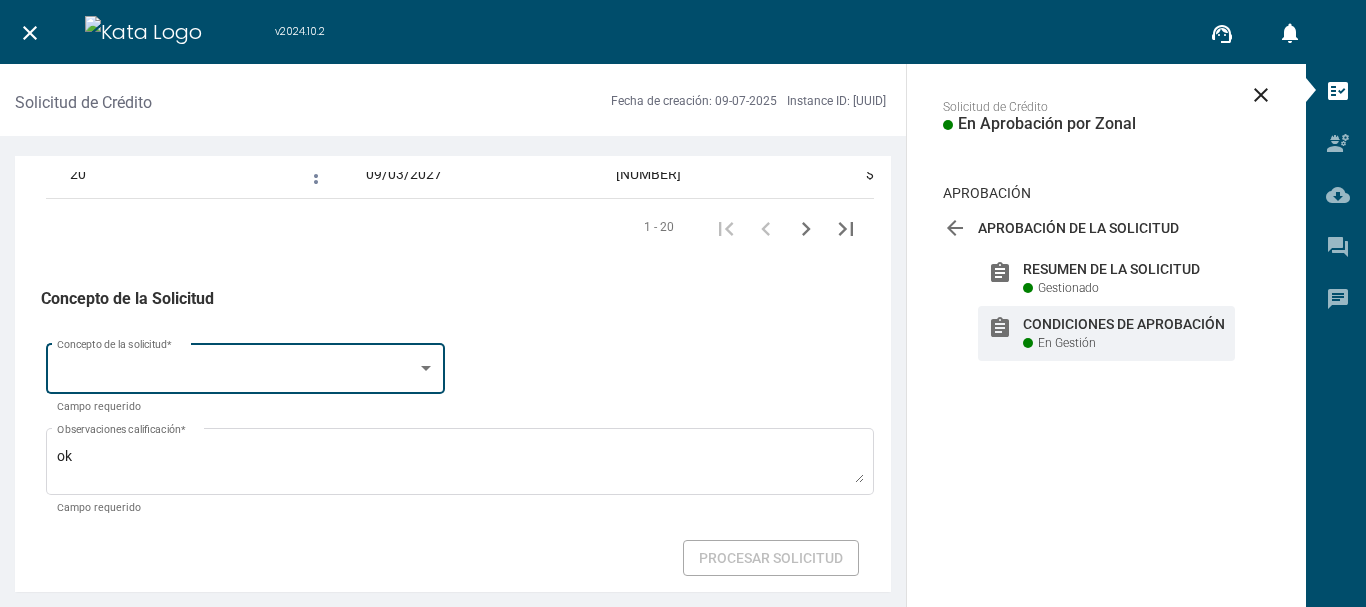 click at bounding box center [426, 368] 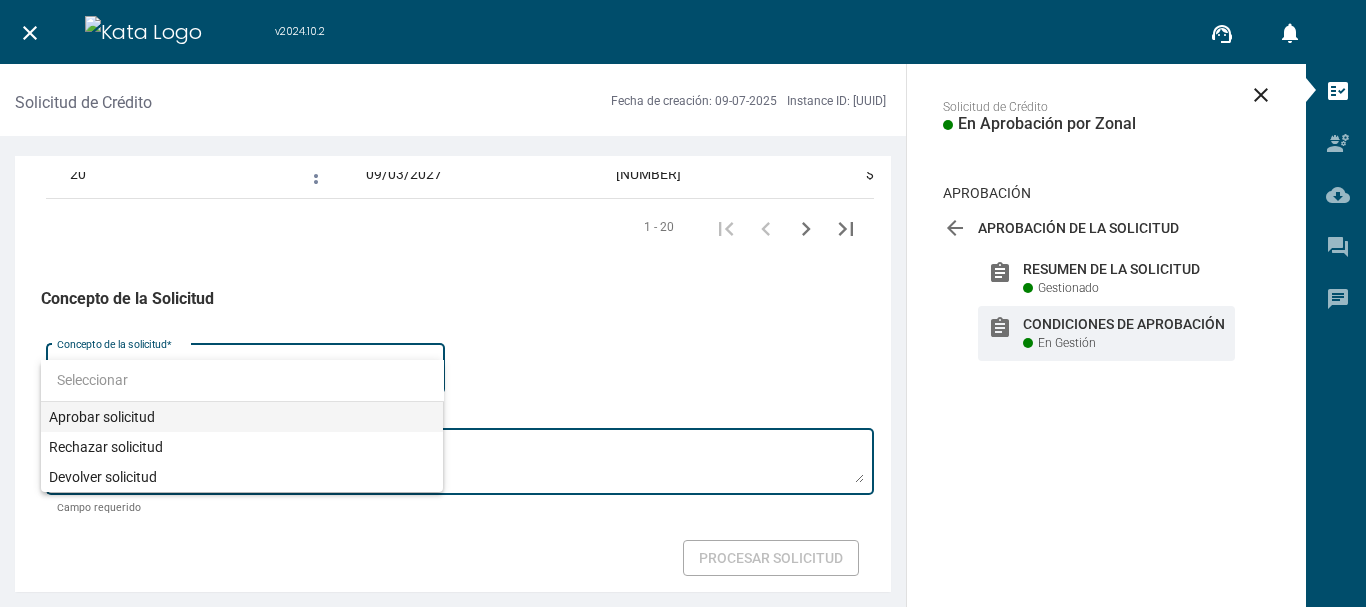 drag, startPoint x: 244, startPoint y: 423, endPoint x: 342, endPoint y: 440, distance: 99.46356 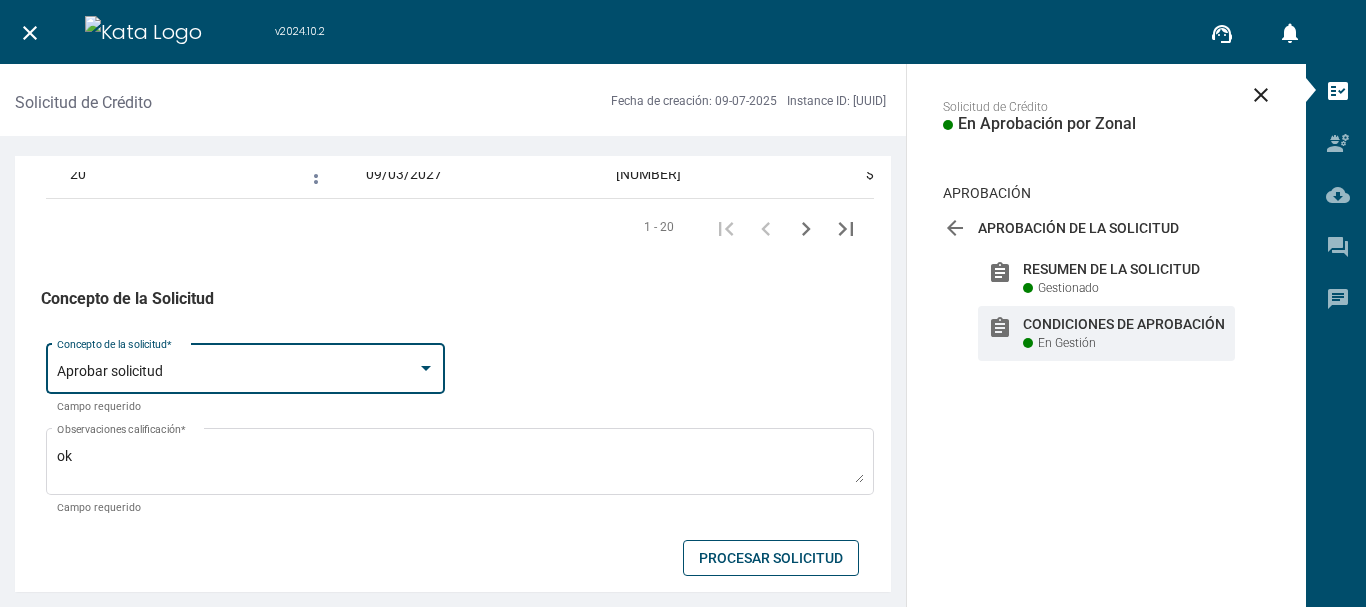 click on "Procesar Solicitud" at bounding box center [771, 558] 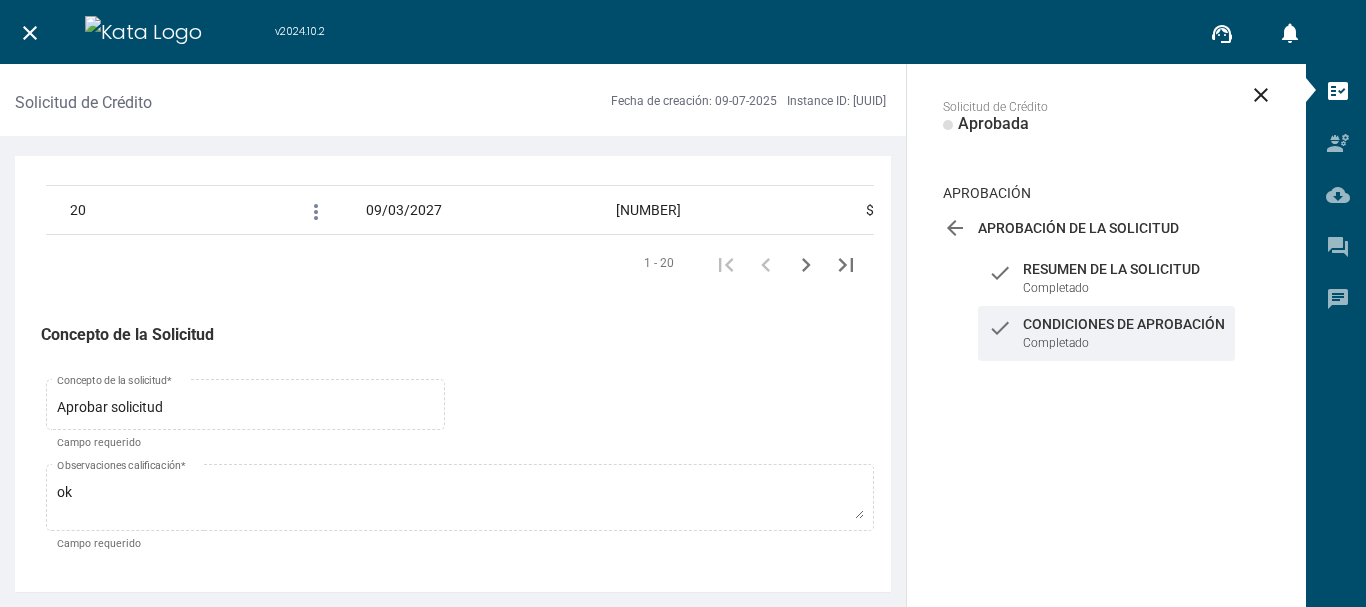 scroll, scrollTop: 3473, scrollLeft: 0, axis: vertical 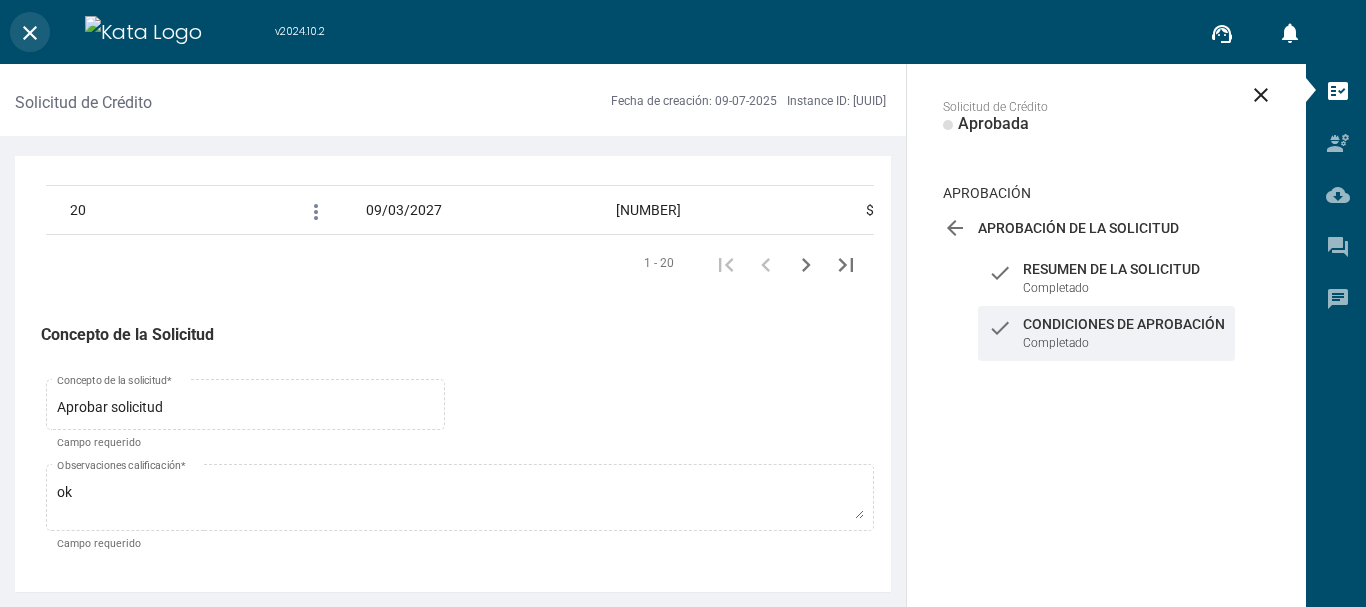click on "close" at bounding box center [30, 33] 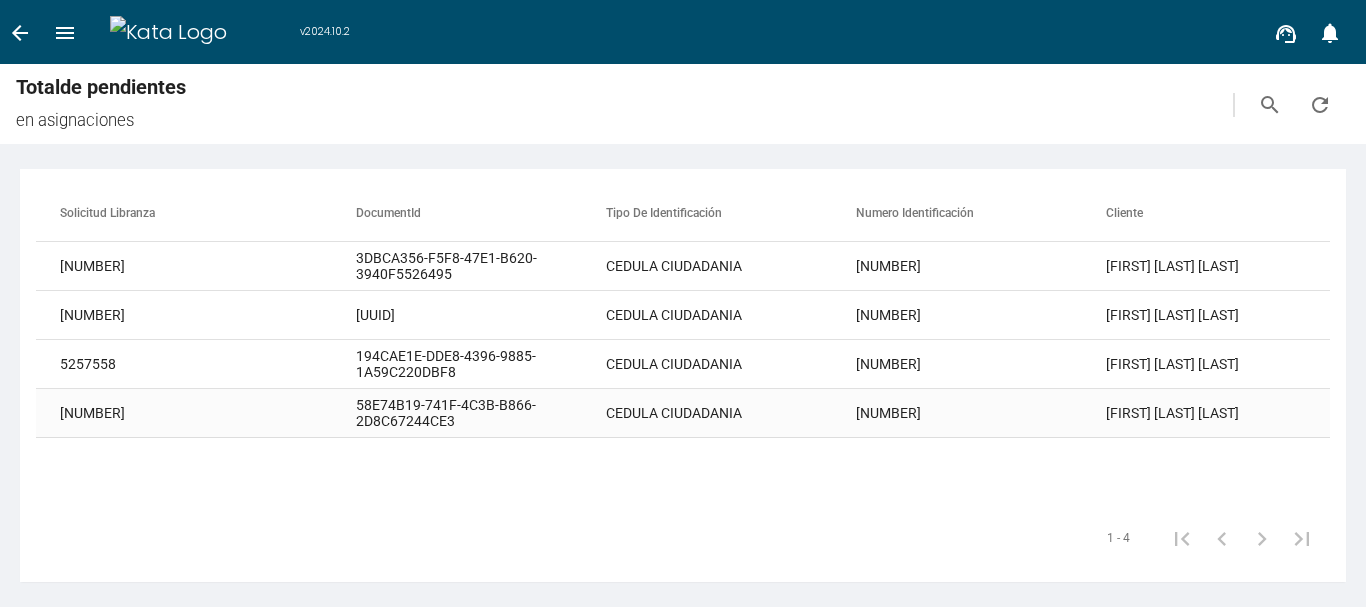 click on "CEDULA CIUDADANIA" at bounding box center (731, 266) 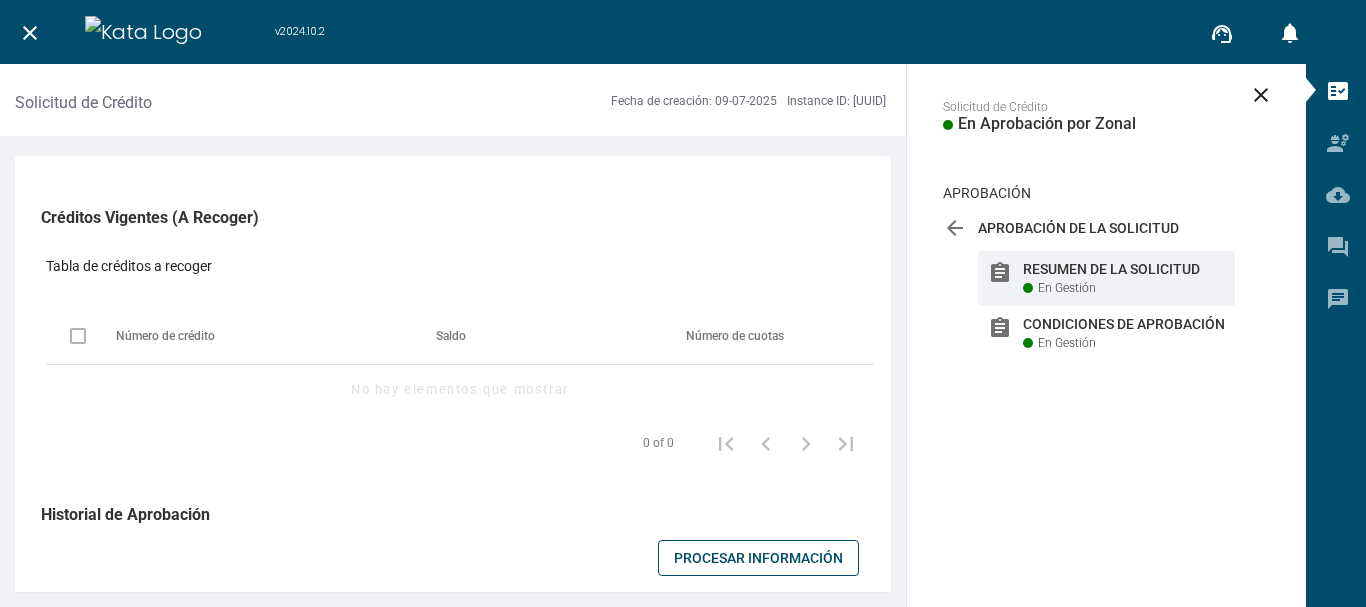 scroll, scrollTop: 1400, scrollLeft: 0, axis: vertical 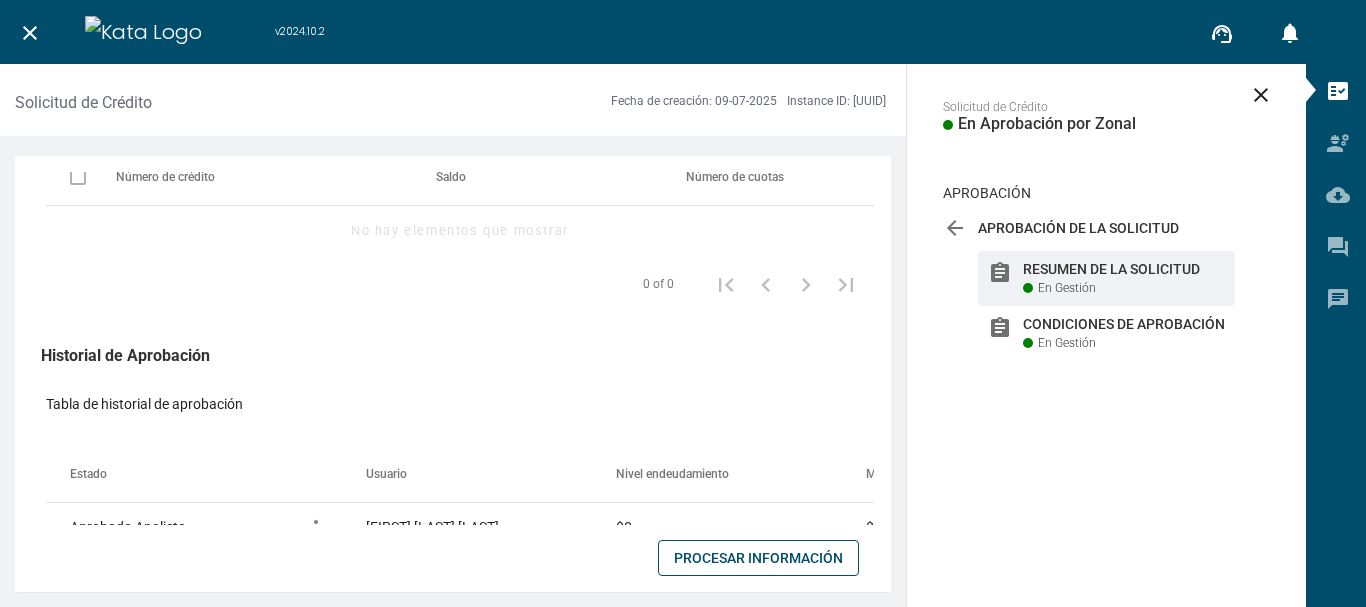 click on "Procesar Información" at bounding box center (758, 558) 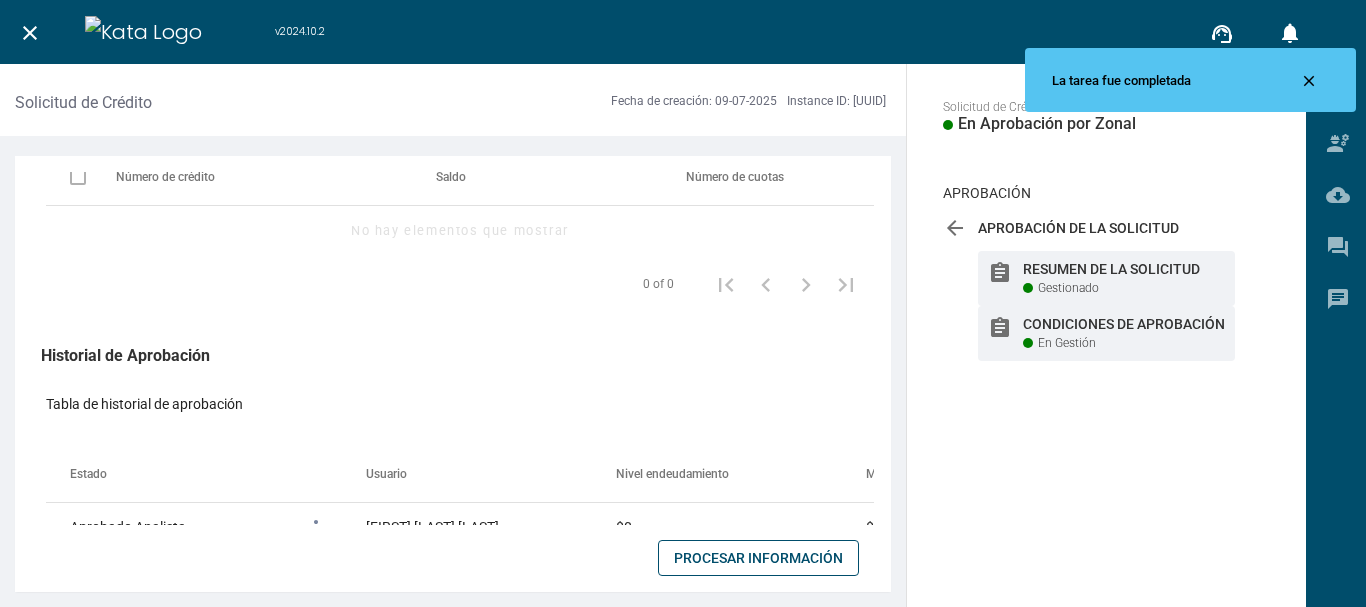 click on "Condiciones de Aprobación" at bounding box center (1124, 269) 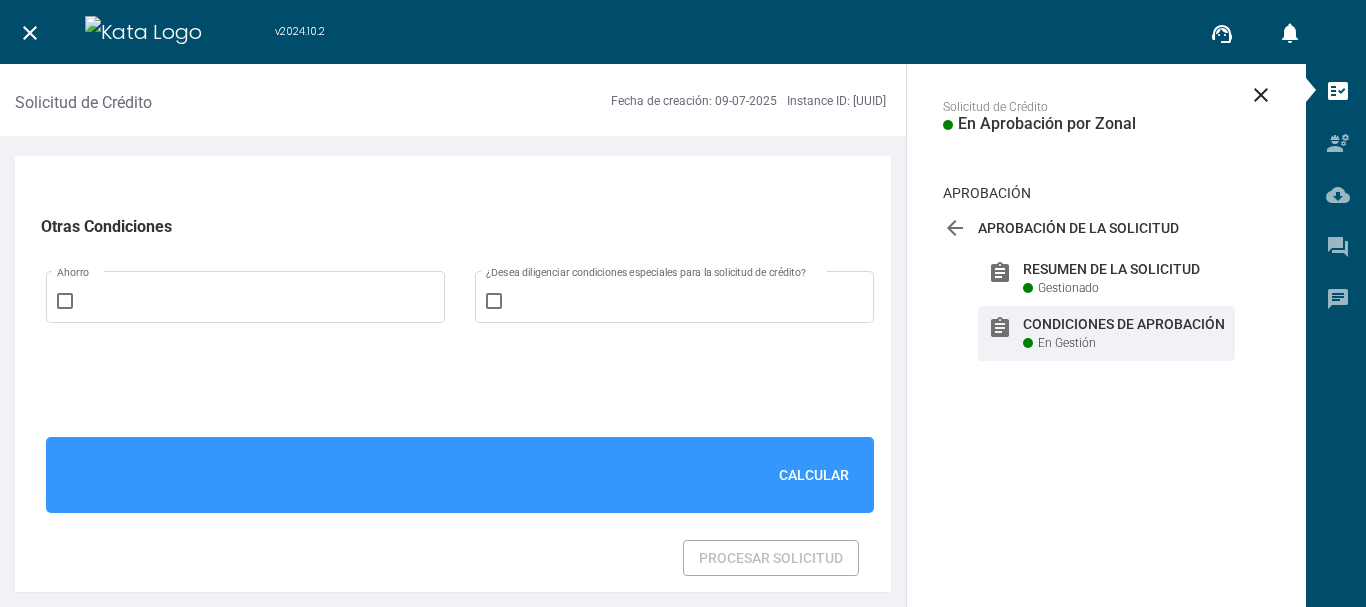 scroll, scrollTop: 1300, scrollLeft: 0, axis: vertical 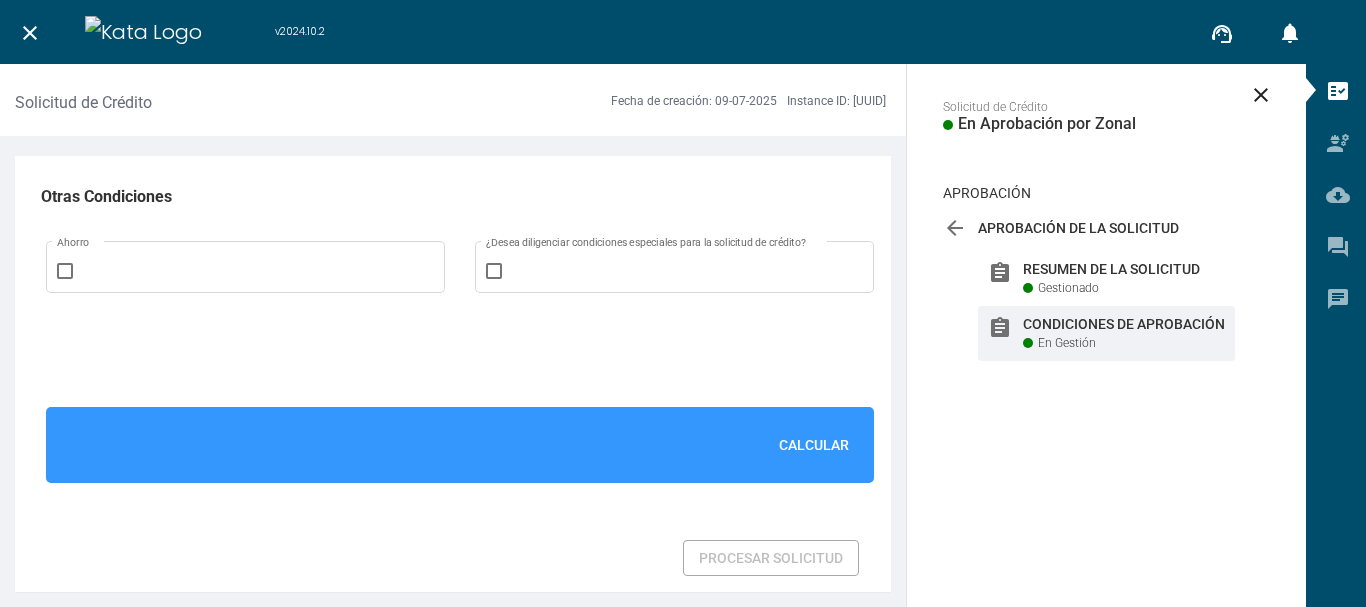 click on "Calcular" at bounding box center [814, 445] 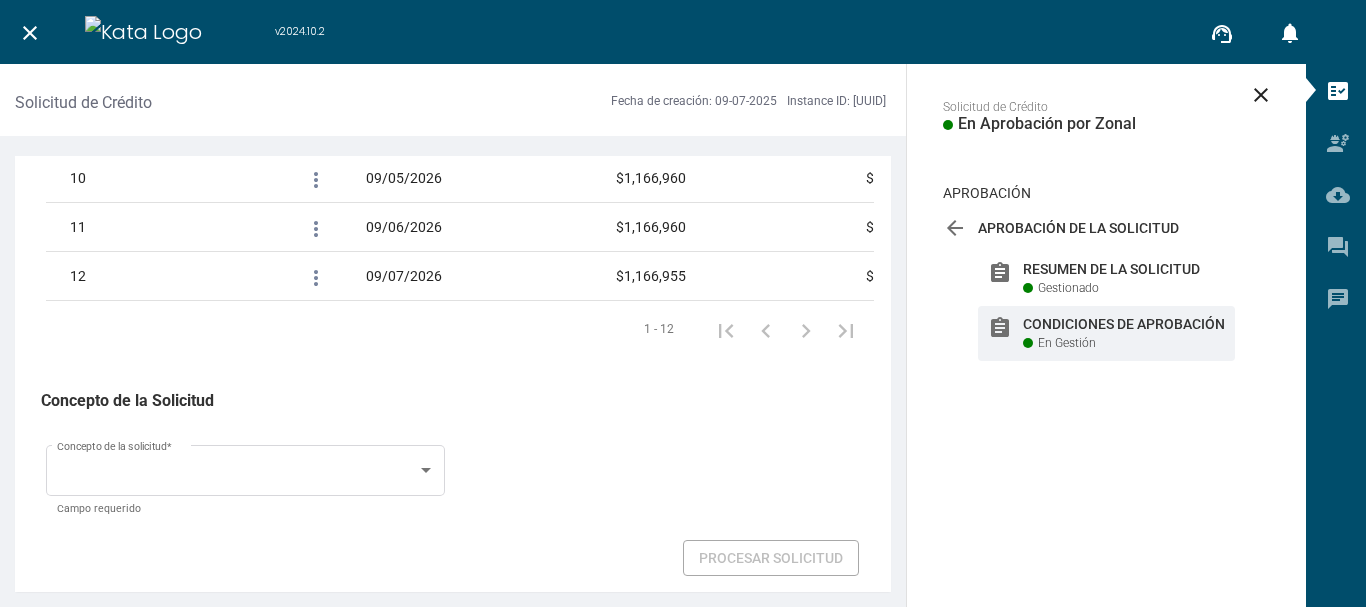 scroll, scrollTop: 3117, scrollLeft: 0, axis: vertical 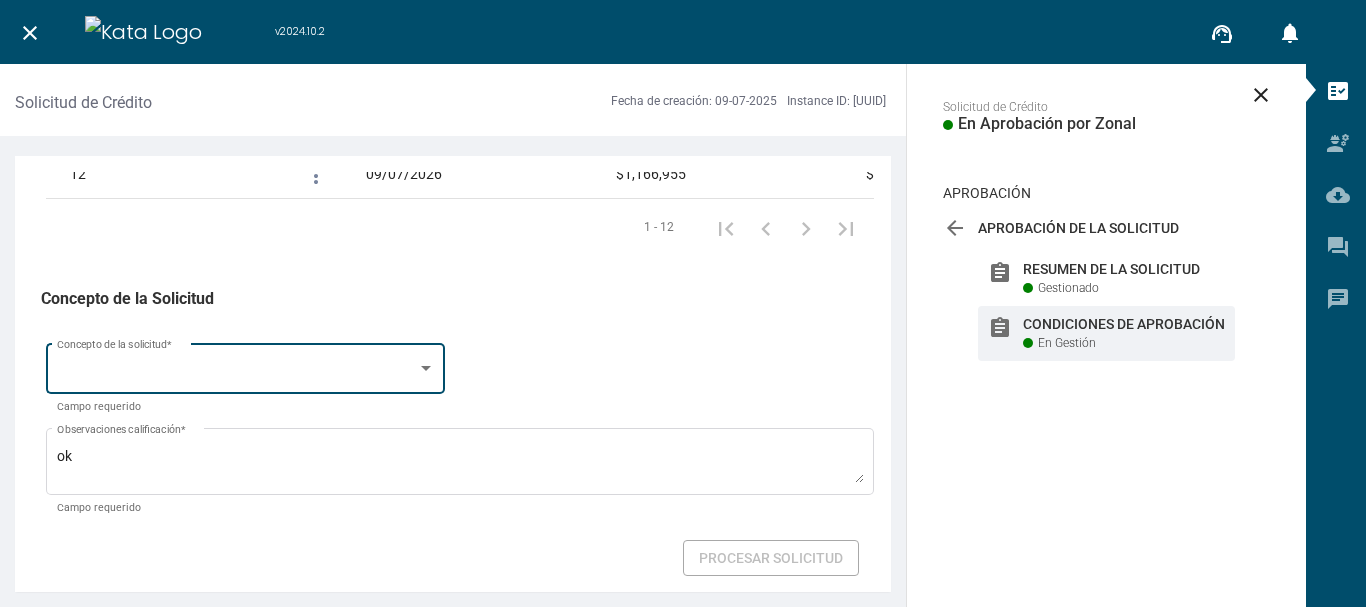 click at bounding box center (426, 368) 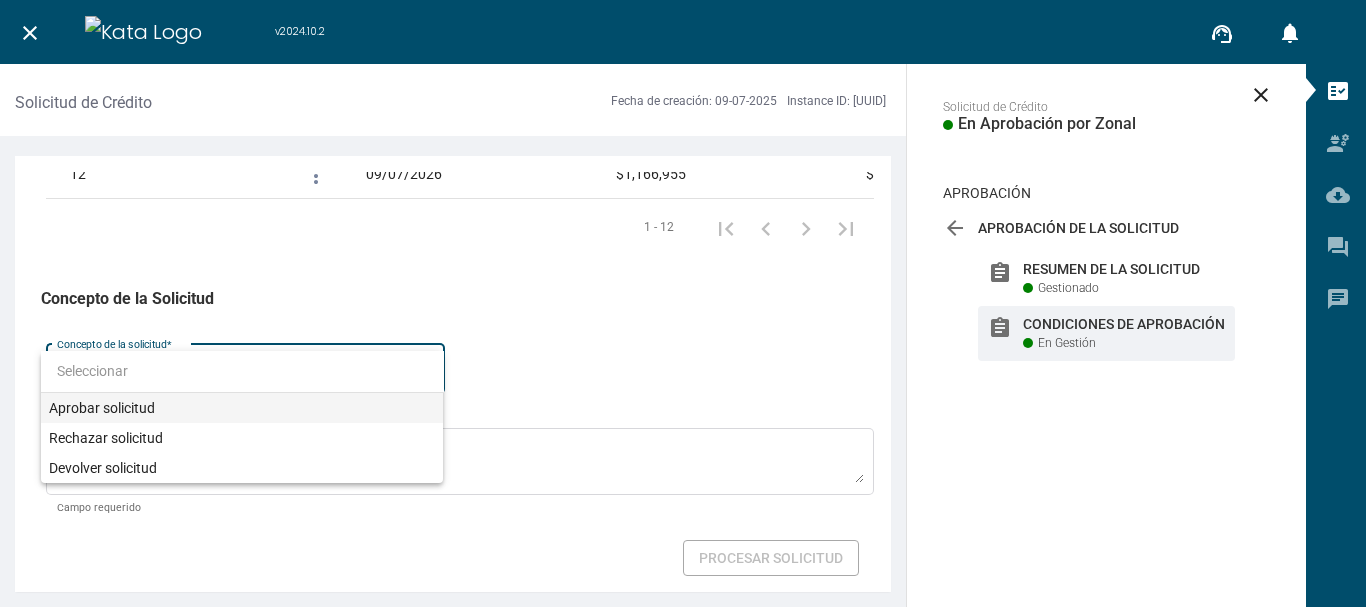 click on "Aprobar solicitud" at bounding box center [242, 408] 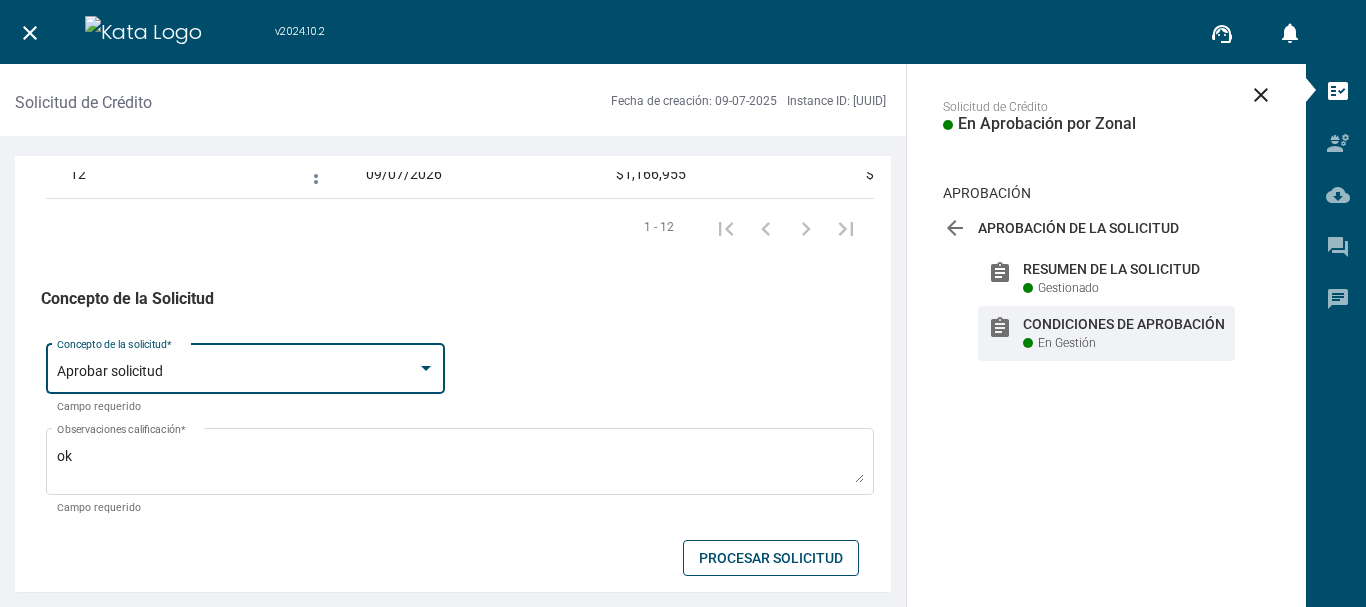click on "Procesar Solicitud" at bounding box center [771, 558] 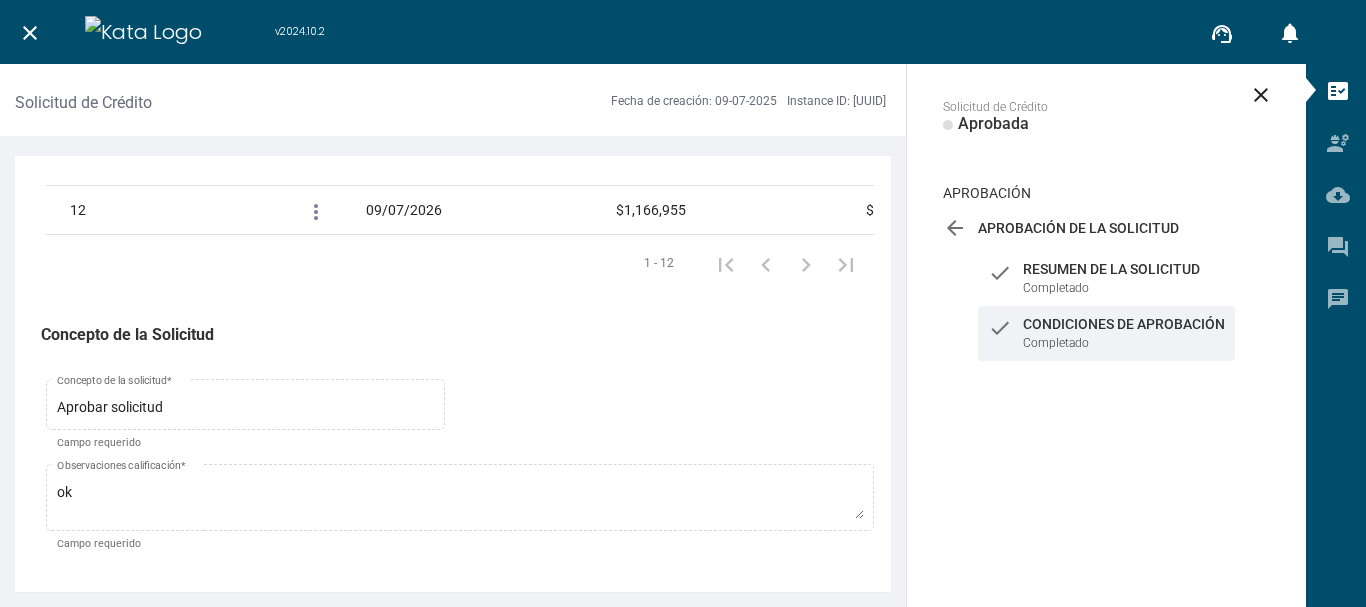 scroll, scrollTop: 3081, scrollLeft: 0, axis: vertical 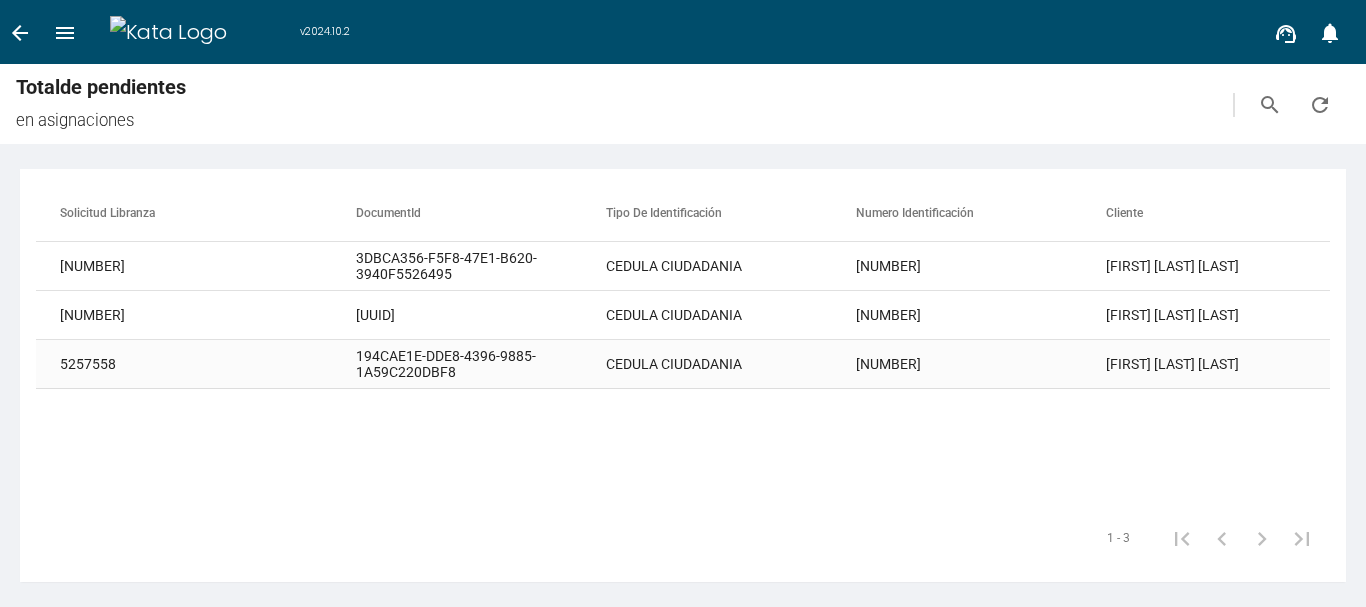 click on "194CAE1E-DDE8-4396-9885-1A59C220DBF8" at bounding box center [481, 266] 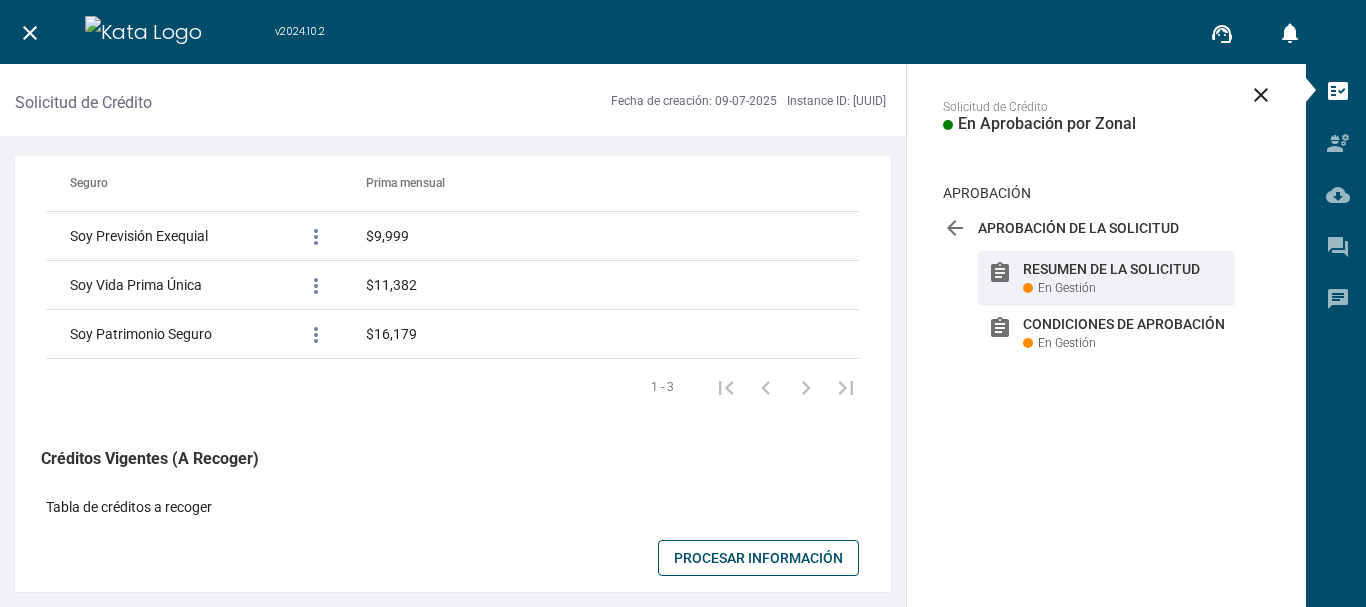 scroll, scrollTop: 1500, scrollLeft: 0, axis: vertical 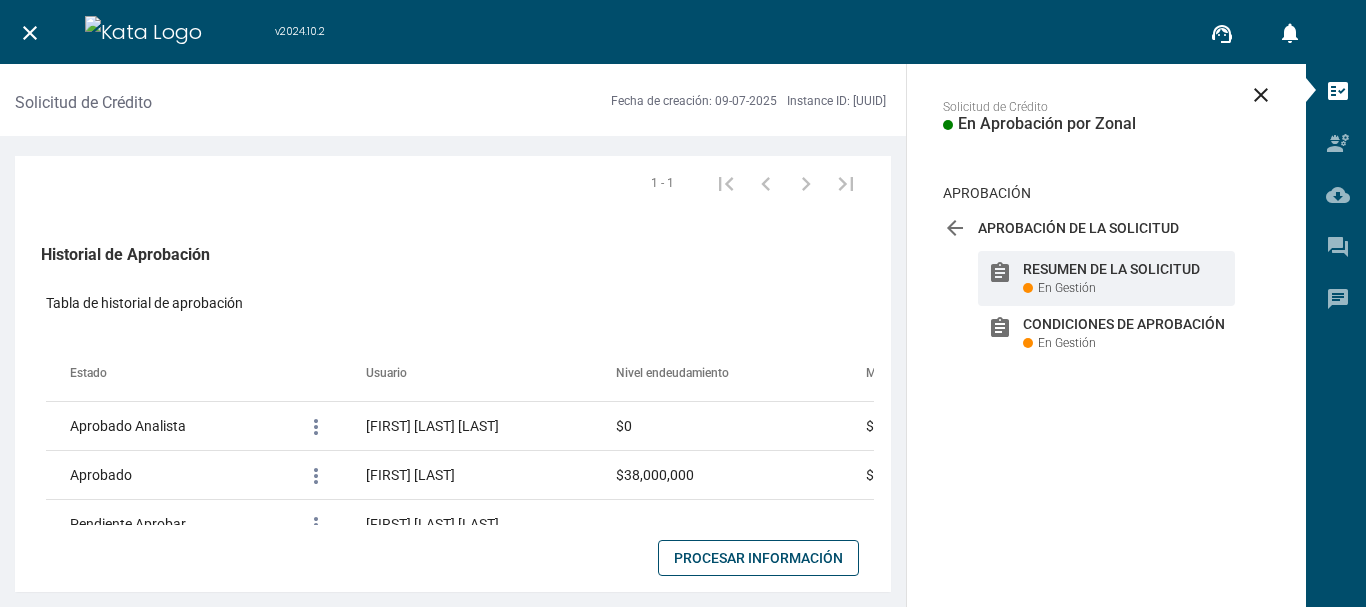 click on "Recomendación del Asesor [NUMBER]  Número de solicitud  CEDULA CIUDADANIA  Tipo de identificación  [NUMBER]  Número de identificación  [FIRST] [LAST]  Nombre o razón social  IPIALES  Agencia  [FIRST] [LAST]  Analista de crédito  Microcrédito  Tipo de producto  Crédito prod mayor monto360  Producto  $36,000,000  Monto propuesto  48  Plazo propuesto (meses)  {"111-1":"Escalar","111-2":"Escalar&VerCamposTasa","111-7":"Escalar","111-9":"Escalar","111-11":"Escalar"}  Configuración productos que escalan   Clase de tasa   Plus de la tasa   Días de revisión  1,570,097.00  Cuota propuesta  Renovación  Categoría cliente  Observaciones del Analista de Crédito Ok aprobar  Observaciones del analista de crédito  Seguros [[831],[811,842,802],[811,842,802],[811,842,802],[811,842,802],[802],[802],[802]]  Configuración seguros voluntarios  Información de seguros Seguro  Prima mensual   Soy Previsión Exequial   more_vert   $9,999   Soy Vida Prima Única   more_vert   $11,382   more_vert" at bounding box center [453, 374] 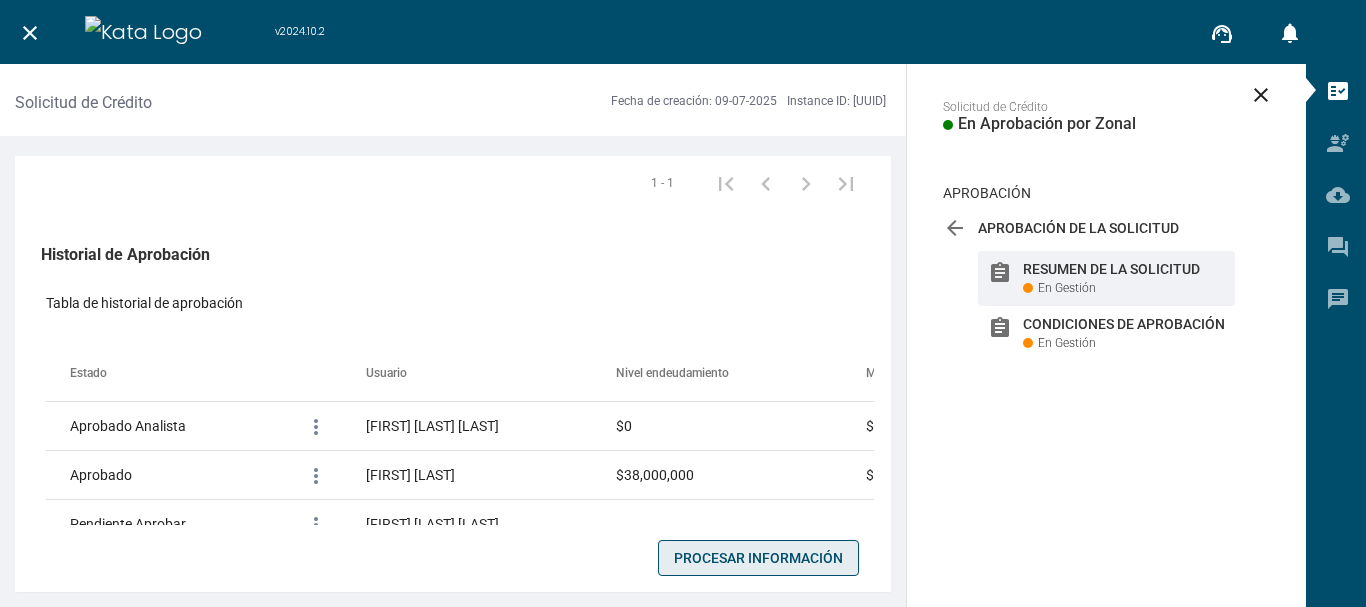 click on "Procesar Información" at bounding box center [758, 558] 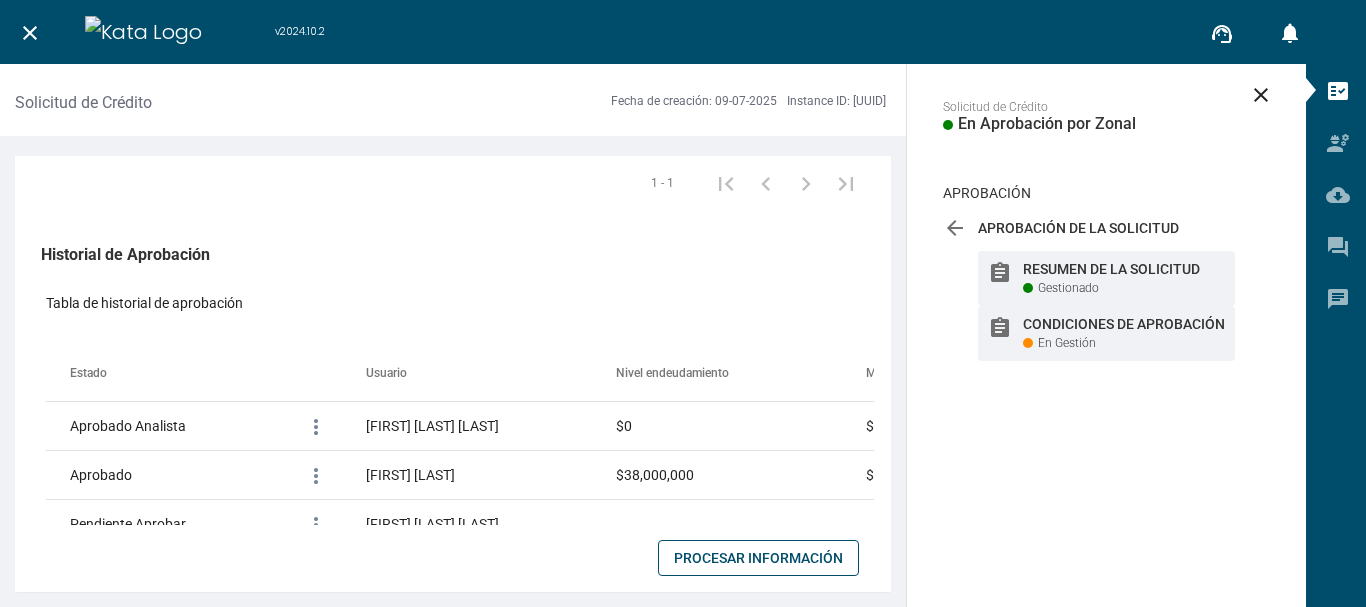 click on "Condiciones de Aprobación" at bounding box center [1124, 269] 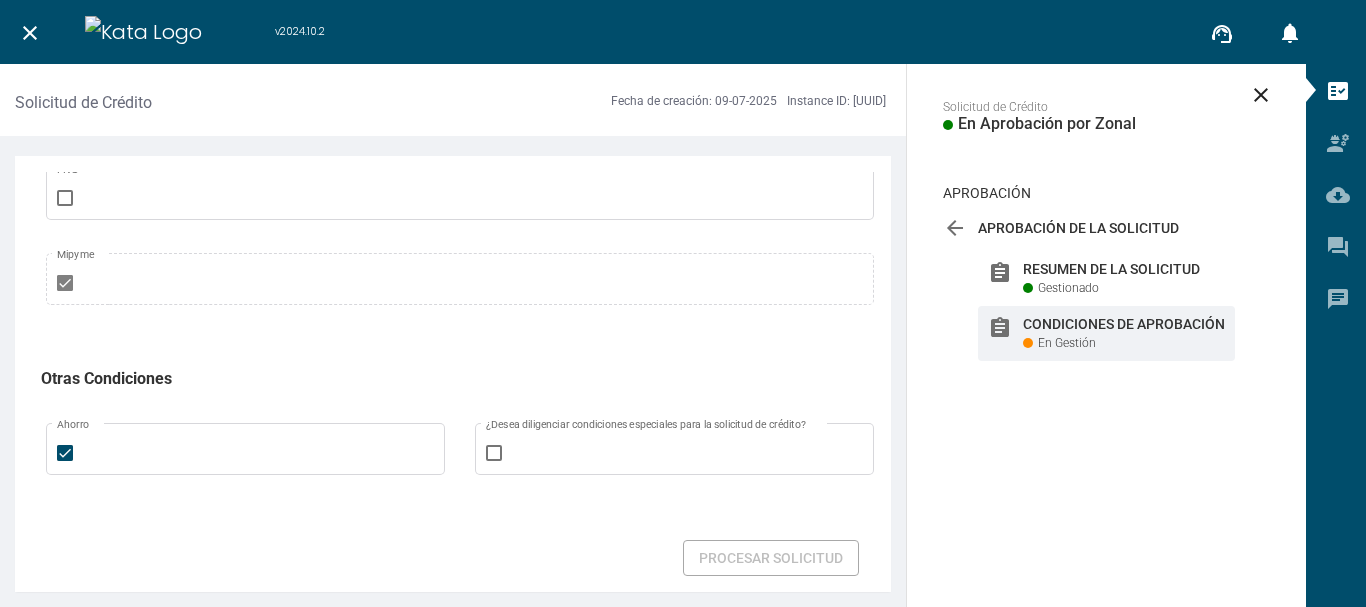 scroll, scrollTop: 1300, scrollLeft: 0, axis: vertical 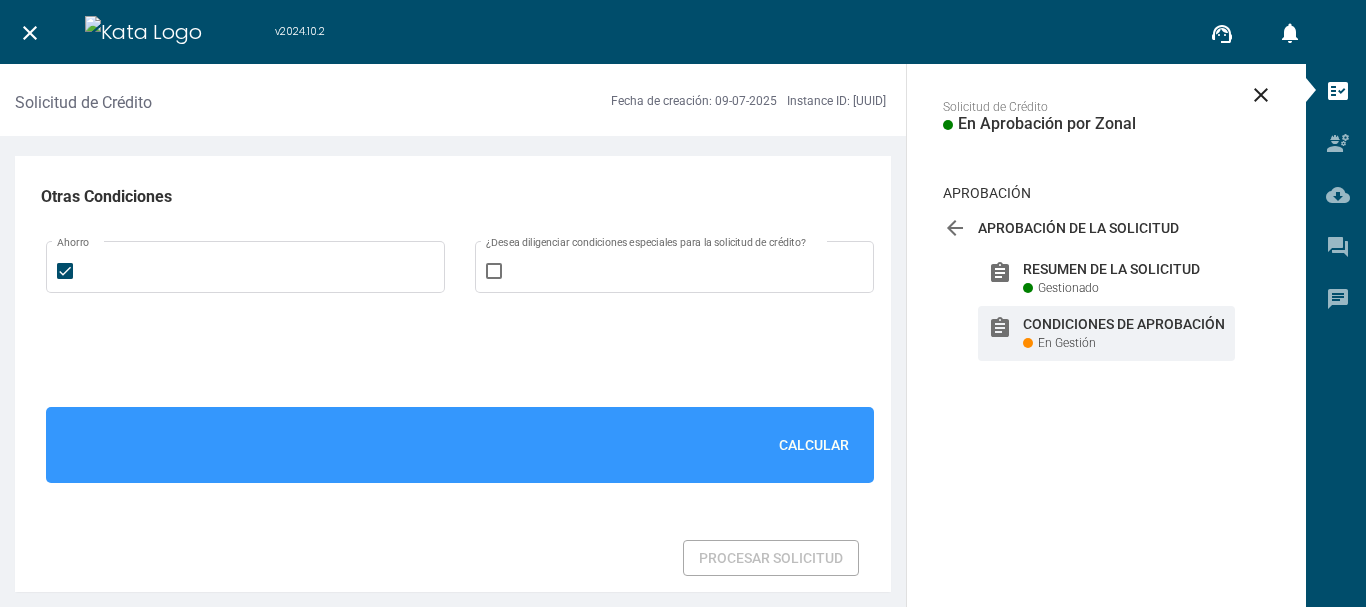 click on "Calcular" at bounding box center (814, 445) 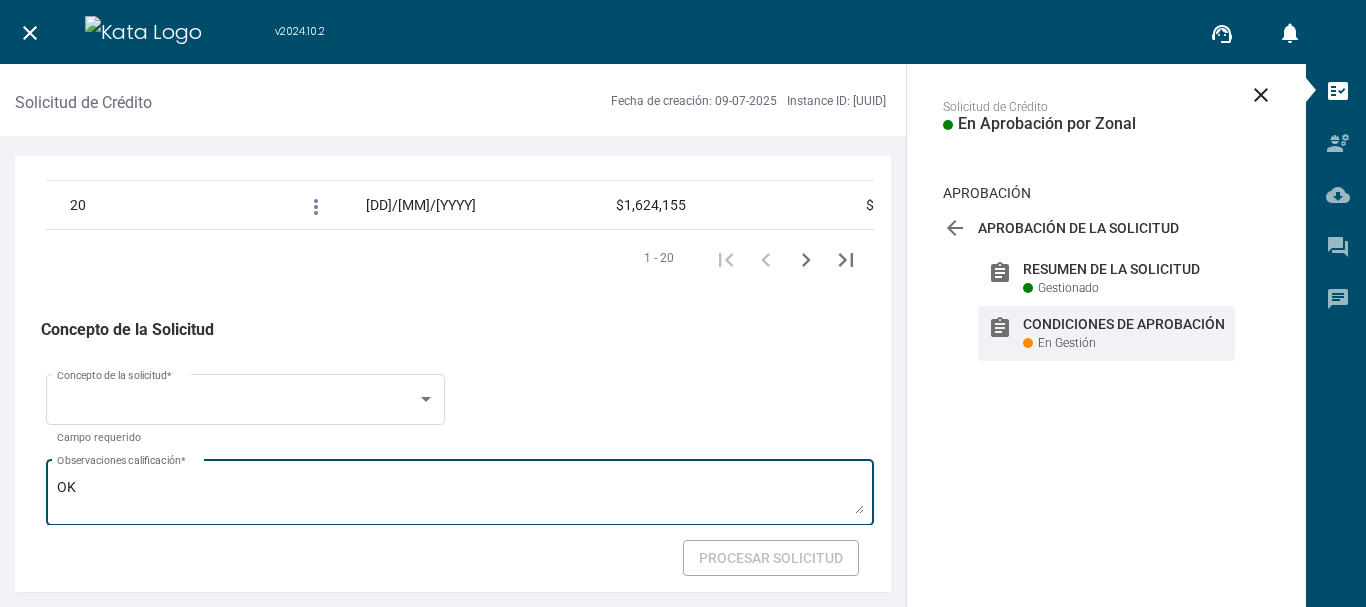 scroll, scrollTop: 3509, scrollLeft: 0, axis: vertical 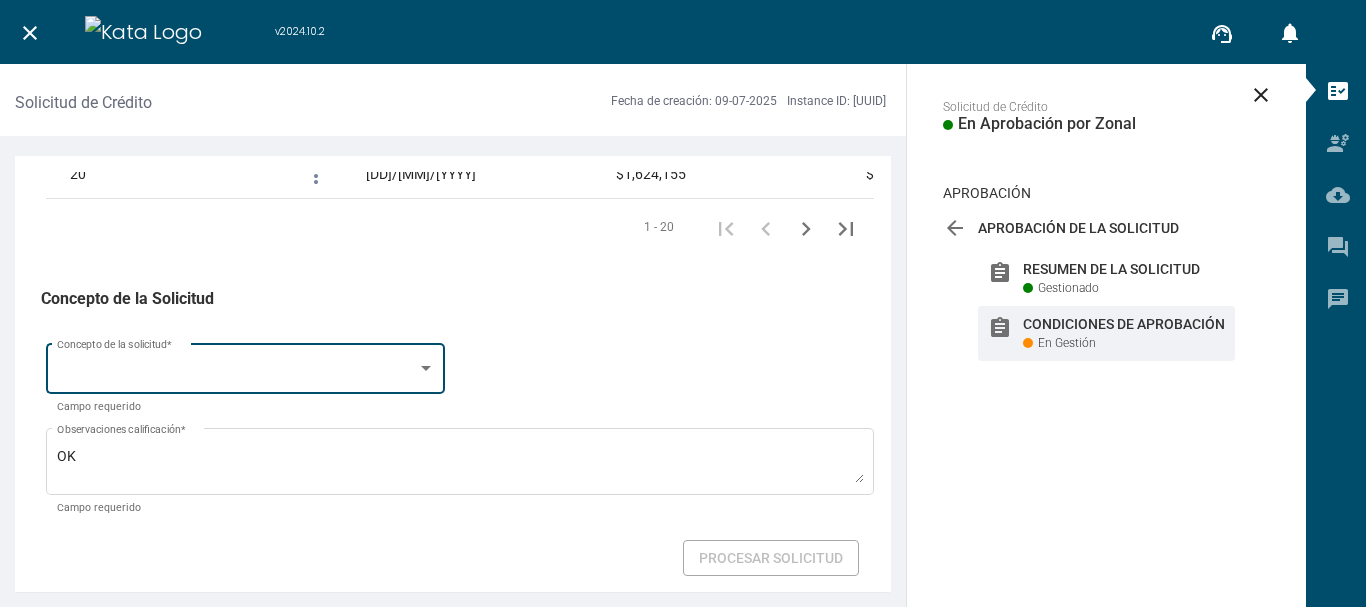 click at bounding box center [246, 372] 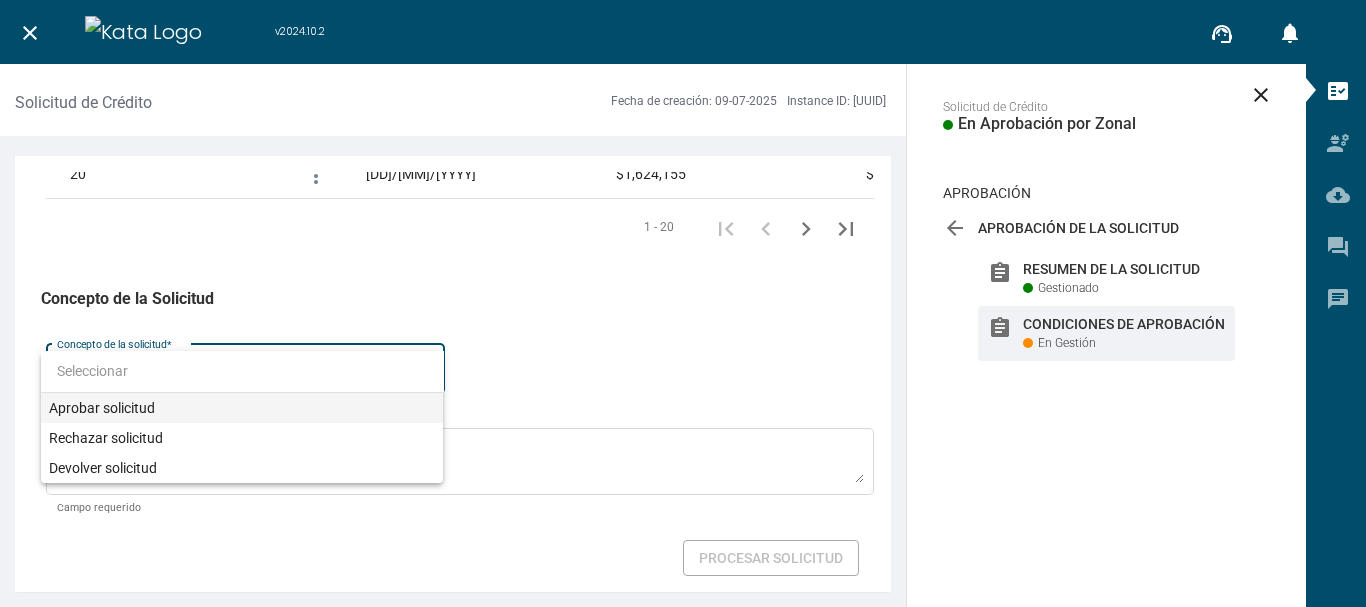 click on "Aprobar solicitud" at bounding box center (242, 408) 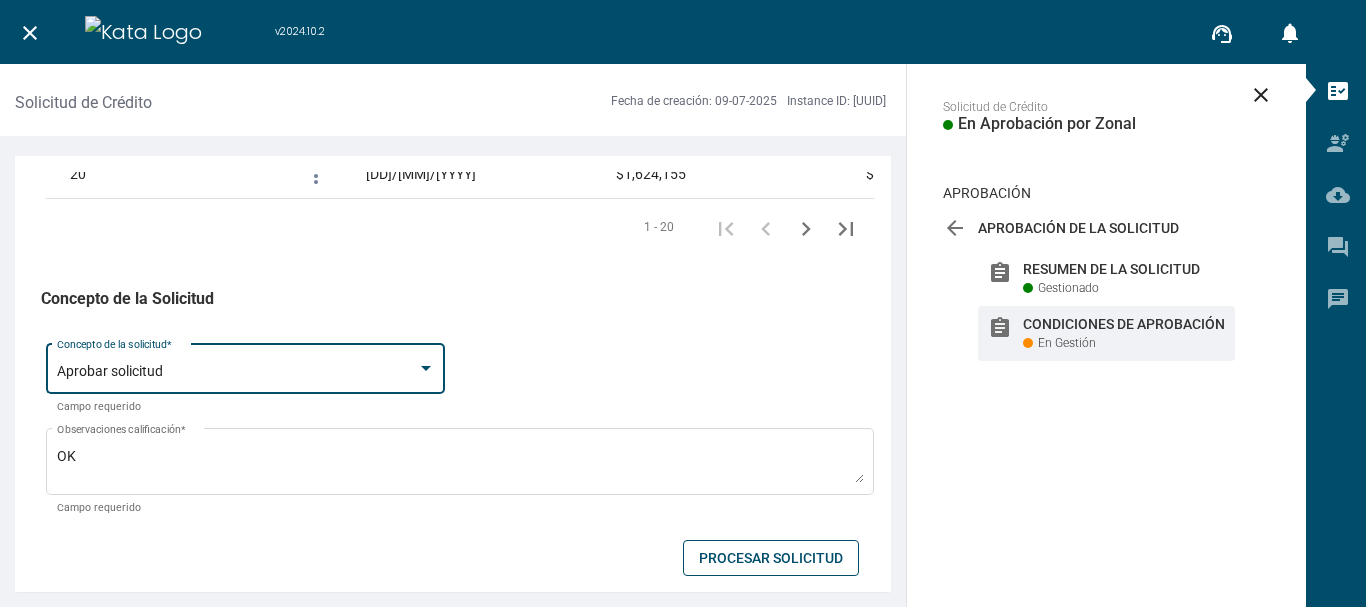 click on "Procesar Solicitud" at bounding box center (771, 558) 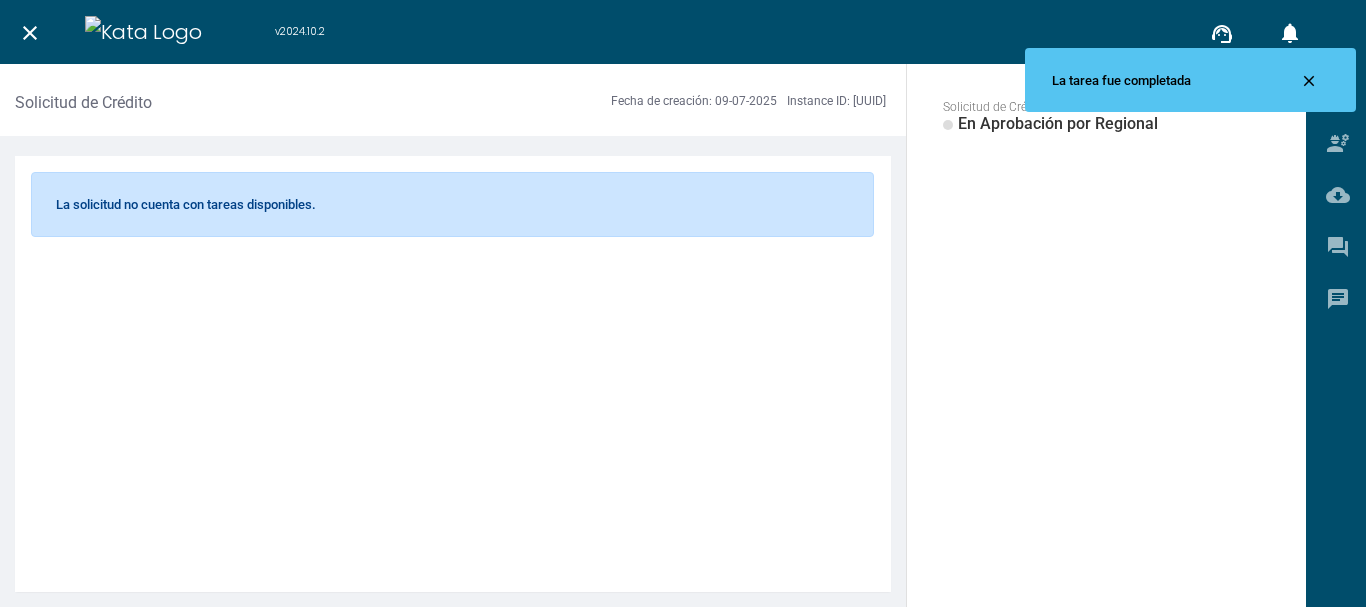 click on "close" at bounding box center [30, 33] 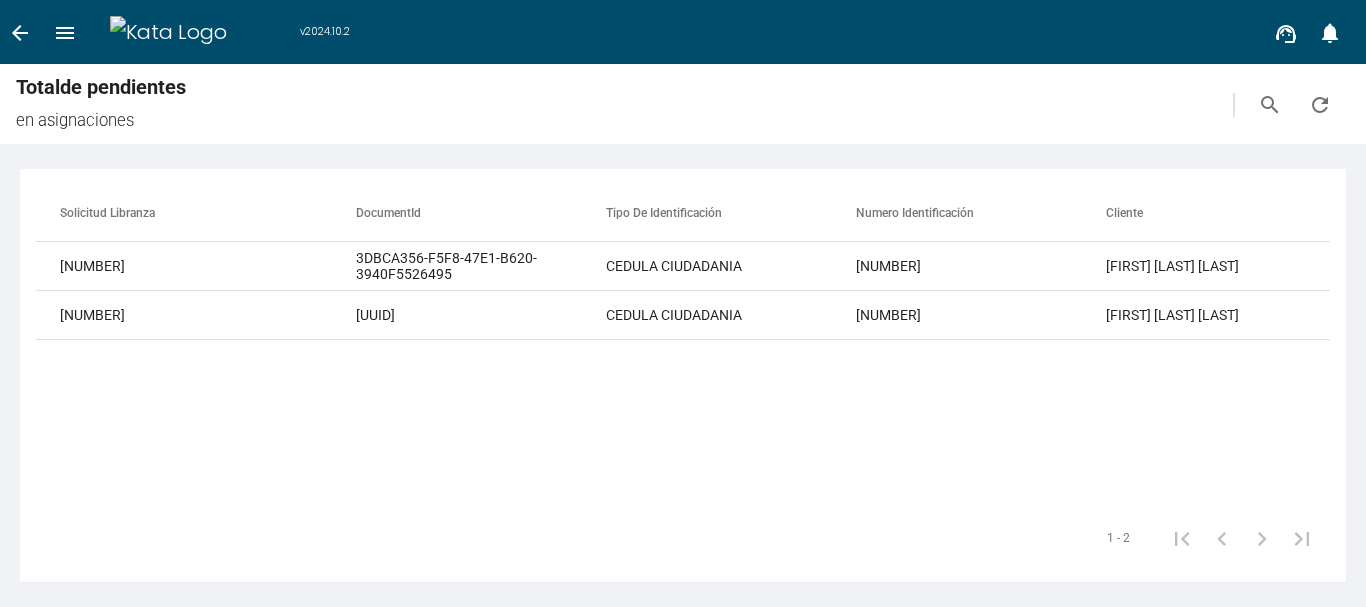 click on "arrow_back" at bounding box center [20, 33] 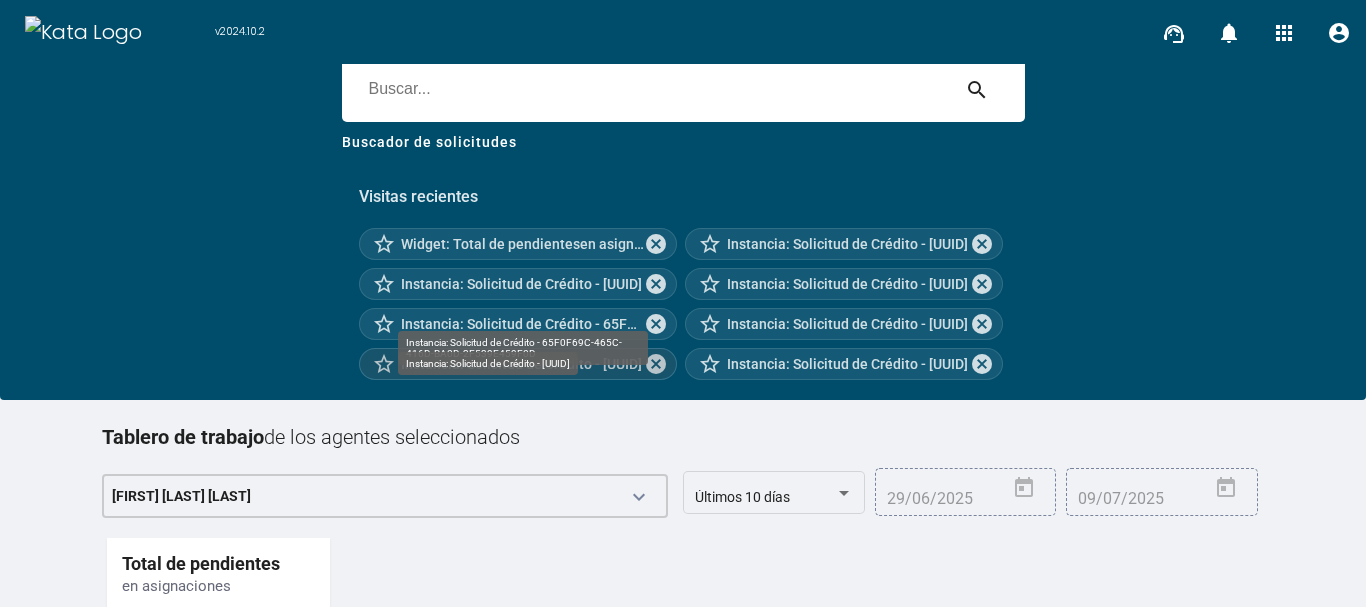 scroll, scrollTop: 254, scrollLeft: 0, axis: vertical 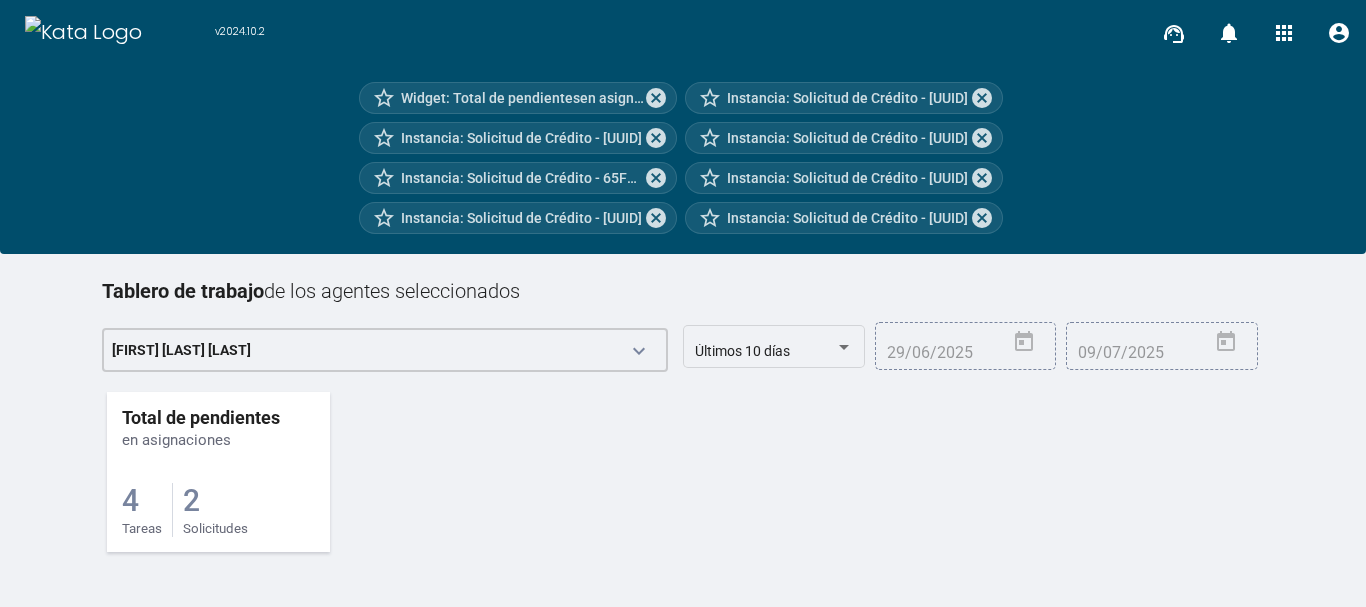 click on "2" at bounding box center (130, 500) 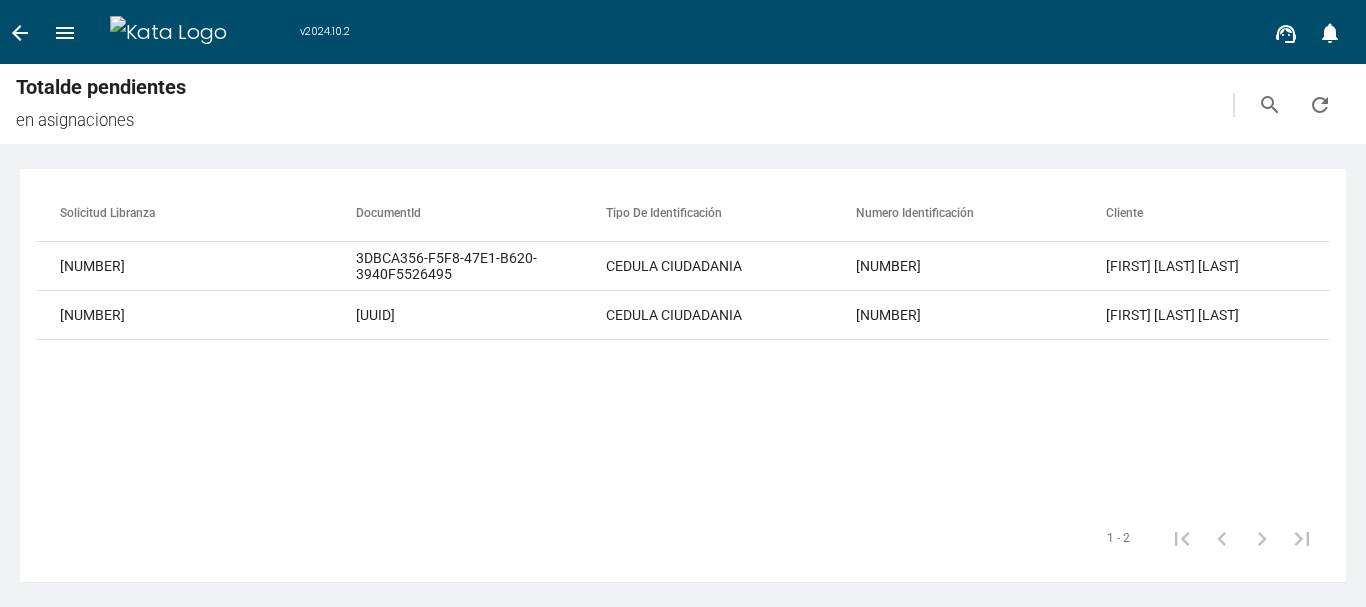 click on "arrow_back" at bounding box center [20, 33] 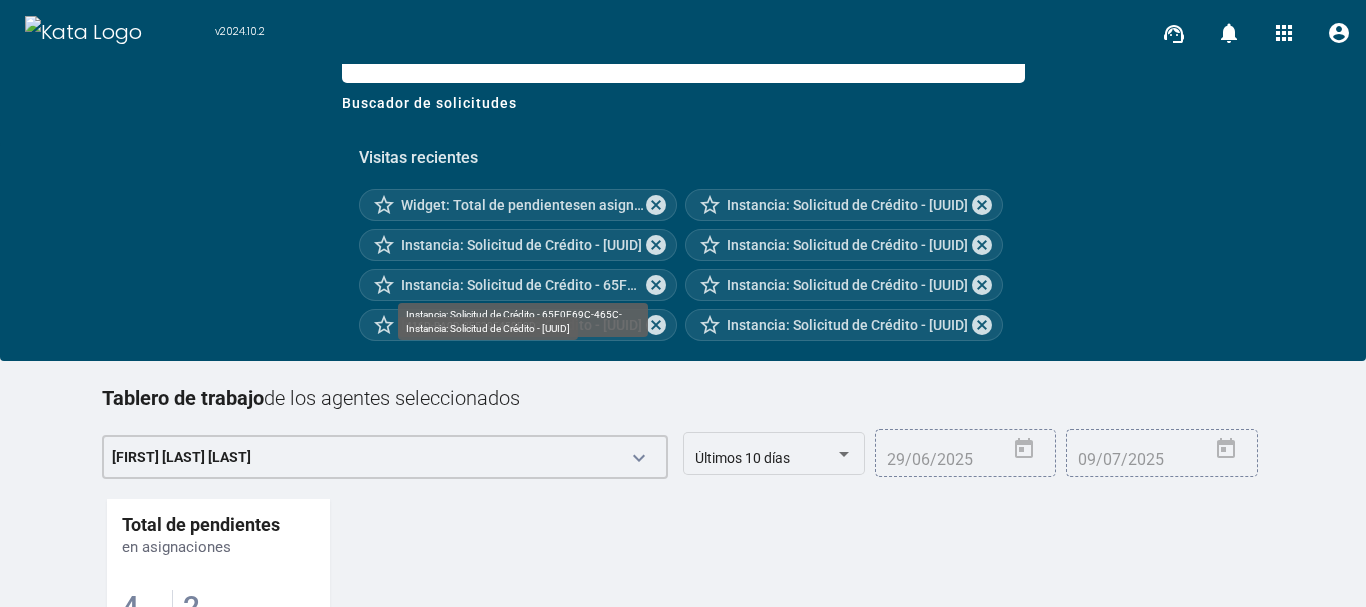 scroll, scrollTop: 254, scrollLeft: 0, axis: vertical 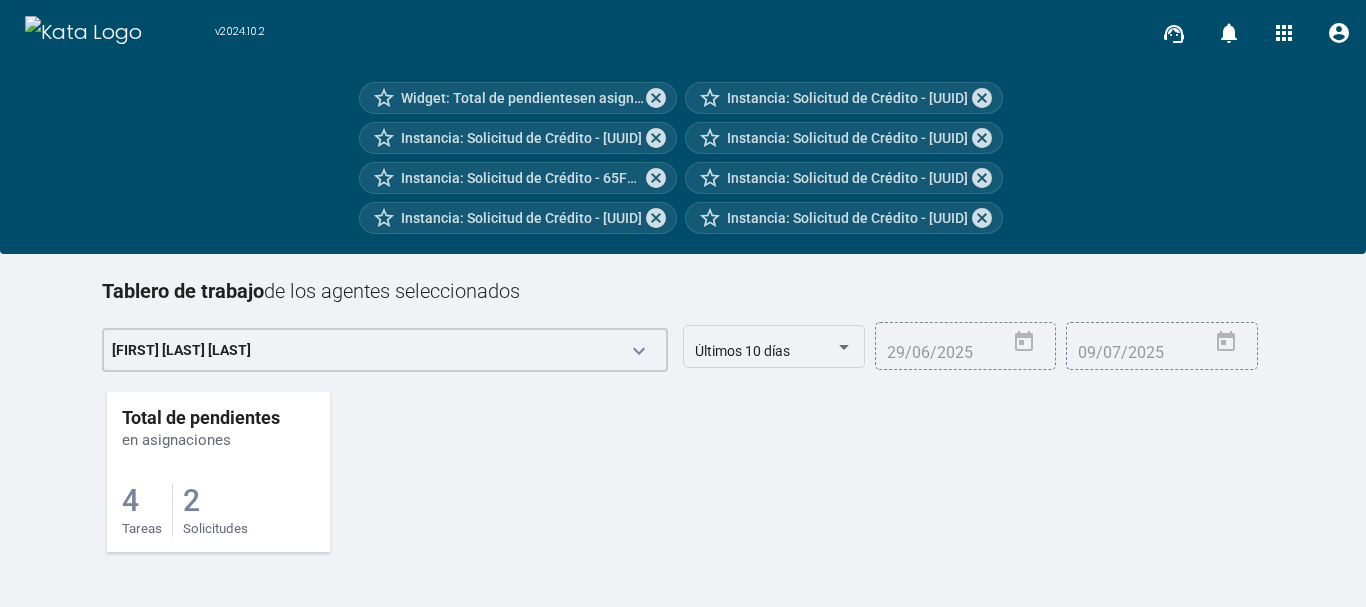 click on "2" at bounding box center [130, 500] 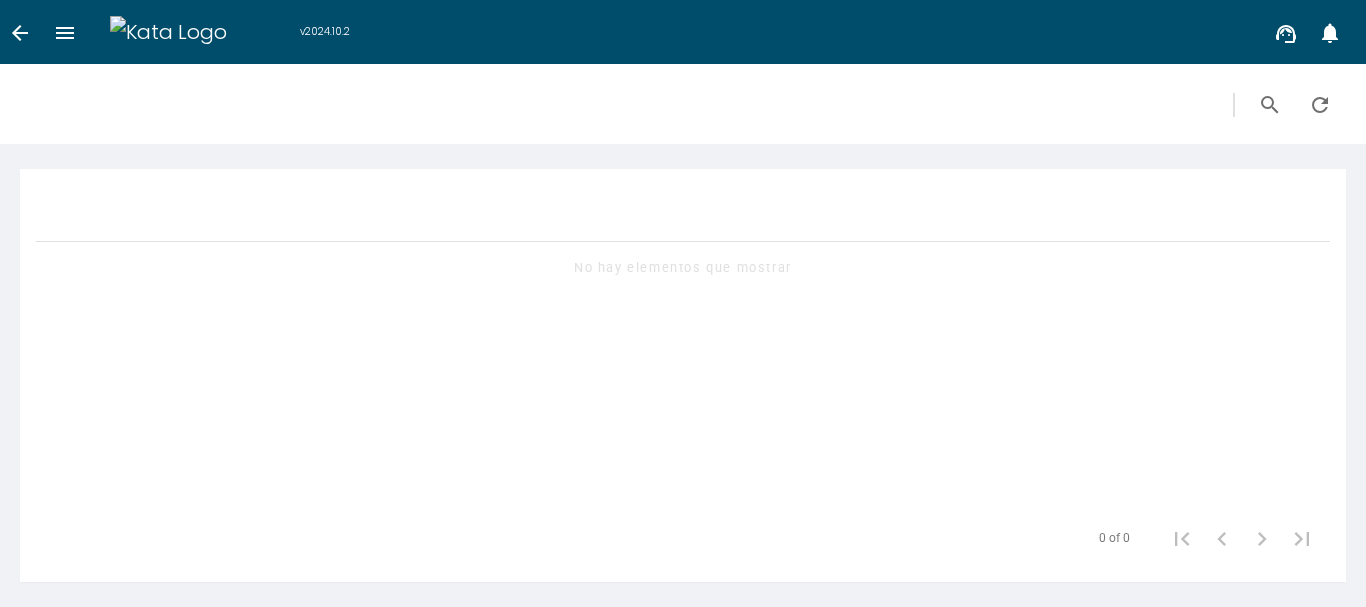 scroll, scrollTop: 0, scrollLeft: 0, axis: both 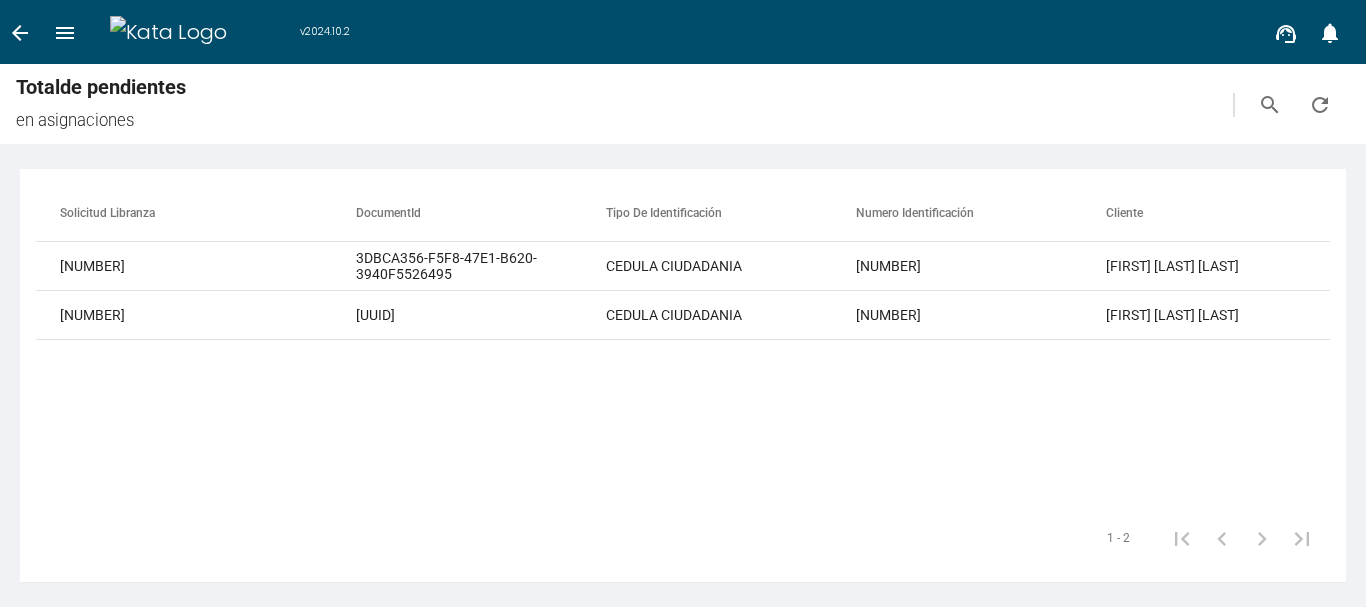 click on "arrow_back" at bounding box center (20, 33) 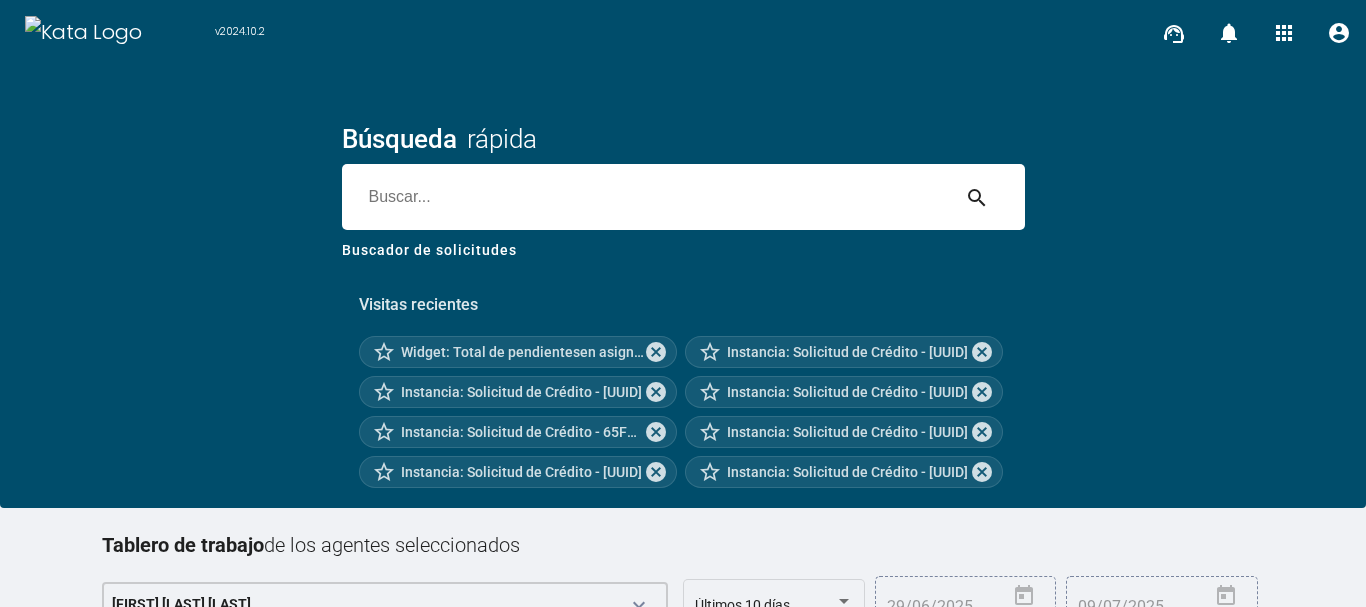 click at bounding box center (645, 197) 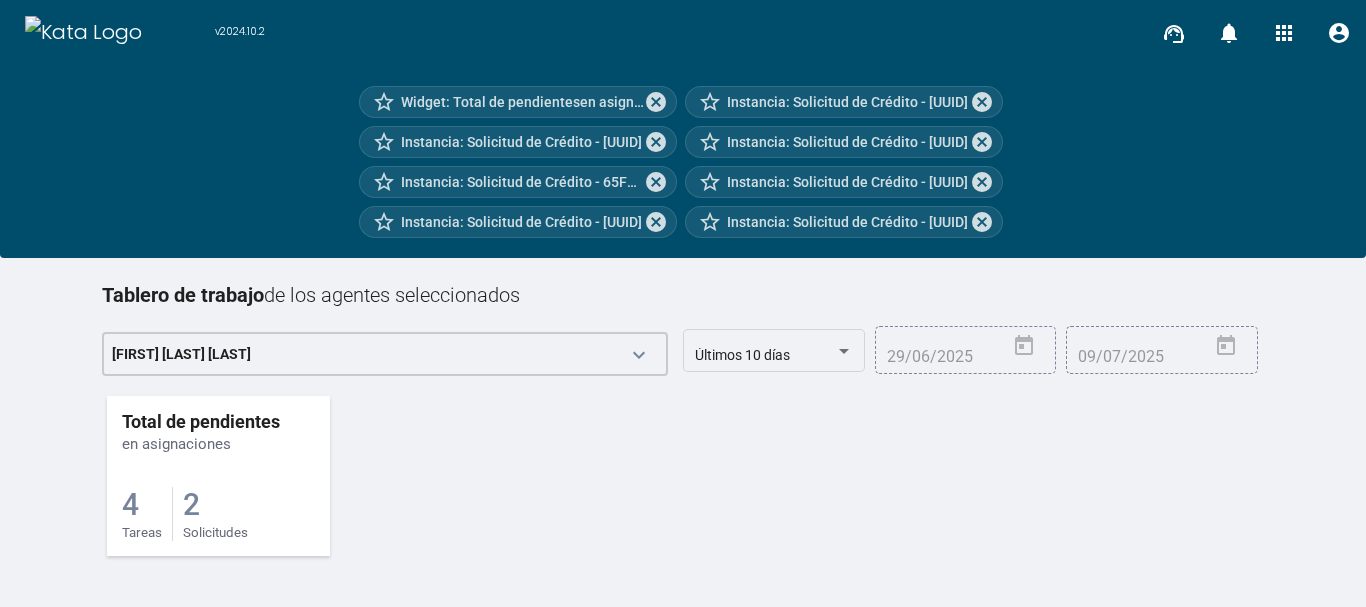 scroll, scrollTop: 254, scrollLeft: 0, axis: vertical 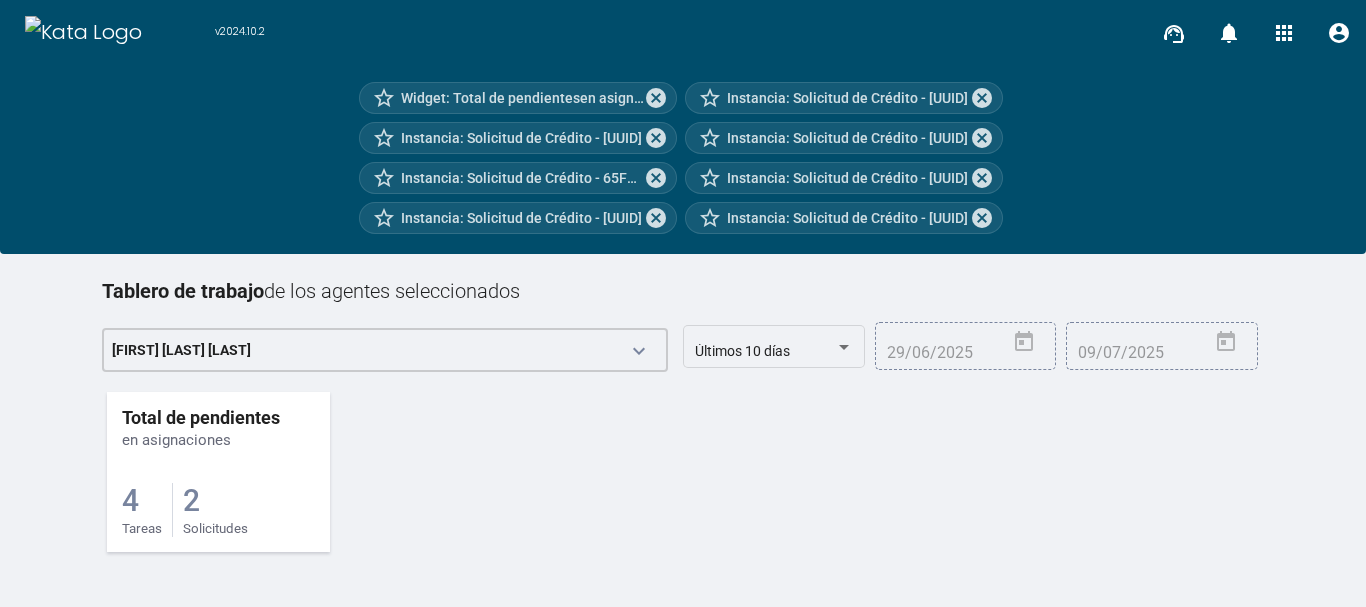 click on "2" at bounding box center (130, 500) 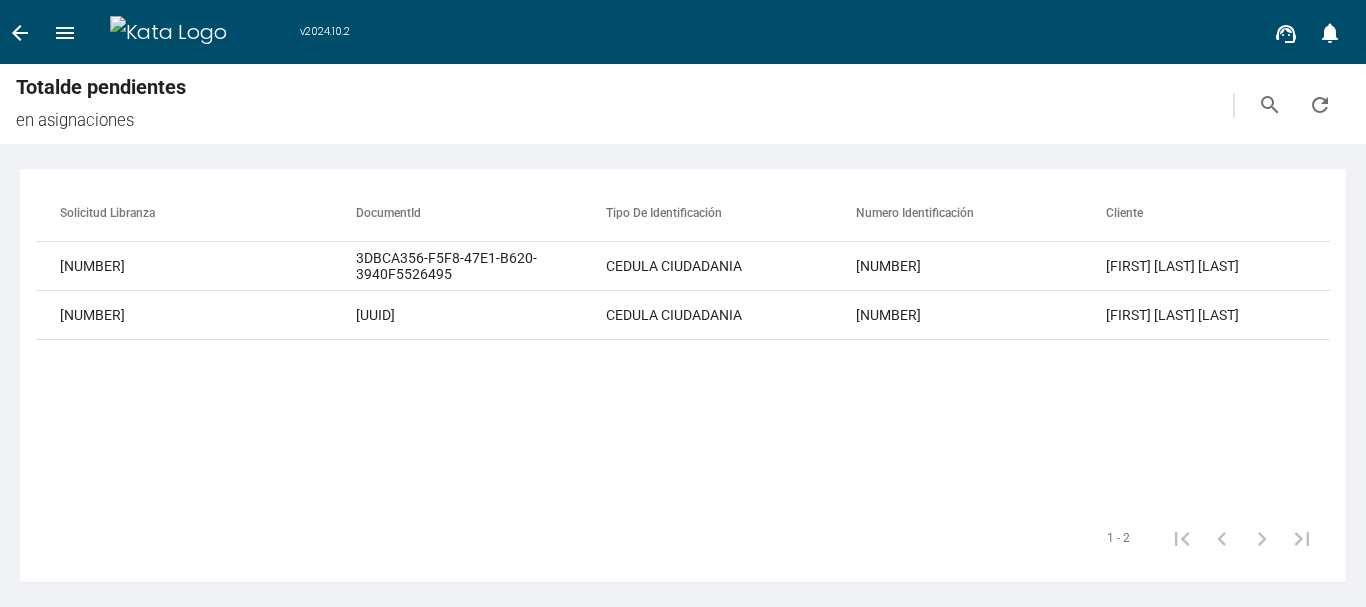 click on "arrow_back" at bounding box center (20, 33) 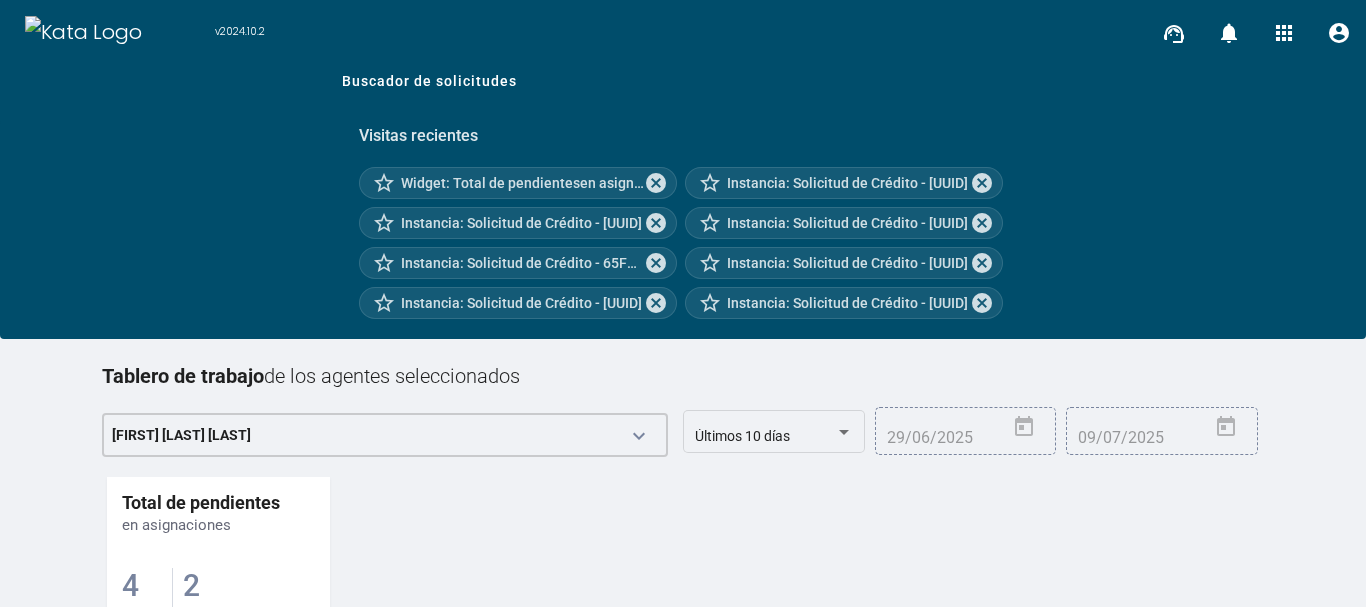 scroll, scrollTop: 0, scrollLeft: 0, axis: both 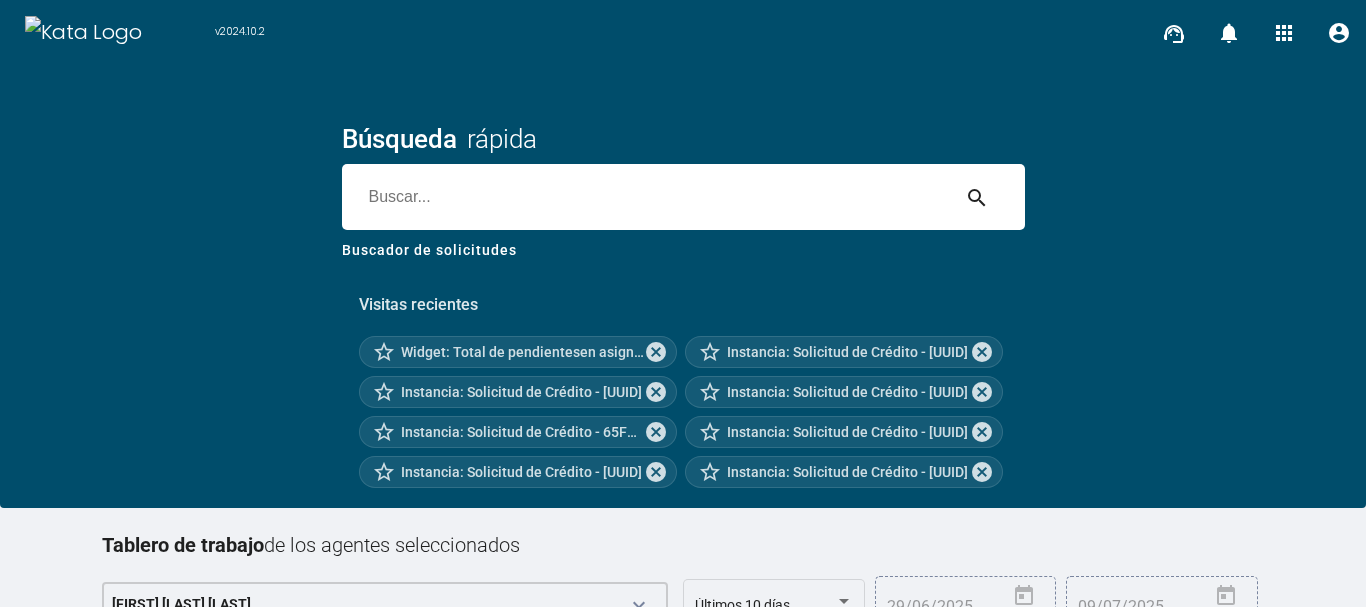 click at bounding box center [645, 197] 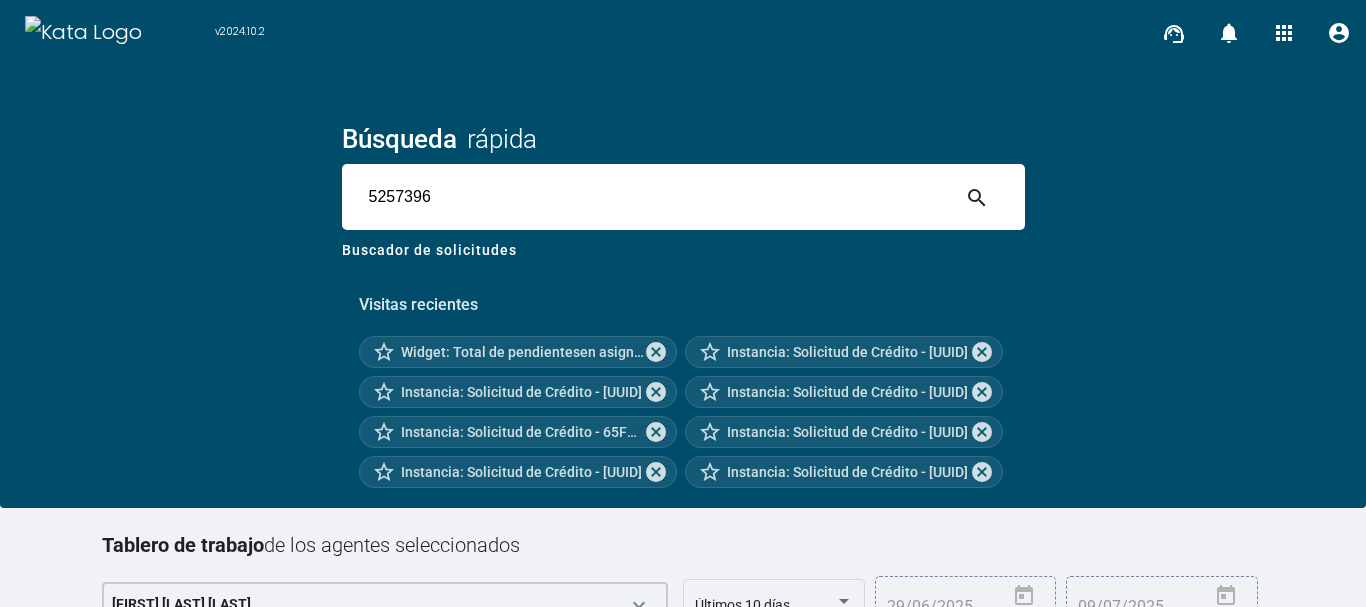 type on "5257396" 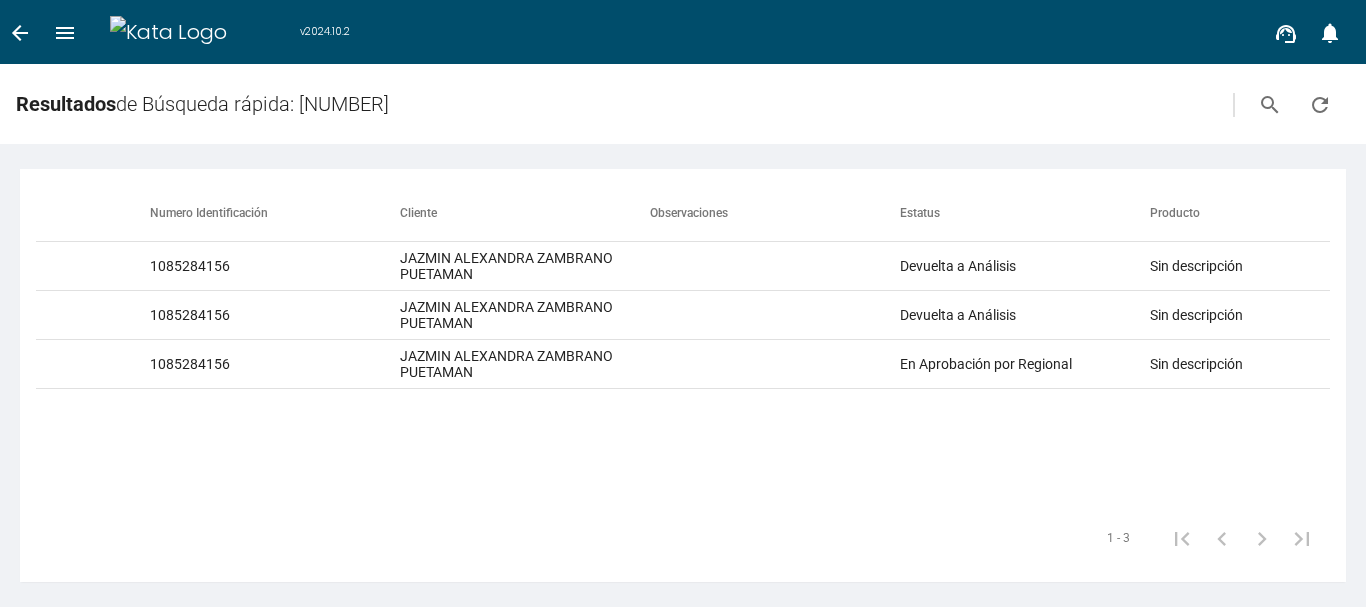 scroll, scrollTop: 0, scrollLeft: 785, axis: horizontal 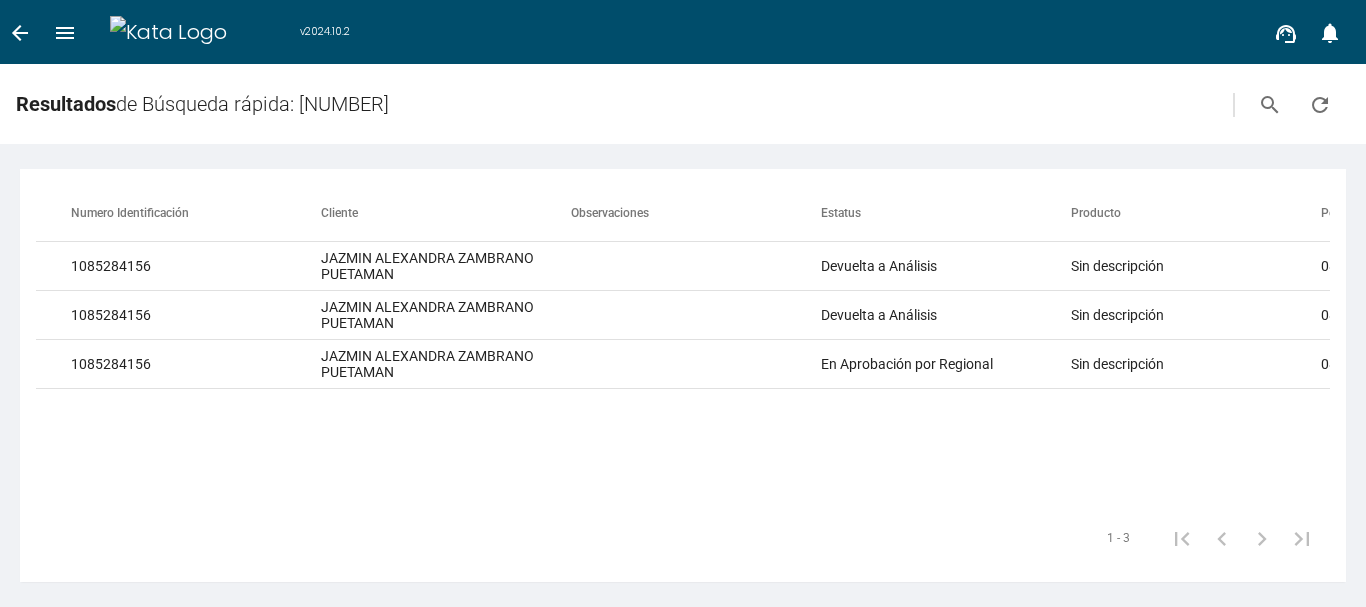 click on "arrow_back" at bounding box center (20, 33) 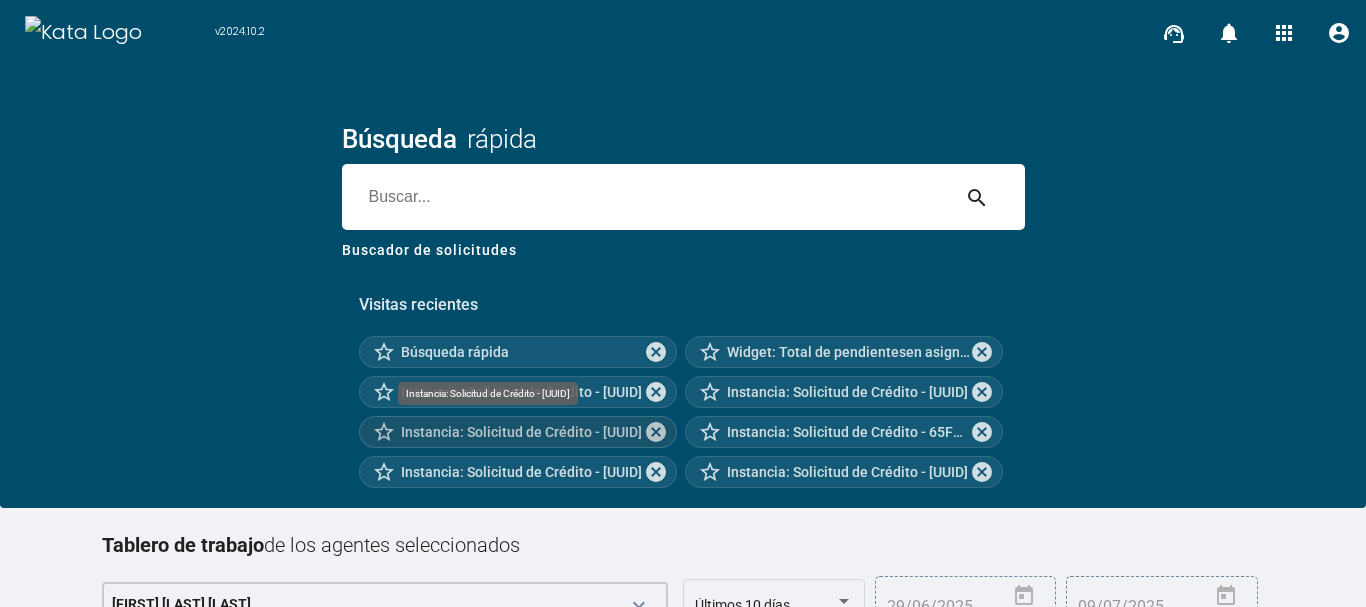 scroll, scrollTop: 254, scrollLeft: 0, axis: vertical 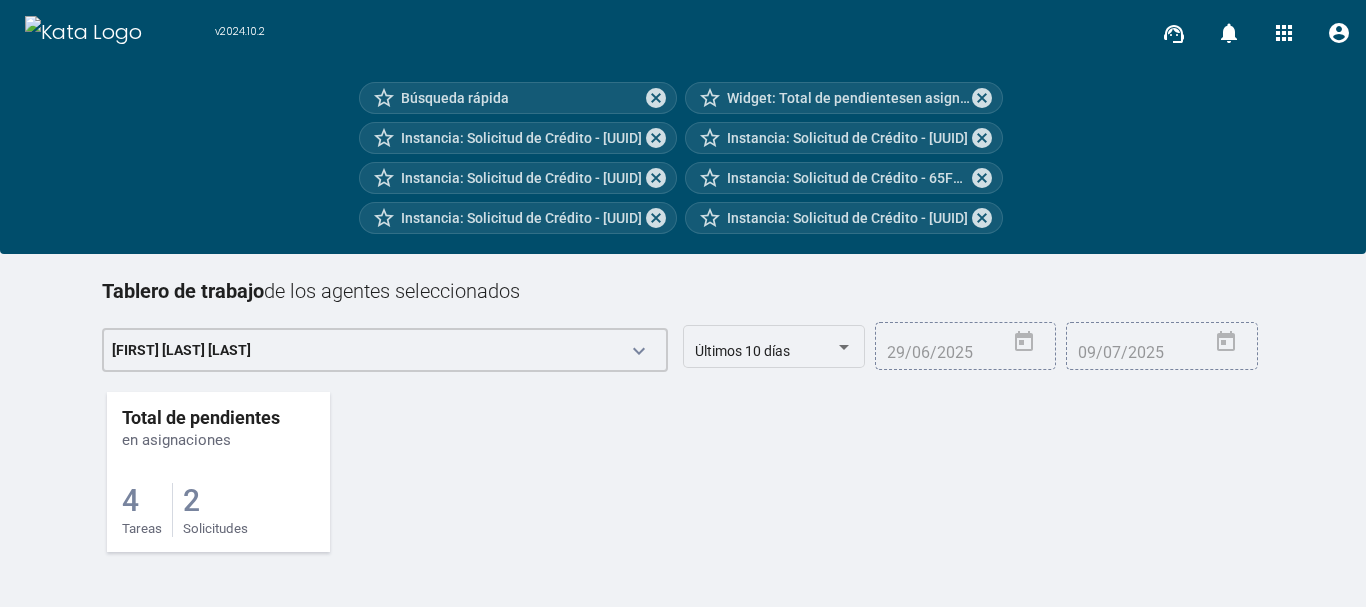 click on "2 Solicitudes" at bounding box center [215, 510] 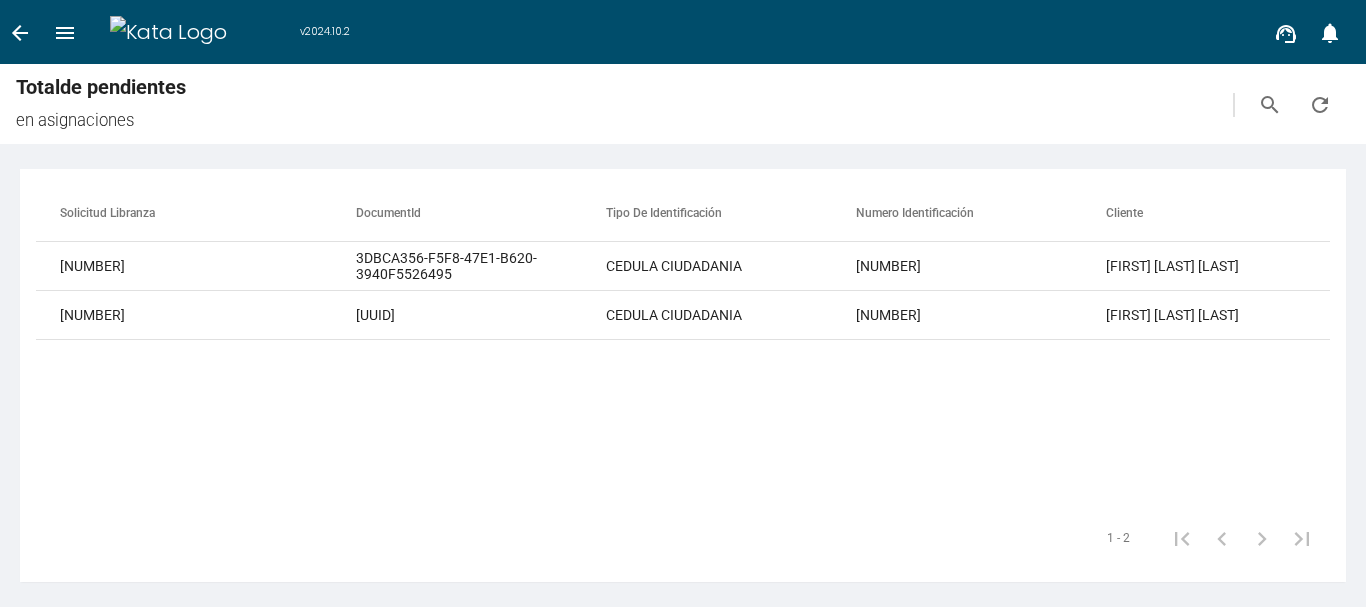 click on "arrow_back" at bounding box center (20, 33) 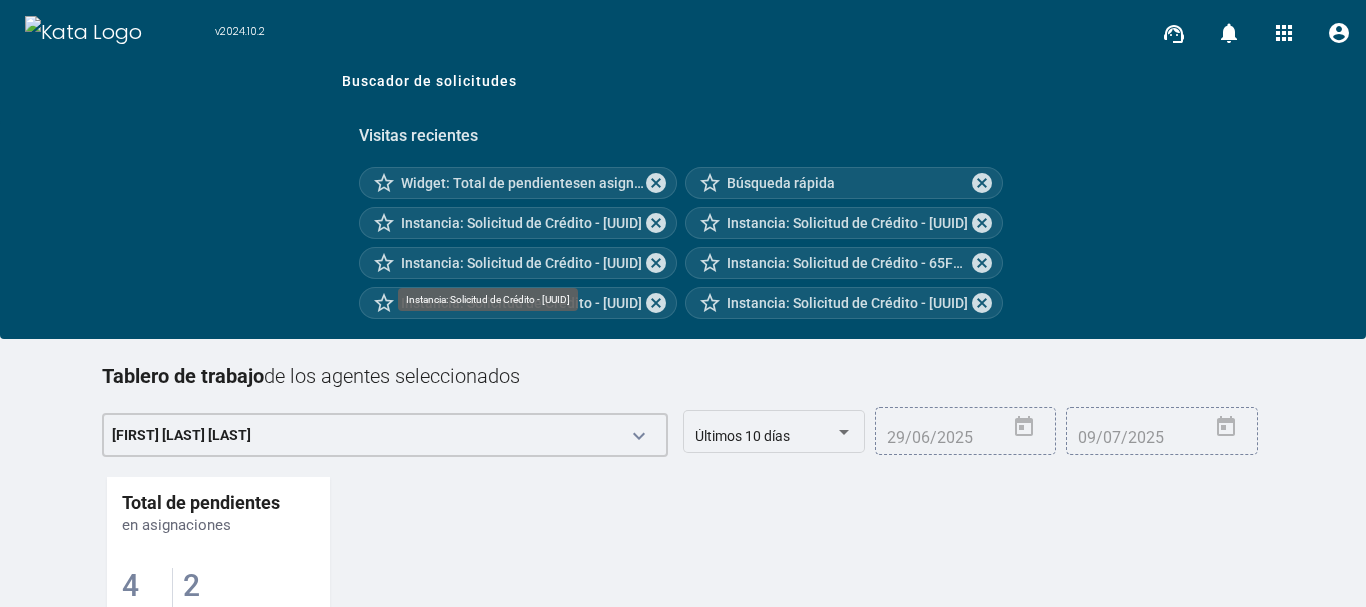 scroll, scrollTop: 254, scrollLeft: 0, axis: vertical 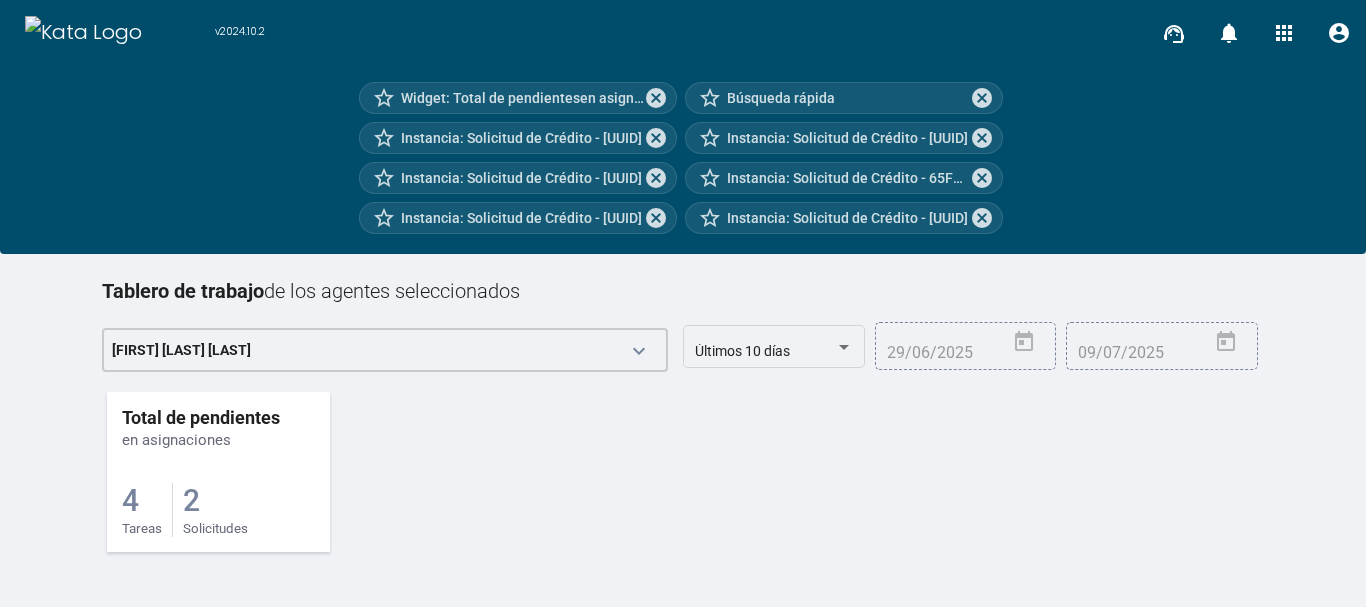 click on "2" at bounding box center (130, 500) 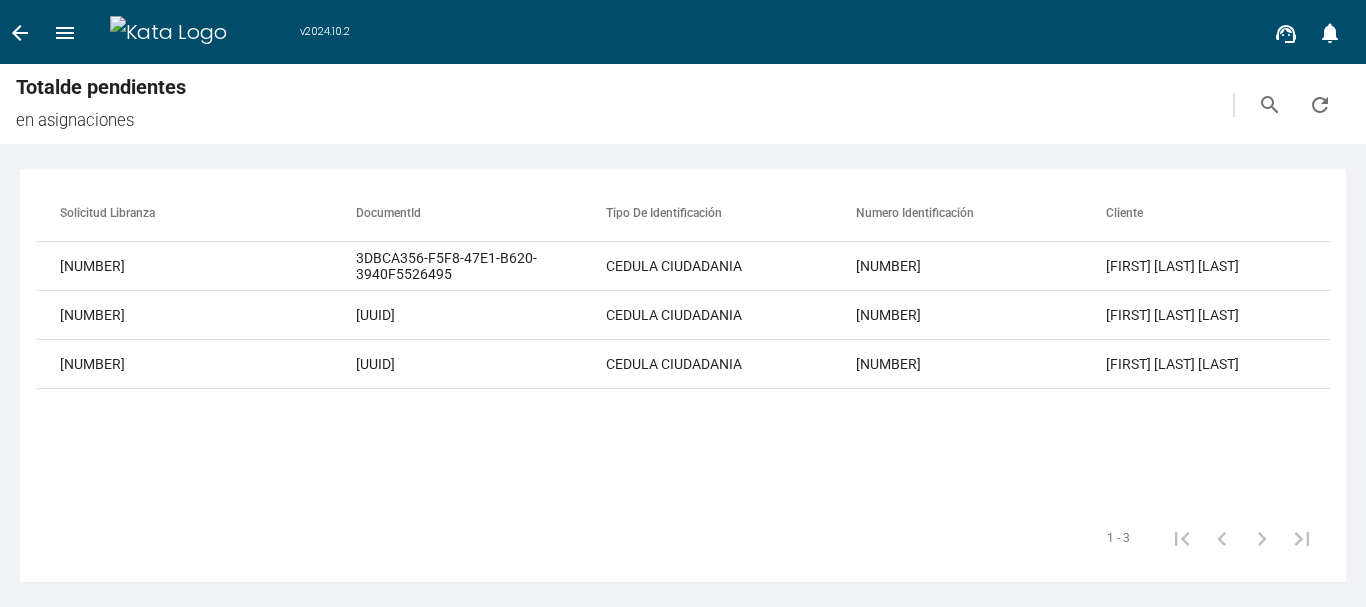 click on "arrow_back" at bounding box center [20, 33] 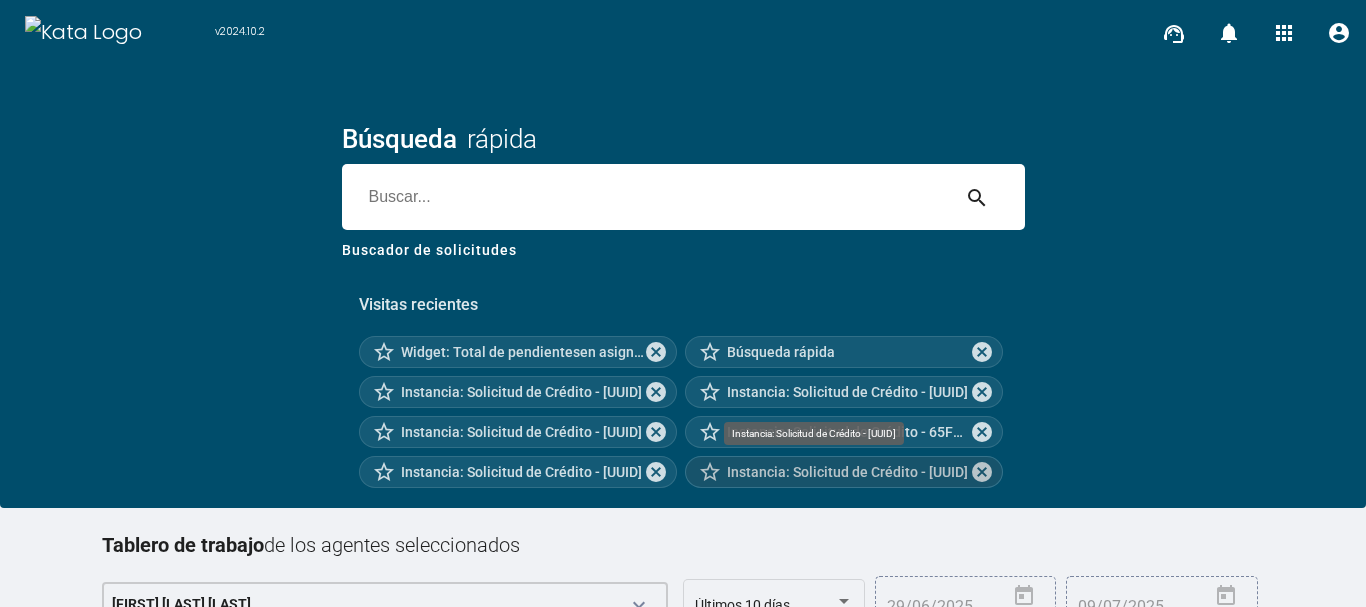 scroll, scrollTop: 254, scrollLeft: 0, axis: vertical 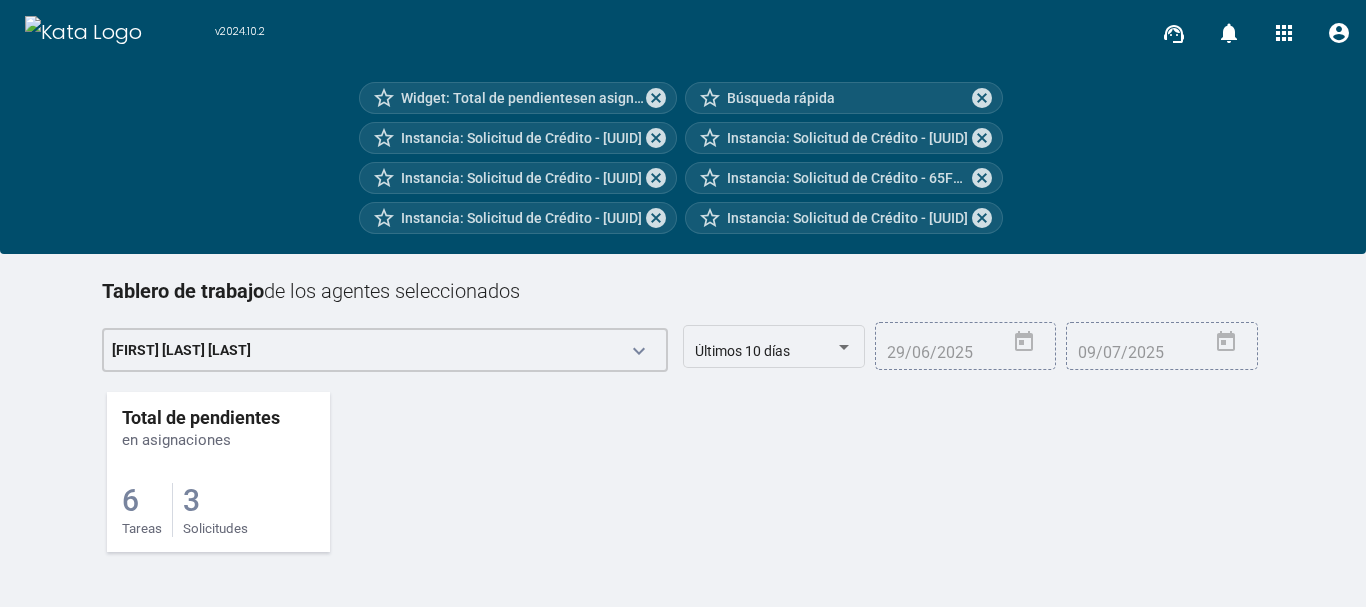 click on "3 Solicitudes" at bounding box center [215, 510] 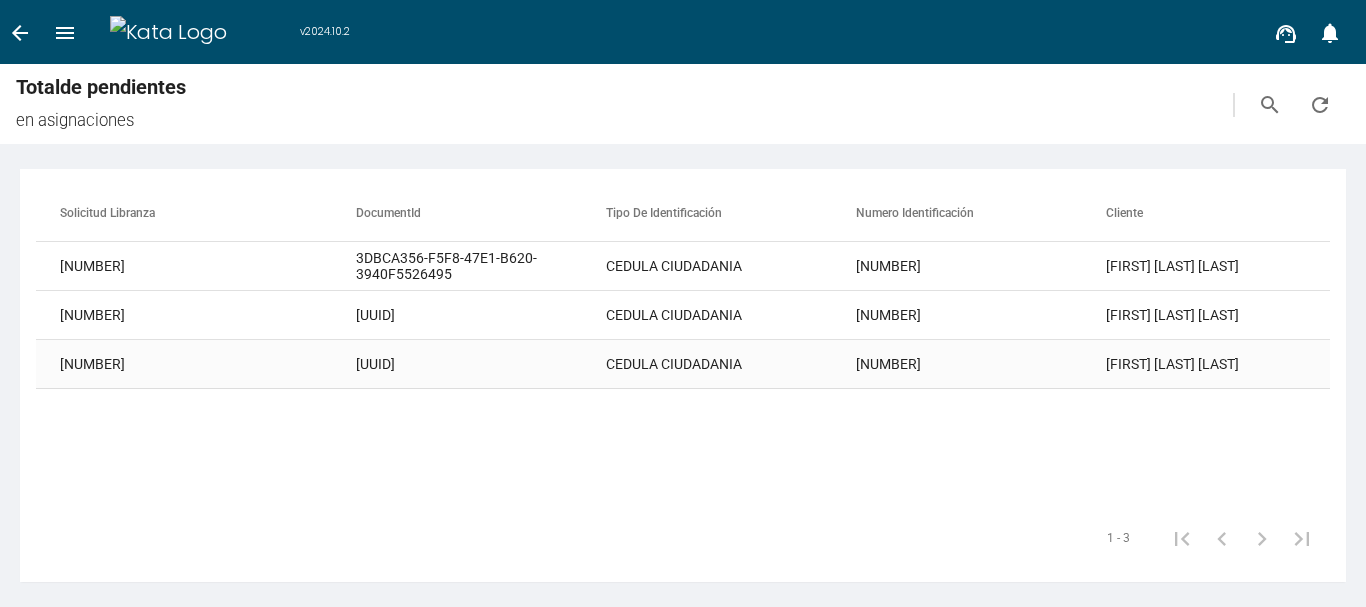 click on "CEDULA CIUDADANIA" at bounding box center (731, 266) 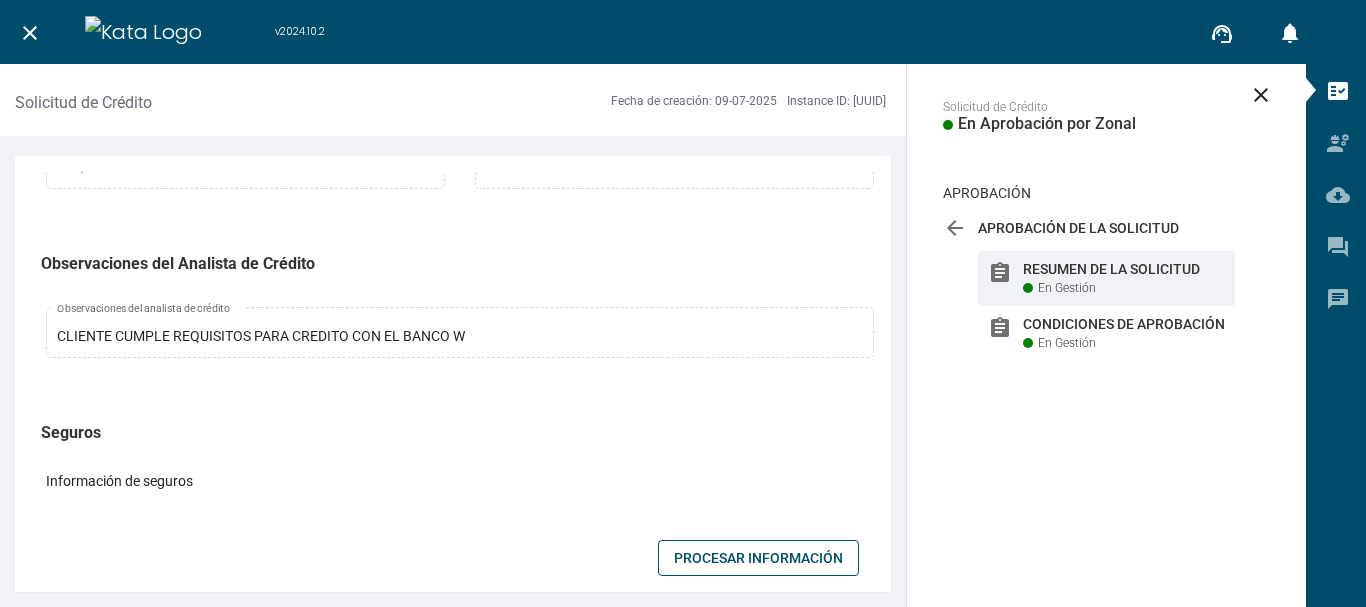 scroll, scrollTop: 800, scrollLeft: 0, axis: vertical 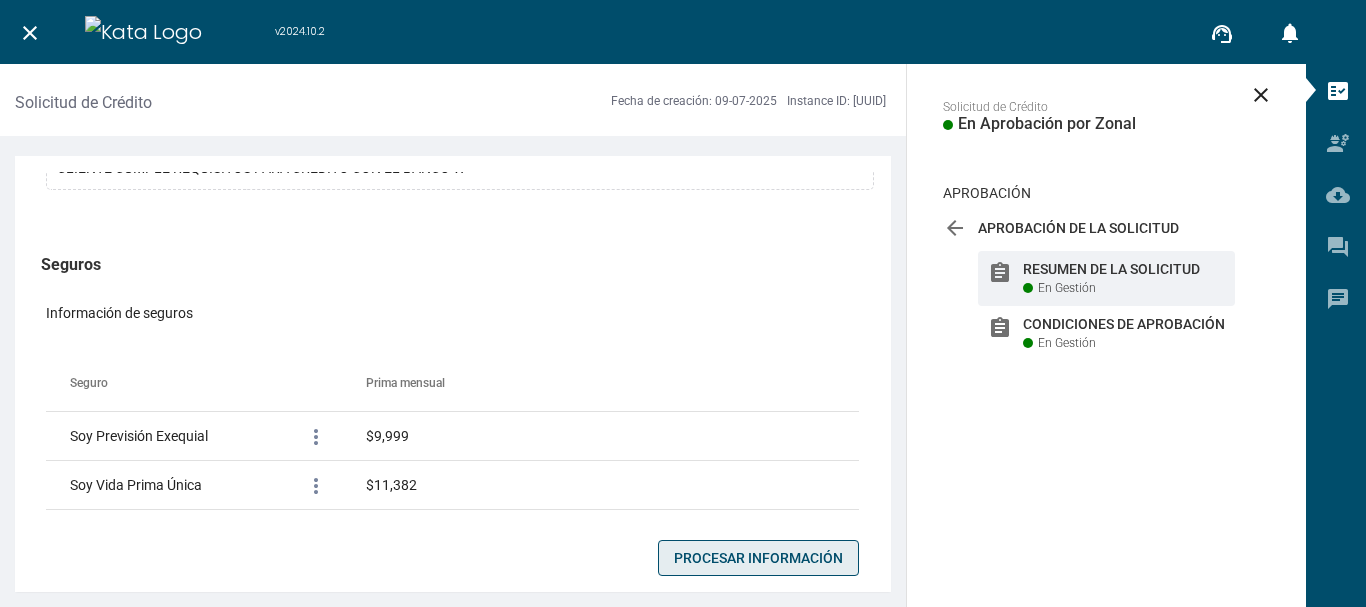 click on "Procesar Información" at bounding box center (758, 558) 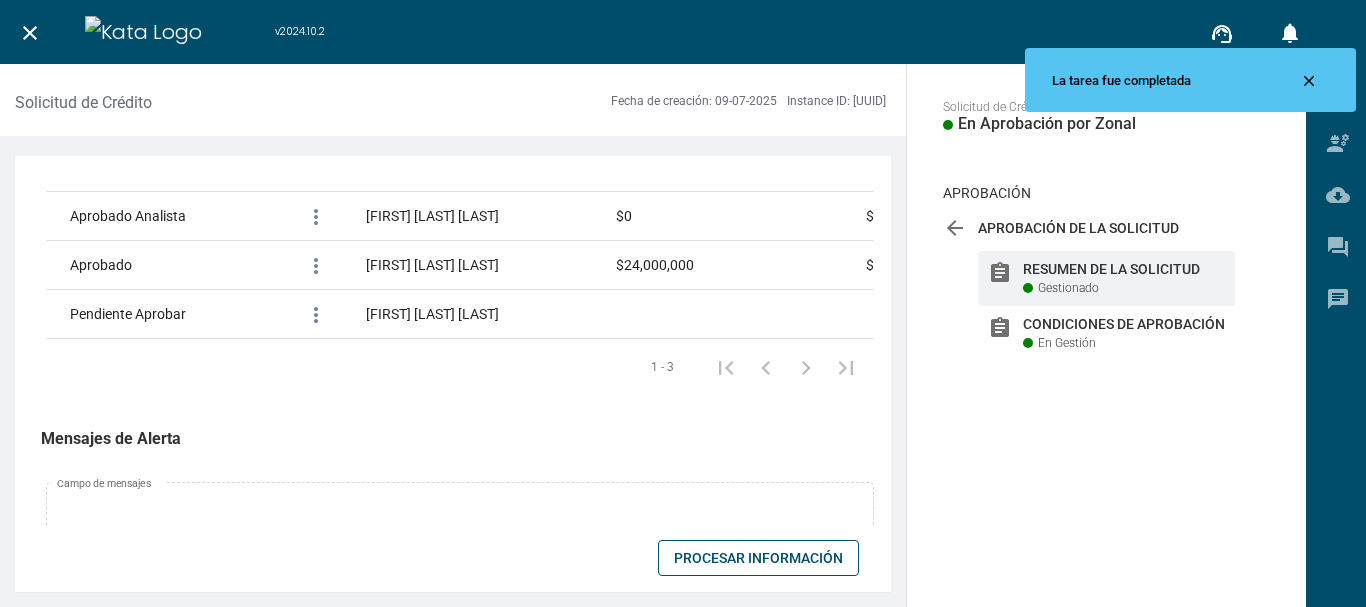 scroll, scrollTop: 1849, scrollLeft: 0, axis: vertical 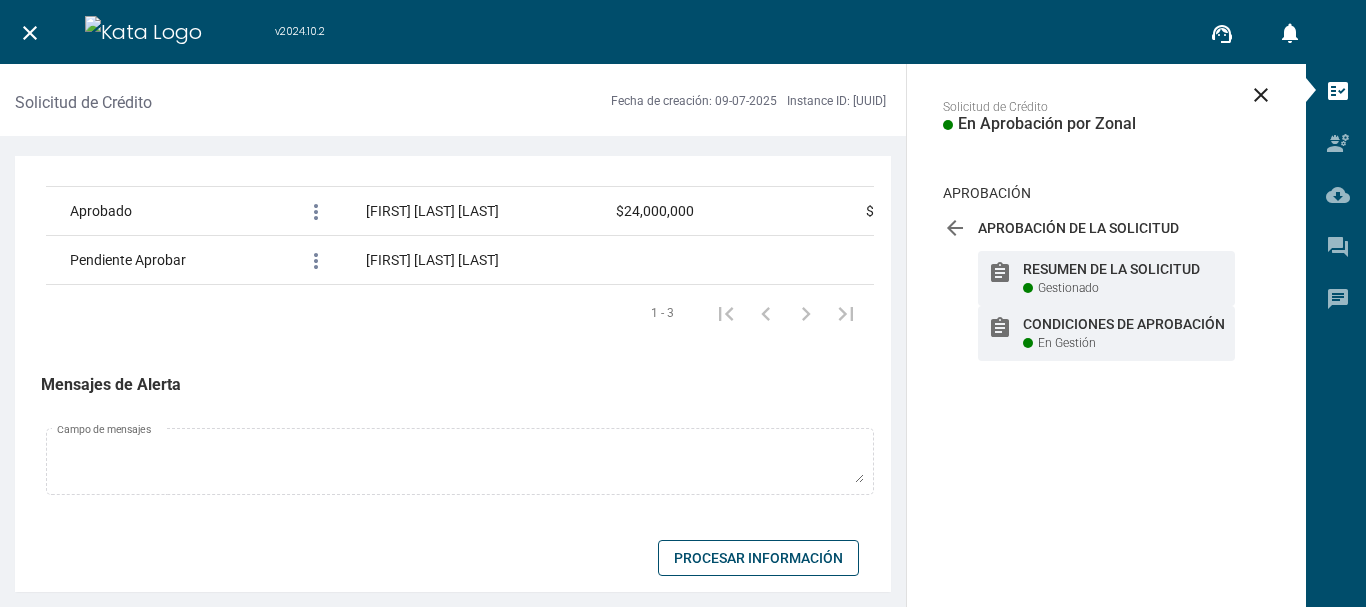 click on "Condiciones de Aprobación" at bounding box center (1124, 269) 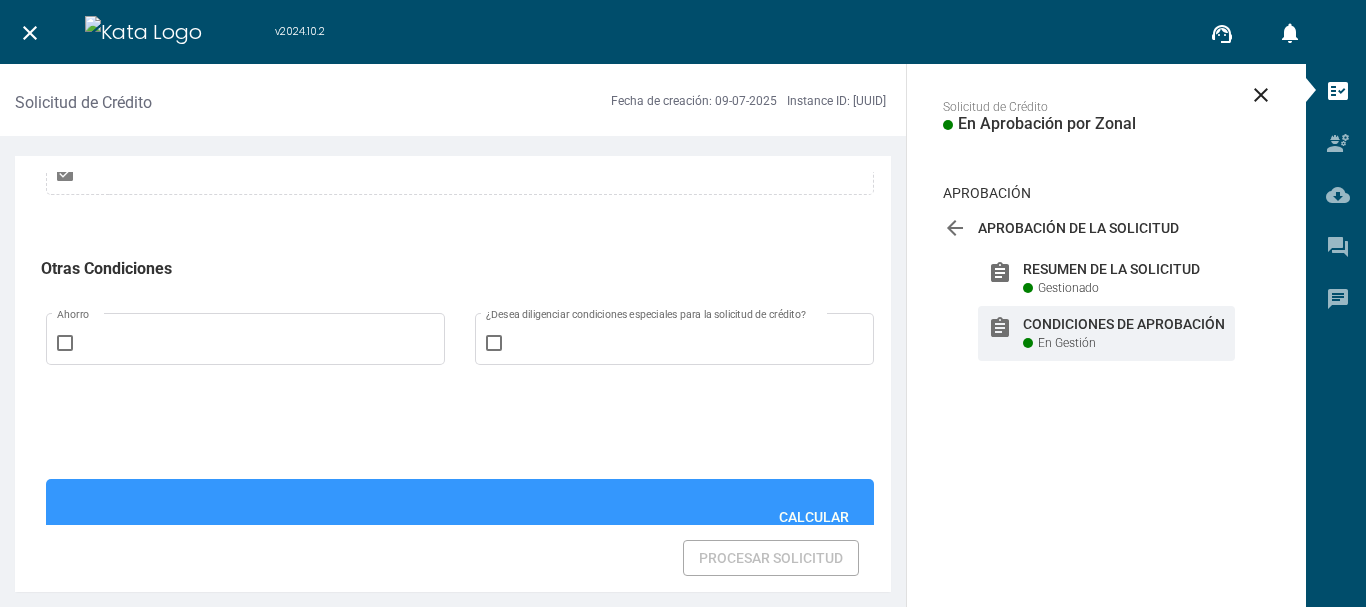 scroll, scrollTop: 1400, scrollLeft: 0, axis: vertical 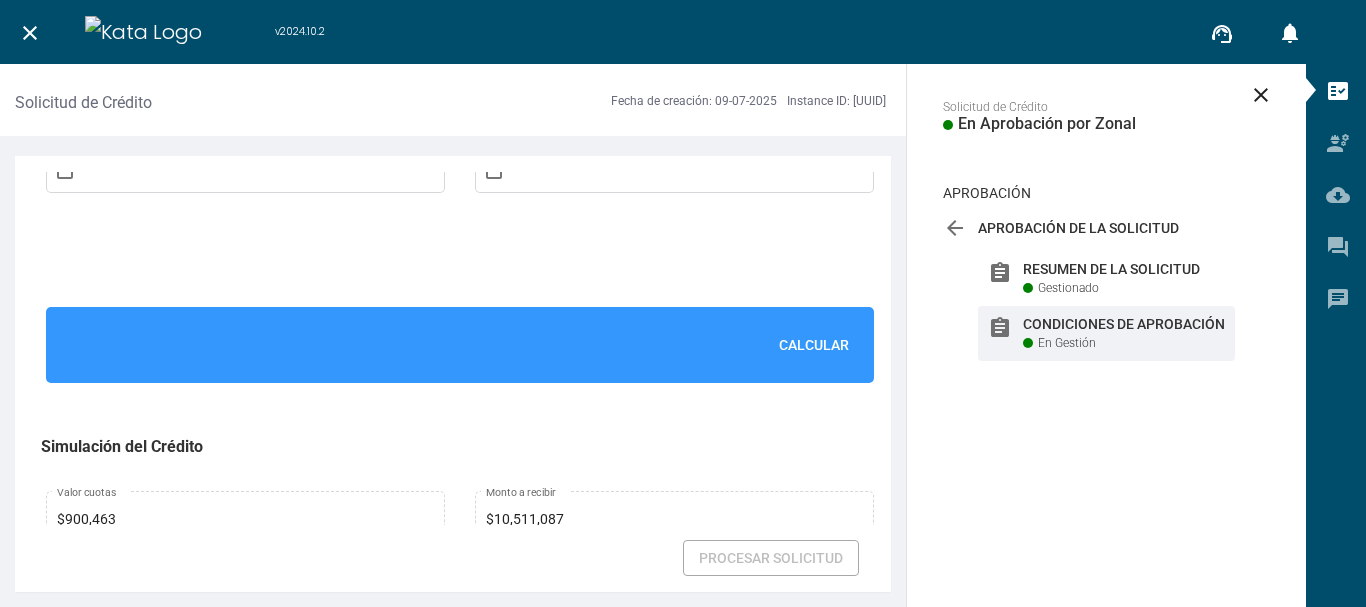 click on "Calcular" at bounding box center (814, 345) 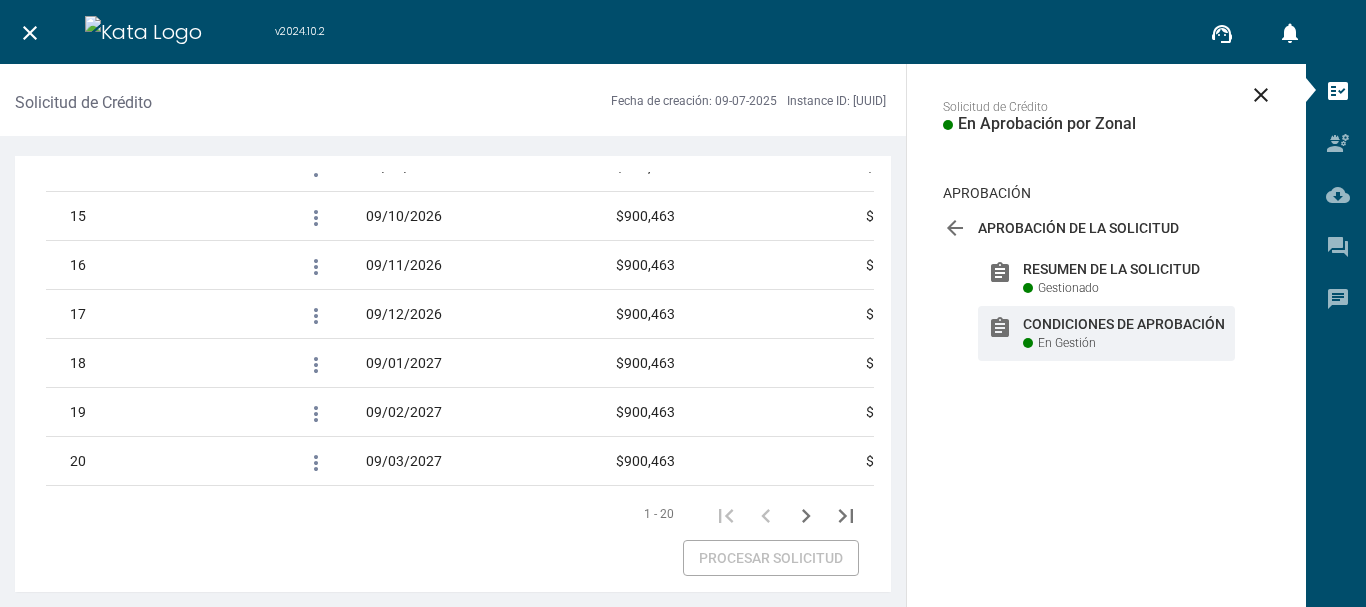scroll, scrollTop: 3509, scrollLeft: 0, axis: vertical 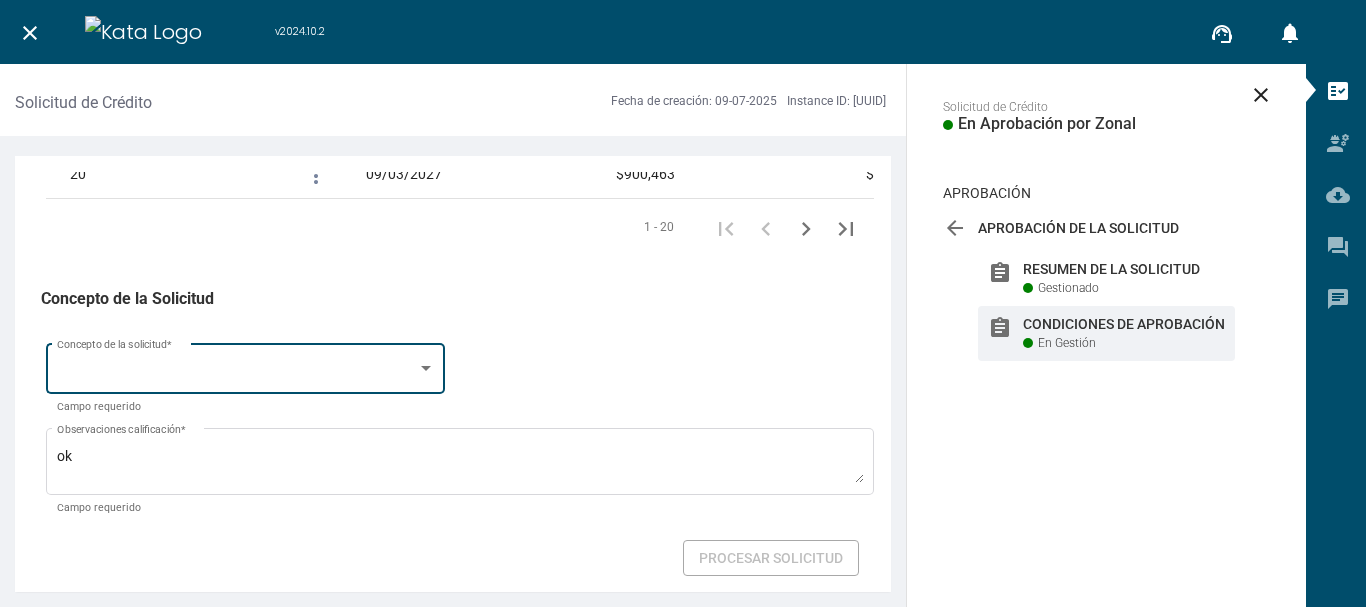 click on "Concepto de la solicitud   *" at bounding box center (246, 366) 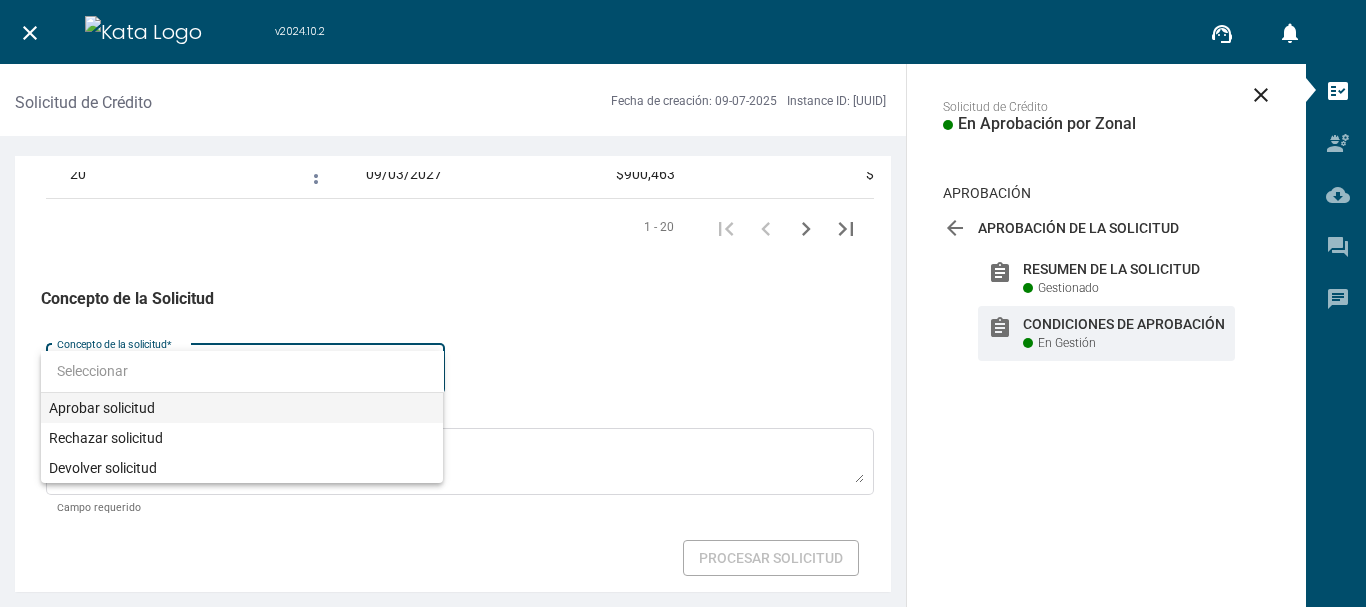 click on "Aprobar solicitud" at bounding box center (242, 408) 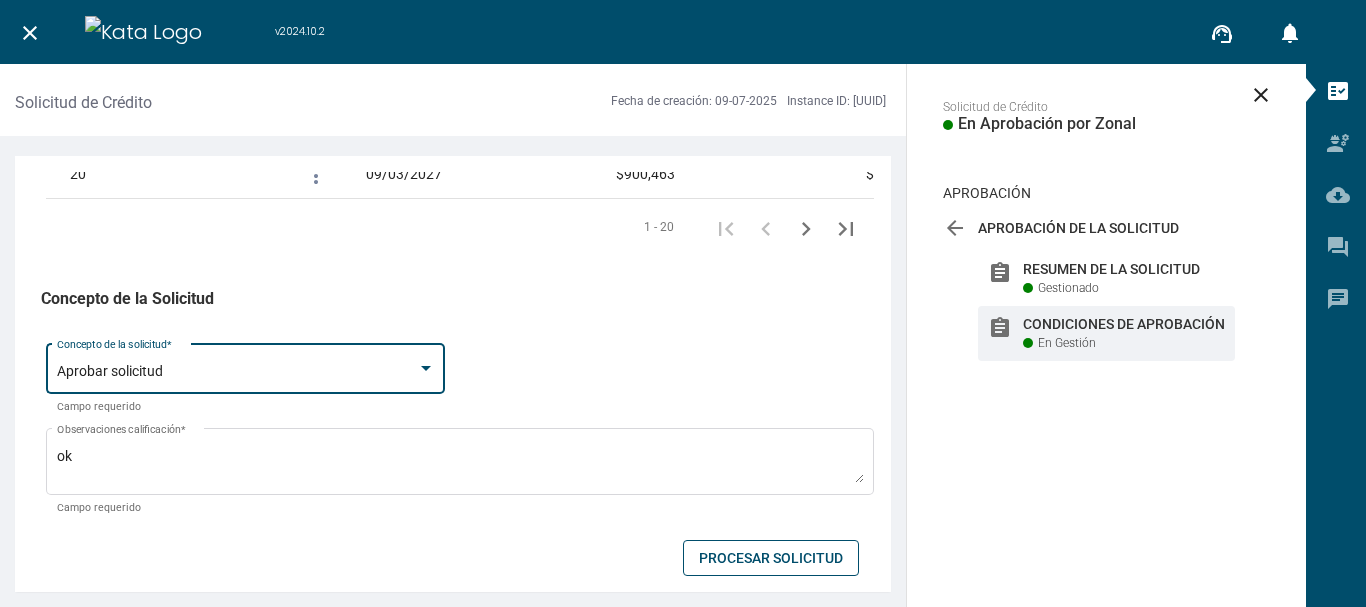 click on "Procesar Solicitud" at bounding box center (771, 558) 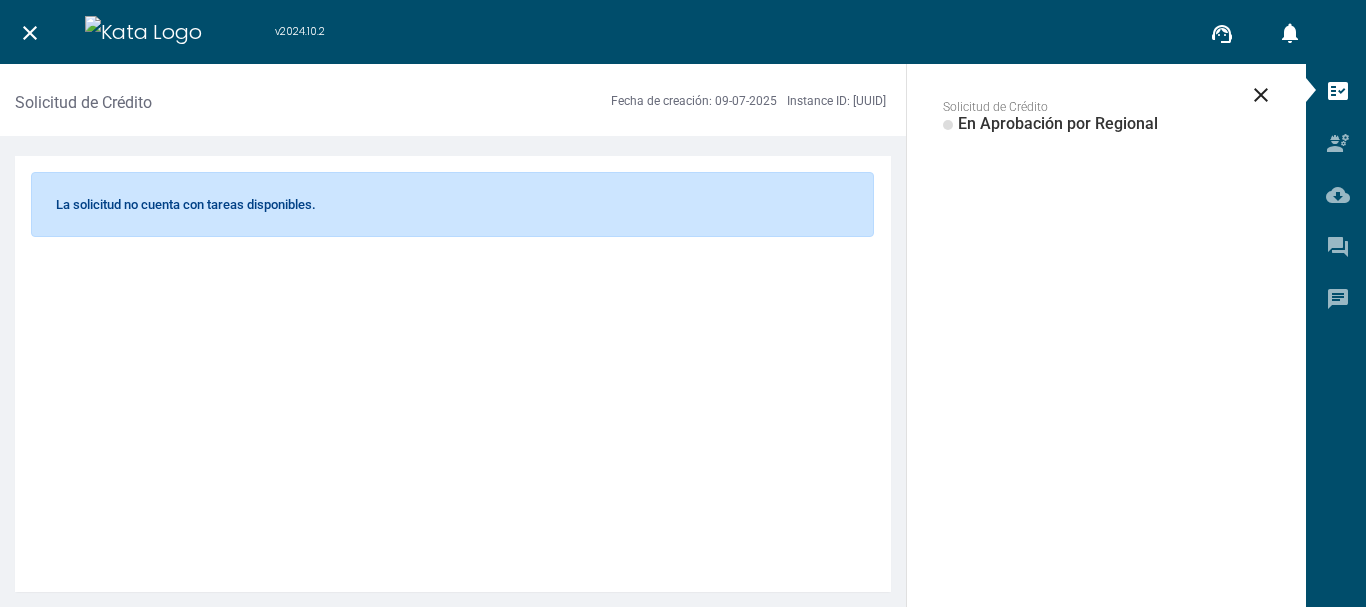 click on "close" at bounding box center (30, 33) 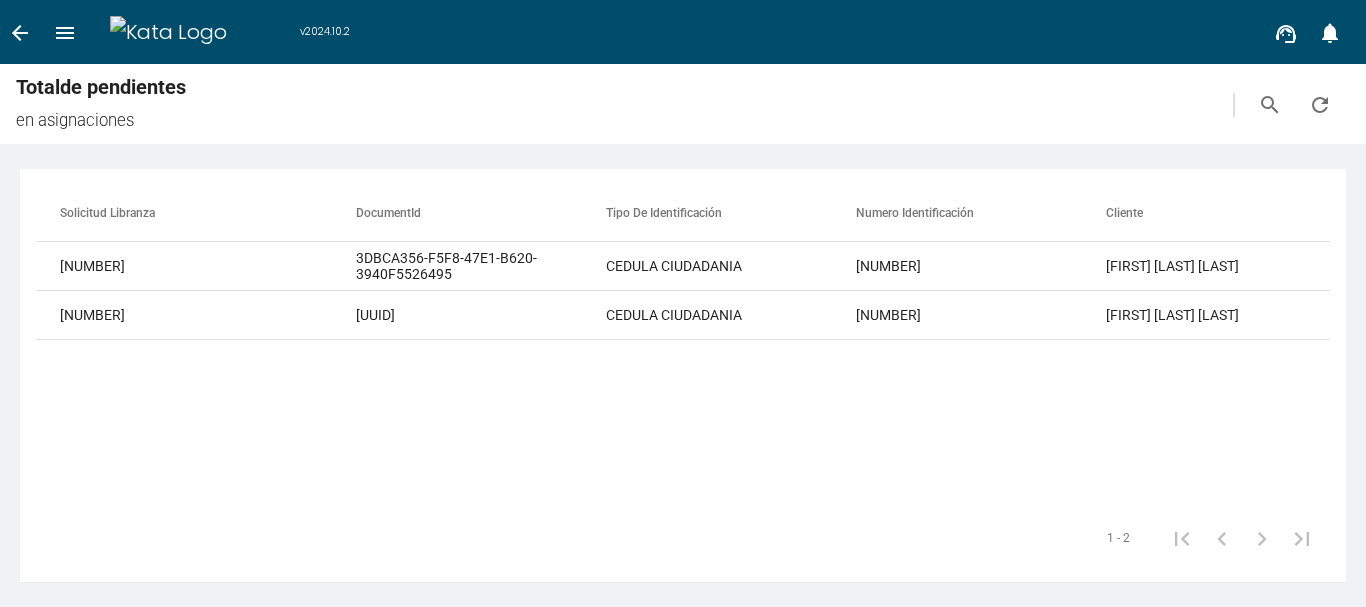 click on "arrow_back" at bounding box center [20, 33] 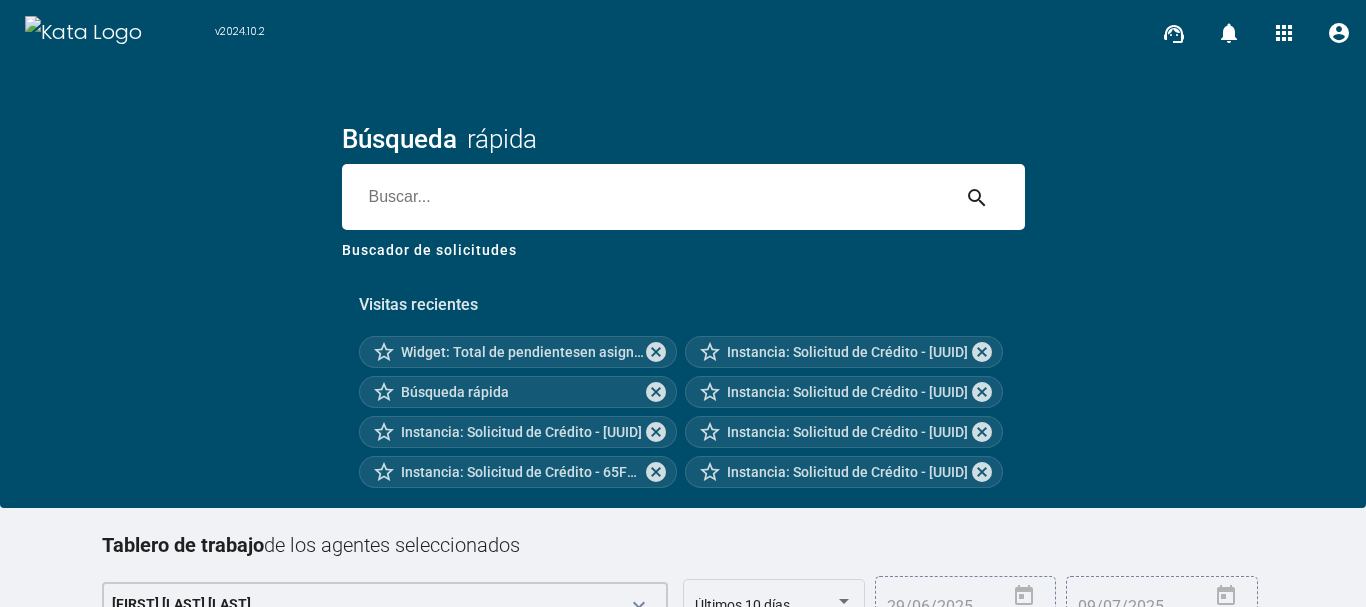click at bounding box center [645, 197] 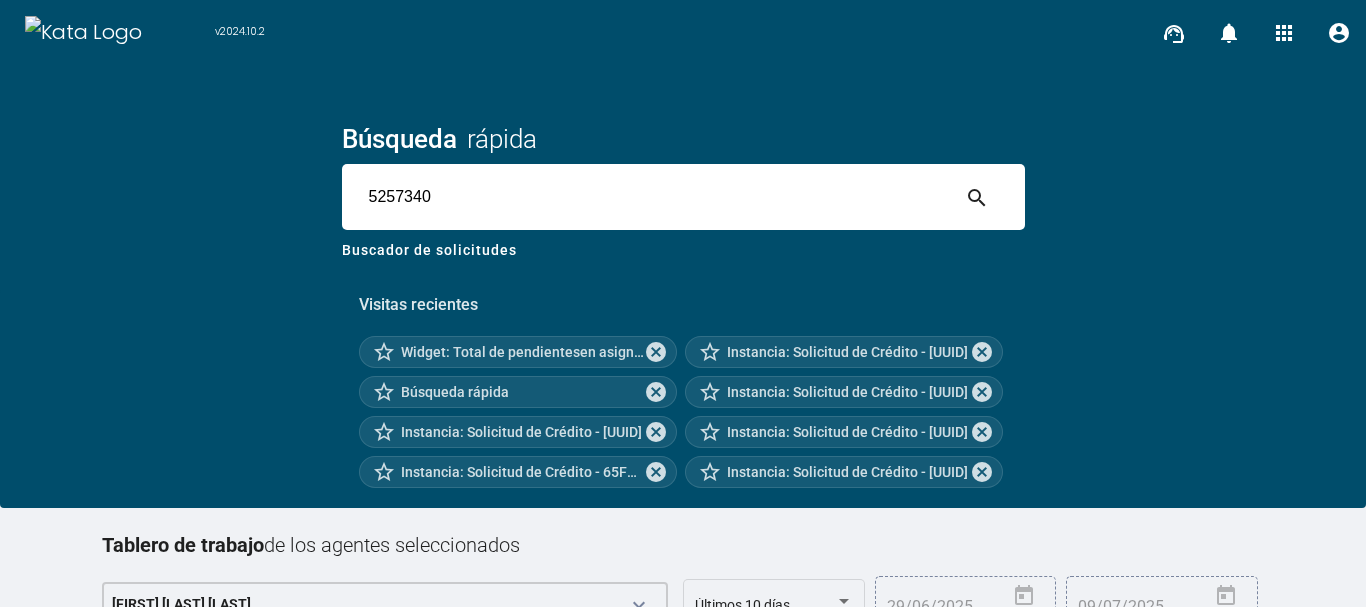 type on "5257340" 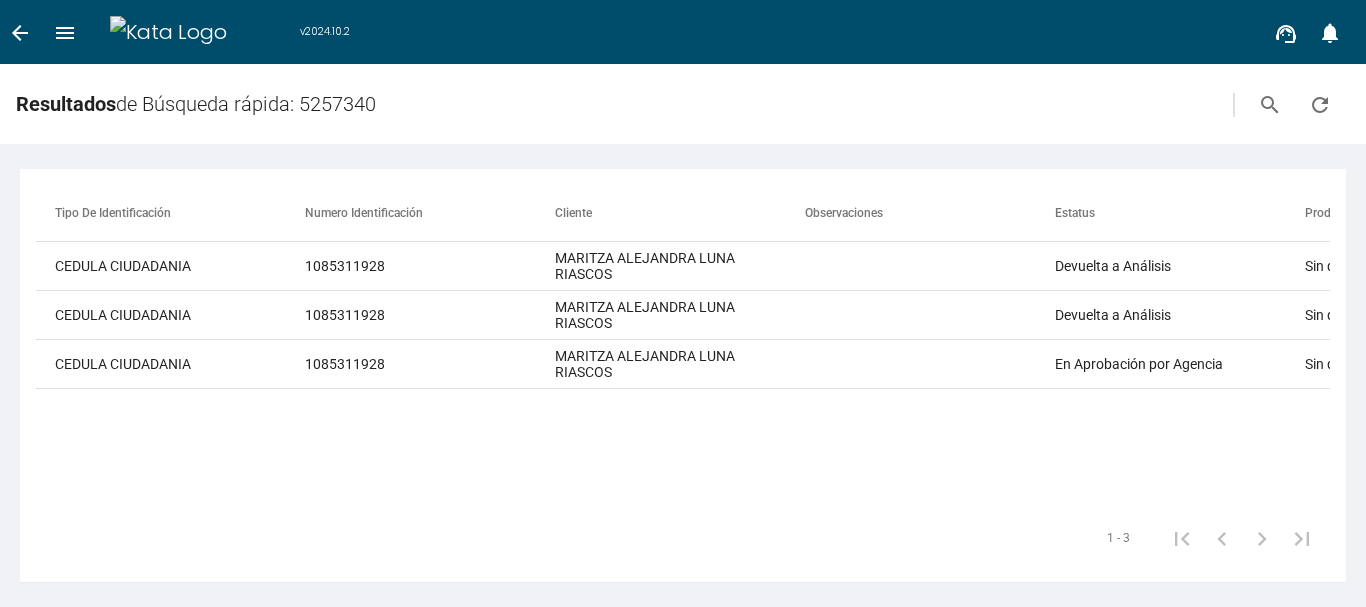 scroll, scrollTop: 0, scrollLeft: 593, axis: horizontal 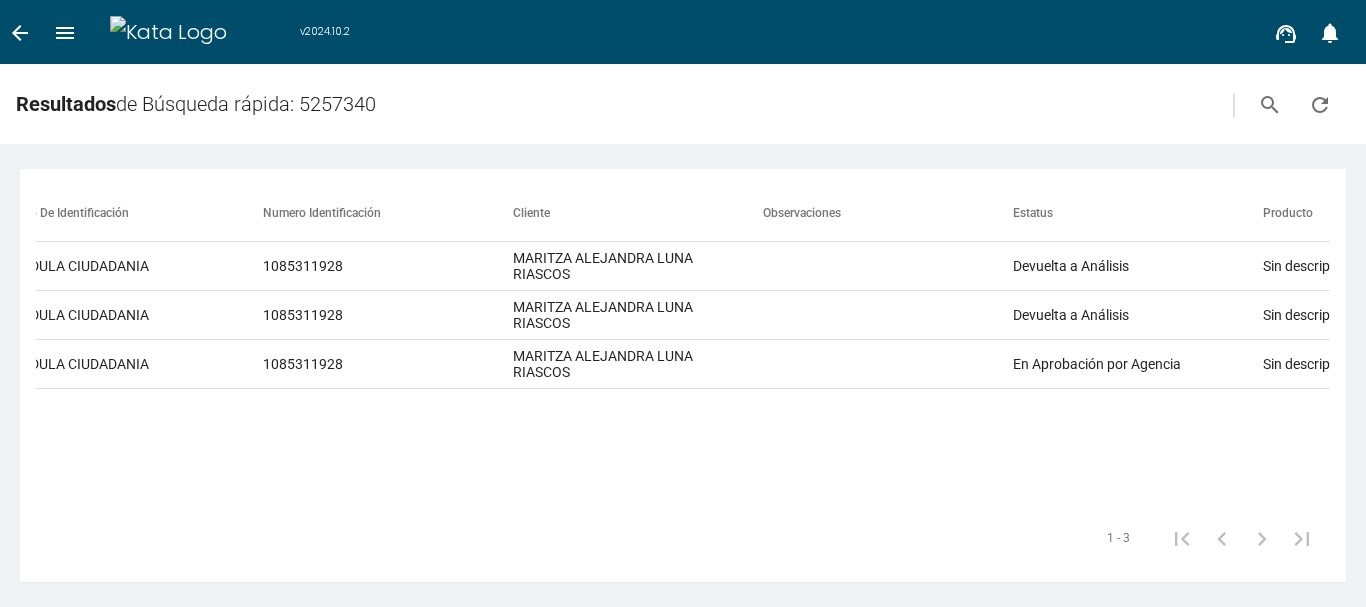 click on "arrow_back" at bounding box center [20, 33] 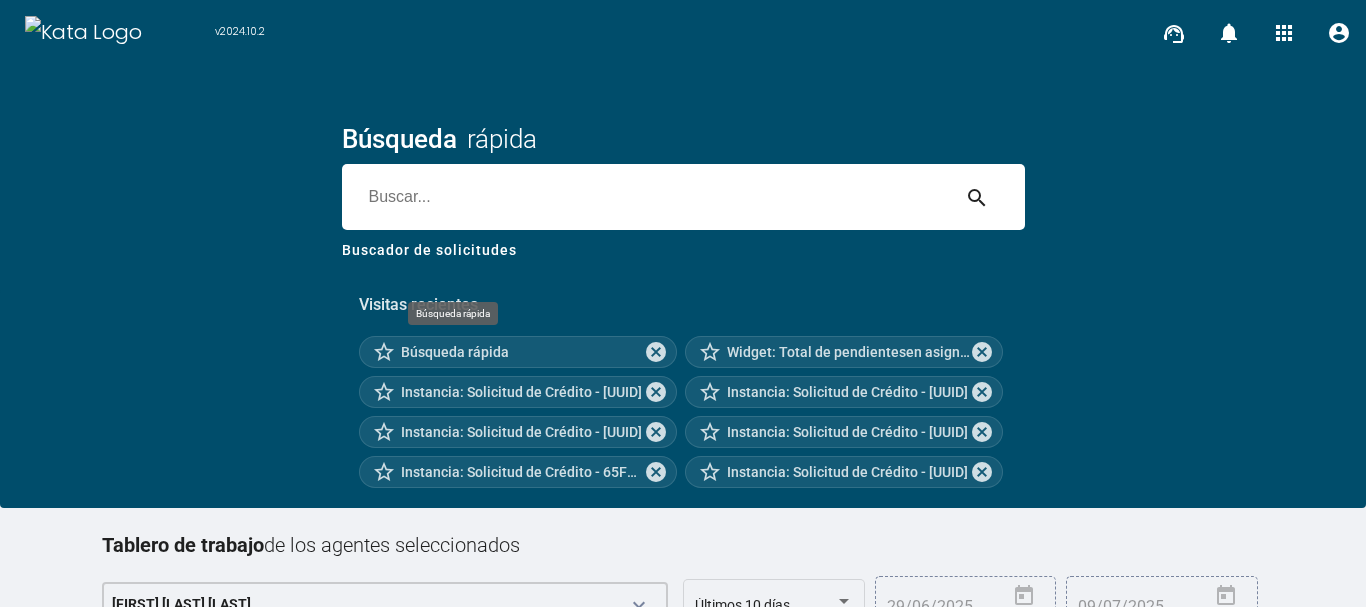 scroll, scrollTop: 254, scrollLeft: 0, axis: vertical 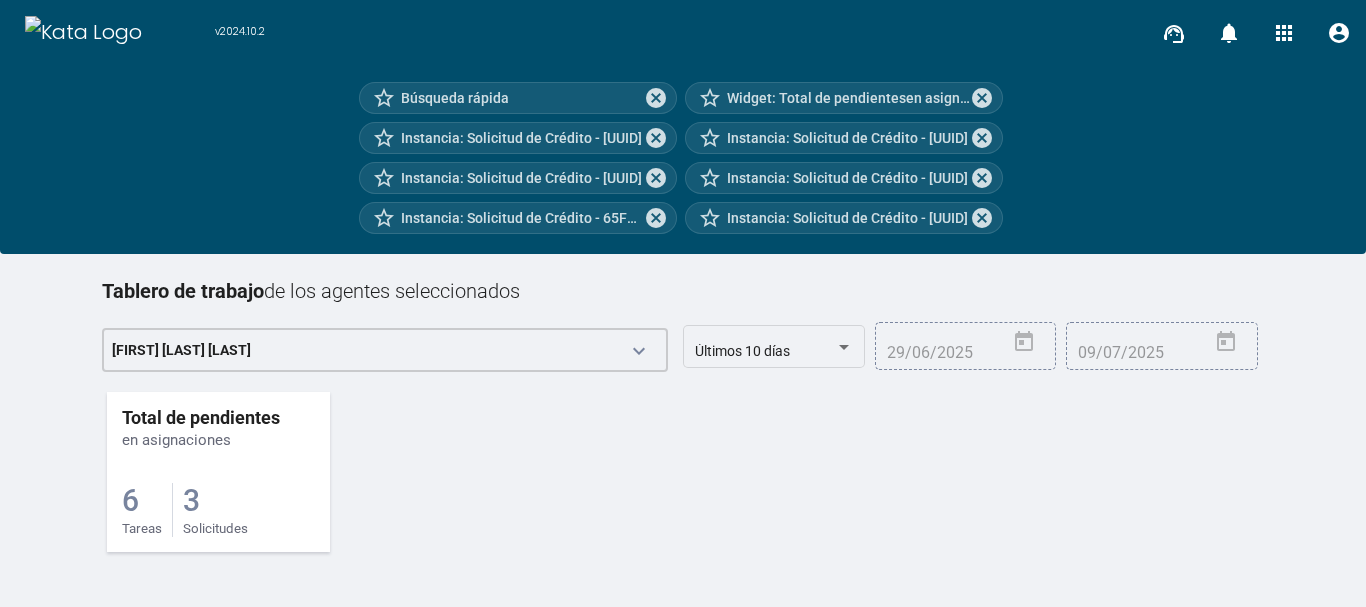 click on "3 Solicitudes" at bounding box center [215, 510] 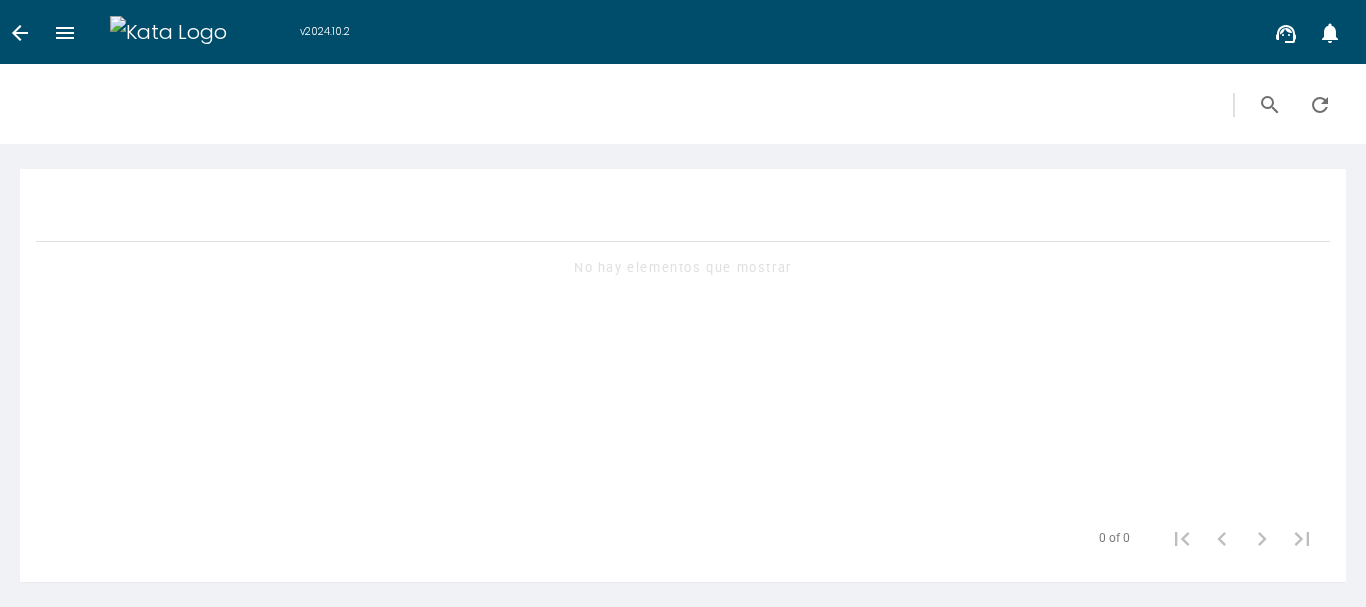 scroll, scrollTop: 0, scrollLeft: 0, axis: both 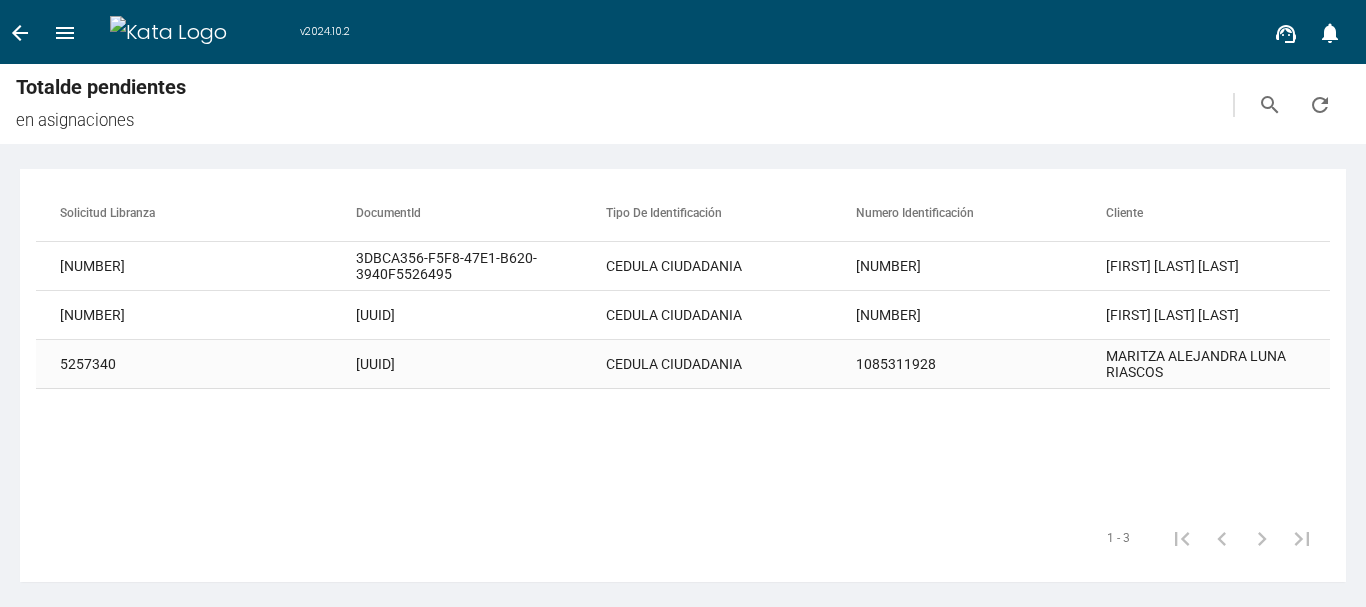 click on "[UUID]" at bounding box center [481, 266] 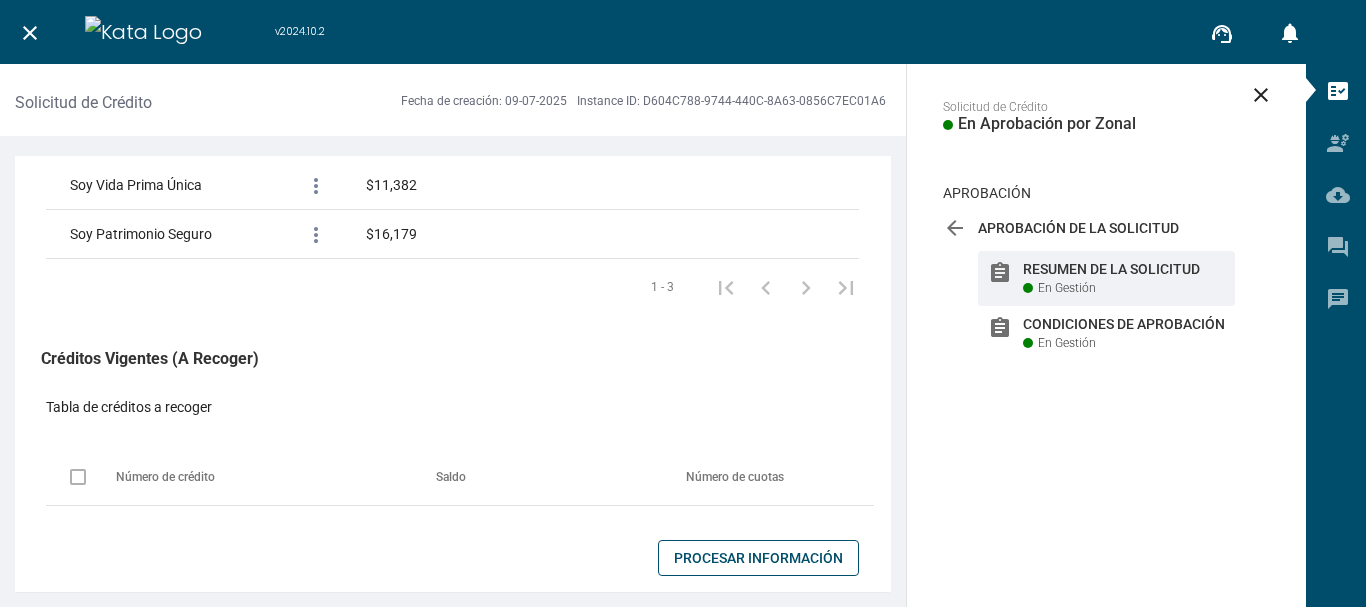scroll, scrollTop: 1400, scrollLeft: 0, axis: vertical 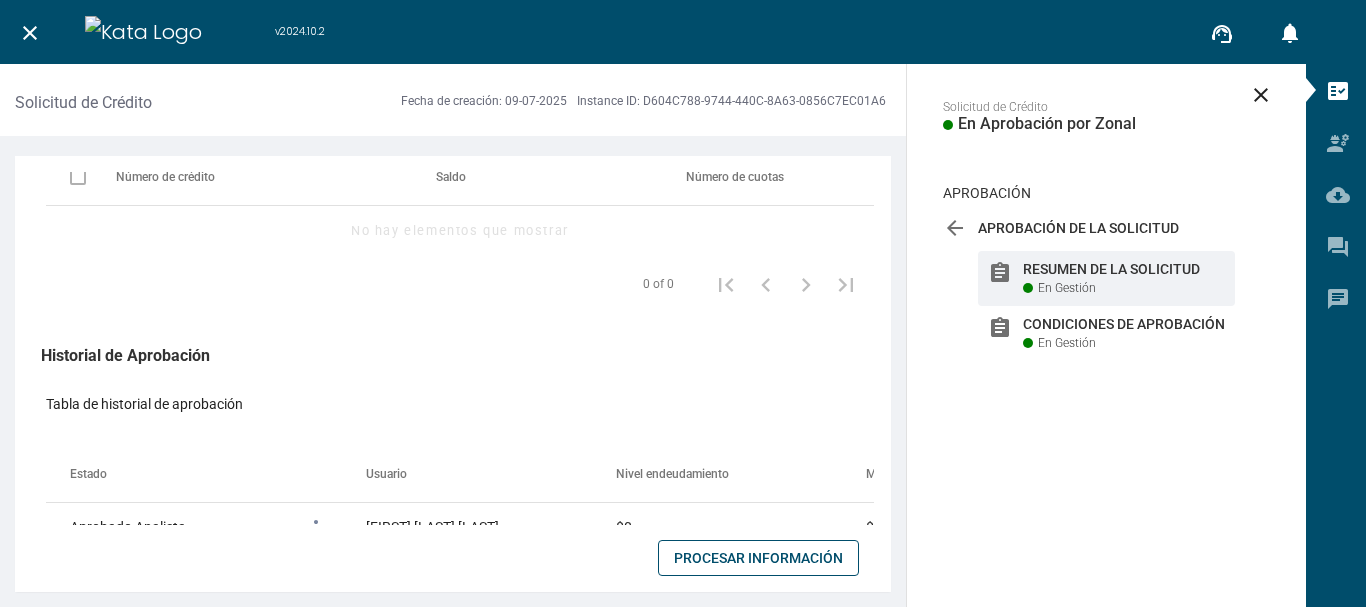 click on "Procesar Información" at bounding box center (758, 558) 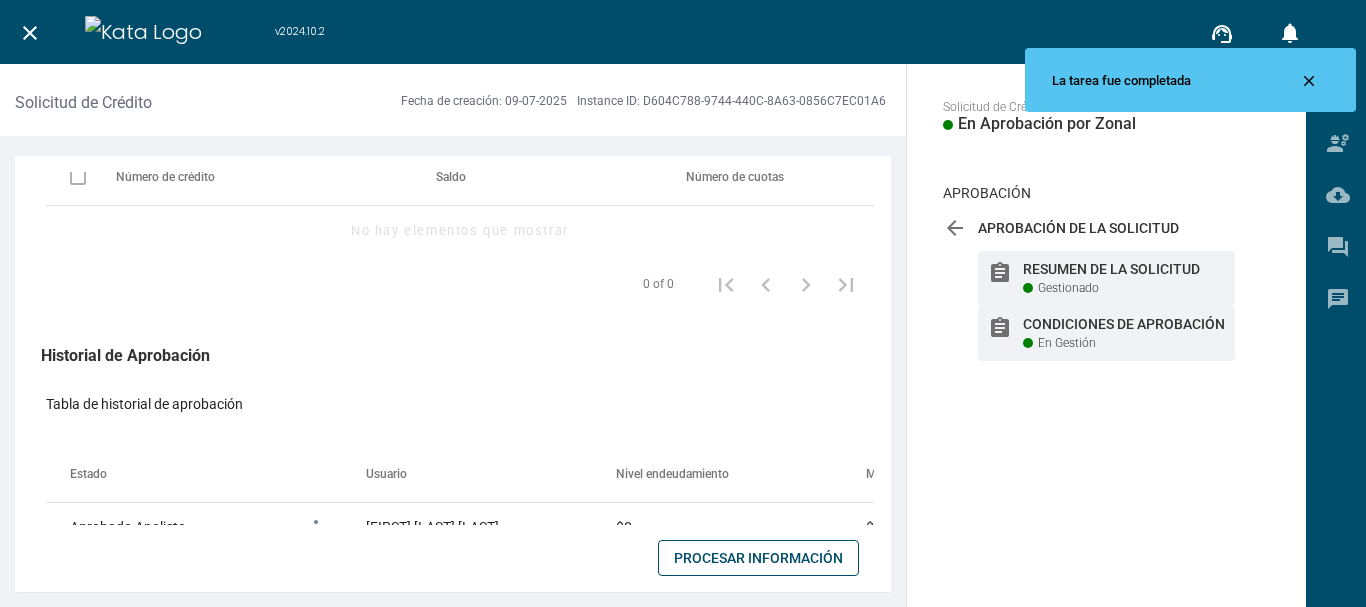 click on "Condiciones de Aprobación" at bounding box center (1124, 269) 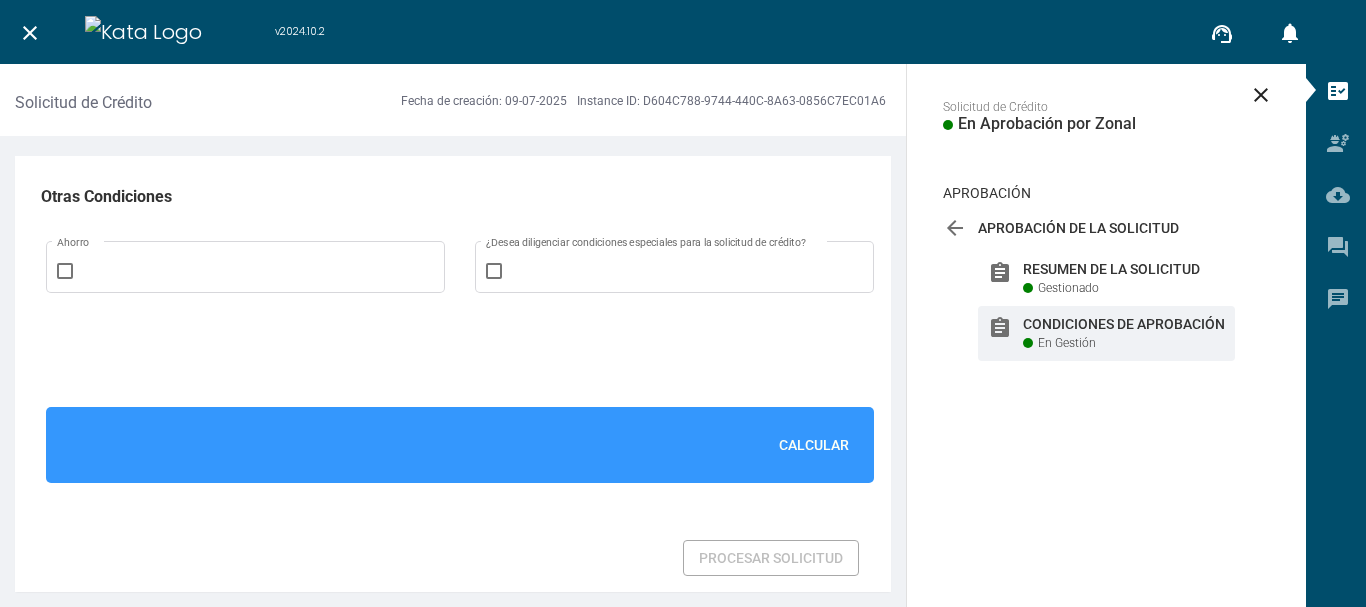 scroll, scrollTop: 1500, scrollLeft: 0, axis: vertical 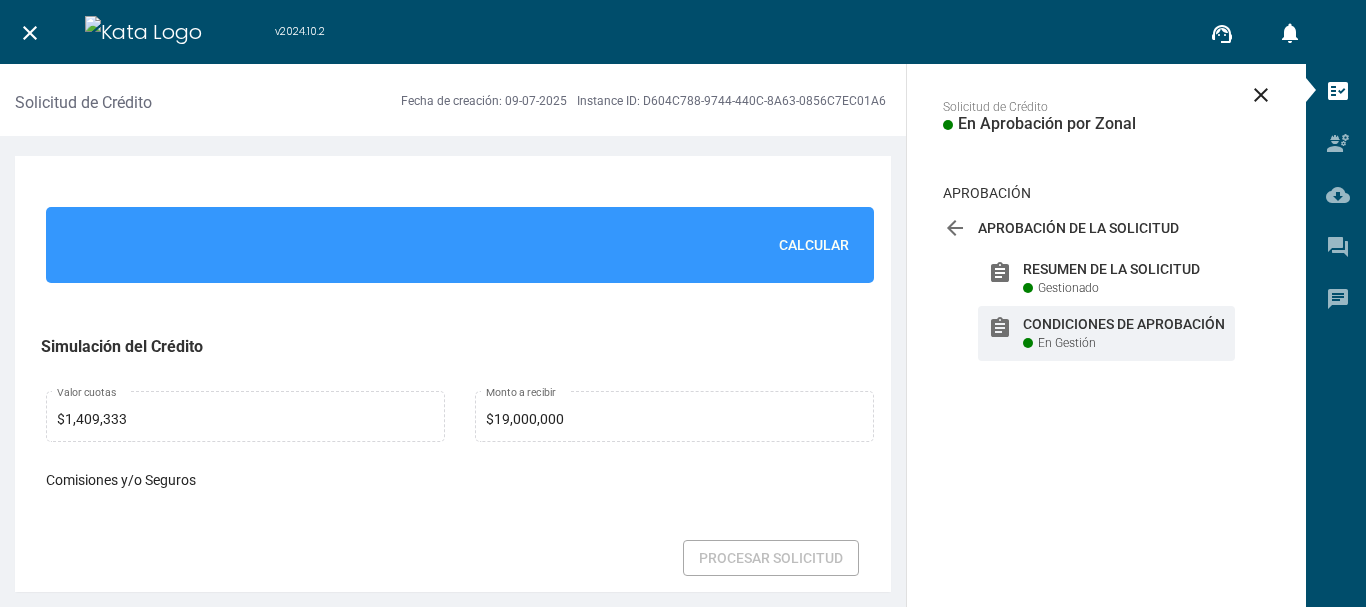 click on "Calcular" at bounding box center [814, 245] 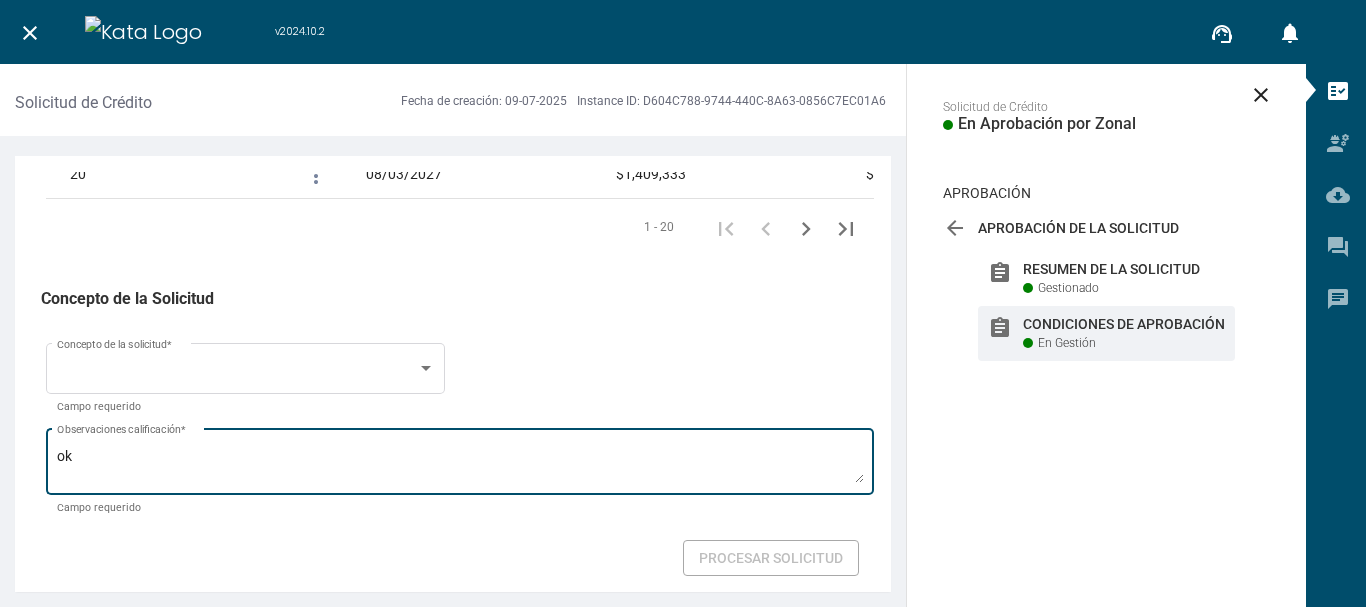 scroll, scrollTop: 3509, scrollLeft: 0, axis: vertical 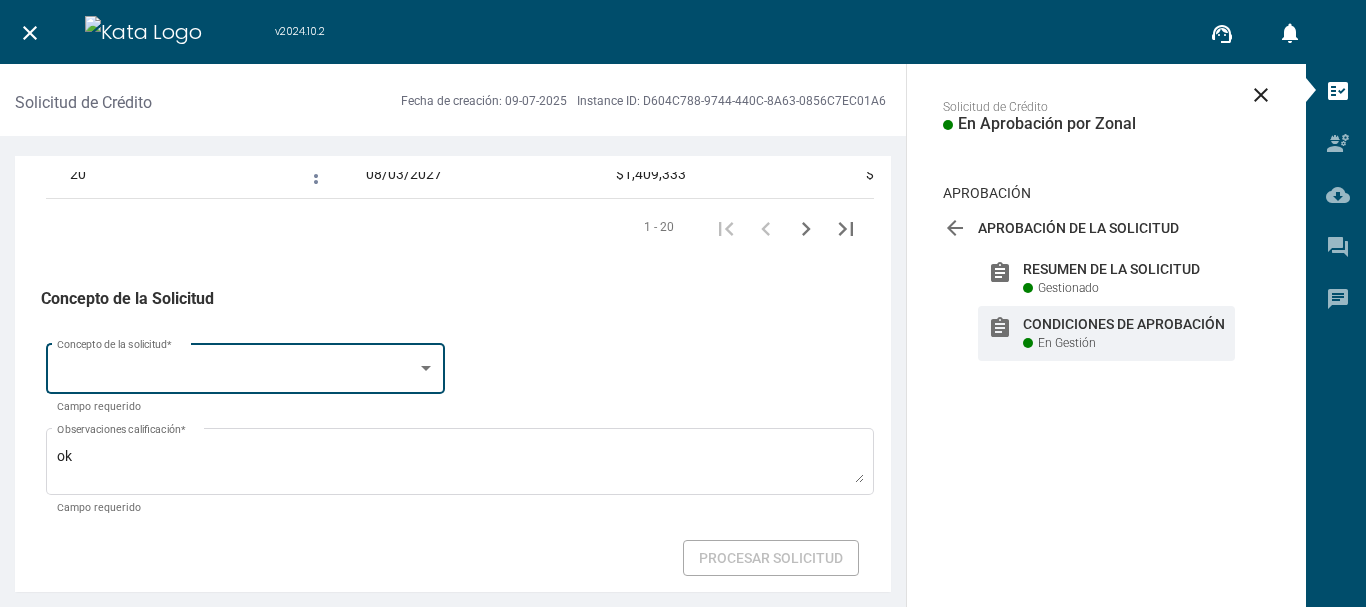 click at bounding box center [426, 368] 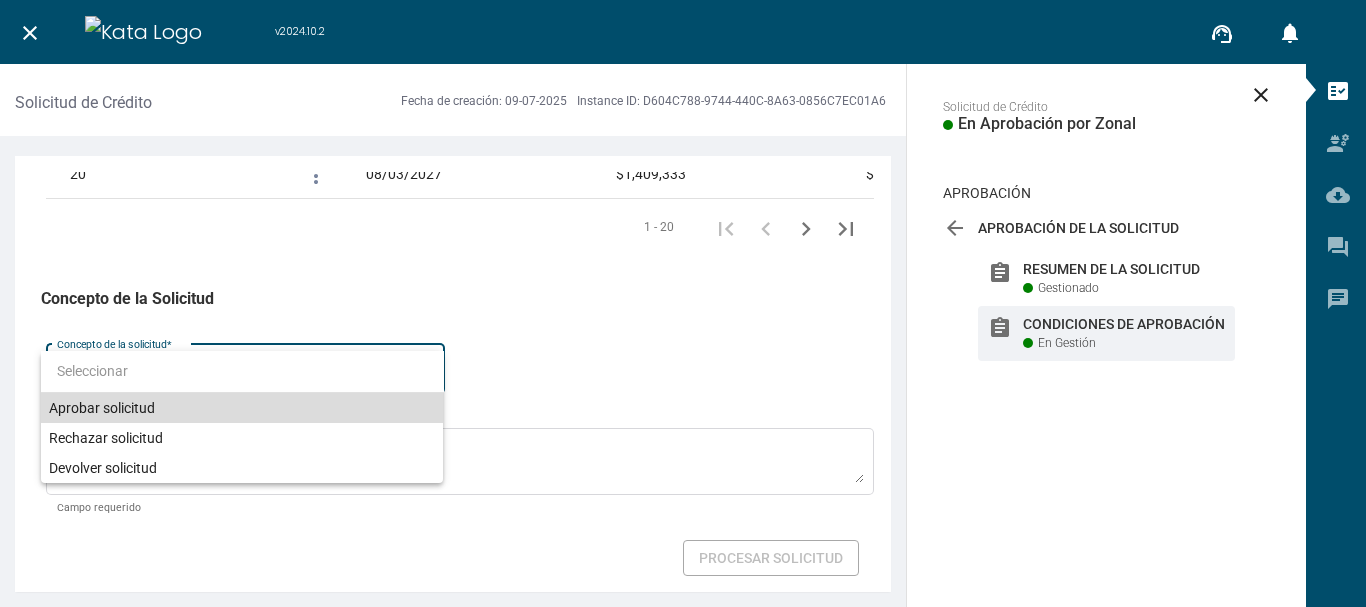 click on "Aprobar solicitud" at bounding box center (242, 408) 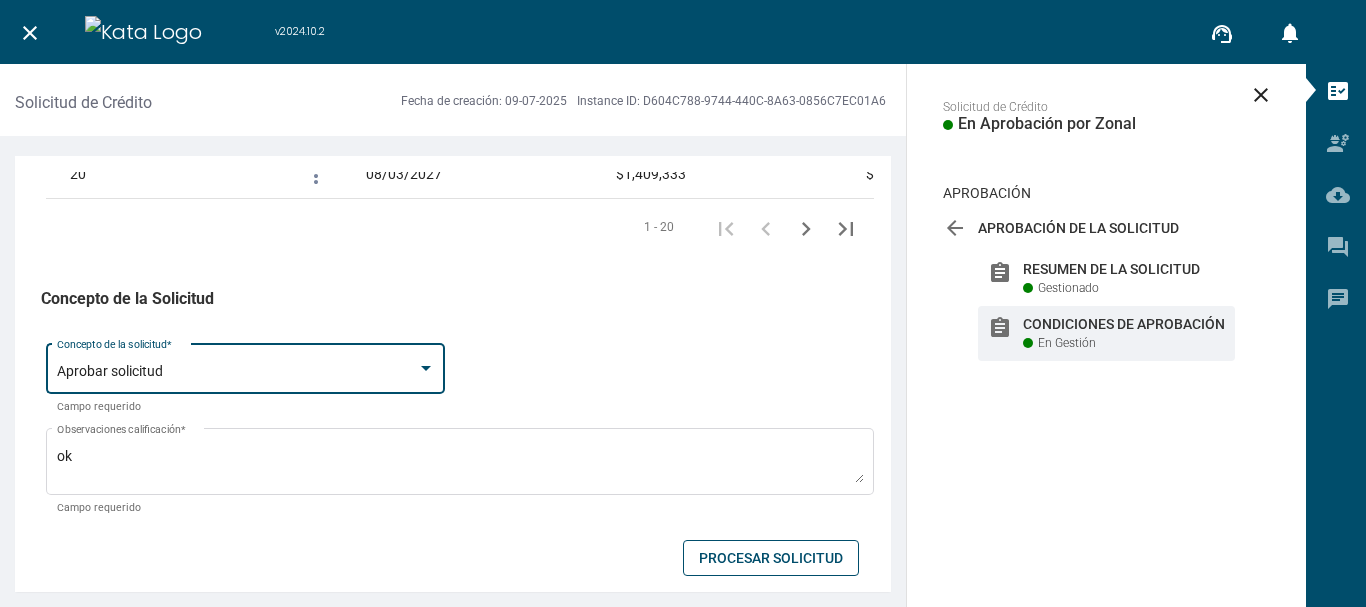 click on "Procesar Solicitud" at bounding box center [771, 558] 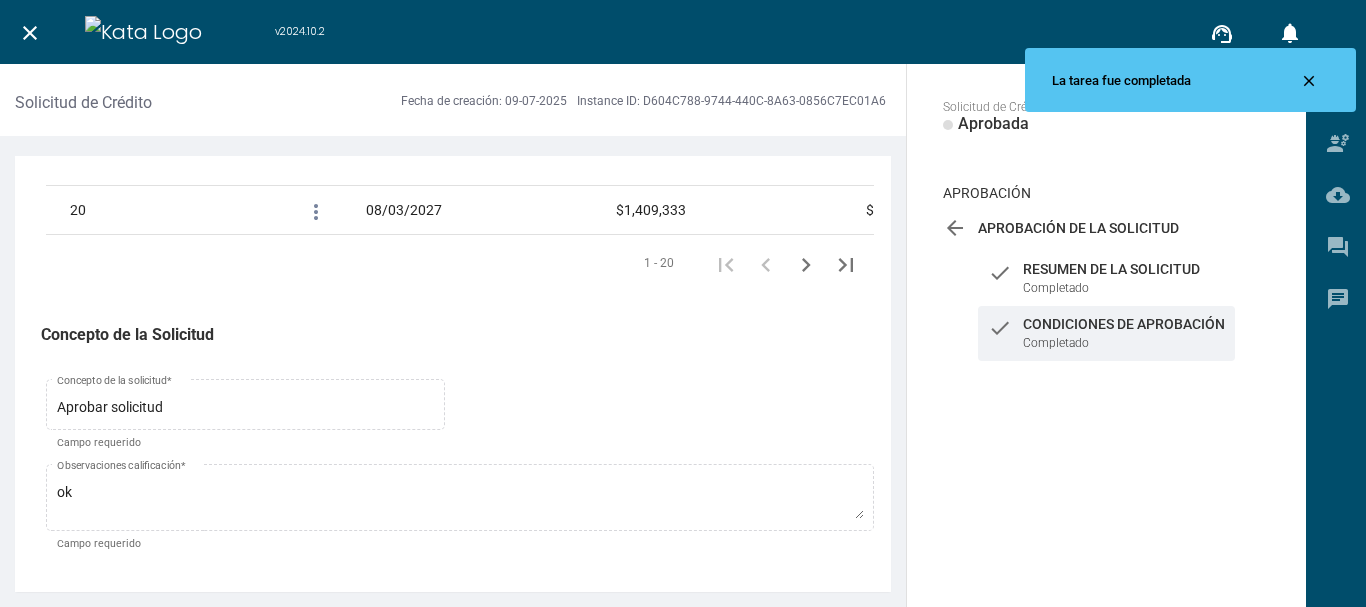 scroll, scrollTop: 3473, scrollLeft: 0, axis: vertical 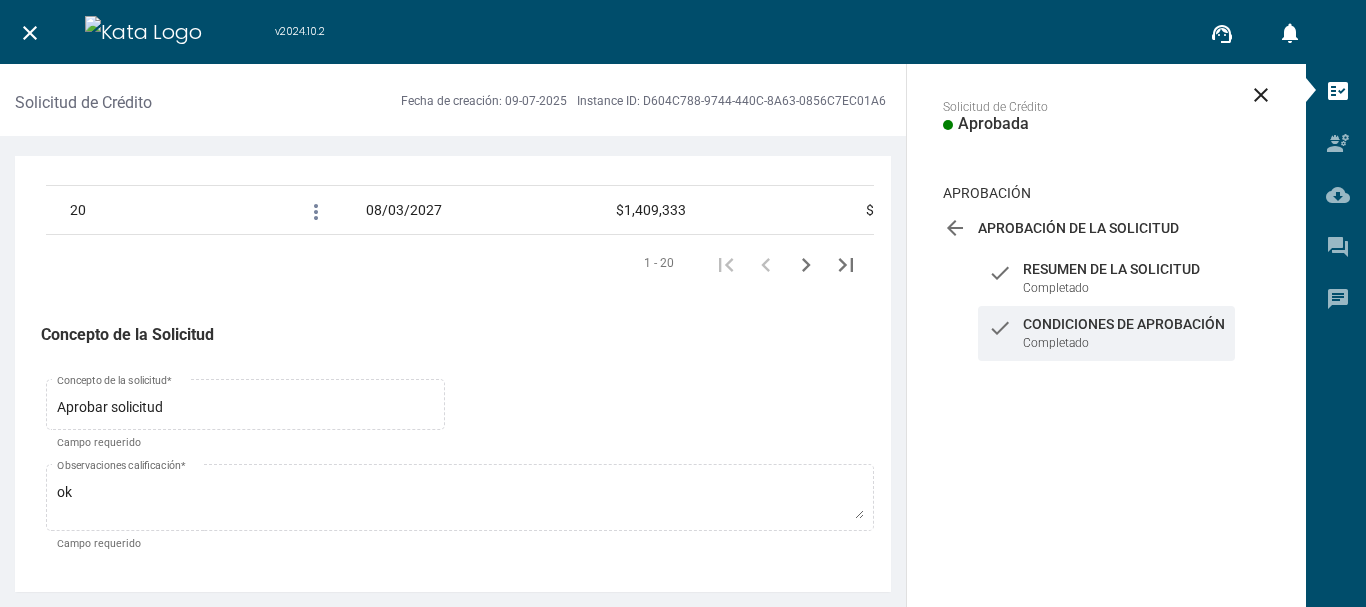 click on "close" at bounding box center (30, 32) 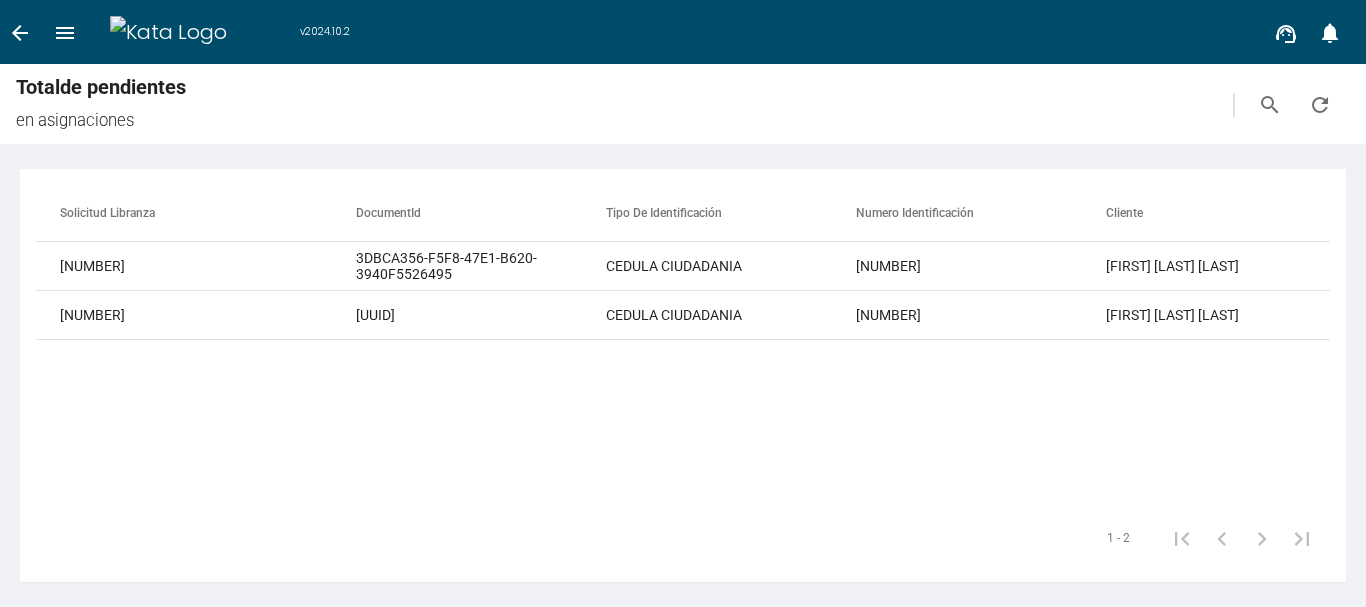 click on "arrow_back" at bounding box center (20, 33) 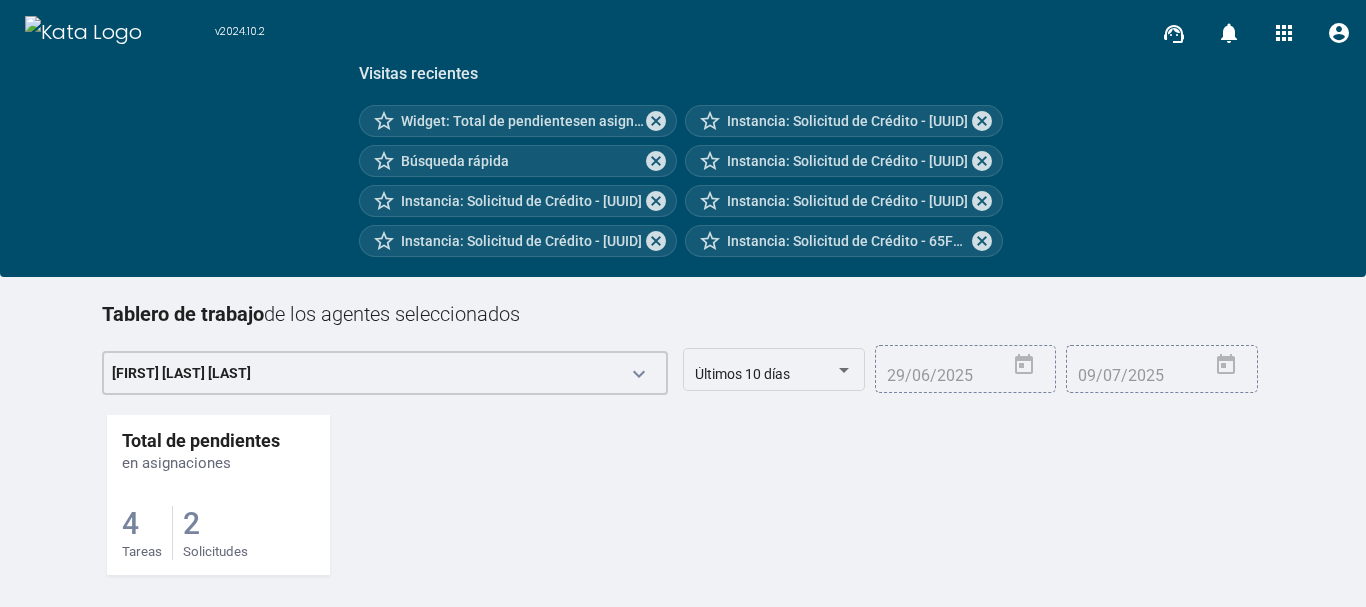 scroll, scrollTop: 254, scrollLeft: 0, axis: vertical 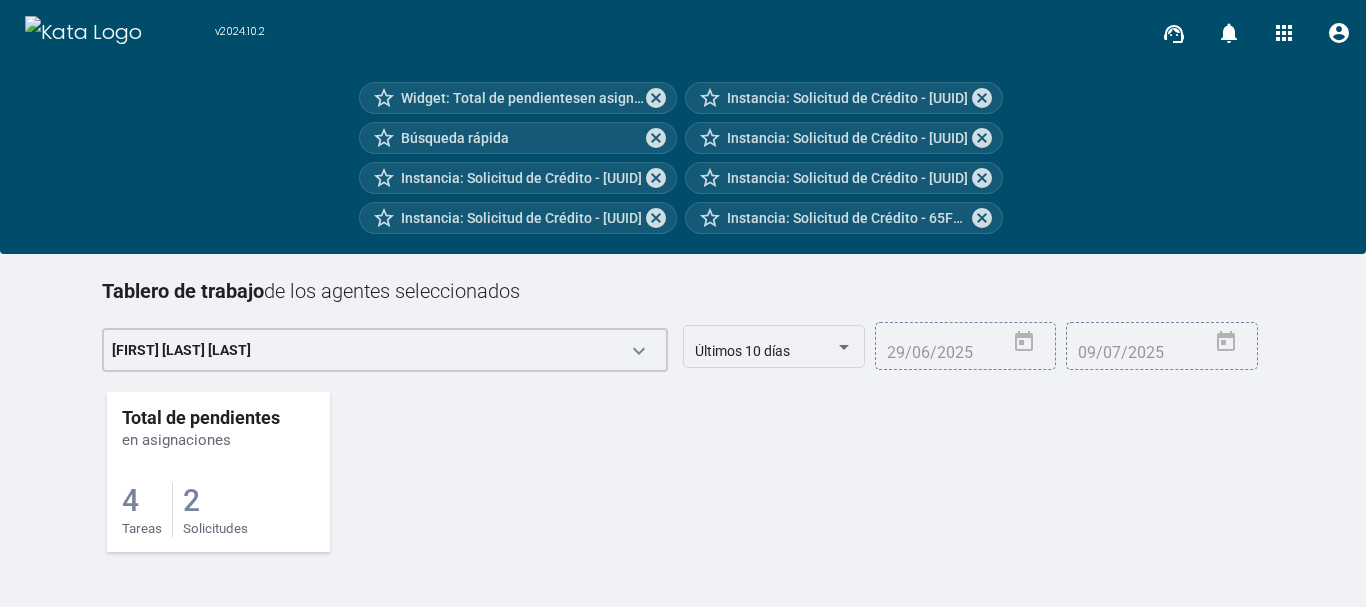 click on "2 Solicitudes" at bounding box center (215, 510) 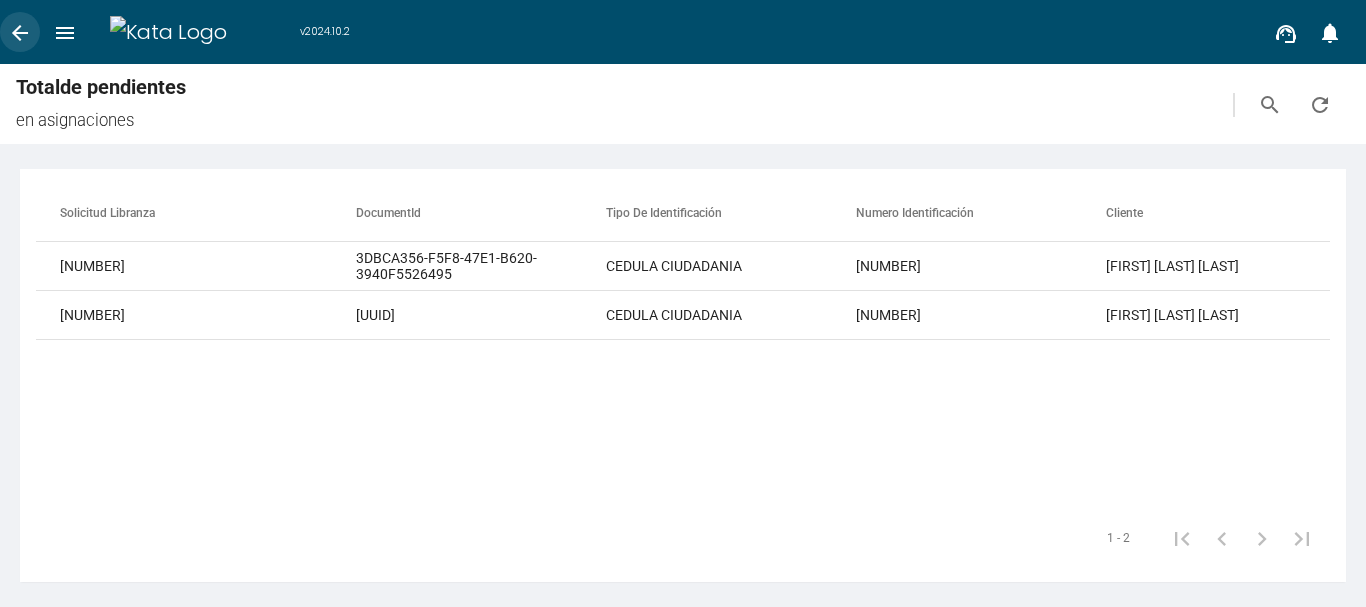 click on "arrow_back" at bounding box center [20, 33] 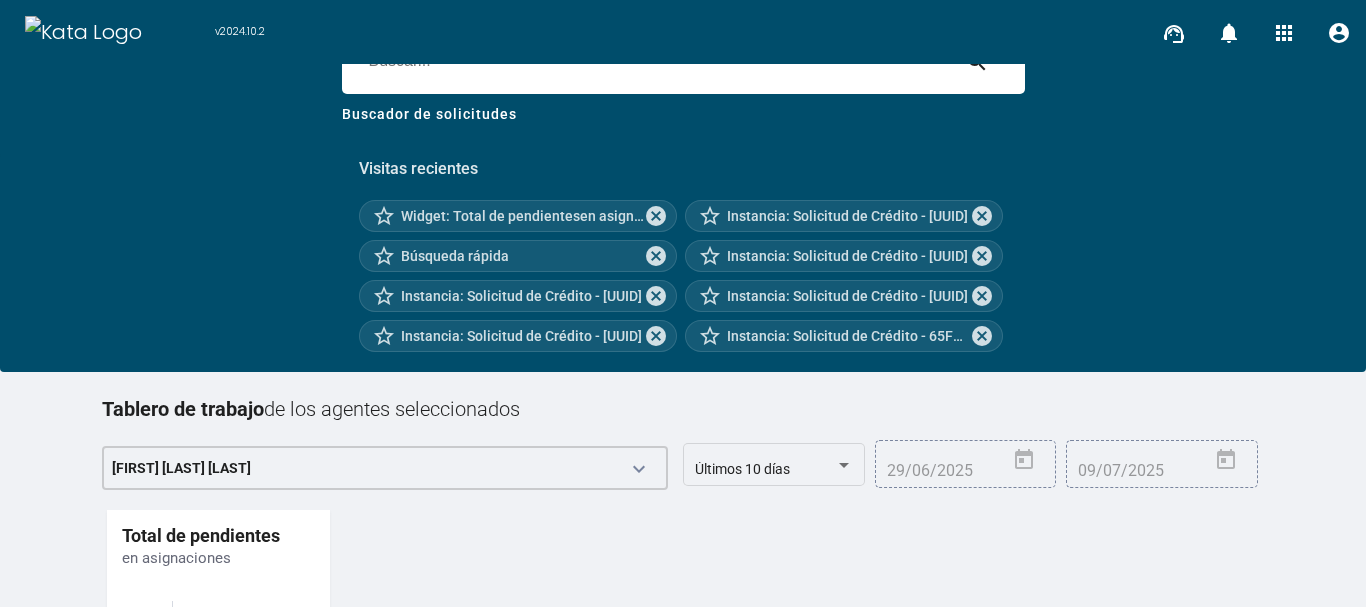 scroll, scrollTop: 254, scrollLeft: 0, axis: vertical 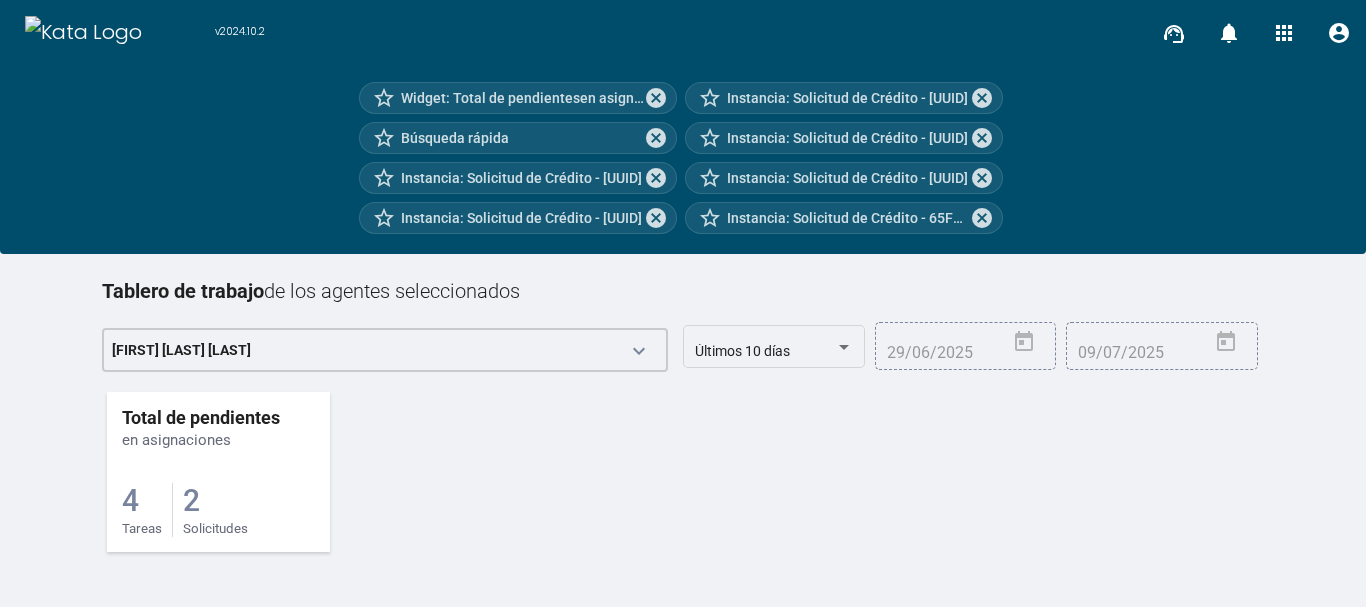 click on "2" at bounding box center [130, 500] 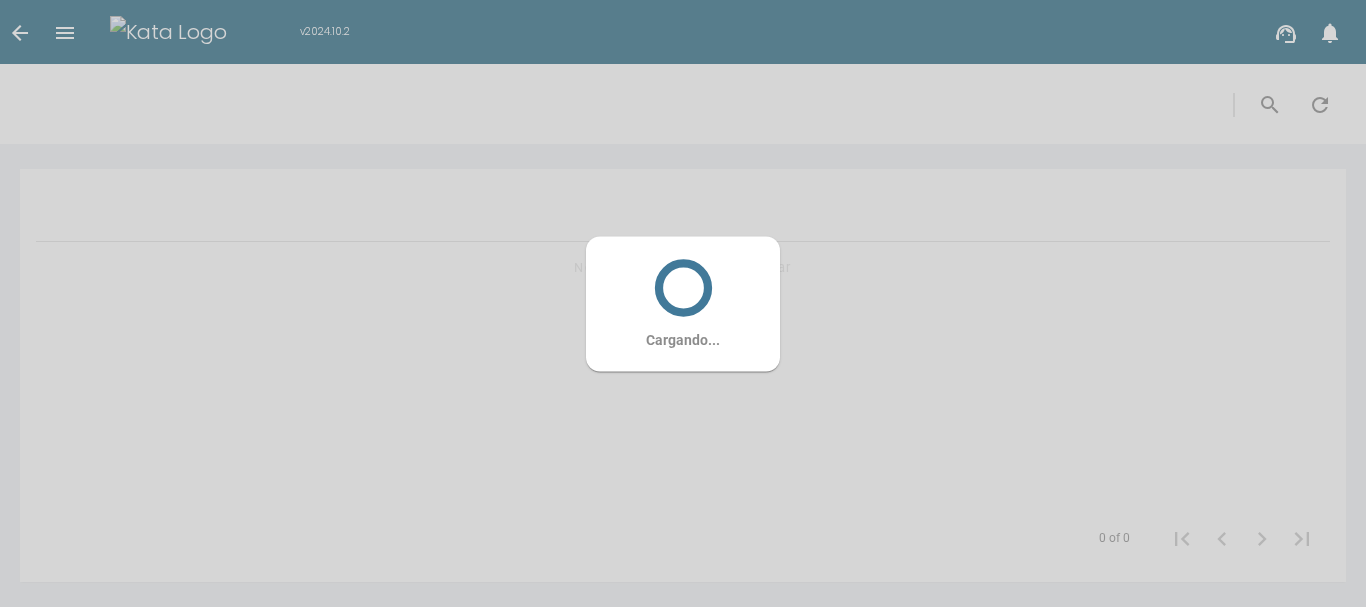 scroll, scrollTop: 0, scrollLeft: 0, axis: both 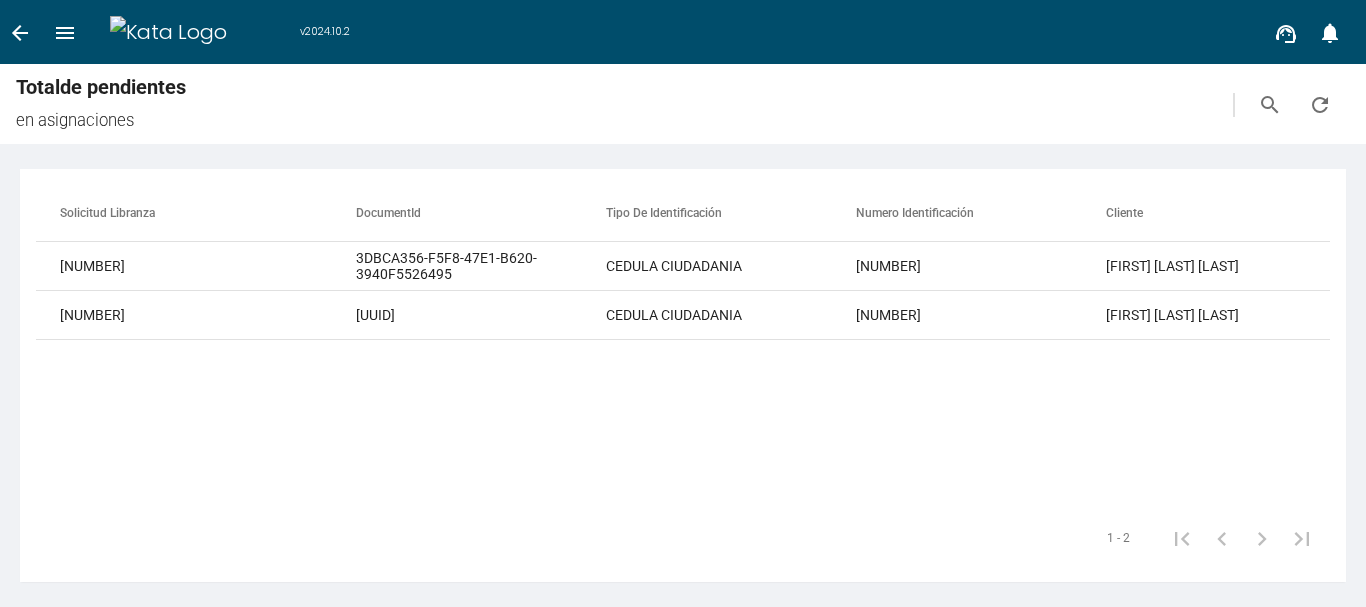 click on "arrow_back" at bounding box center [20, 33] 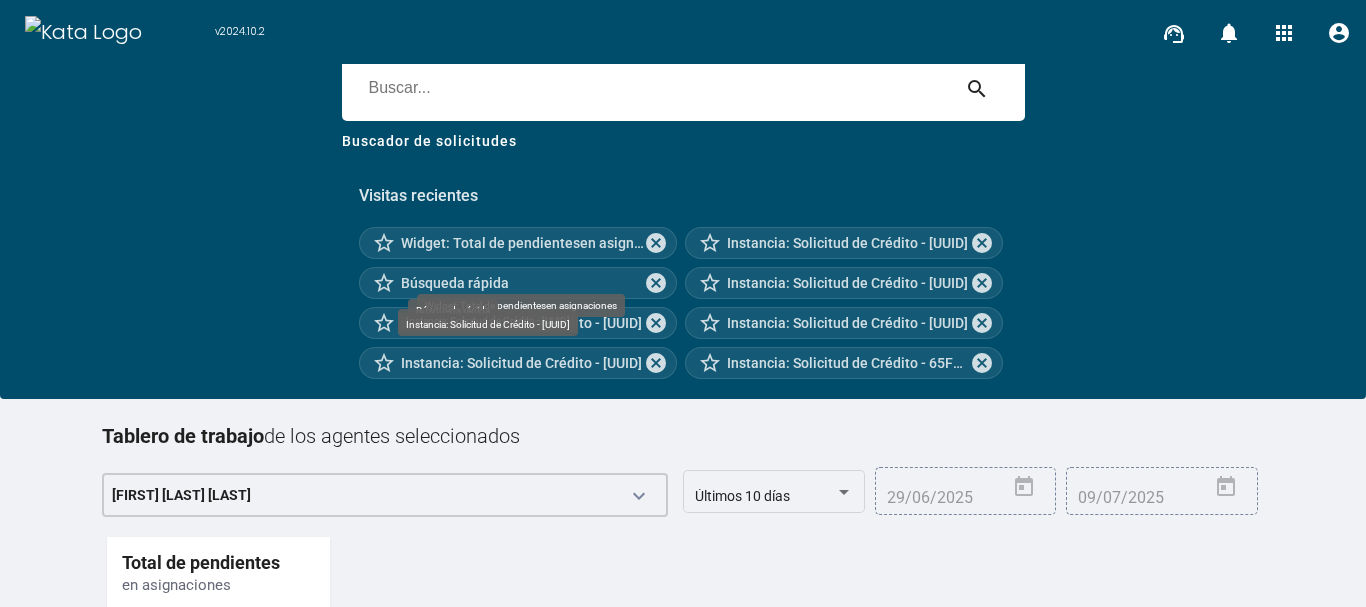 scroll, scrollTop: 254, scrollLeft: 0, axis: vertical 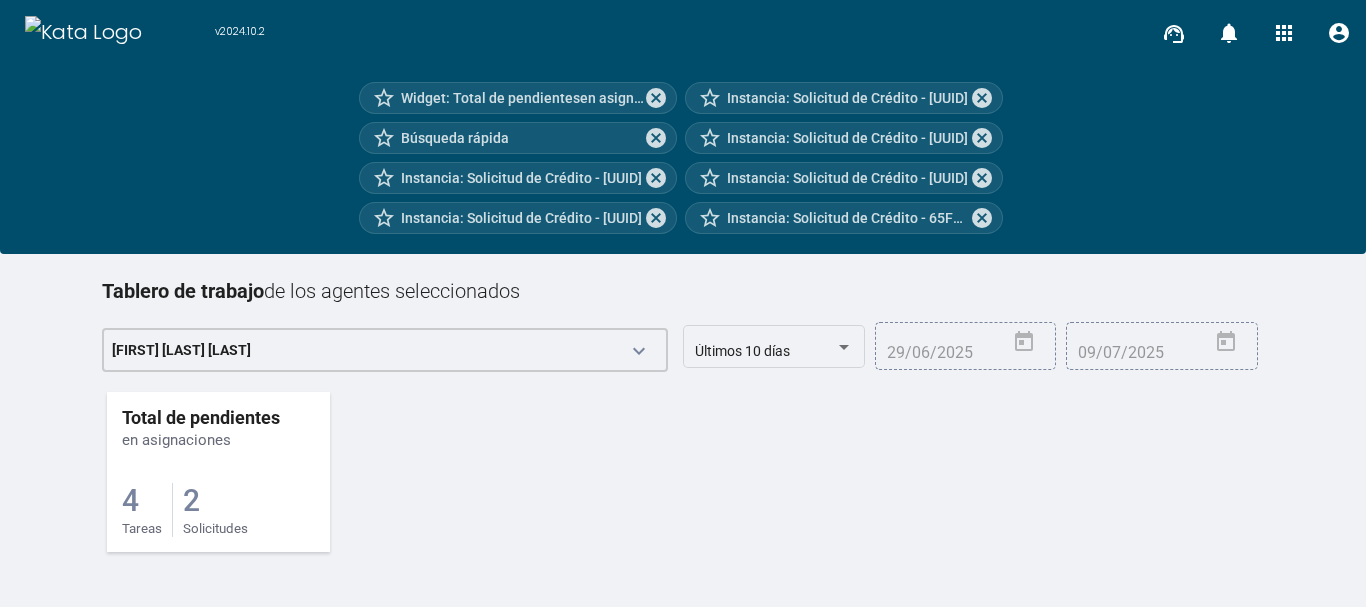 click on "2" at bounding box center [130, 500] 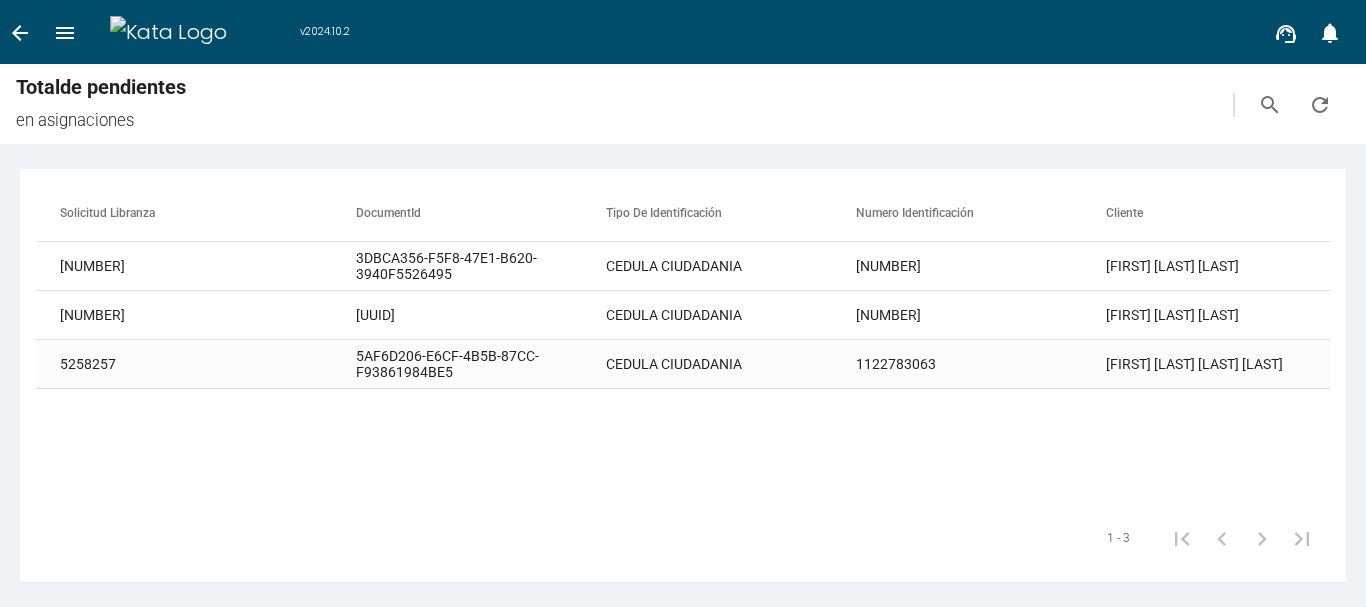 click on "CEDULA CIUDADANIA" at bounding box center [731, 266] 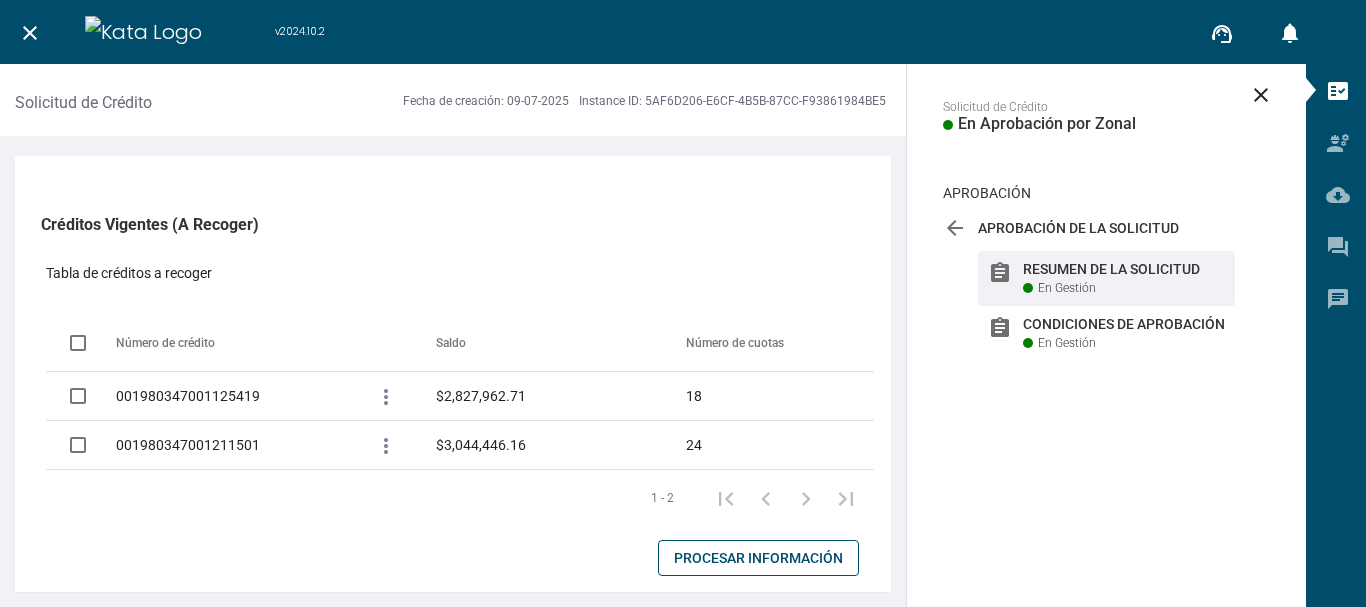 scroll, scrollTop: 1100, scrollLeft: 0, axis: vertical 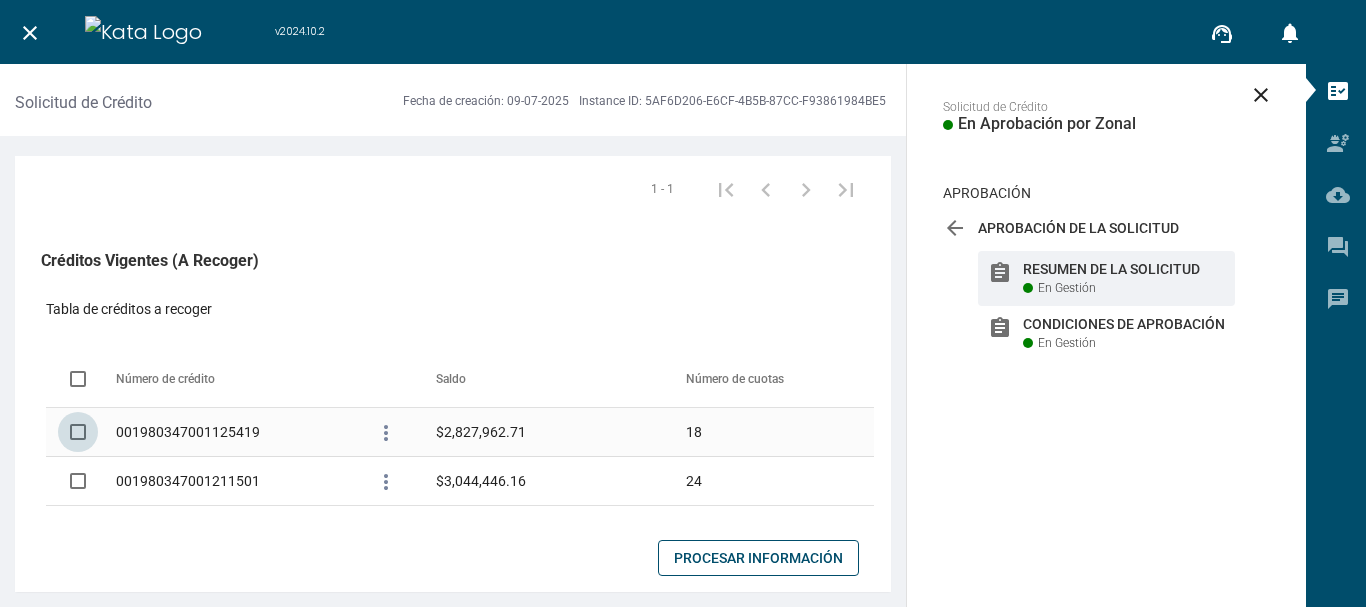 click at bounding box center [78, 432] 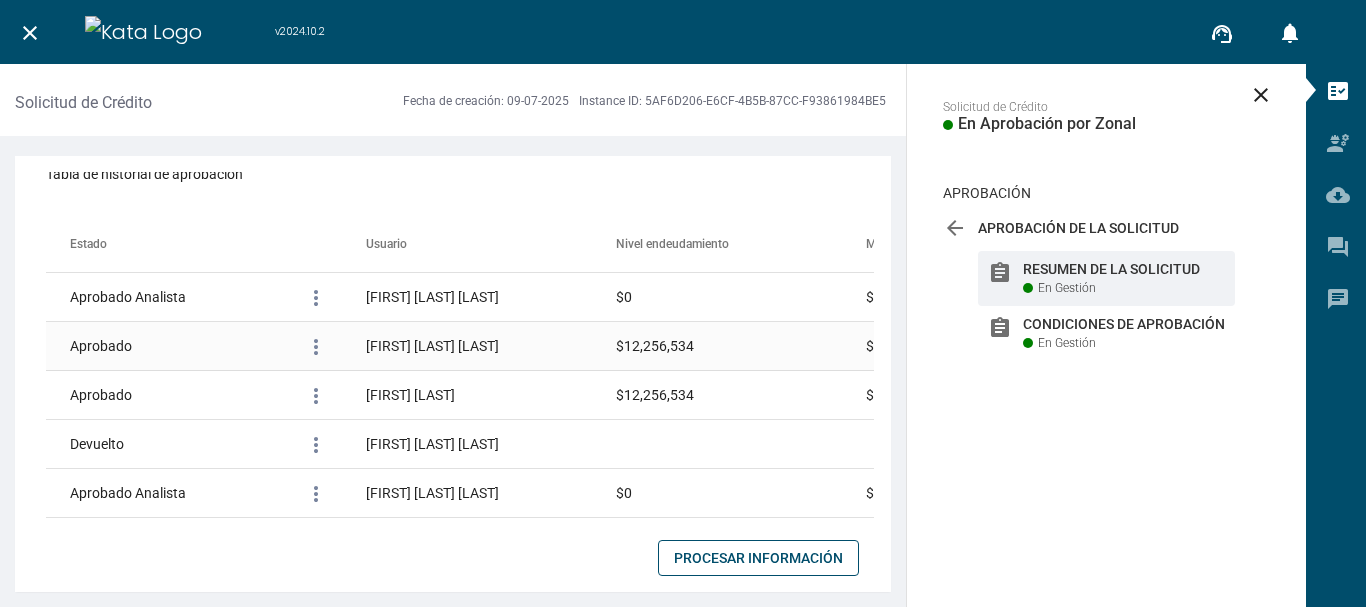 scroll, scrollTop: 1947, scrollLeft: 0, axis: vertical 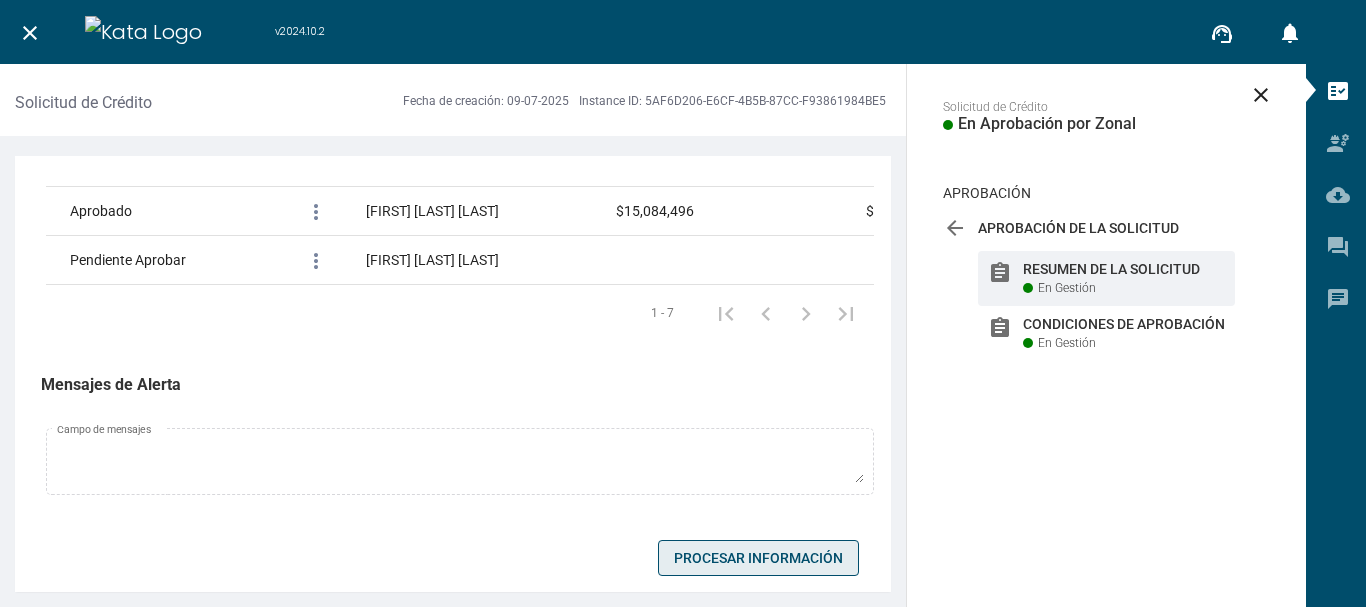 click on "Procesar Información" at bounding box center (758, 558) 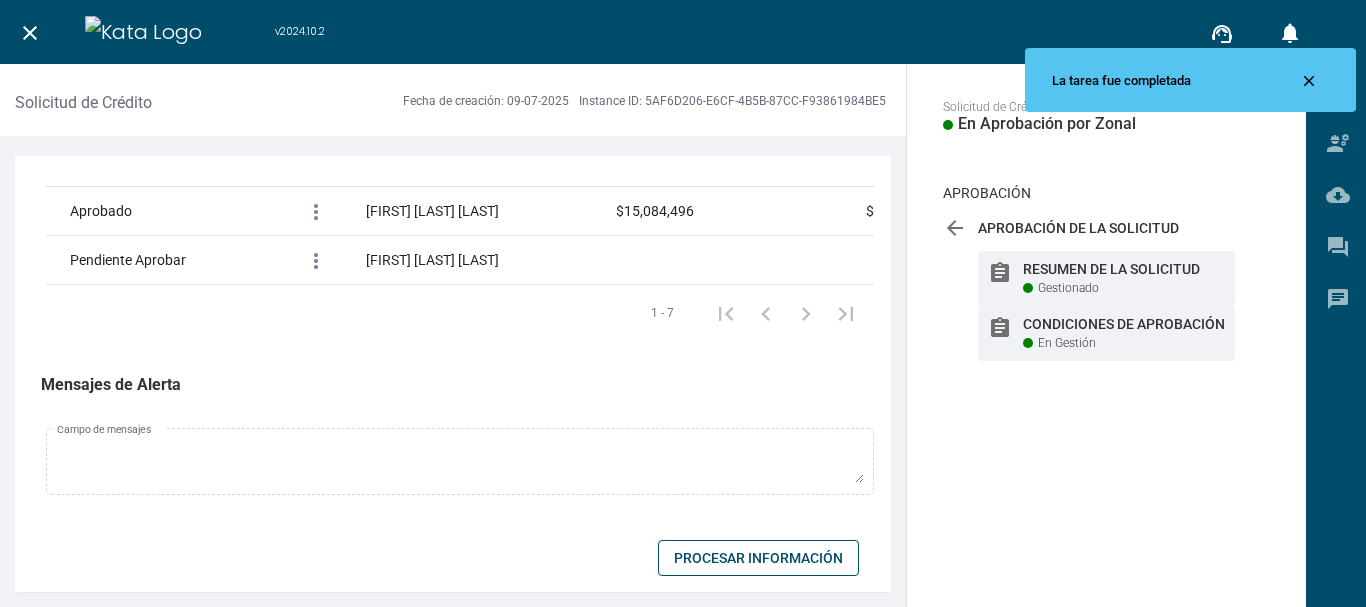 click on "Condiciones de Aprobación" at bounding box center (1124, 269) 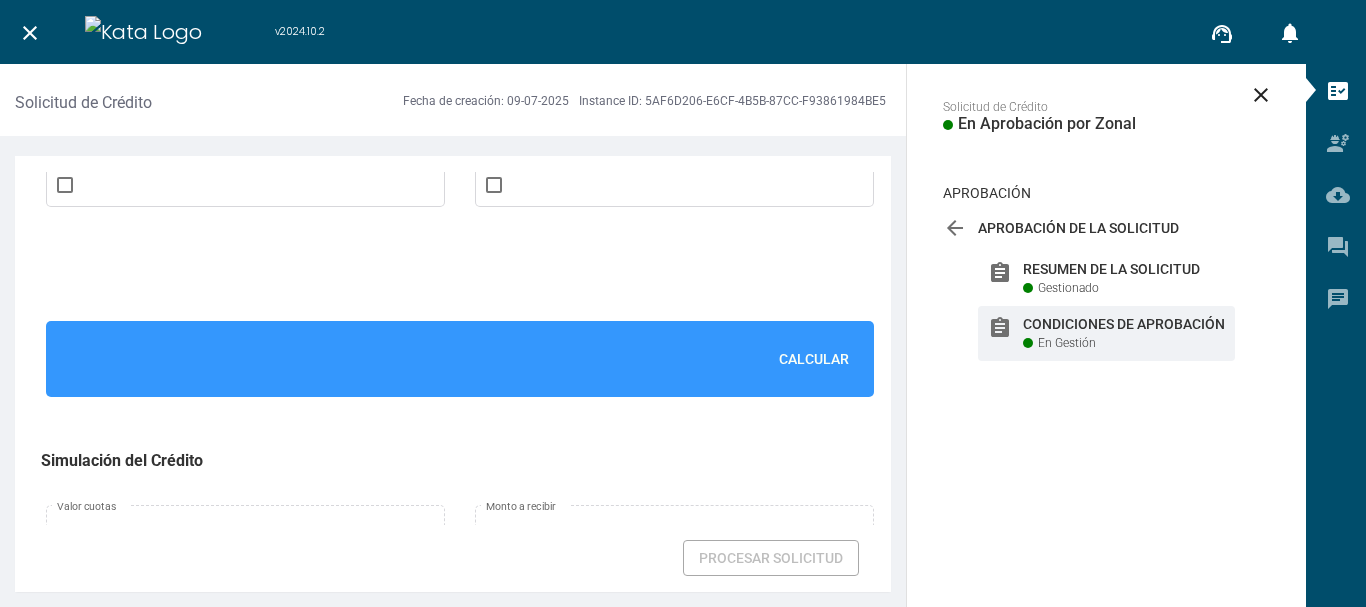 scroll, scrollTop: 1400, scrollLeft: 0, axis: vertical 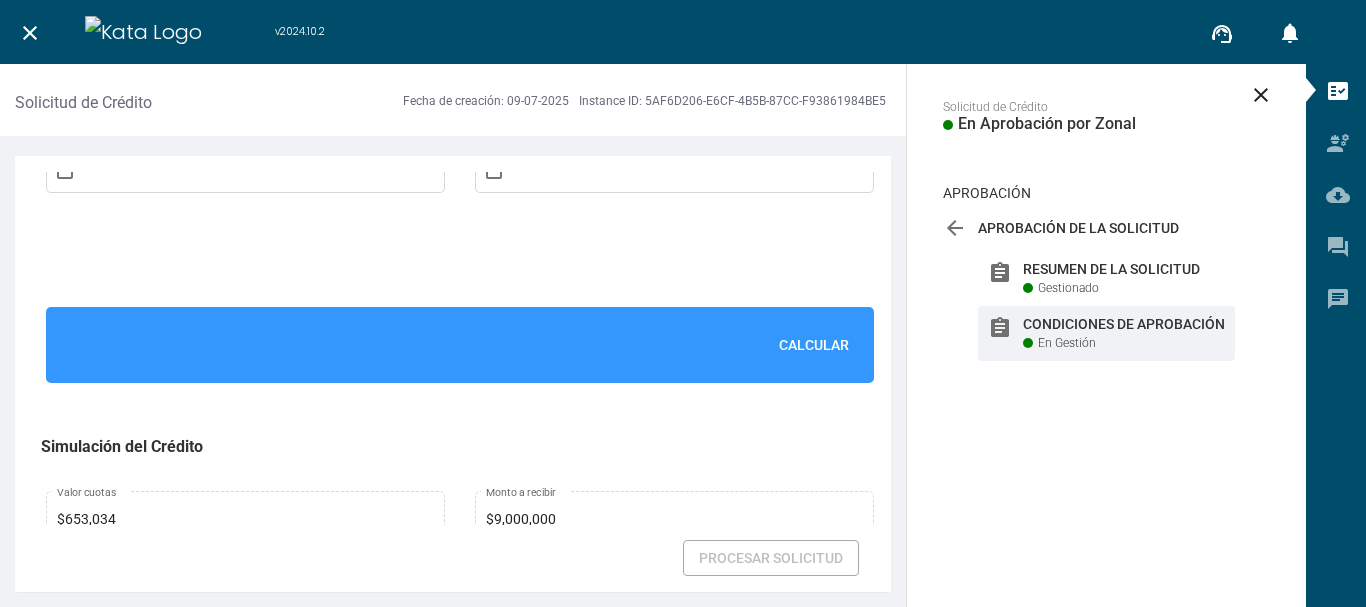 click on "Calcular" at bounding box center [814, 345] 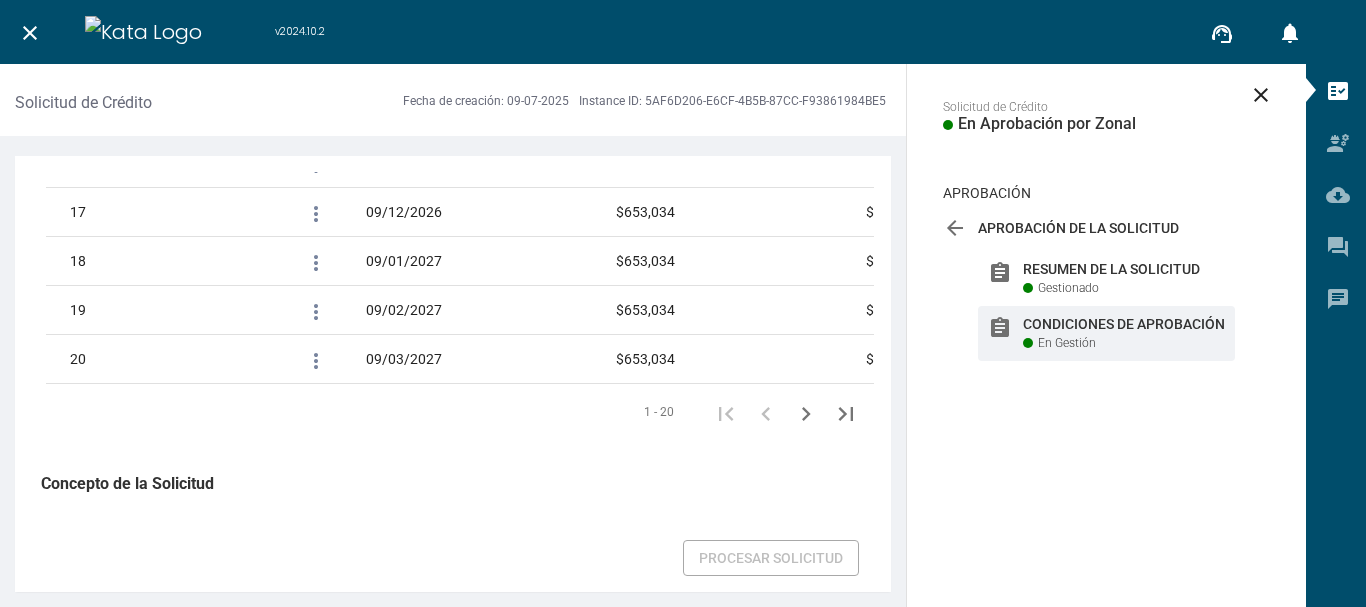 scroll, scrollTop: 3411, scrollLeft: 0, axis: vertical 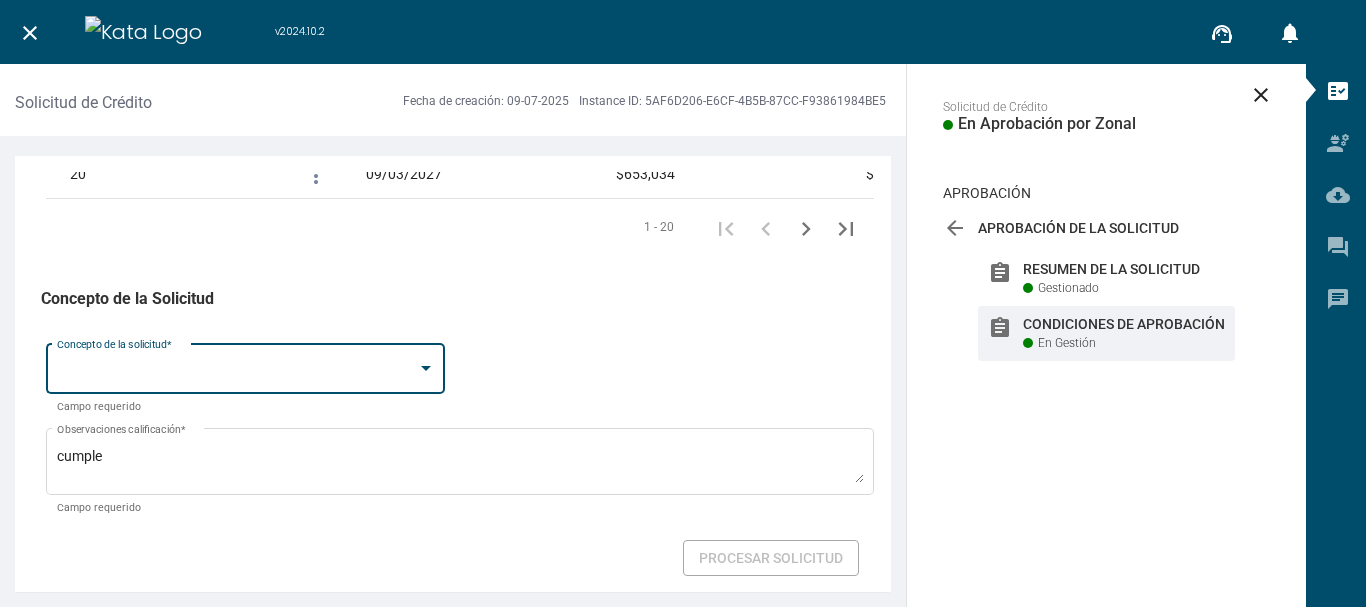click at bounding box center (426, 368) 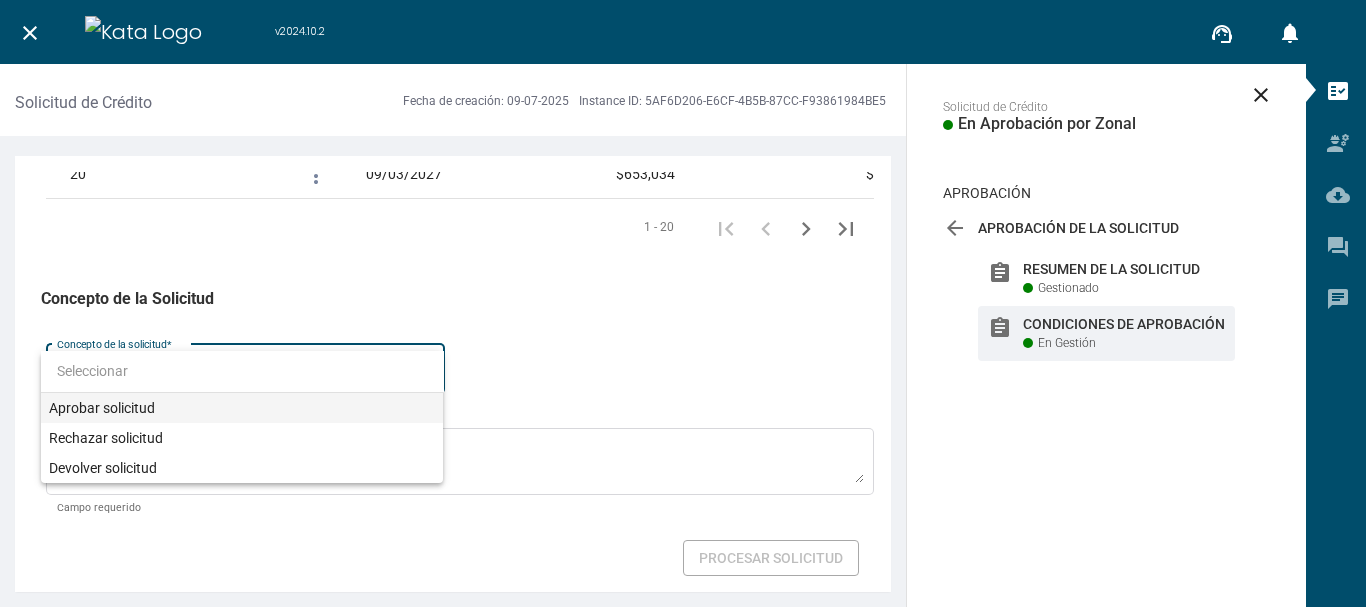 click on "Aprobar solicitud" at bounding box center (242, 408) 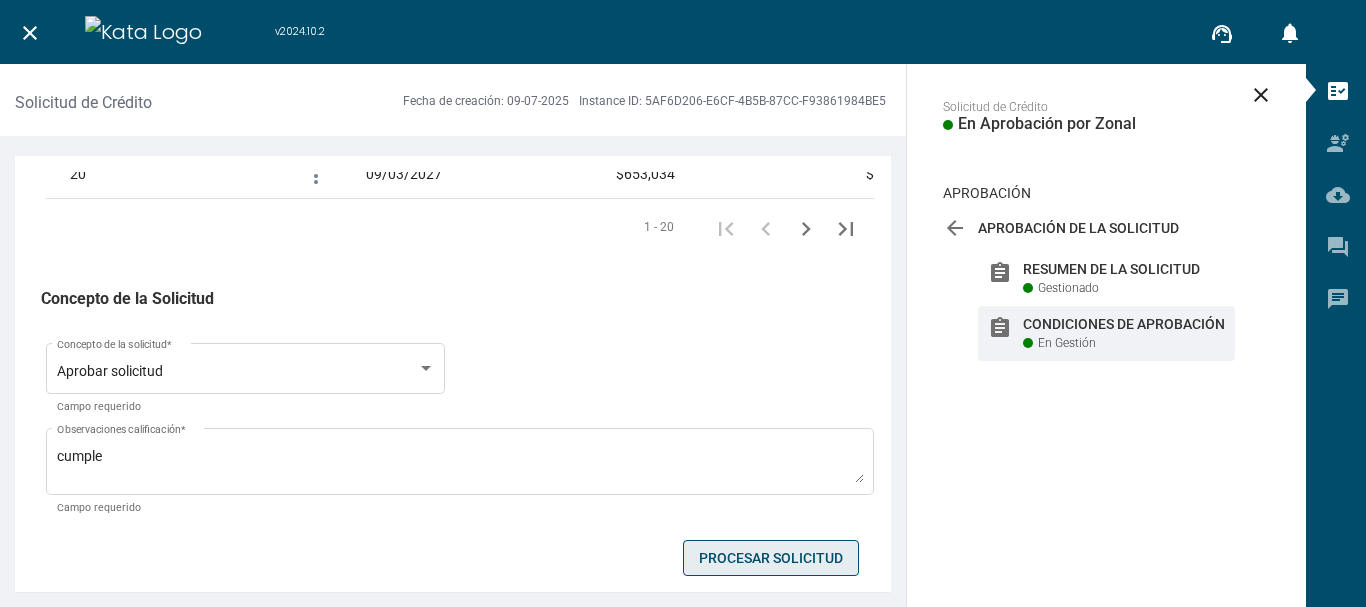 click on "Procesar Solicitud" at bounding box center [771, 558] 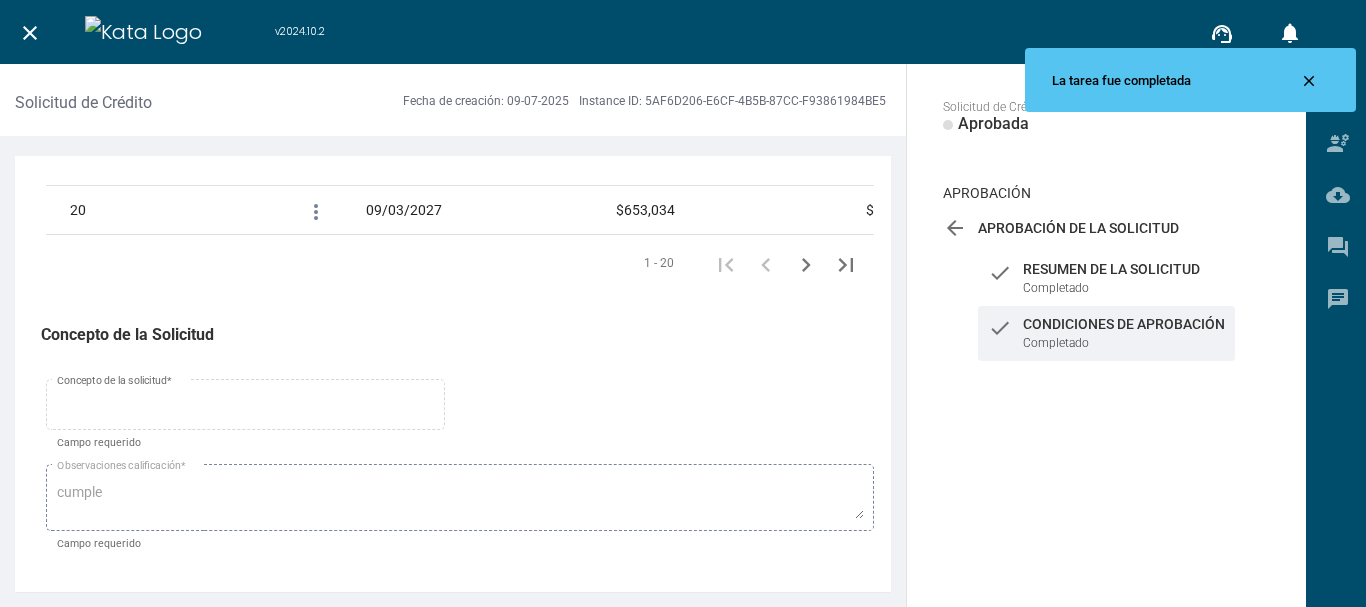 scroll, scrollTop: 3375, scrollLeft: 0, axis: vertical 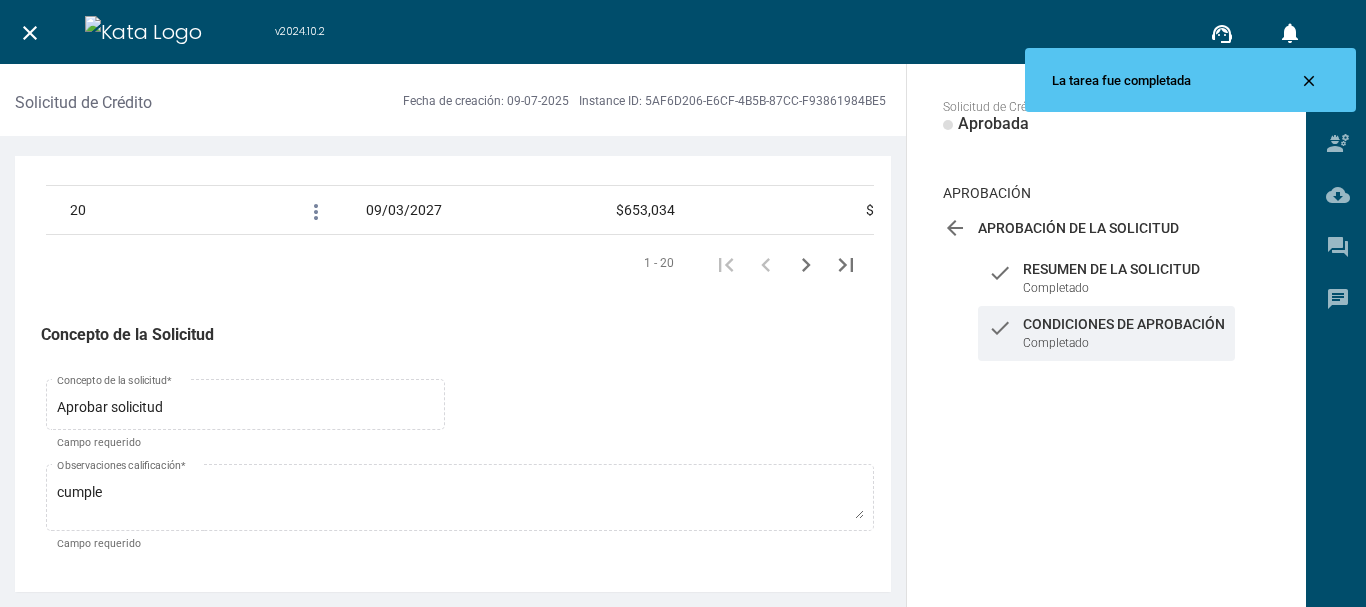 click on "close" at bounding box center (30, 33) 